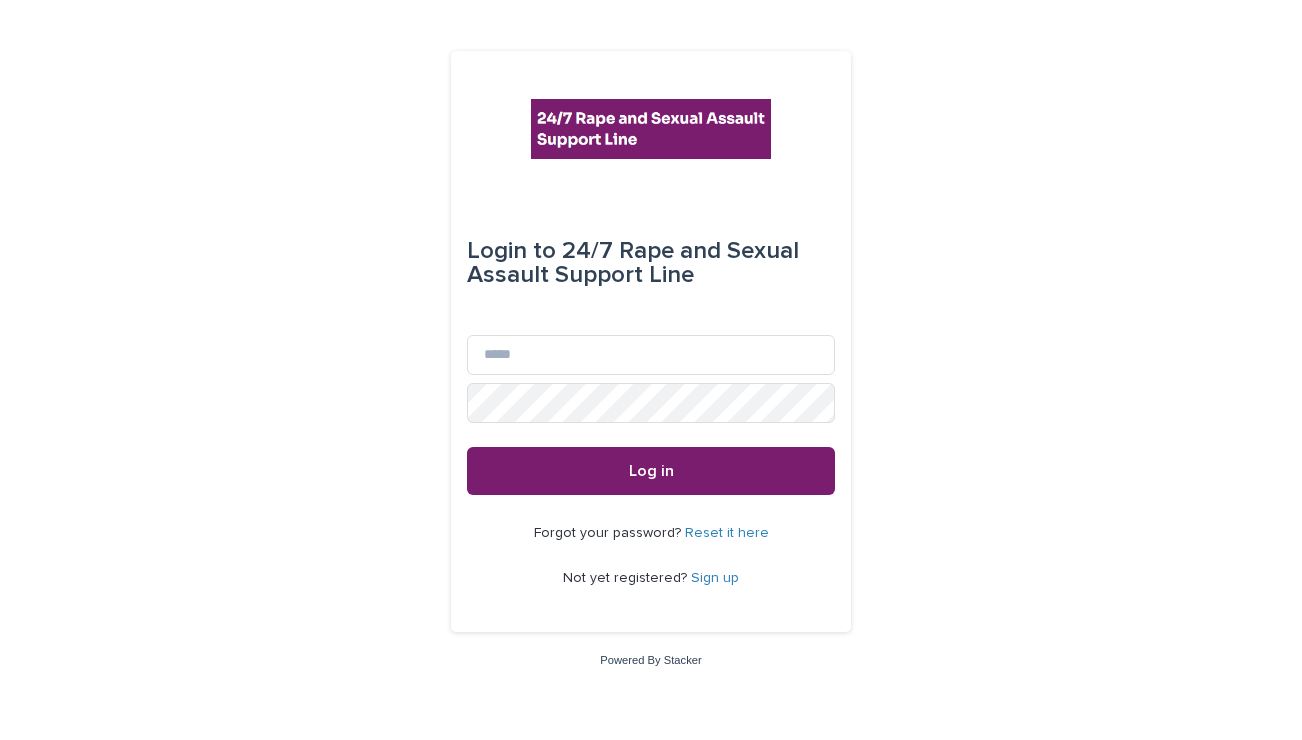 scroll, scrollTop: 0, scrollLeft: 0, axis: both 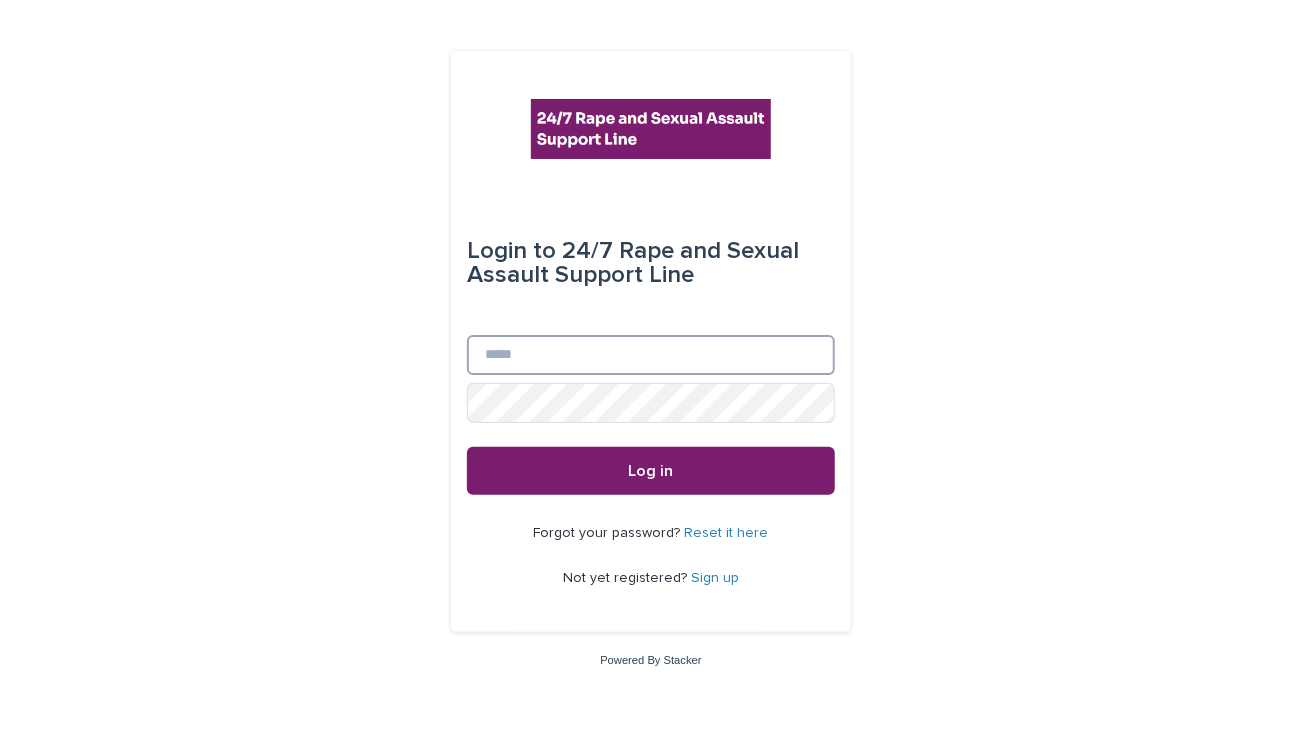 click on "Email" at bounding box center [651, 355] 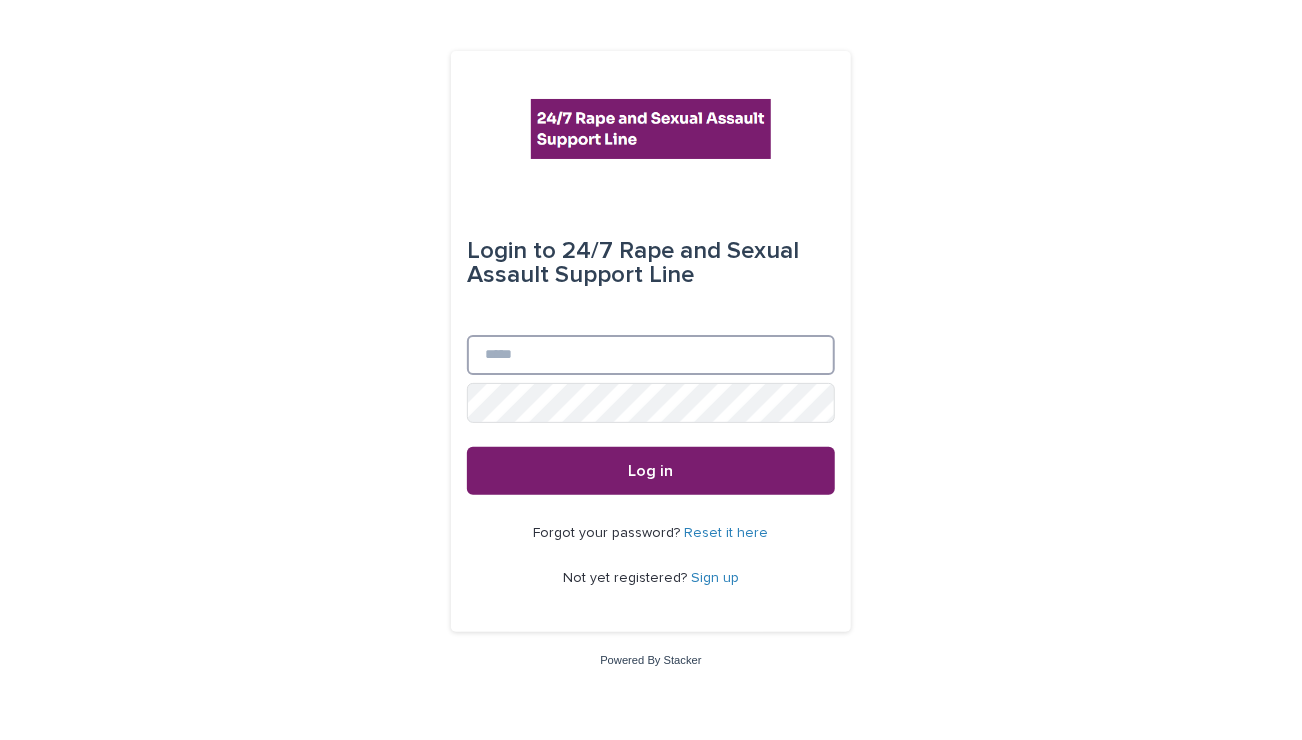 type on "**********" 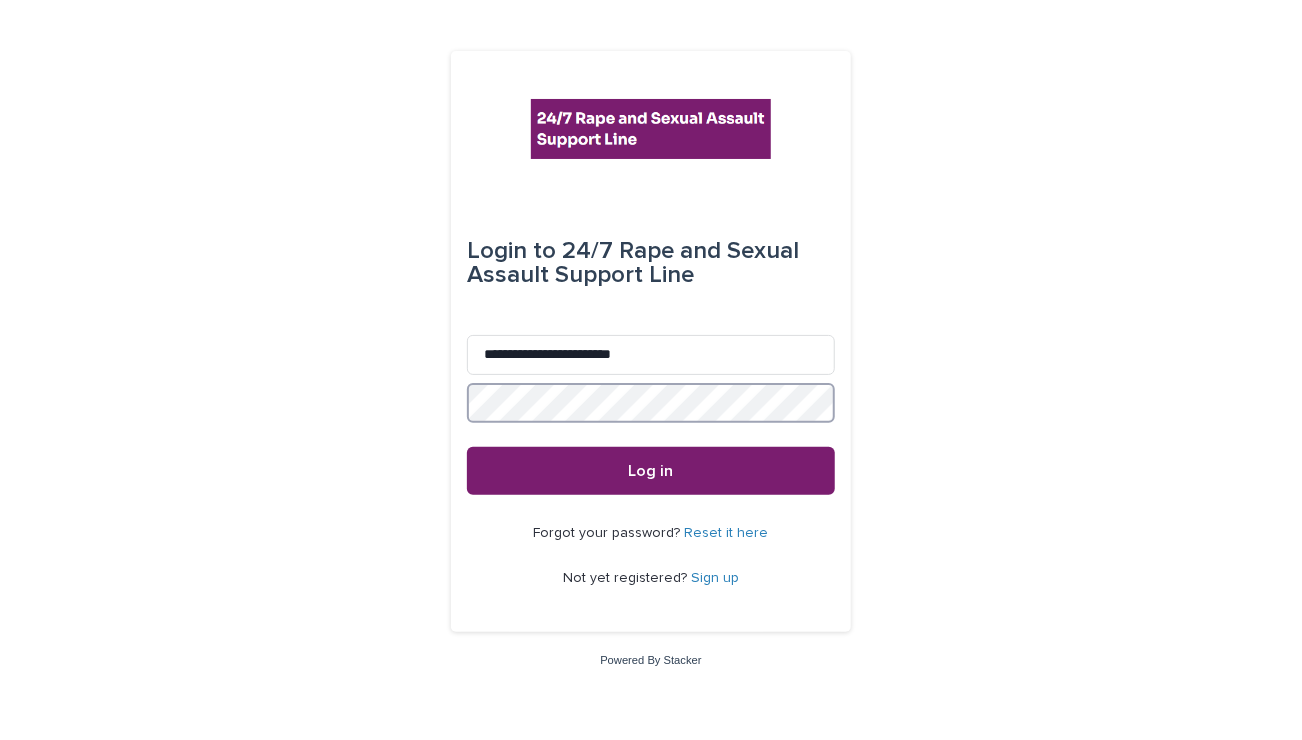 click on "Log in" at bounding box center [651, 471] 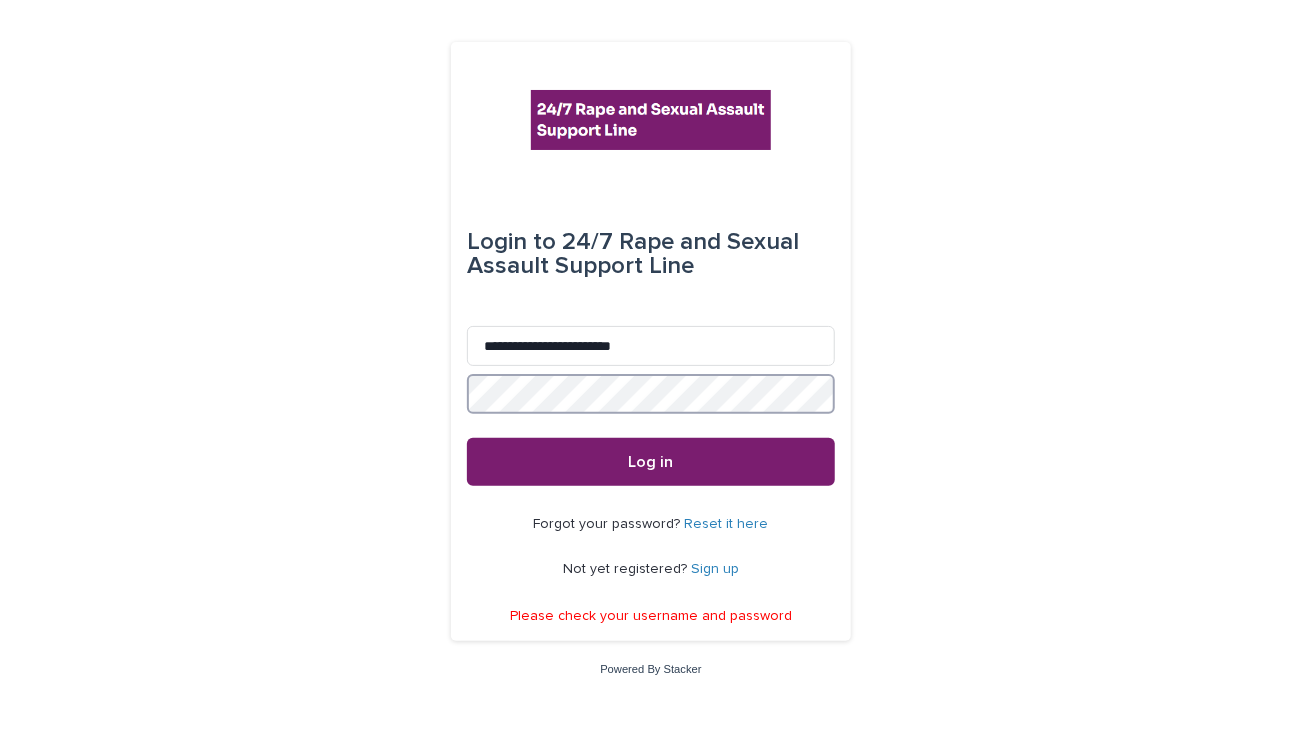 click on "Log in" at bounding box center [651, 462] 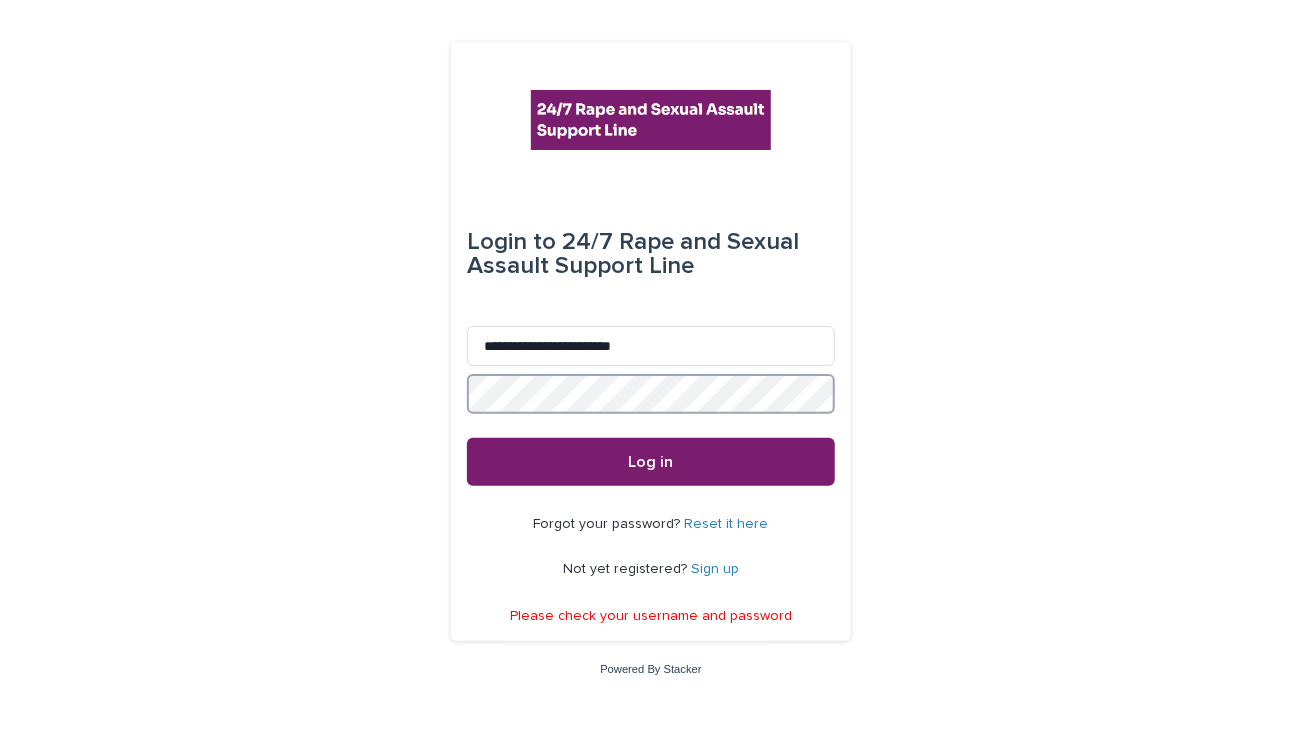 click on "Log in" at bounding box center (651, 462) 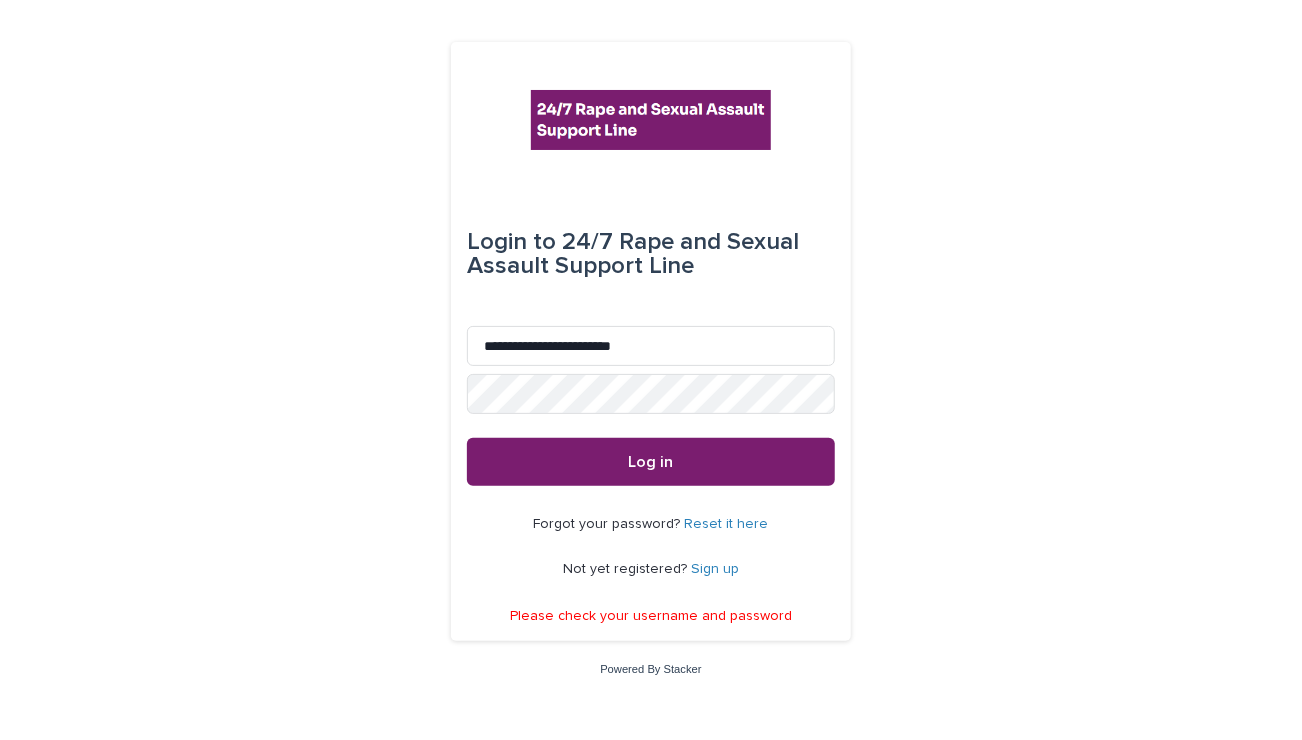 click on "Reset it here" at bounding box center [727, 524] 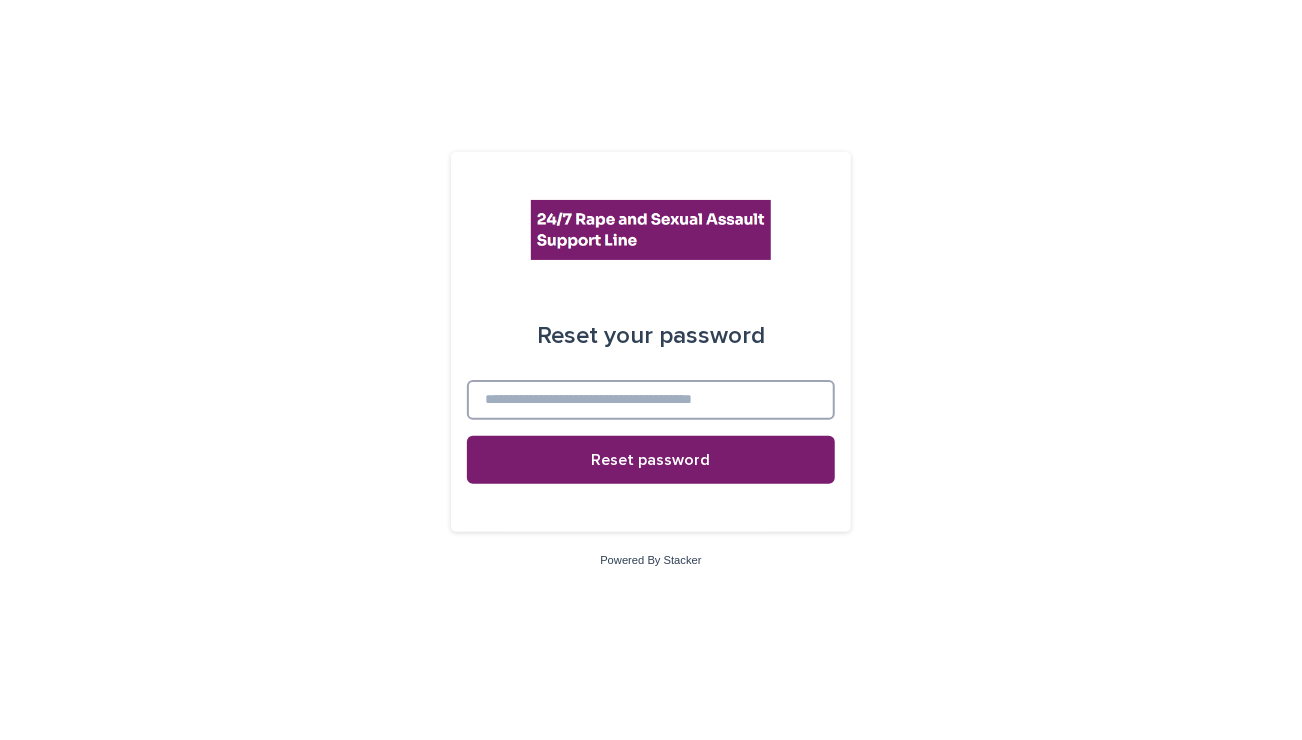 click at bounding box center [651, 400] 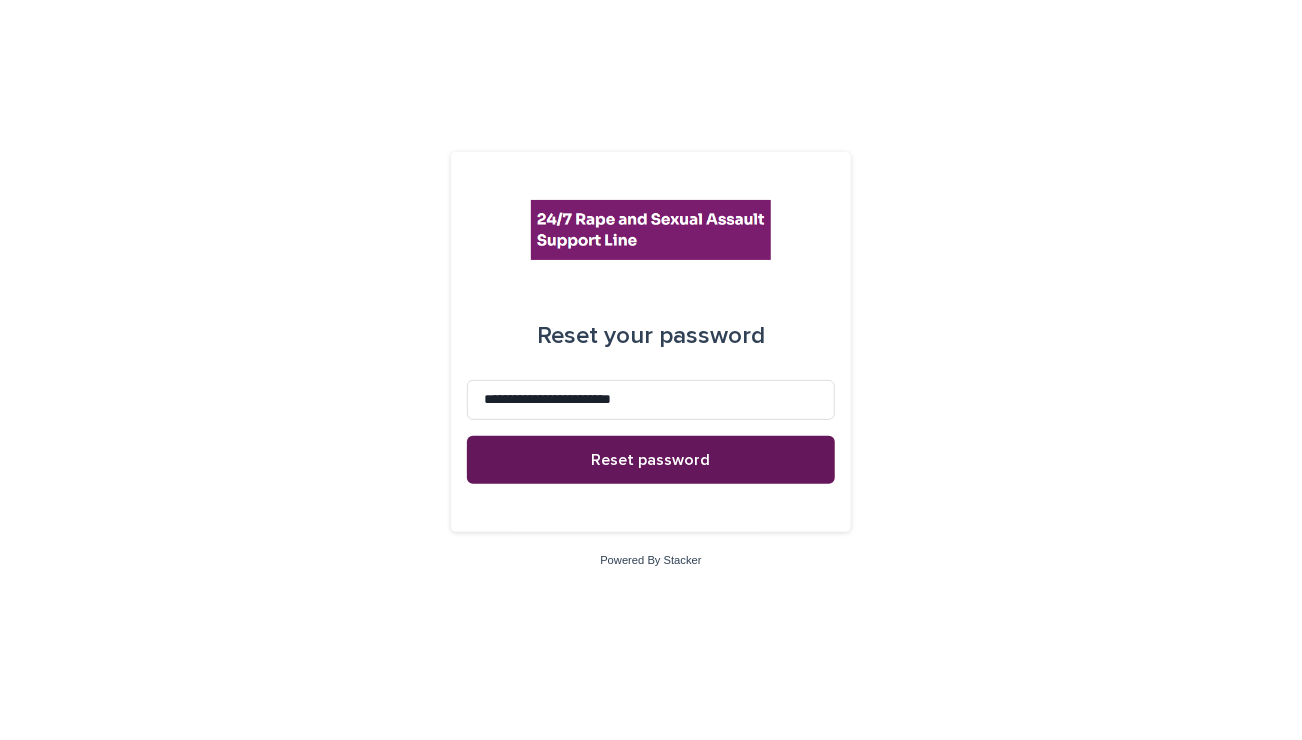 click on "Reset password" at bounding box center (651, 460) 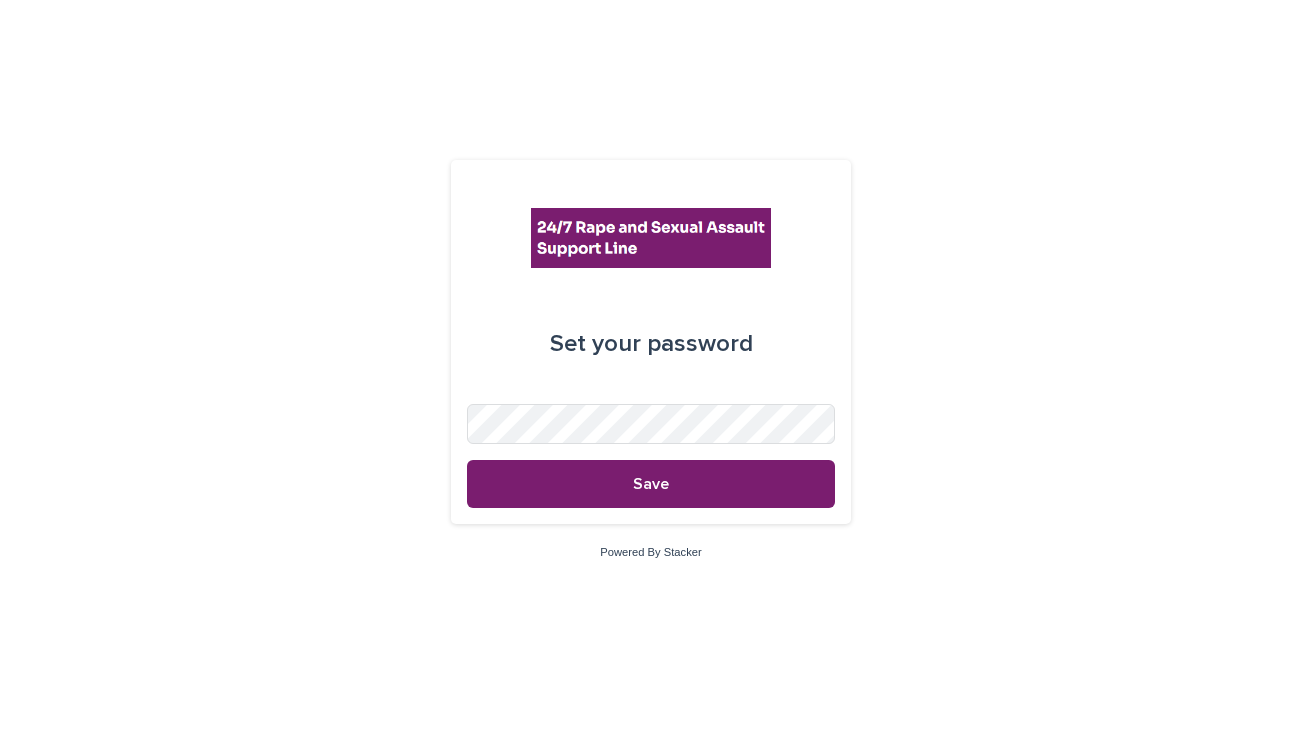 scroll, scrollTop: 0, scrollLeft: 0, axis: both 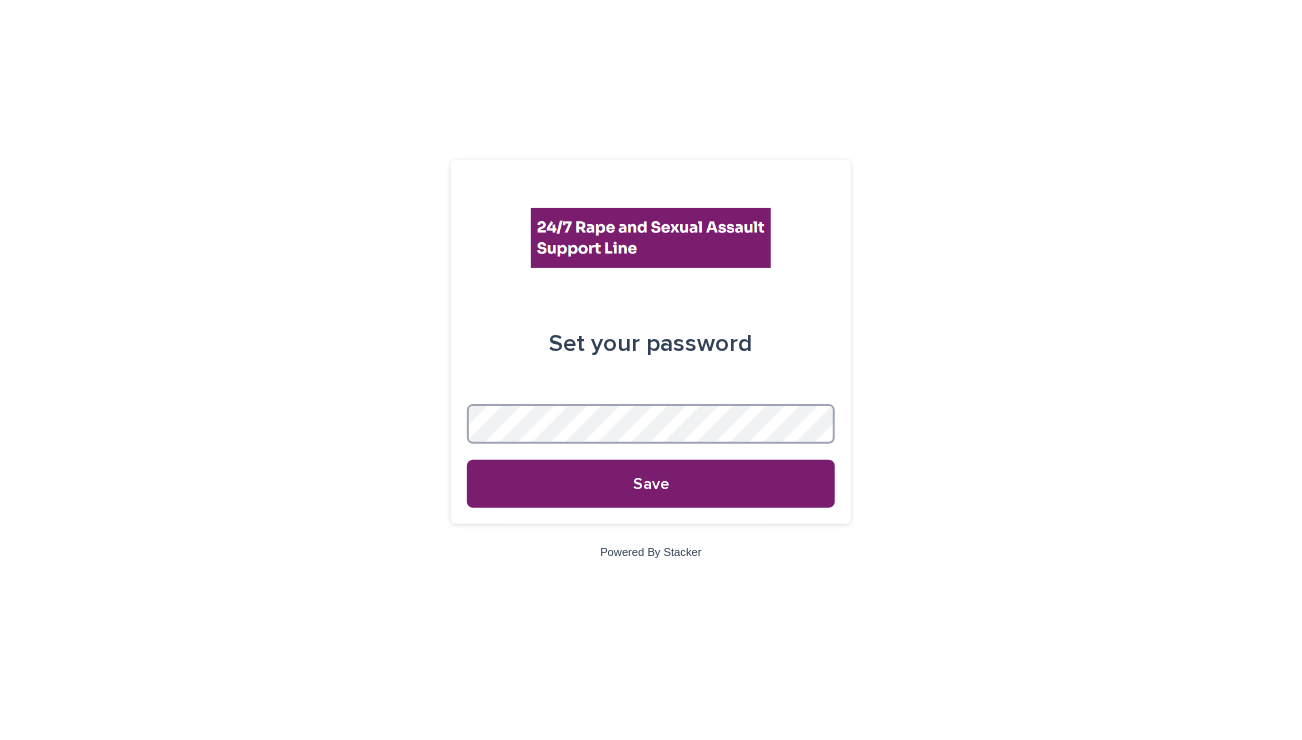 click on "Save" at bounding box center (651, 484) 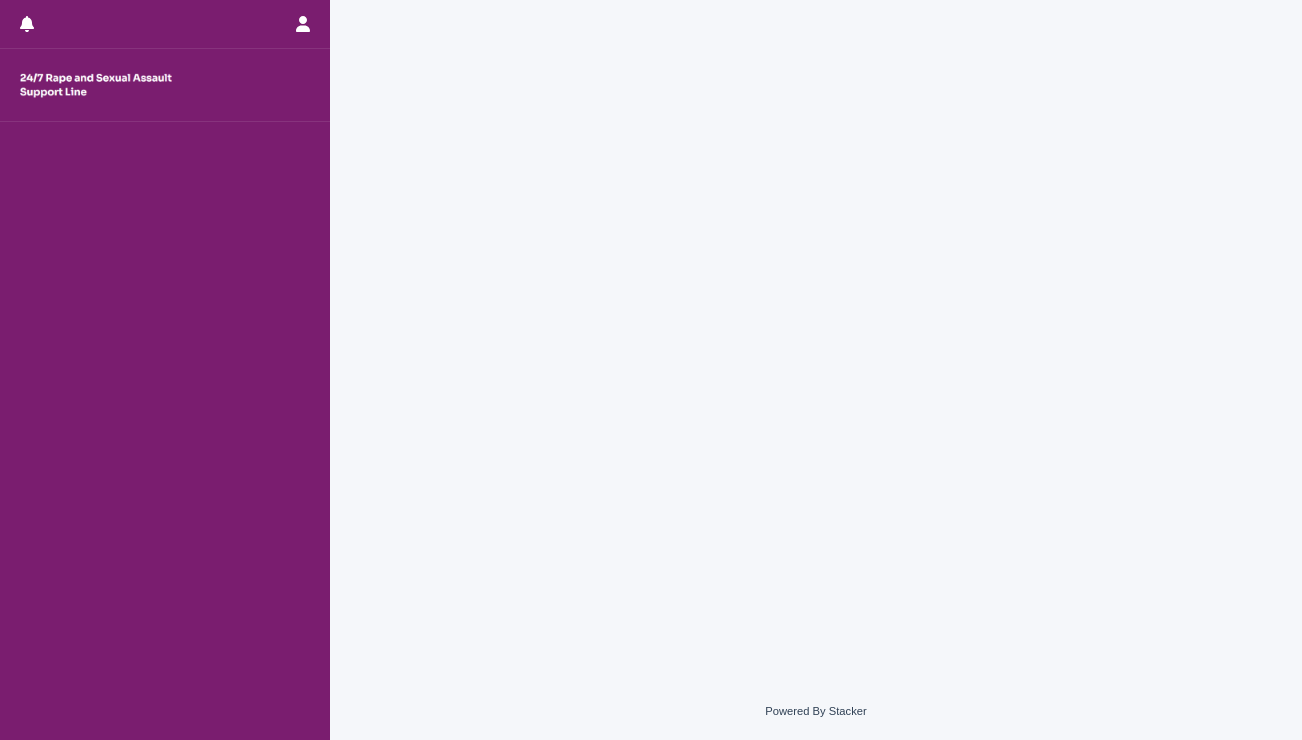 scroll, scrollTop: 0, scrollLeft: 0, axis: both 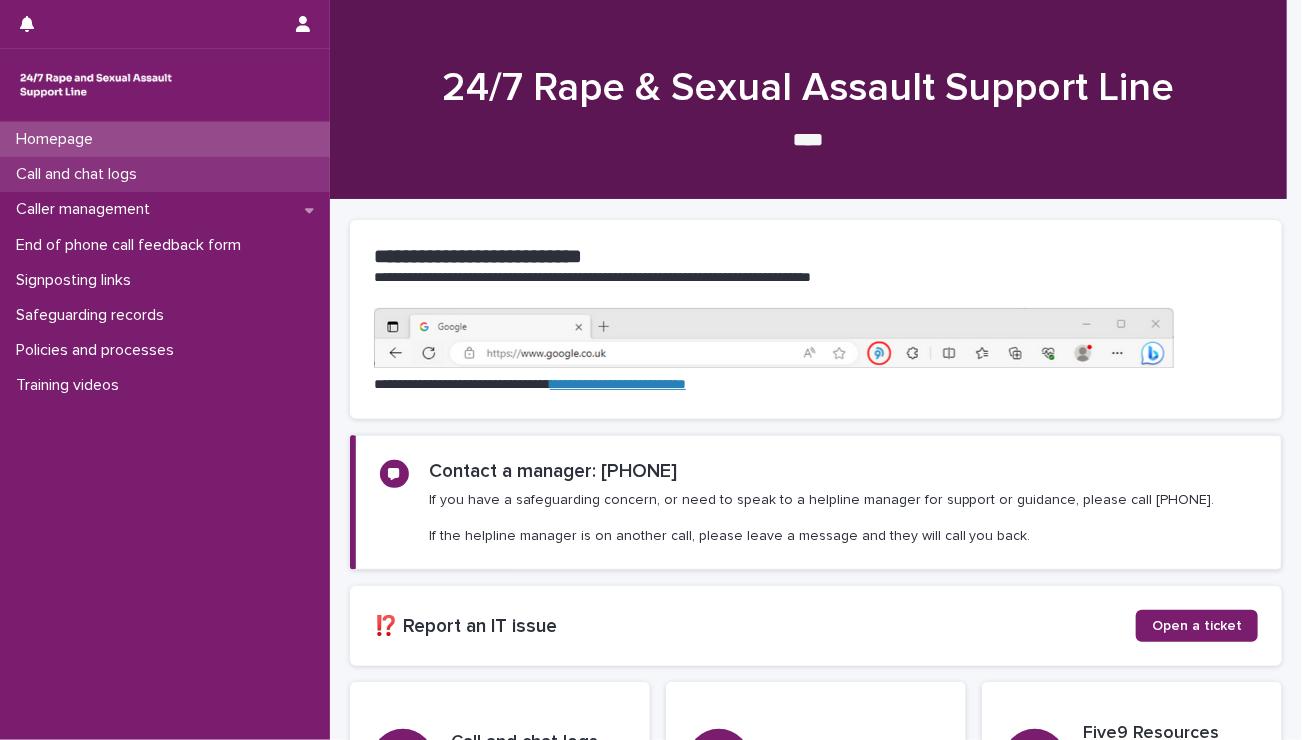 click on "Call and chat logs" at bounding box center (165, 174) 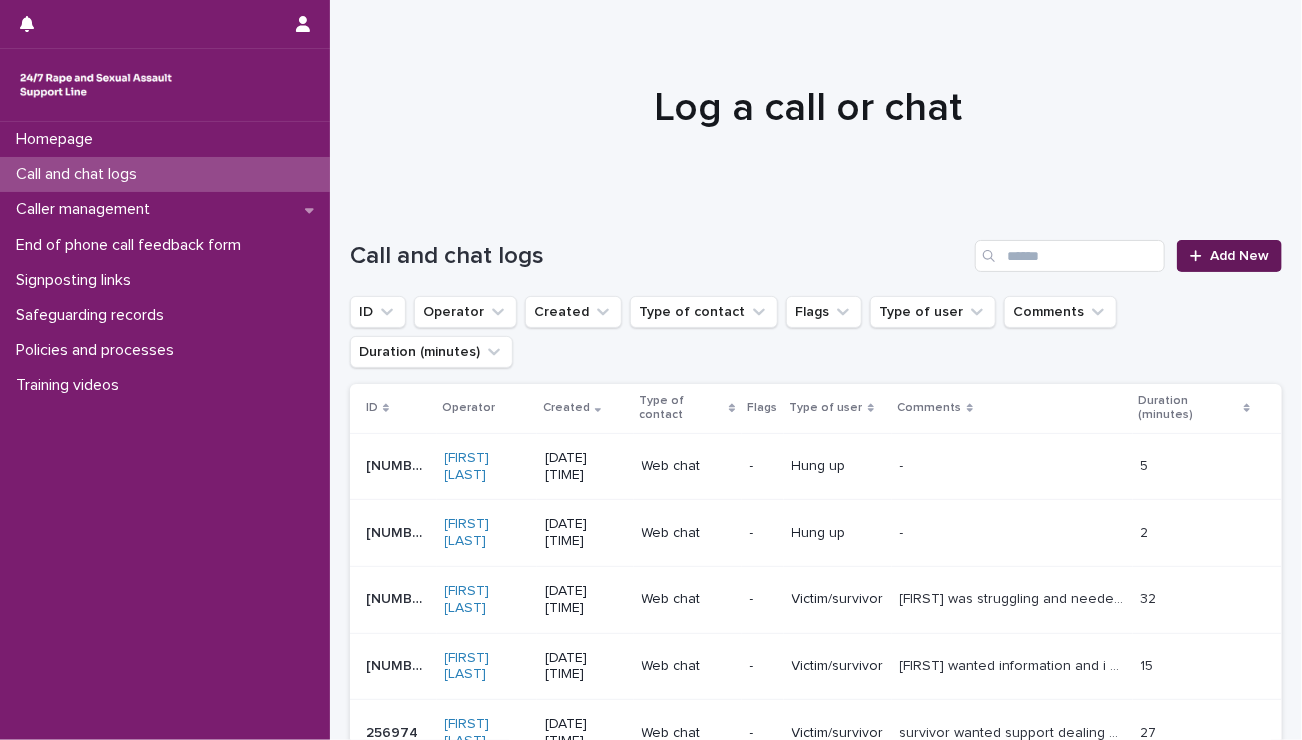 click at bounding box center [1200, 256] 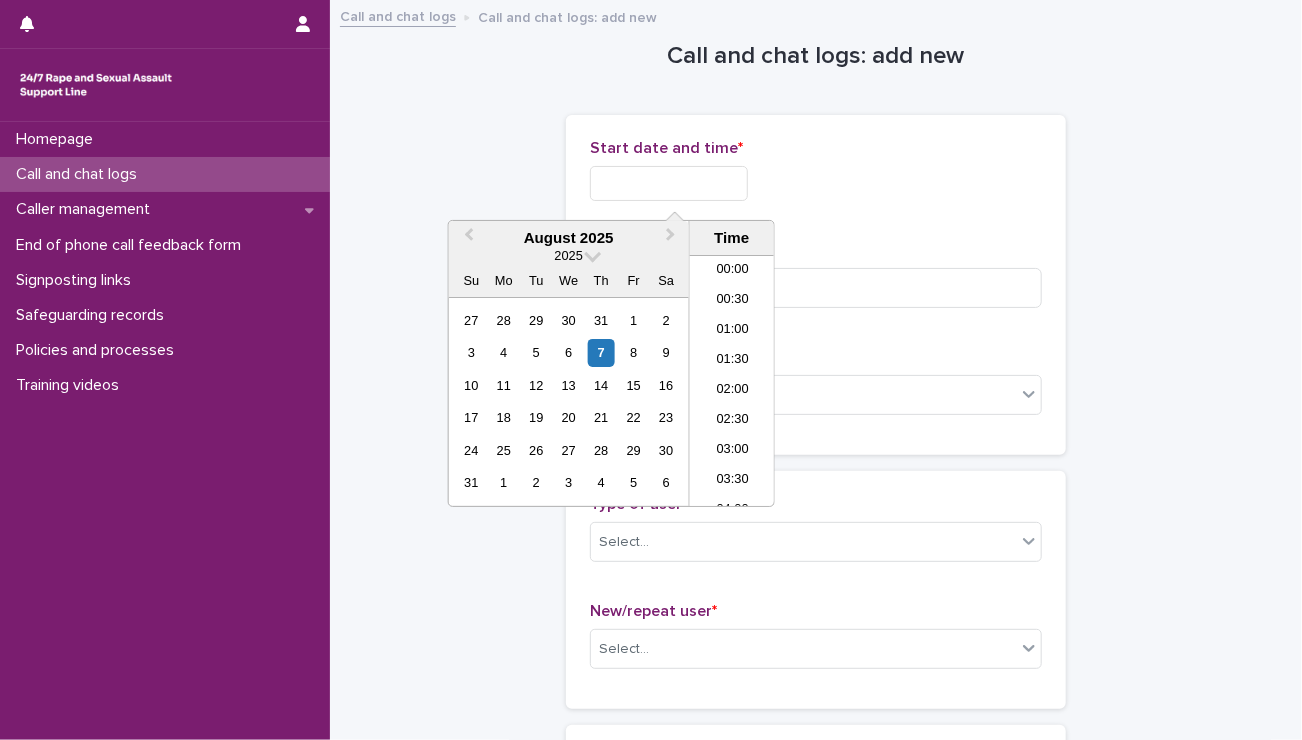 click at bounding box center [669, 183] 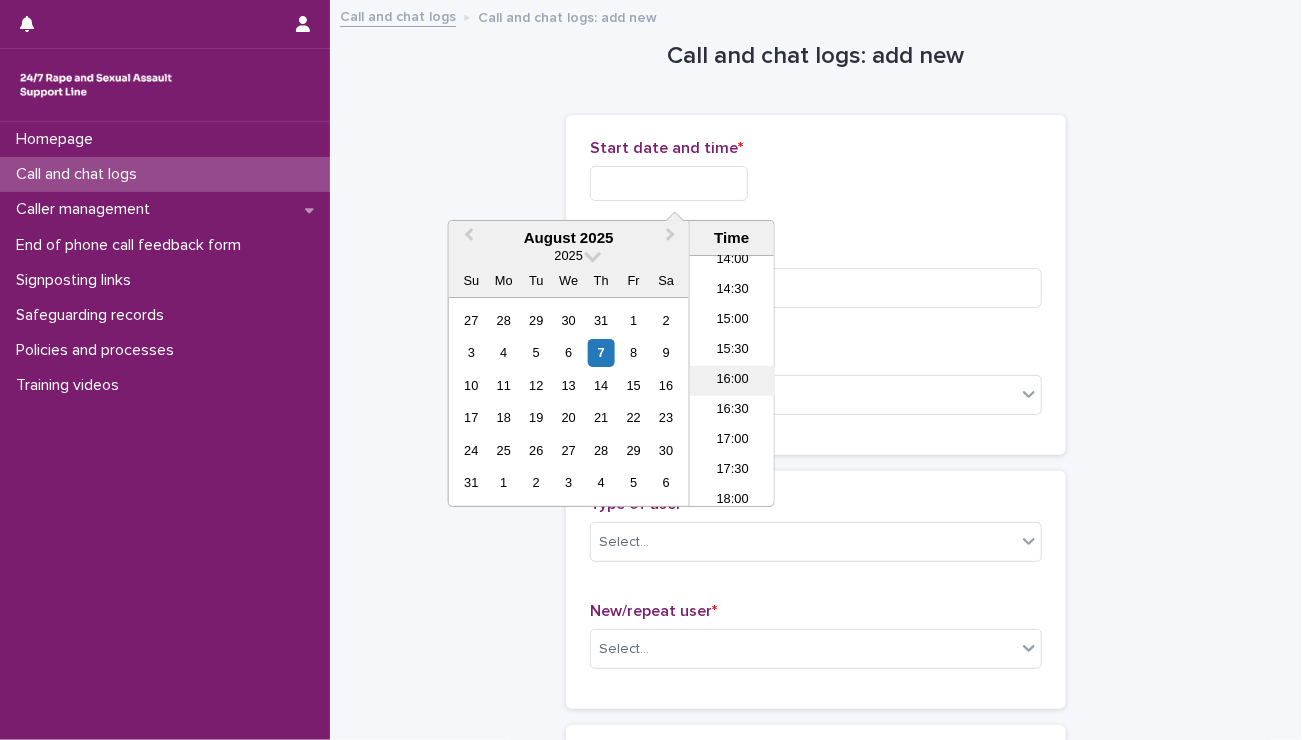 click on "16:00" at bounding box center (732, 381) 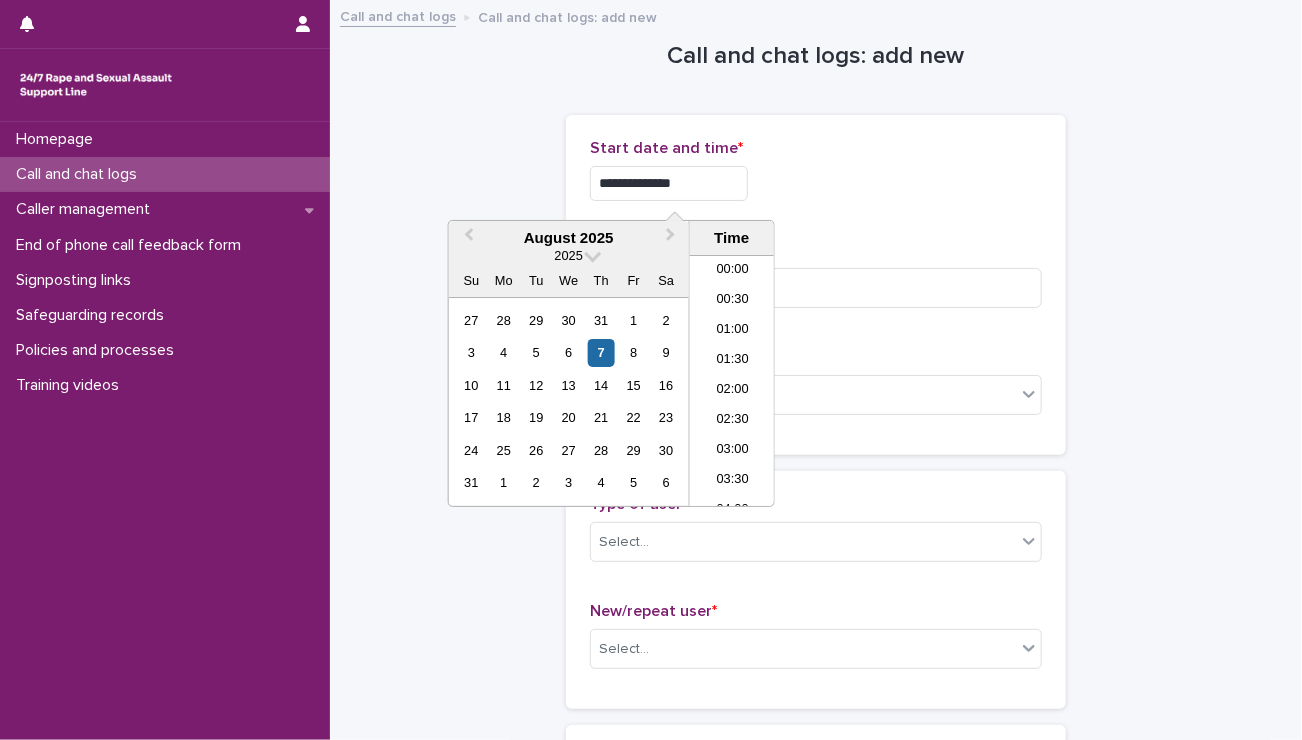 click on "**********" at bounding box center (669, 183) 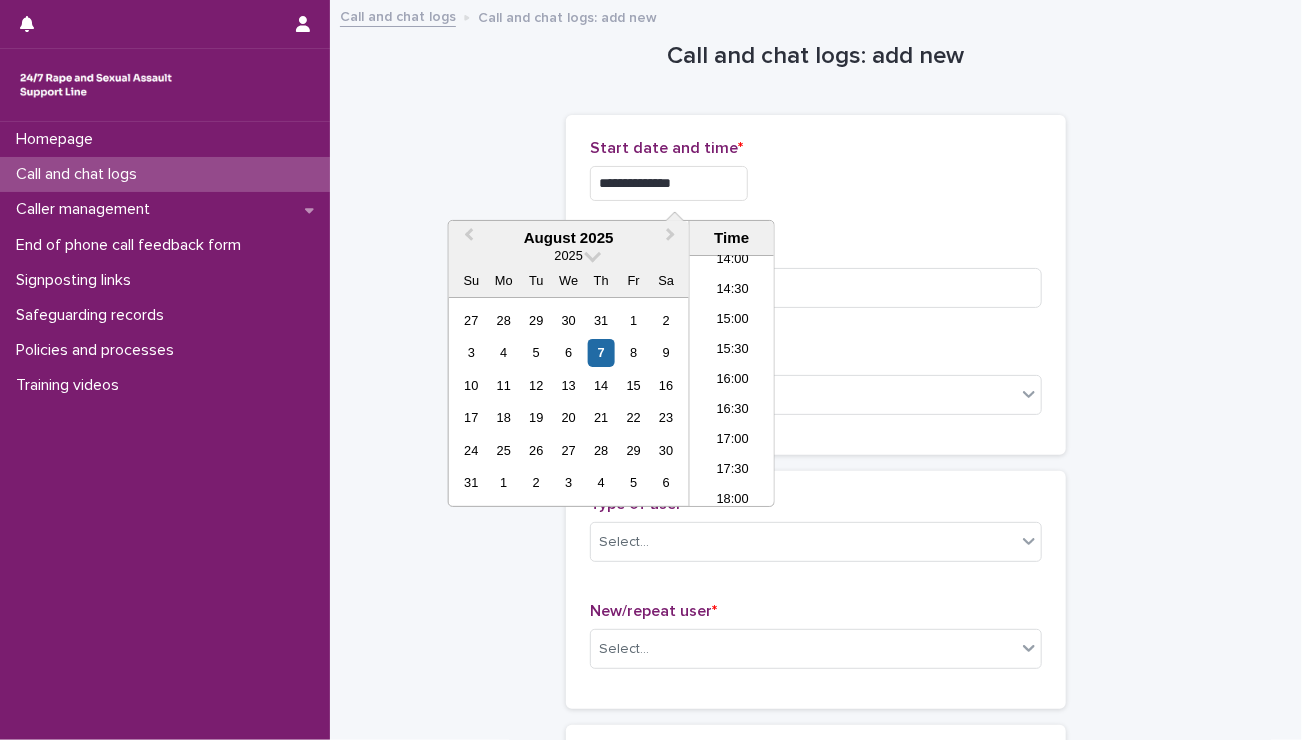 type on "**********" 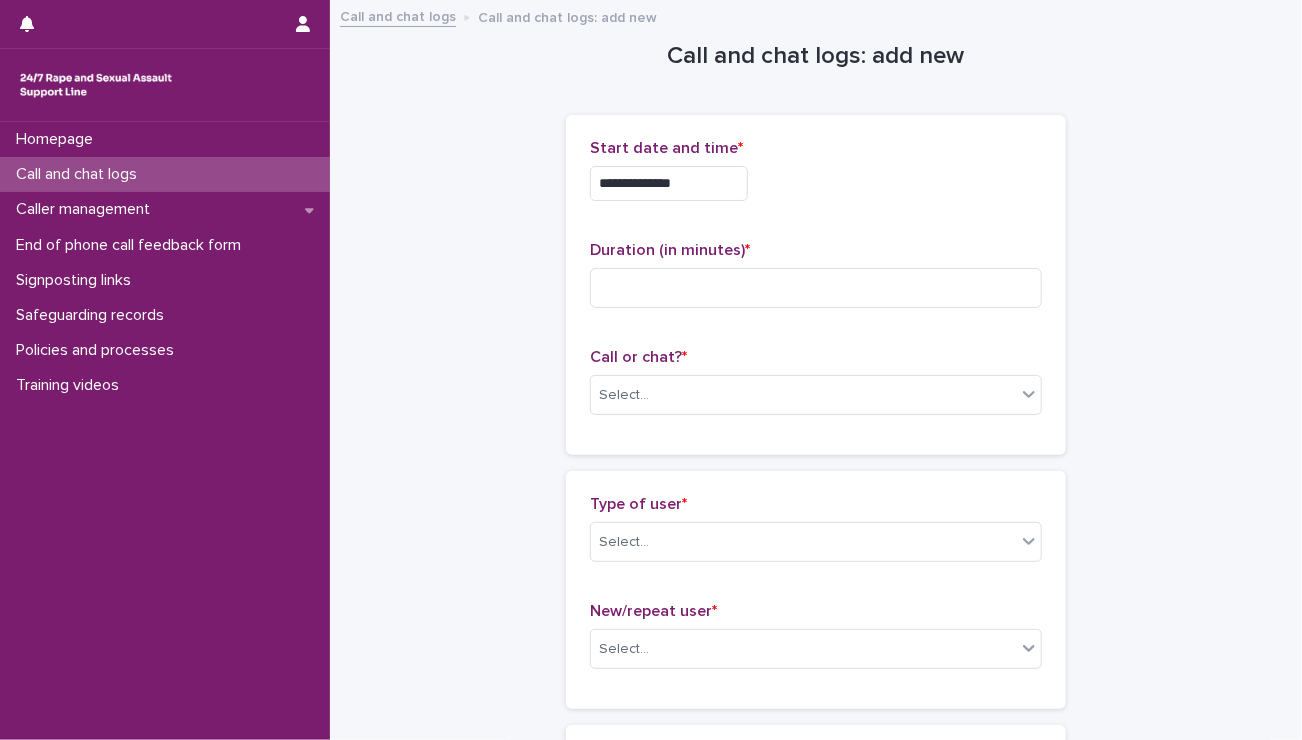 click on "**********" at bounding box center (816, 285) 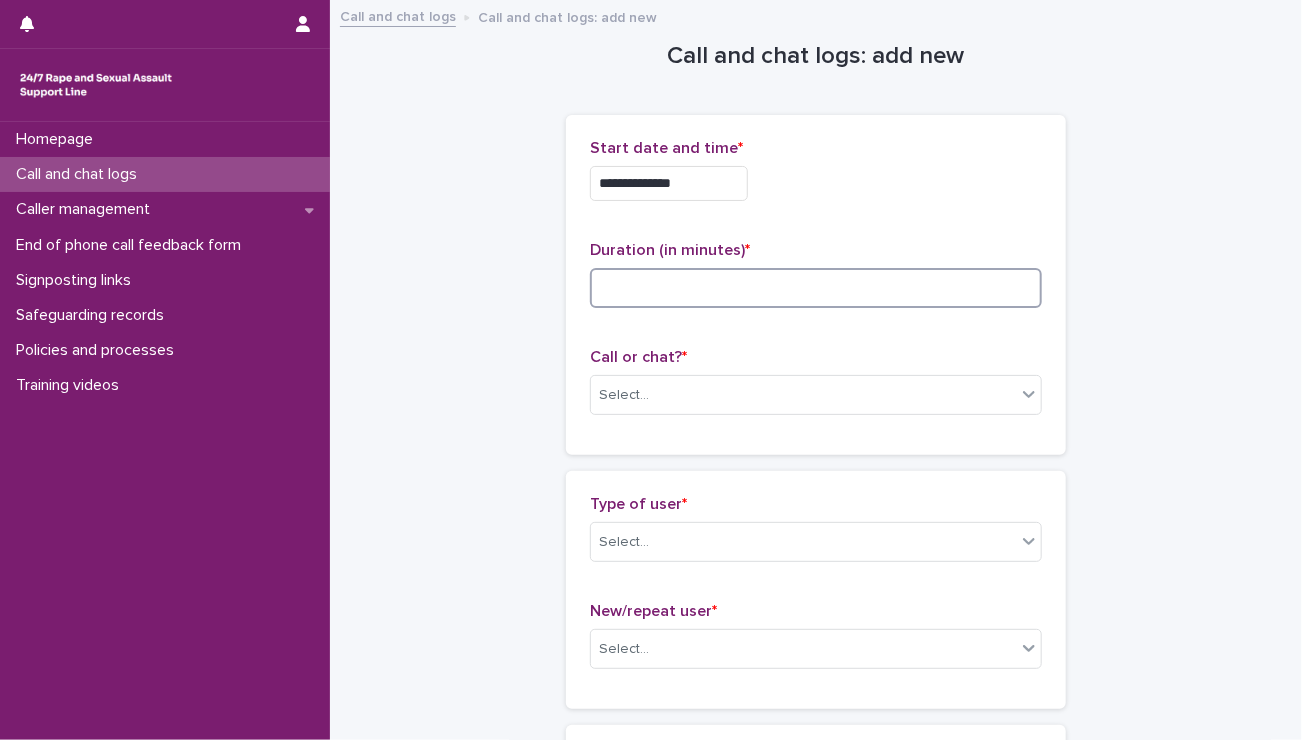 click at bounding box center (816, 288) 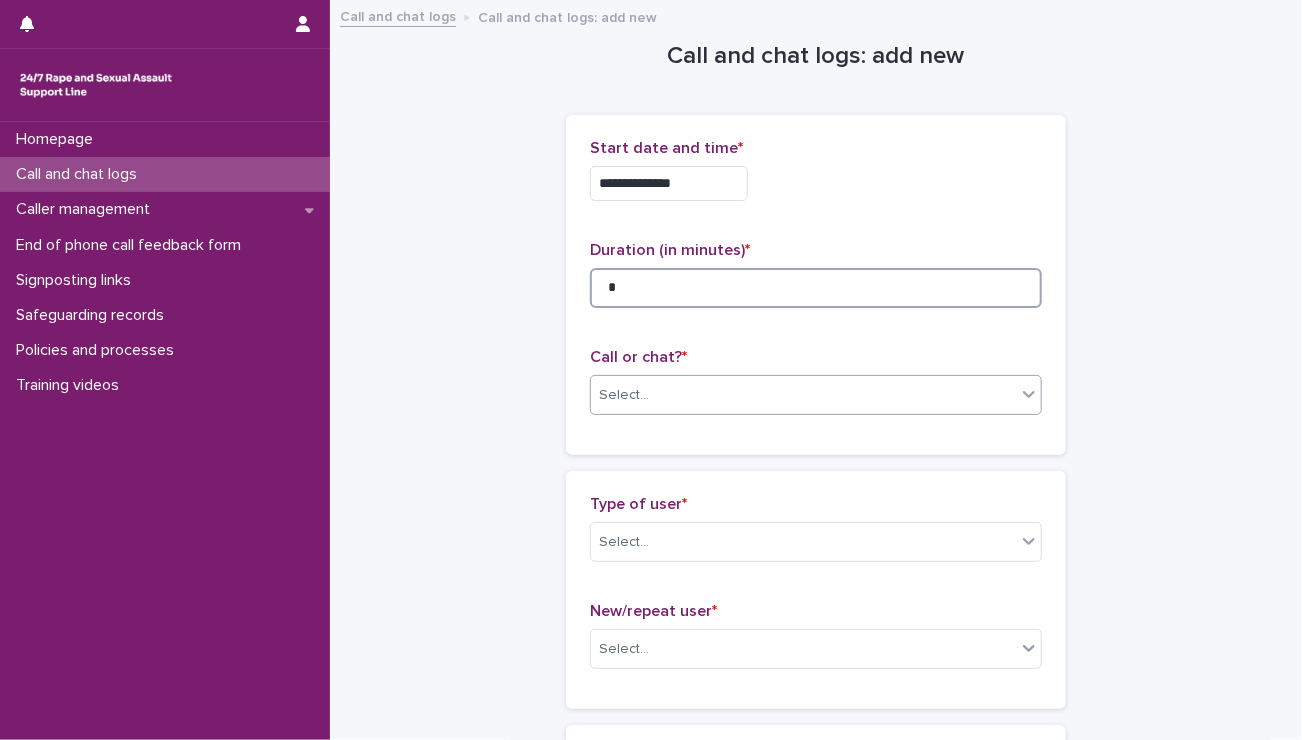 type on "*" 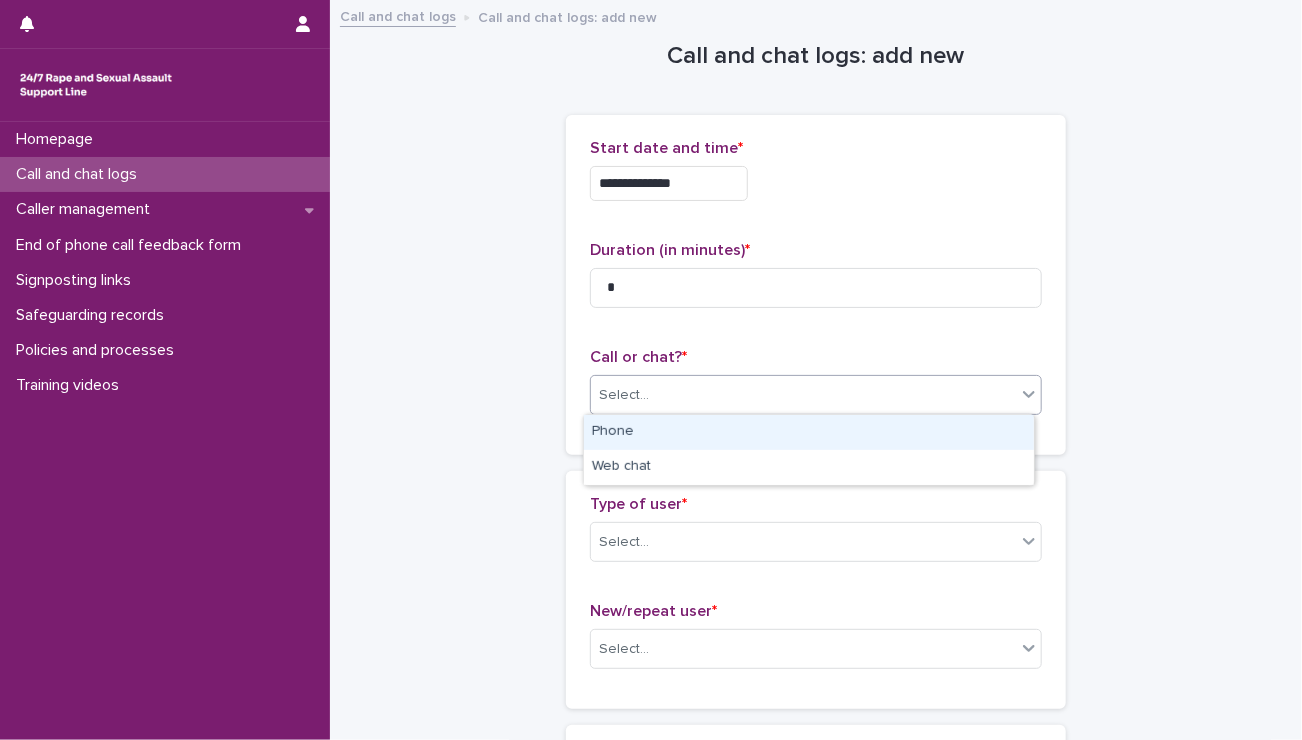 click on "Select..." at bounding box center (624, 395) 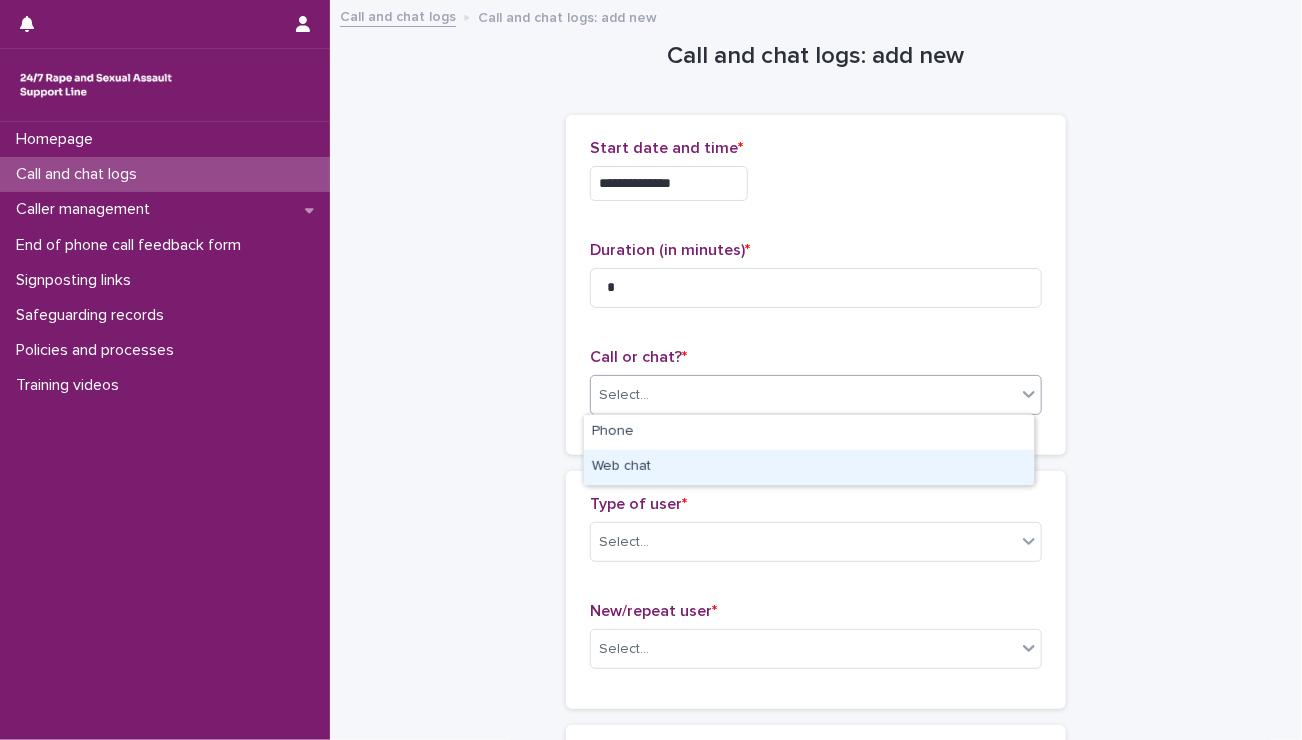 click on "Web chat" at bounding box center (809, 467) 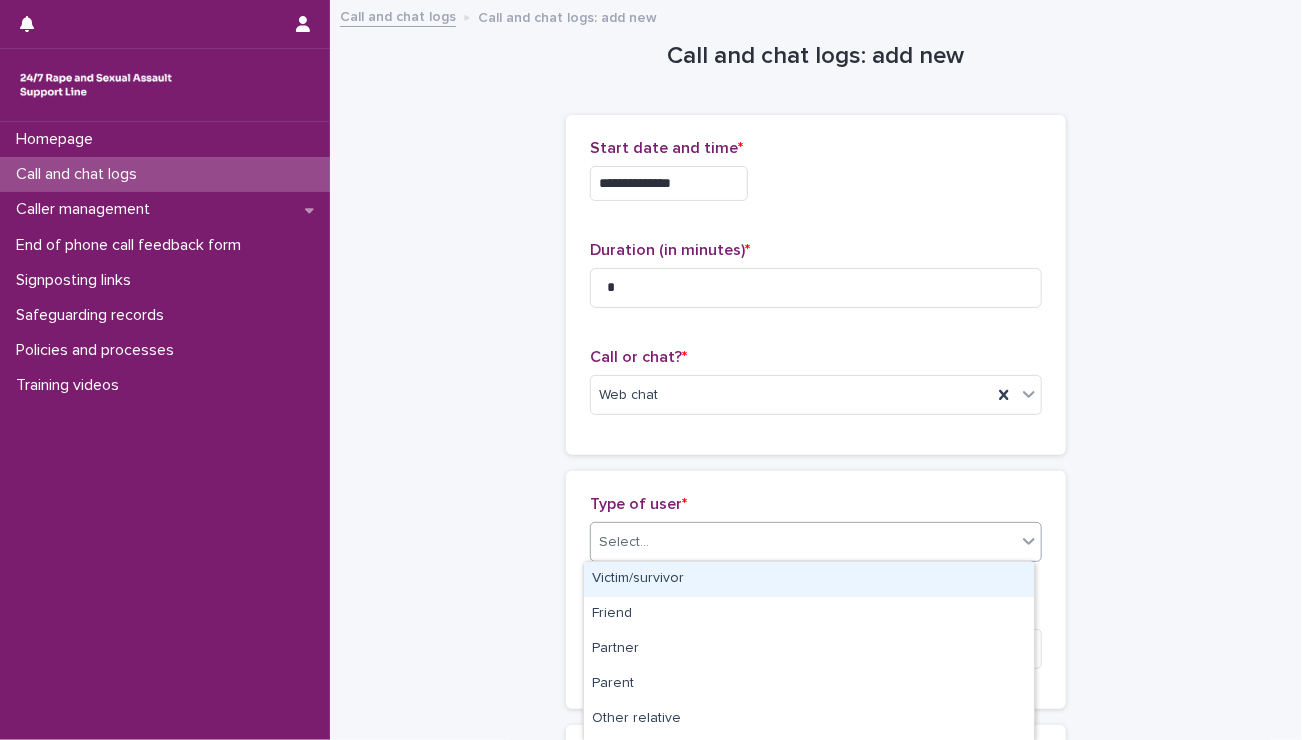 click on "Select..." at bounding box center (803, 542) 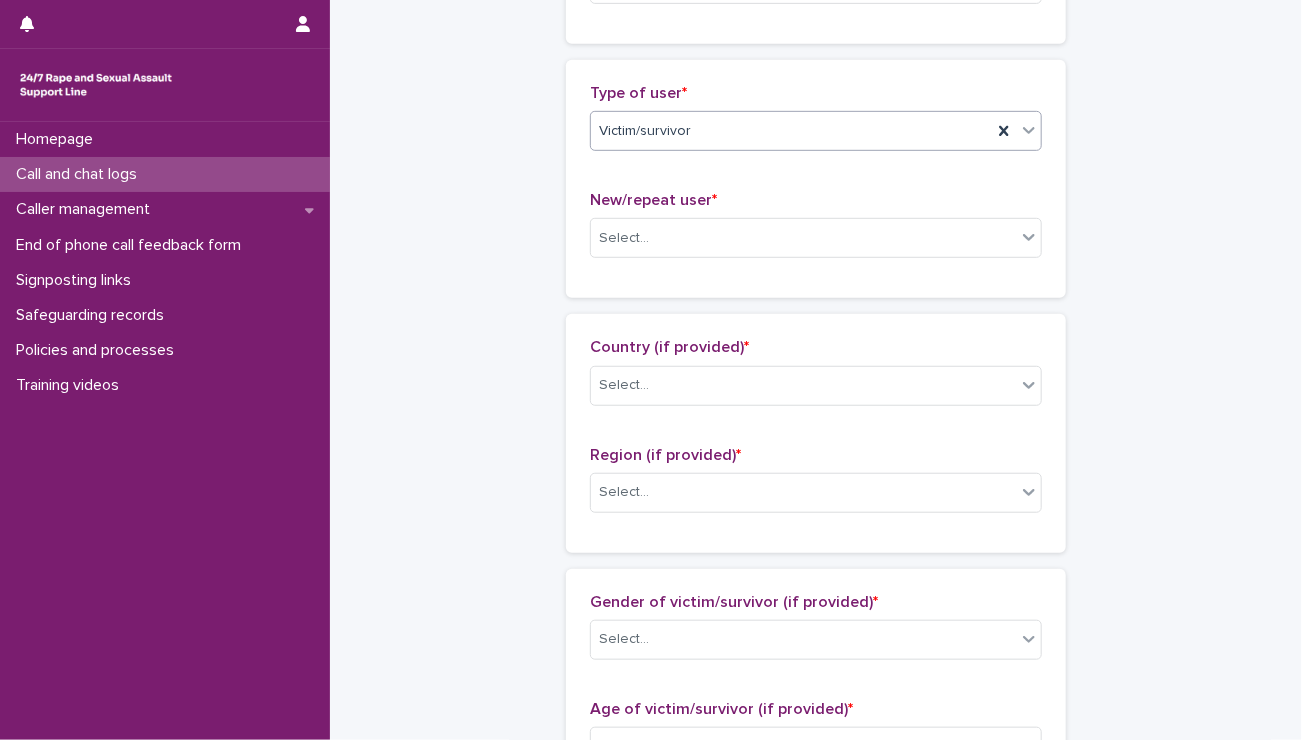 scroll, scrollTop: 420, scrollLeft: 0, axis: vertical 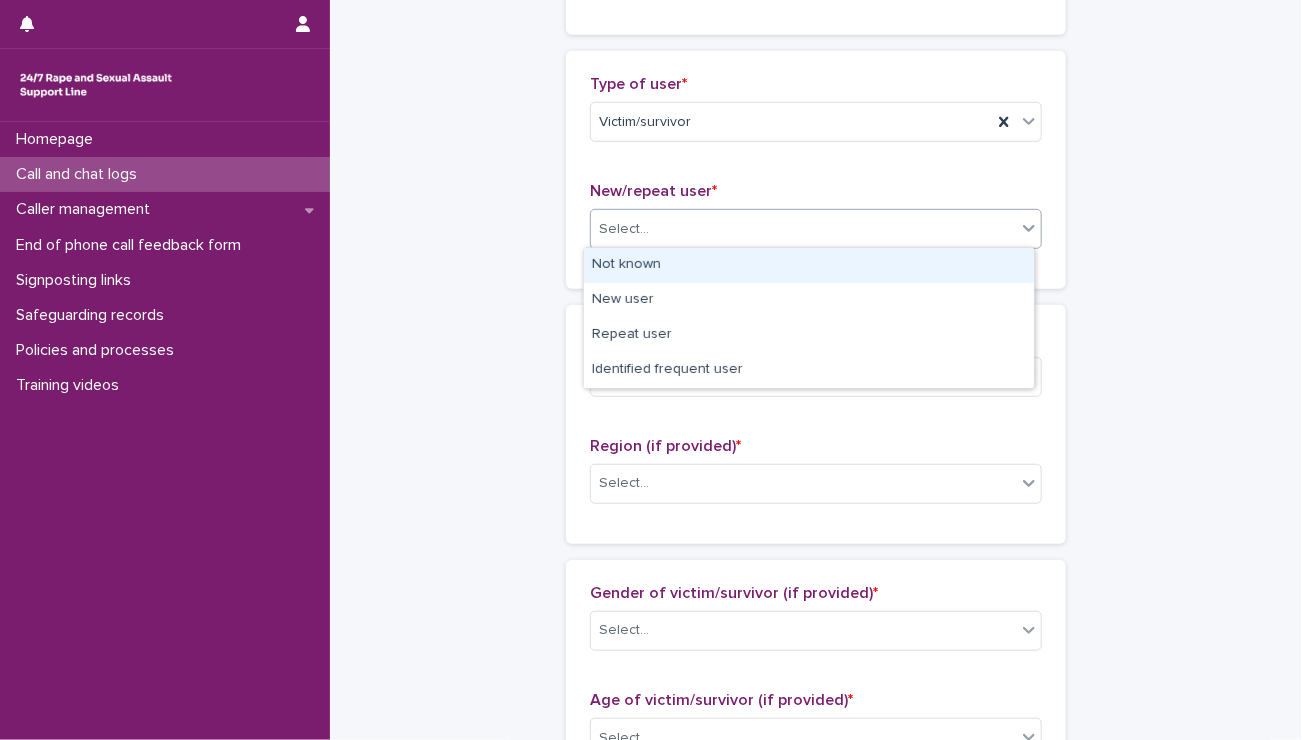 click on "Select..." at bounding box center [803, 229] 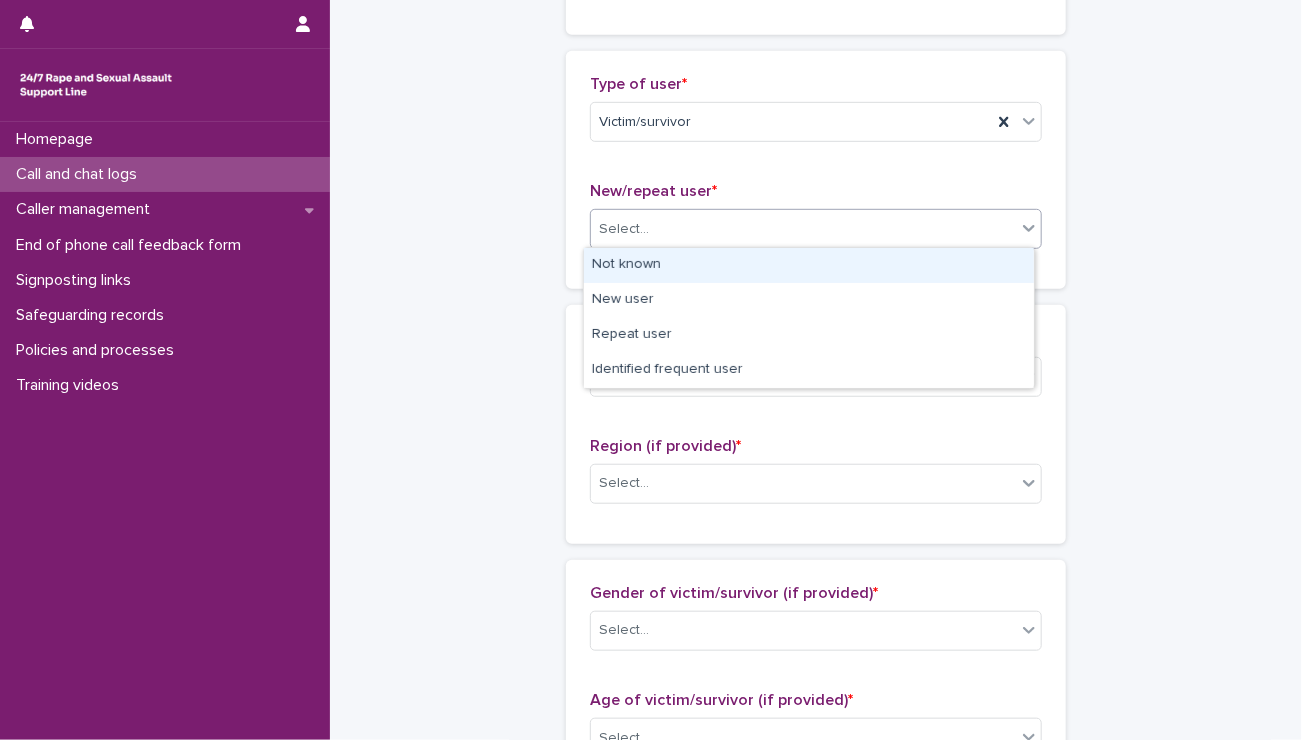 click on "Not known" at bounding box center [809, 265] 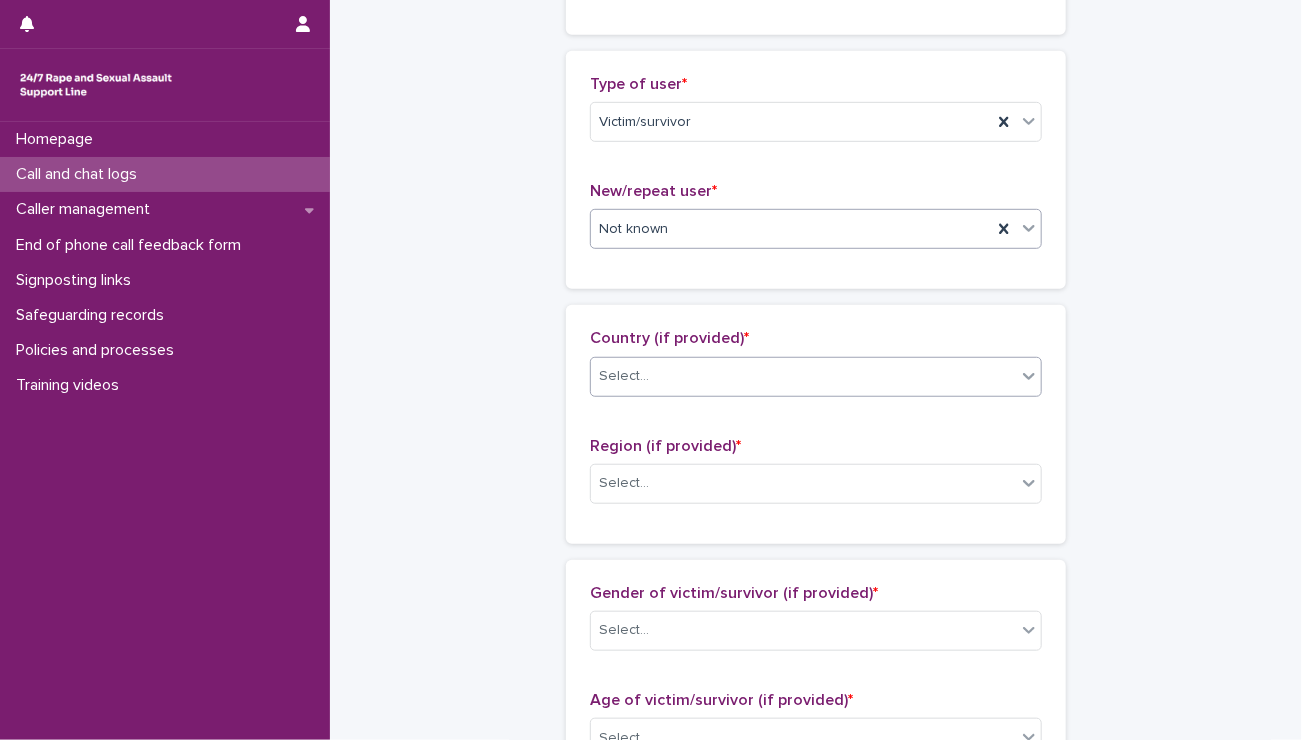 click on "Select..." at bounding box center (803, 376) 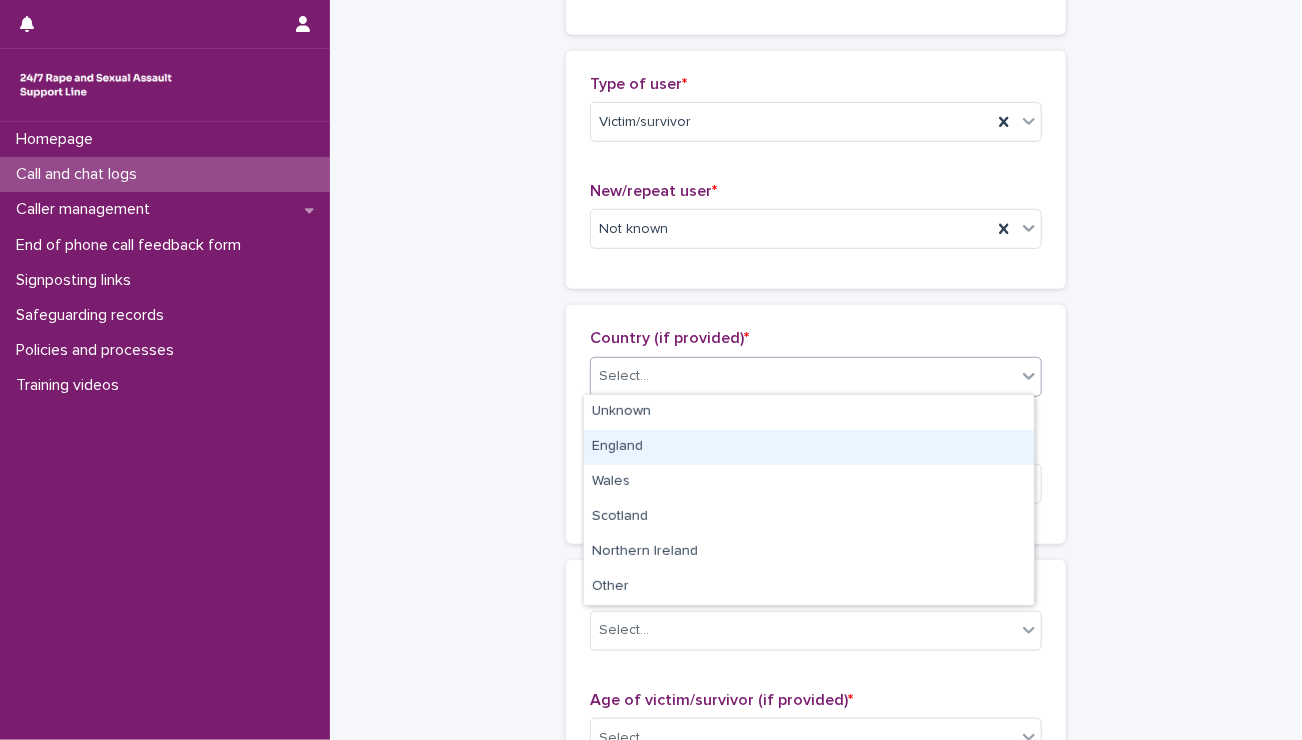 click on "England" at bounding box center (809, 447) 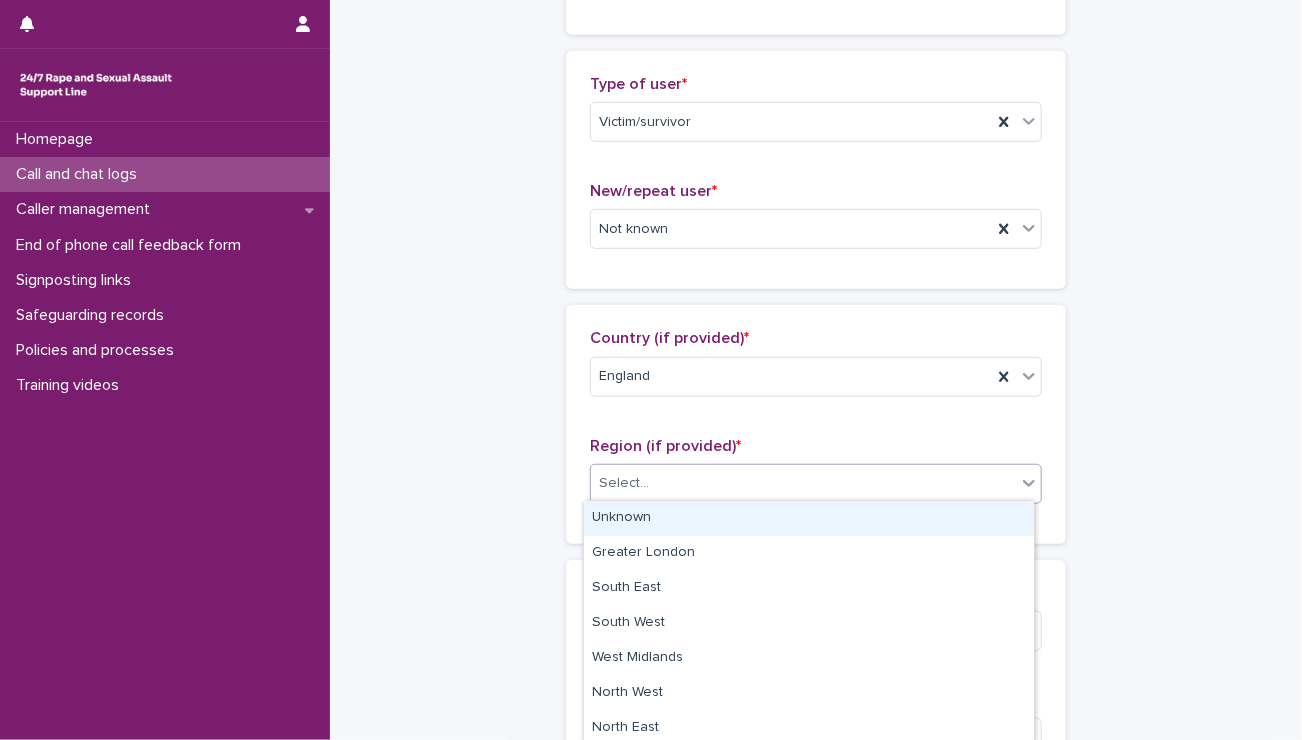 click on "Select..." at bounding box center [803, 483] 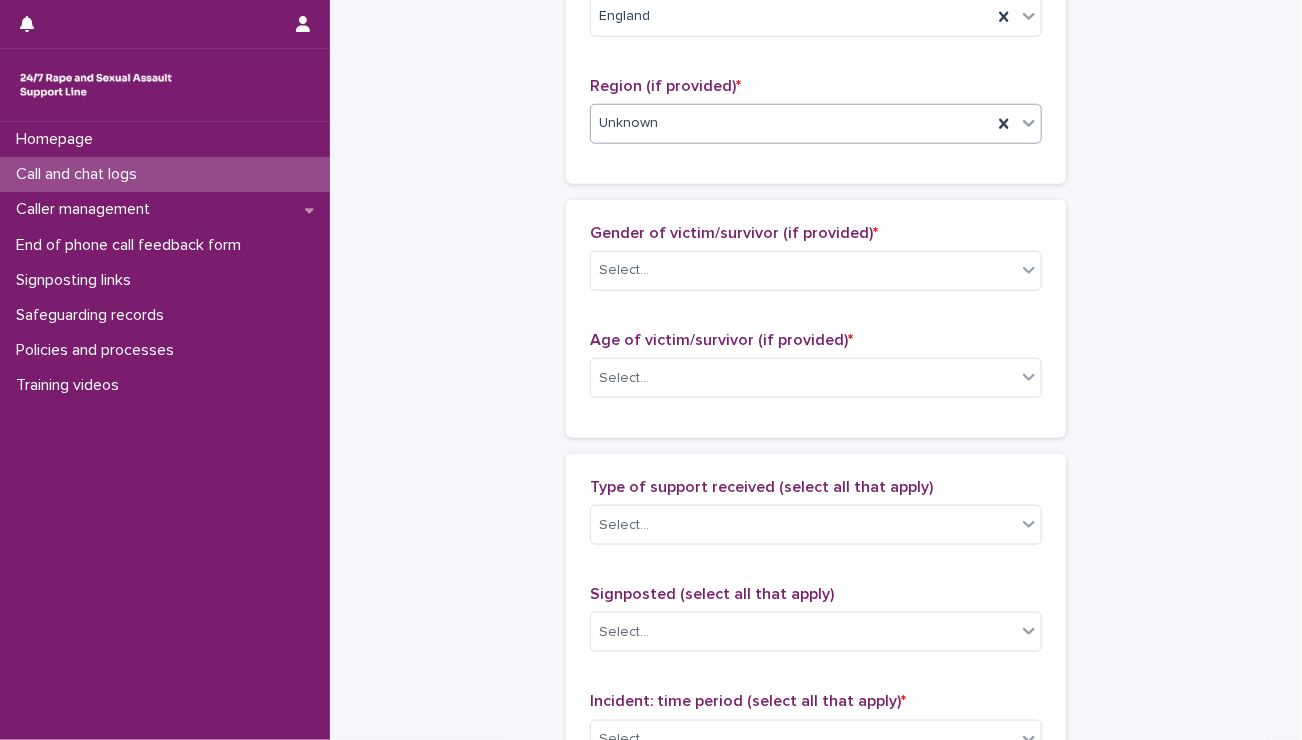 scroll, scrollTop: 784, scrollLeft: 0, axis: vertical 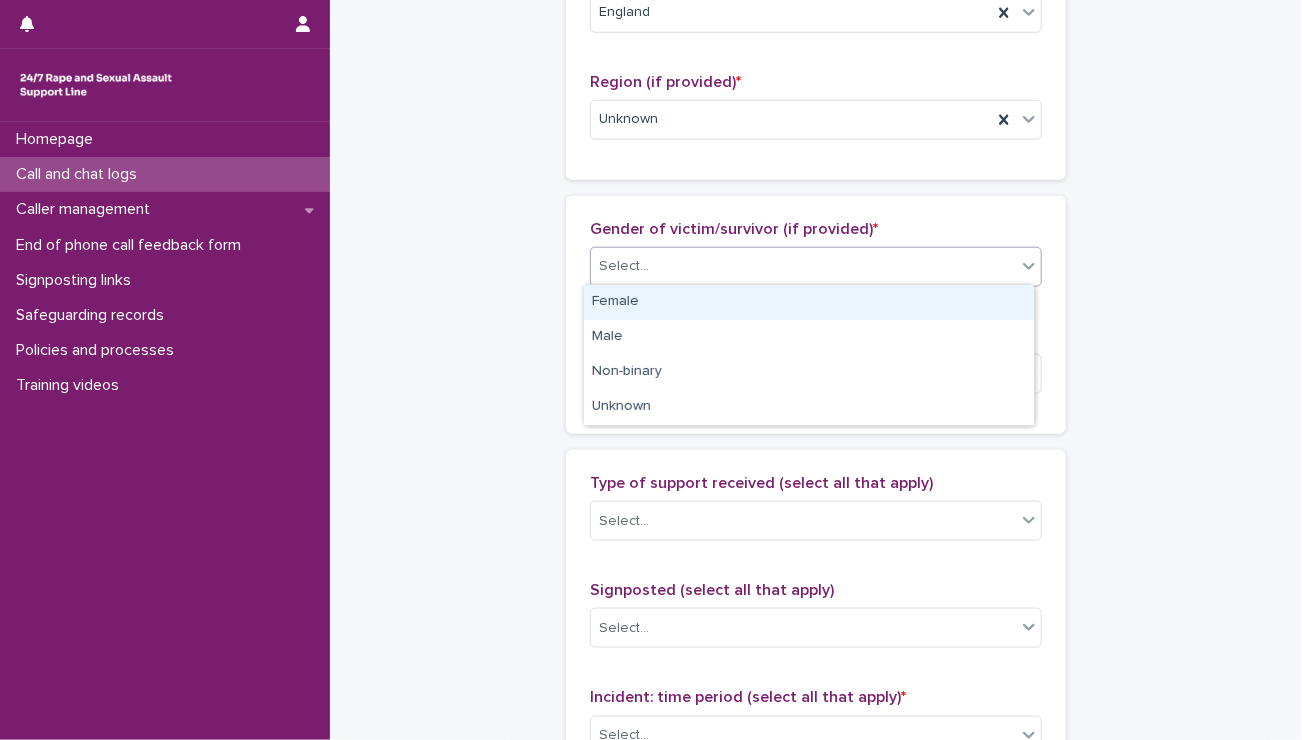 drag, startPoint x: 690, startPoint y: 256, endPoint x: 688, endPoint y: 299, distance: 43.046486 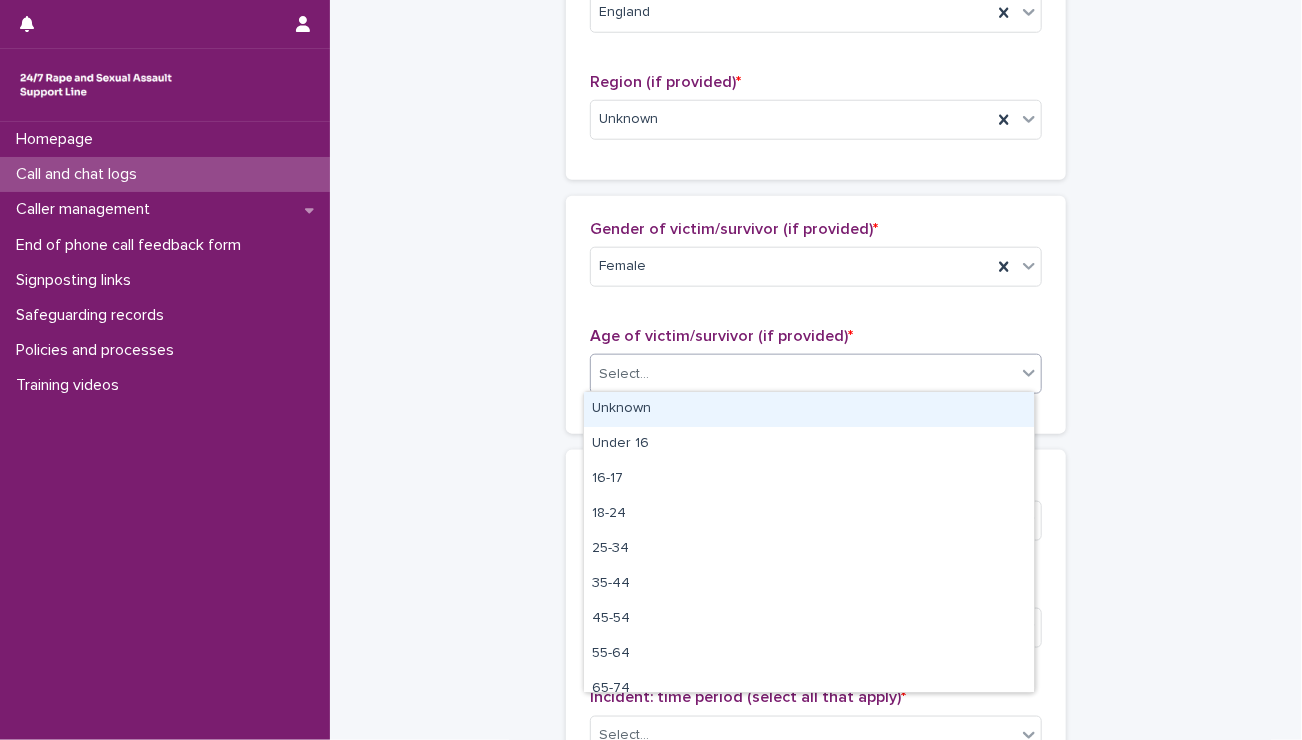 click on "Select..." at bounding box center [803, 374] 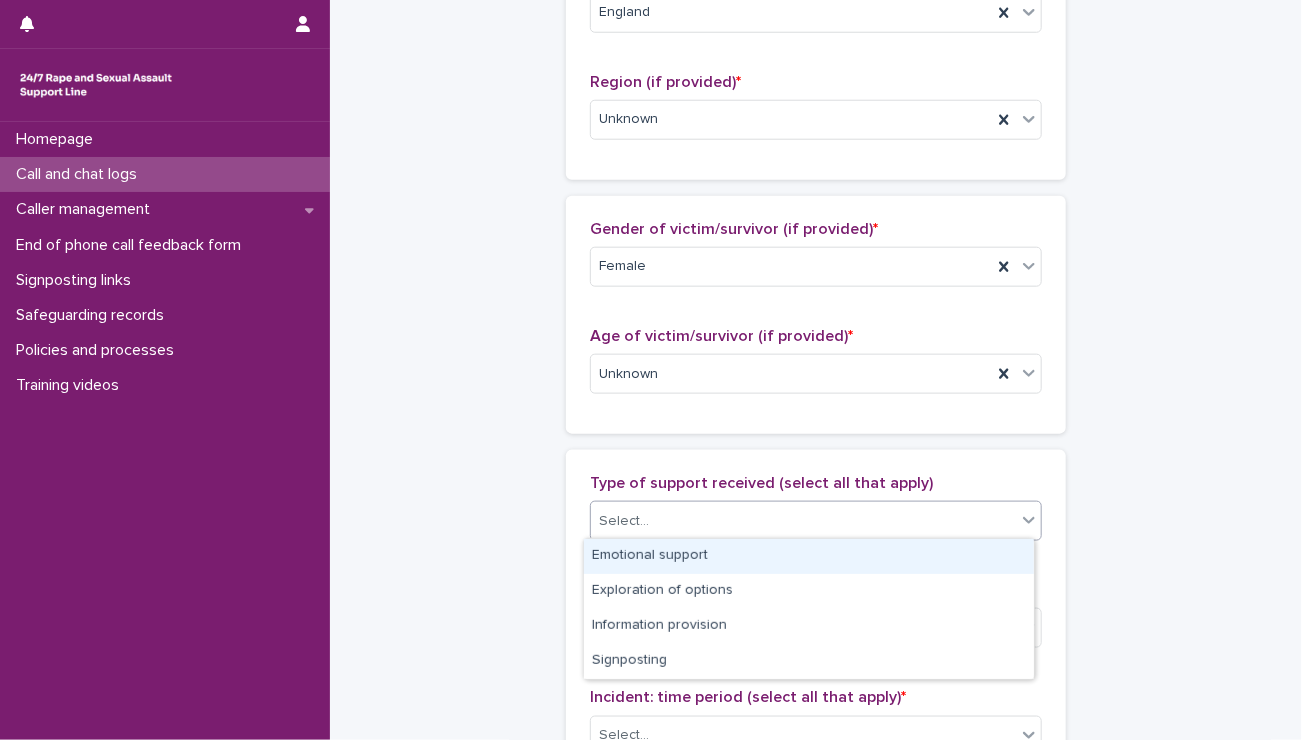 click on "Select..." at bounding box center [803, 521] 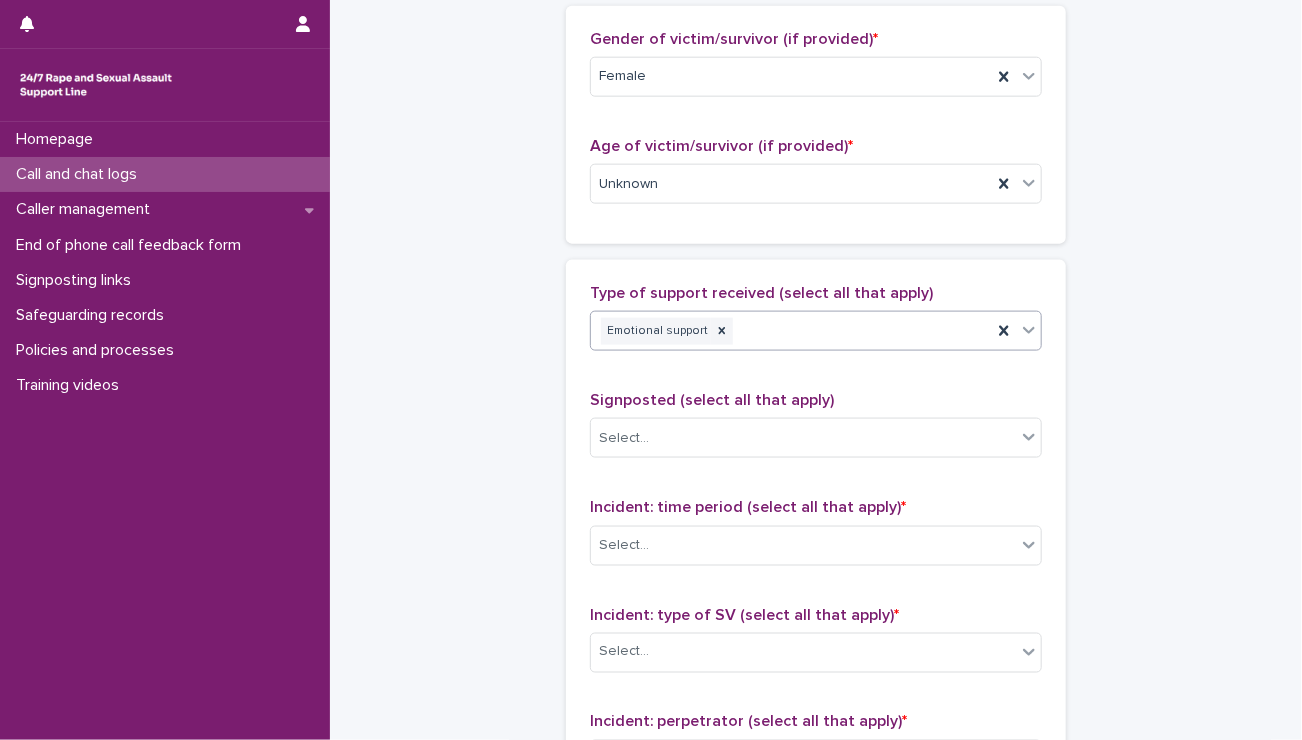 scroll, scrollTop: 976, scrollLeft: 0, axis: vertical 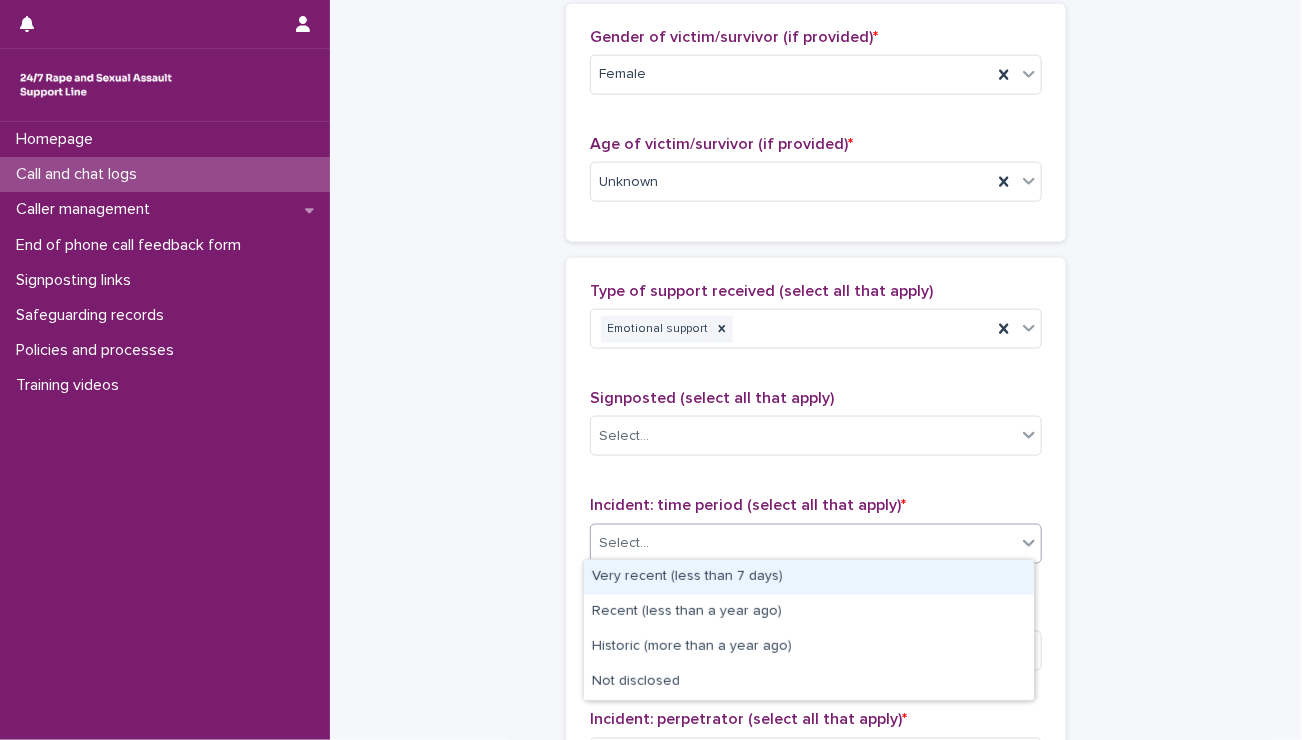click on "Select..." at bounding box center (803, 543) 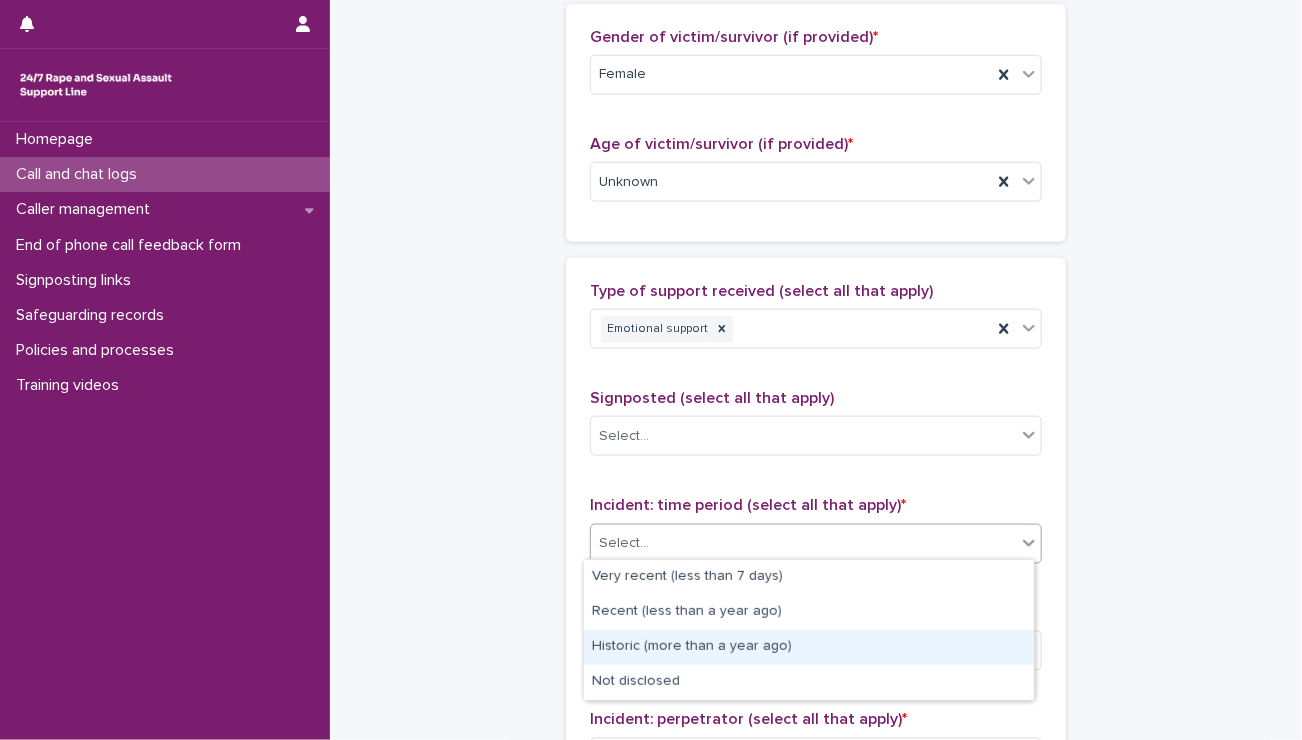 click on "Historic (more than a year ago)" at bounding box center [809, 647] 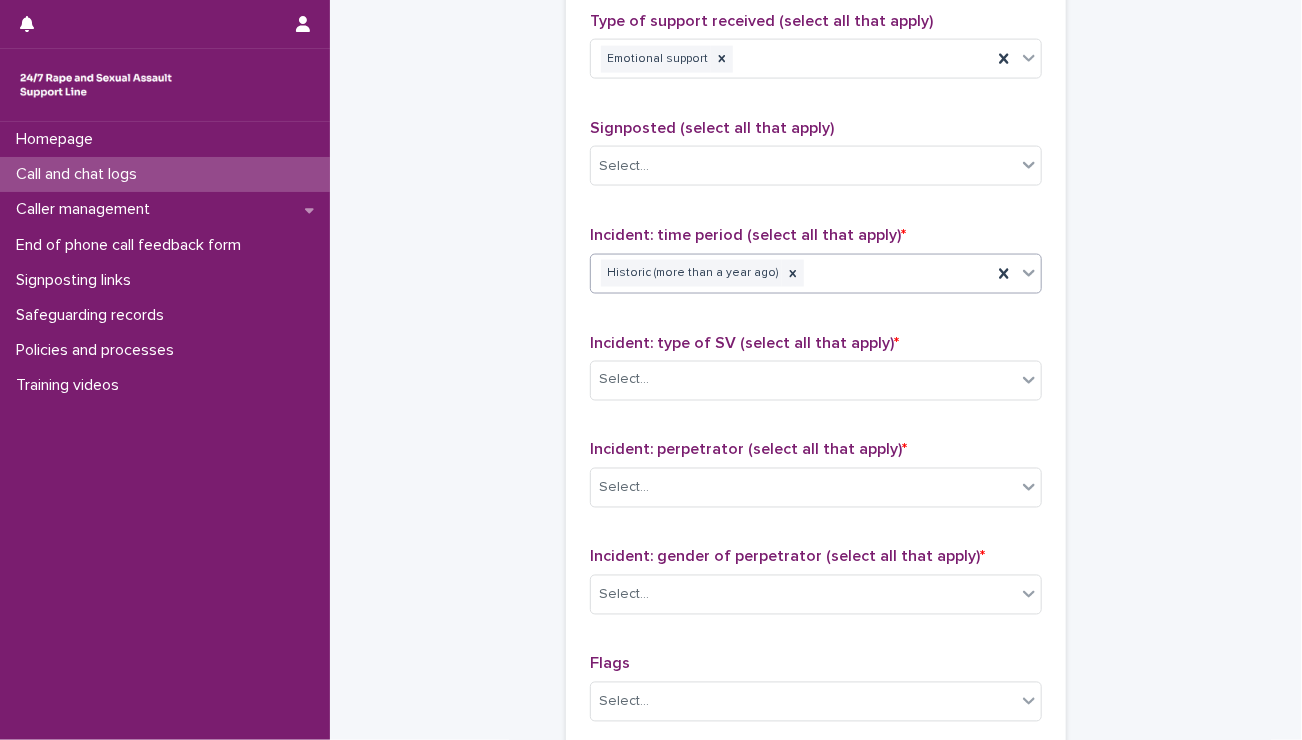 scroll, scrollTop: 1266, scrollLeft: 0, axis: vertical 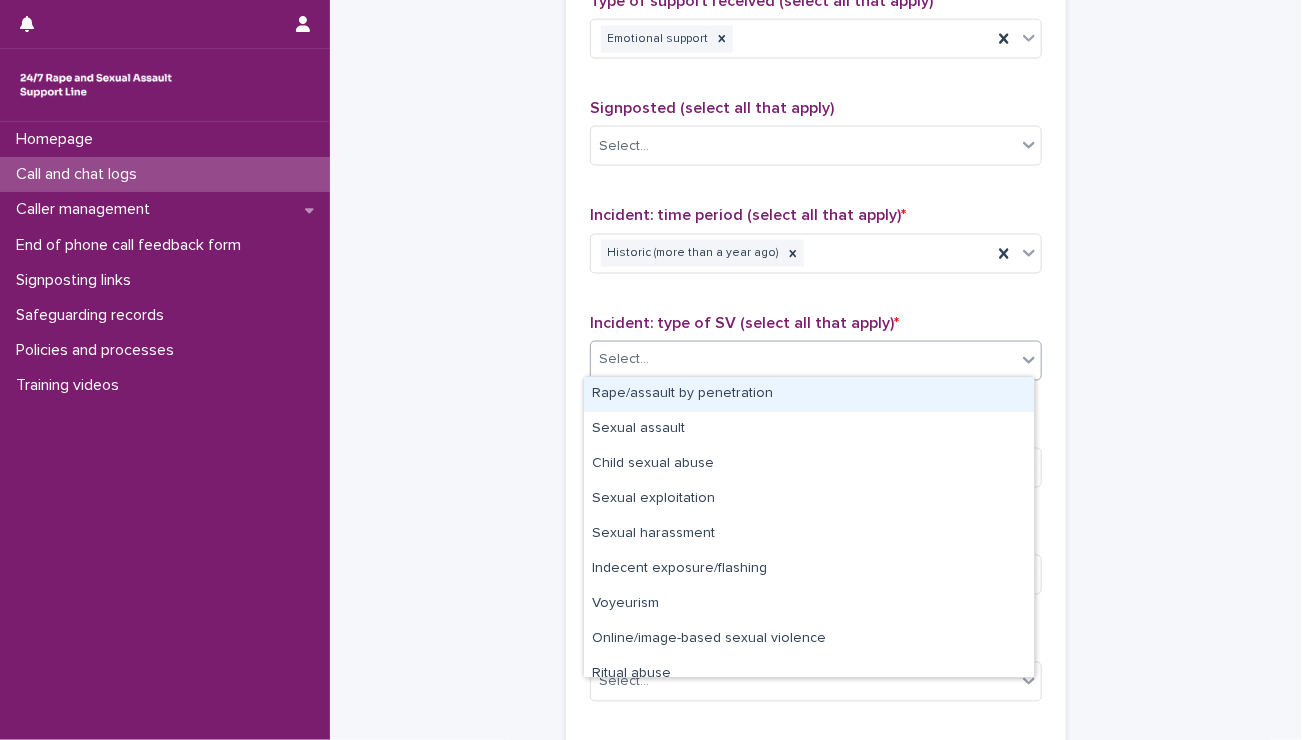 click on "Select..." at bounding box center (803, 360) 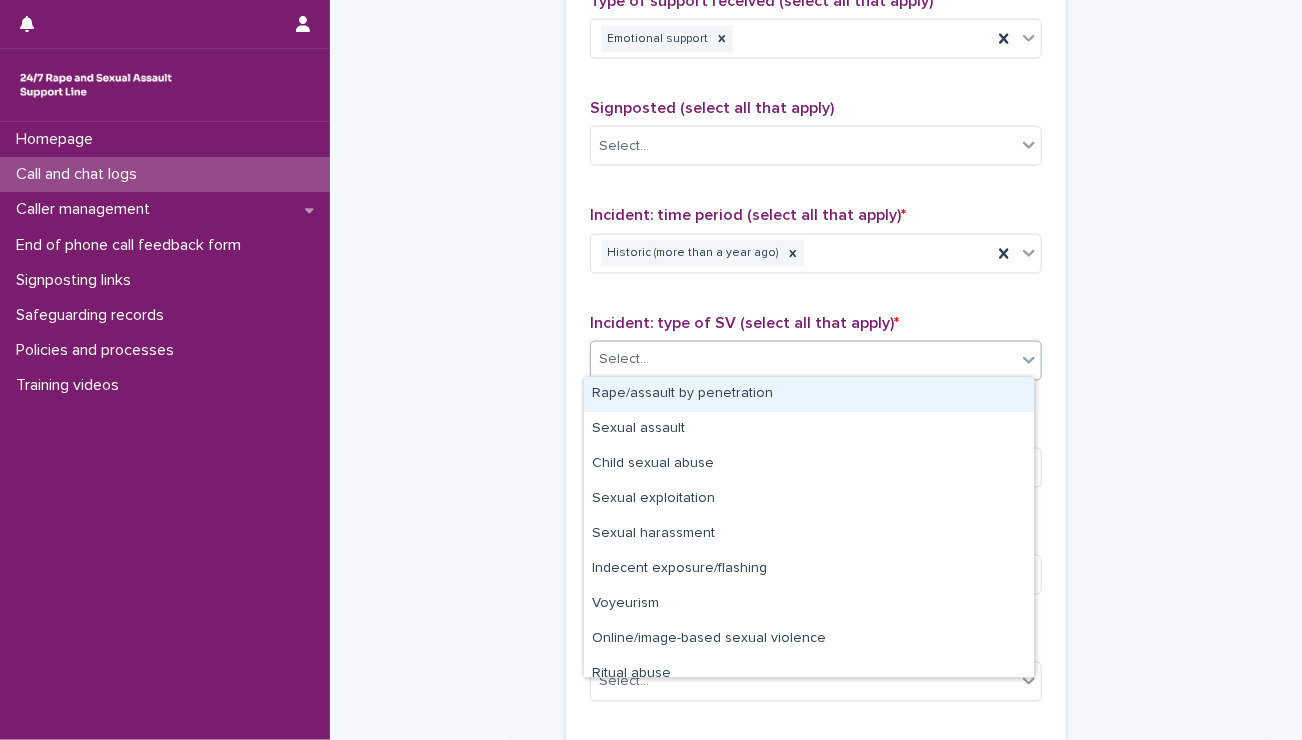 click on "Rape/assault by penetration" at bounding box center (809, 394) 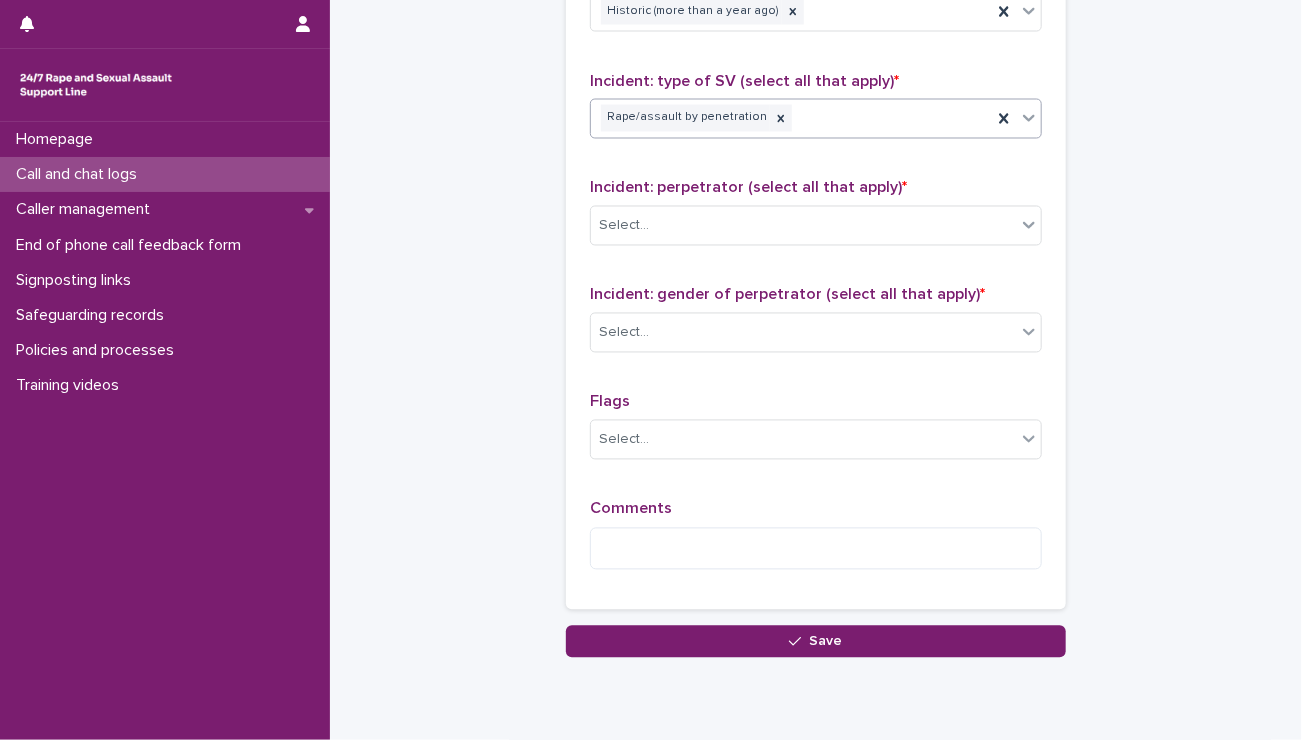scroll, scrollTop: 1522, scrollLeft: 0, axis: vertical 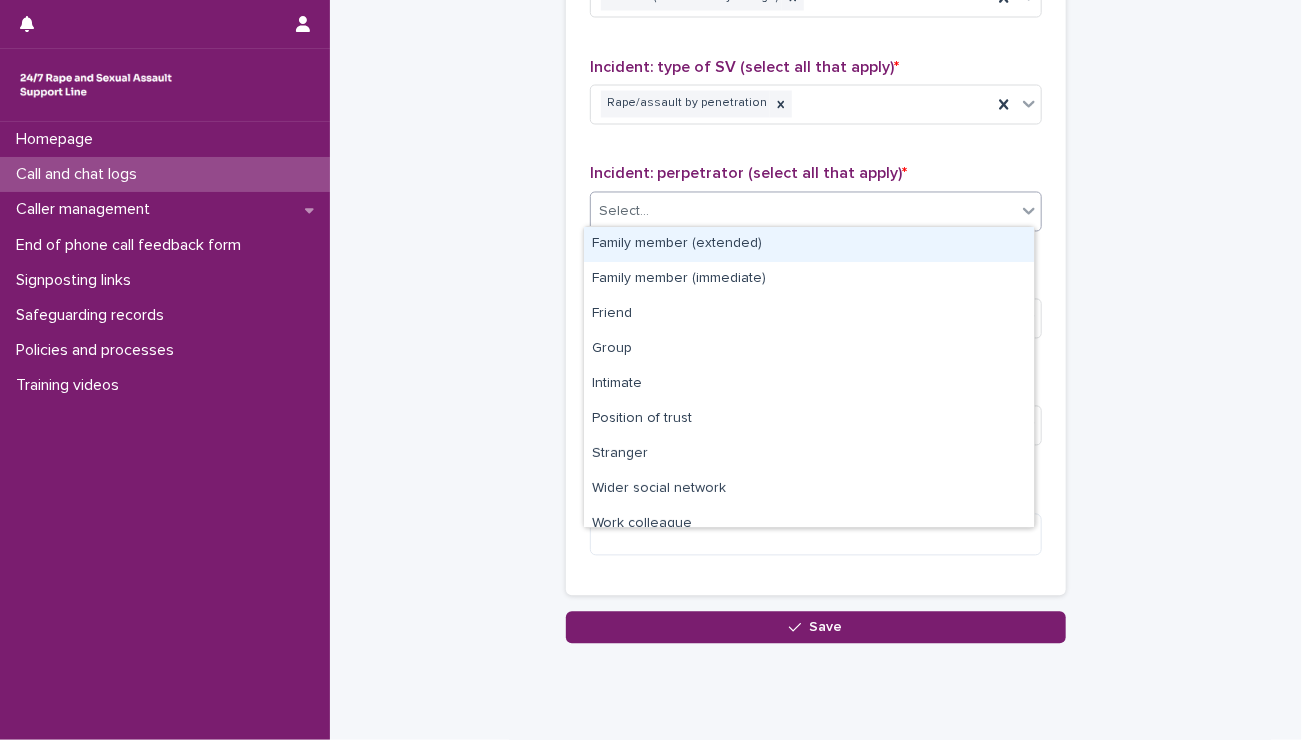 click on "Select..." at bounding box center [803, 212] 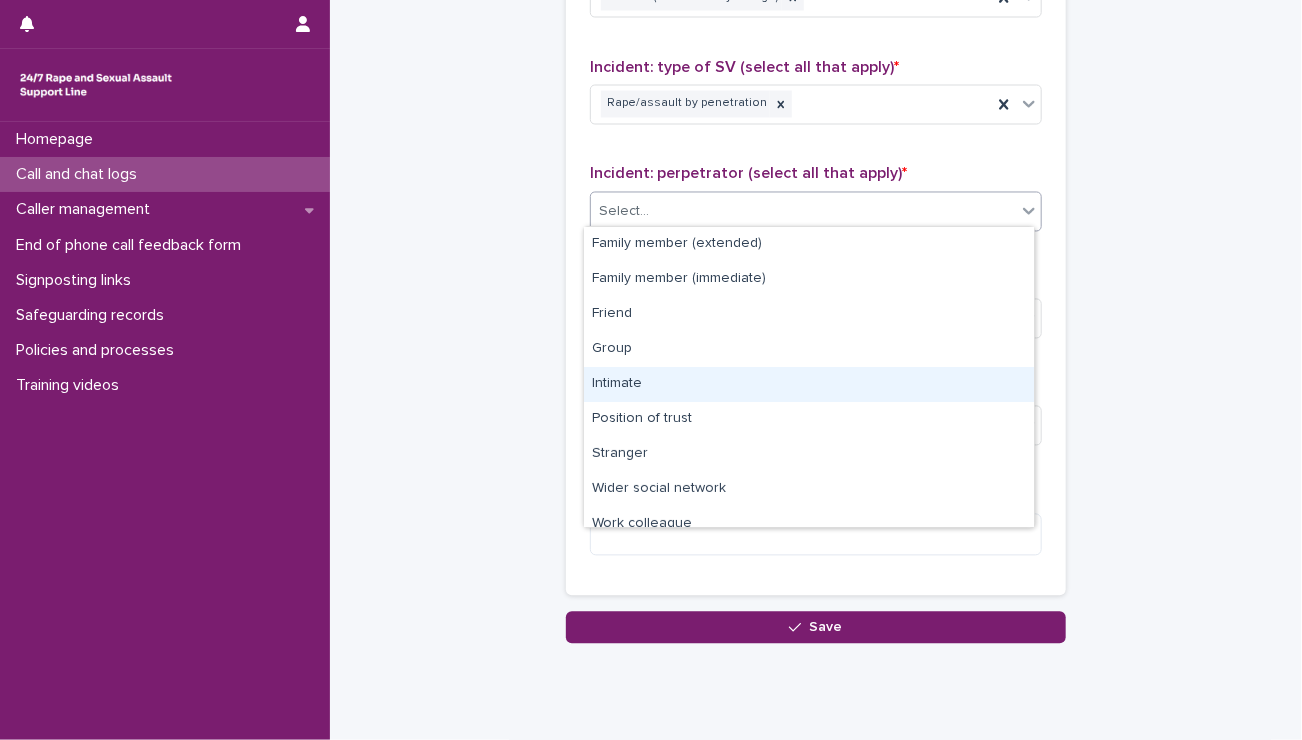 click on "Intimate" at bounding box center [809, 384] 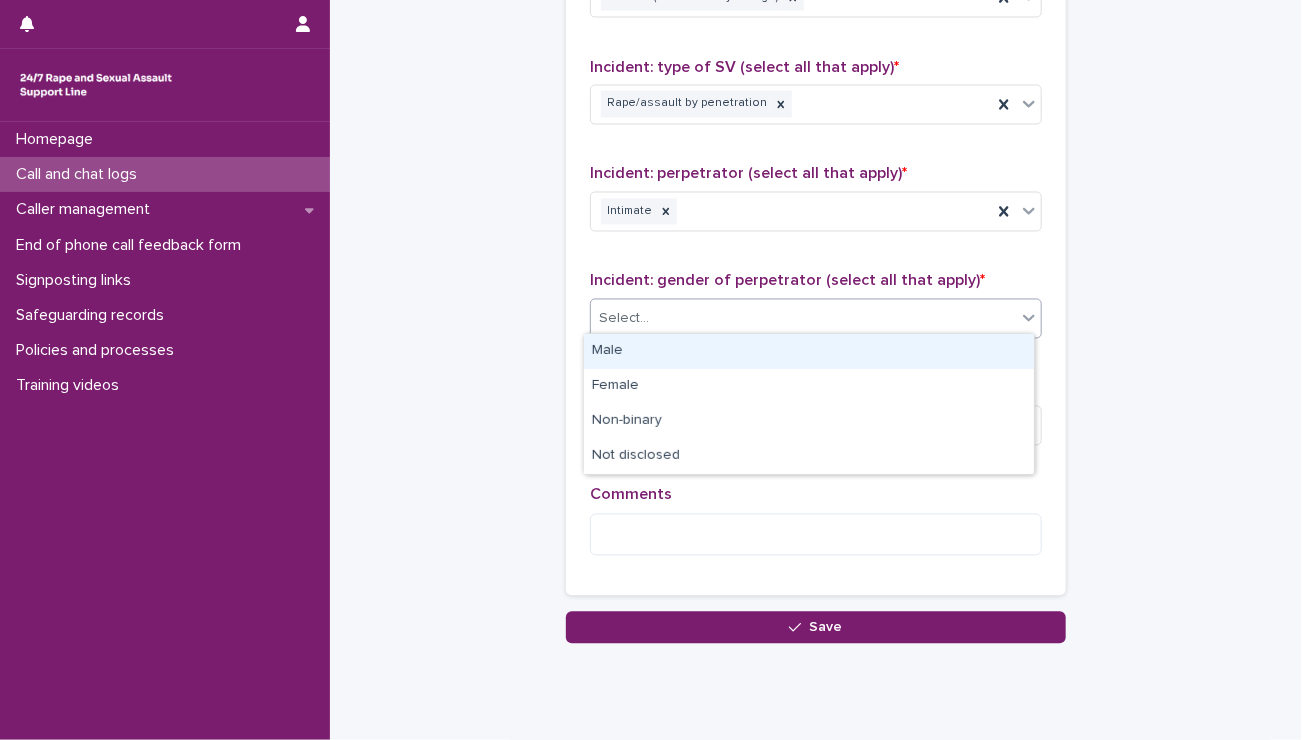click at bounding box center [652, 319] 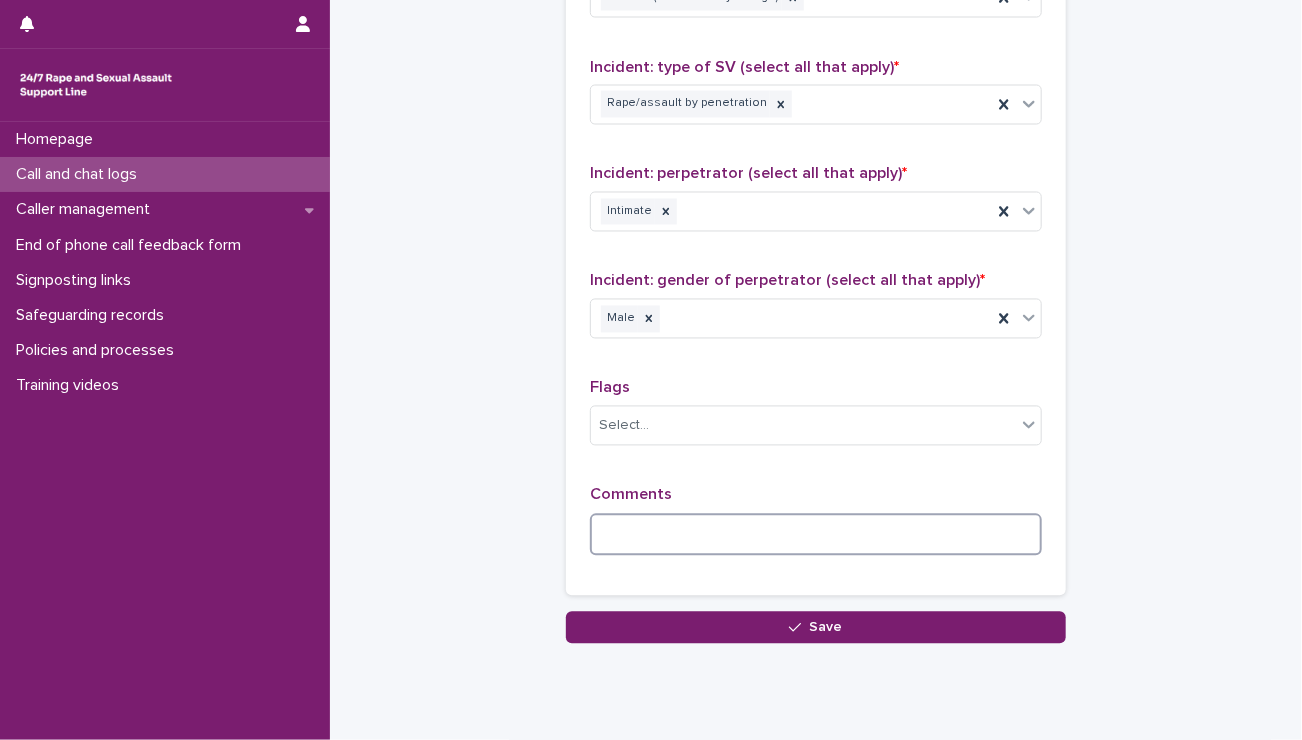 click at bounding box center [816, 535] 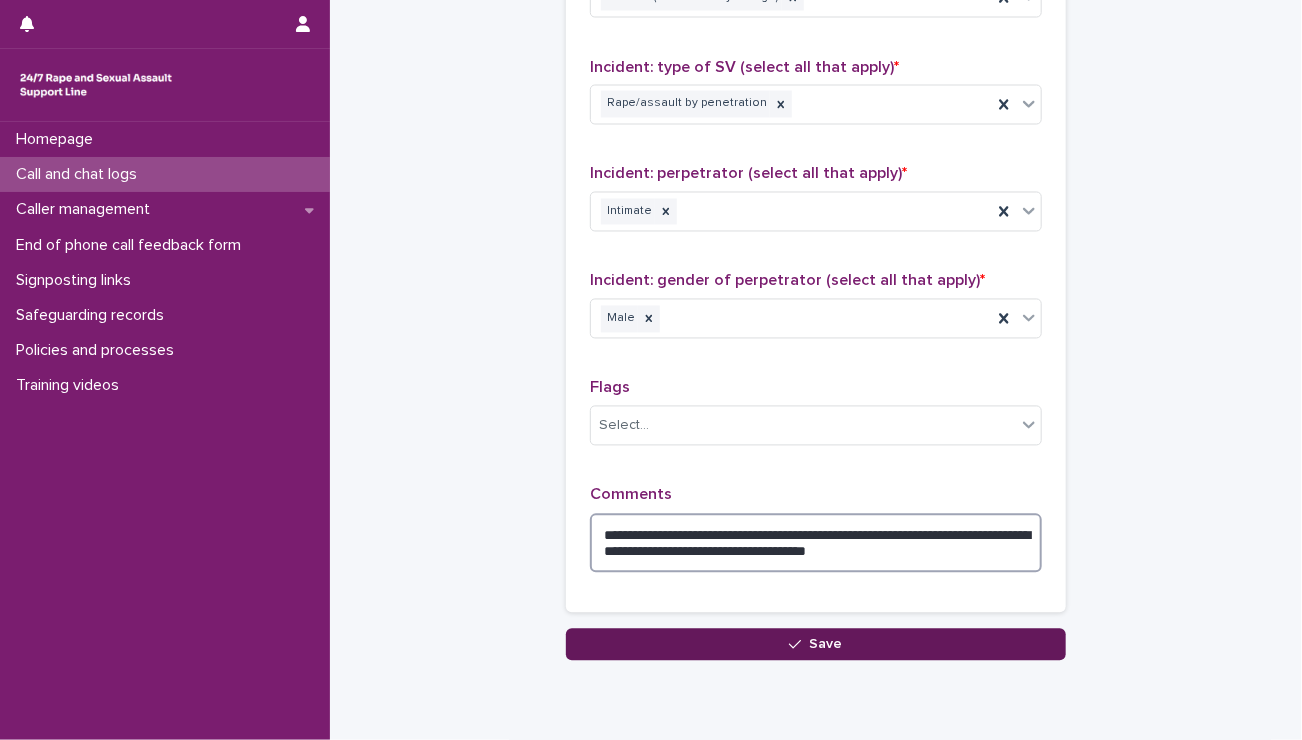type on "**********" 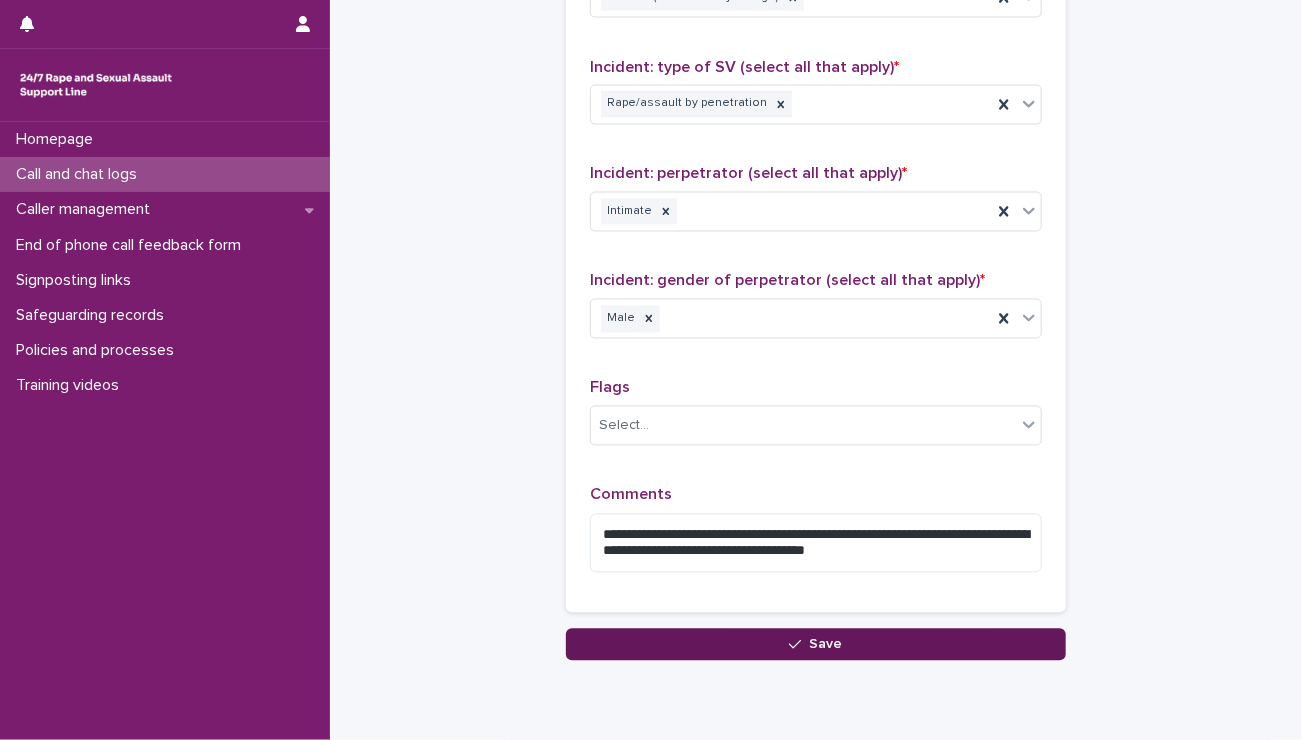 click on "Save" at bounding box center [816, 645] 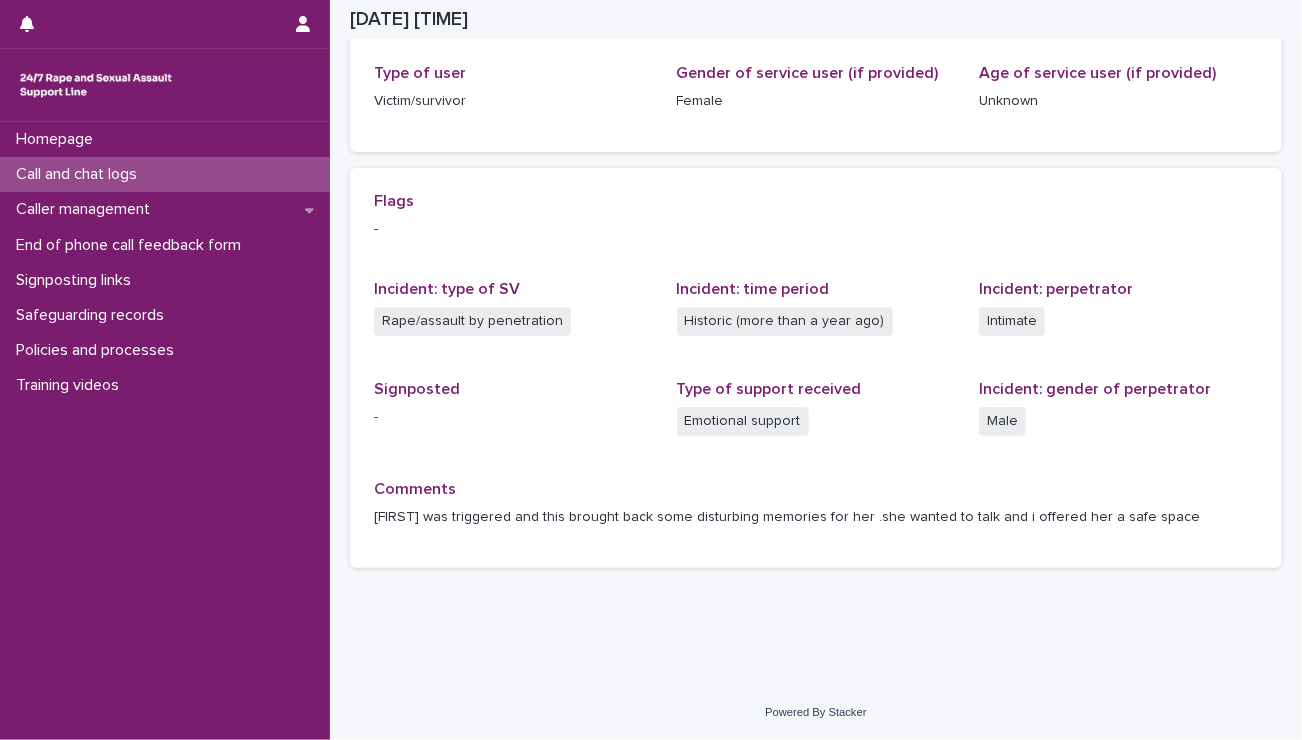 scroll, scrollTop: 322, scrollLeft: 0, axis: vertical 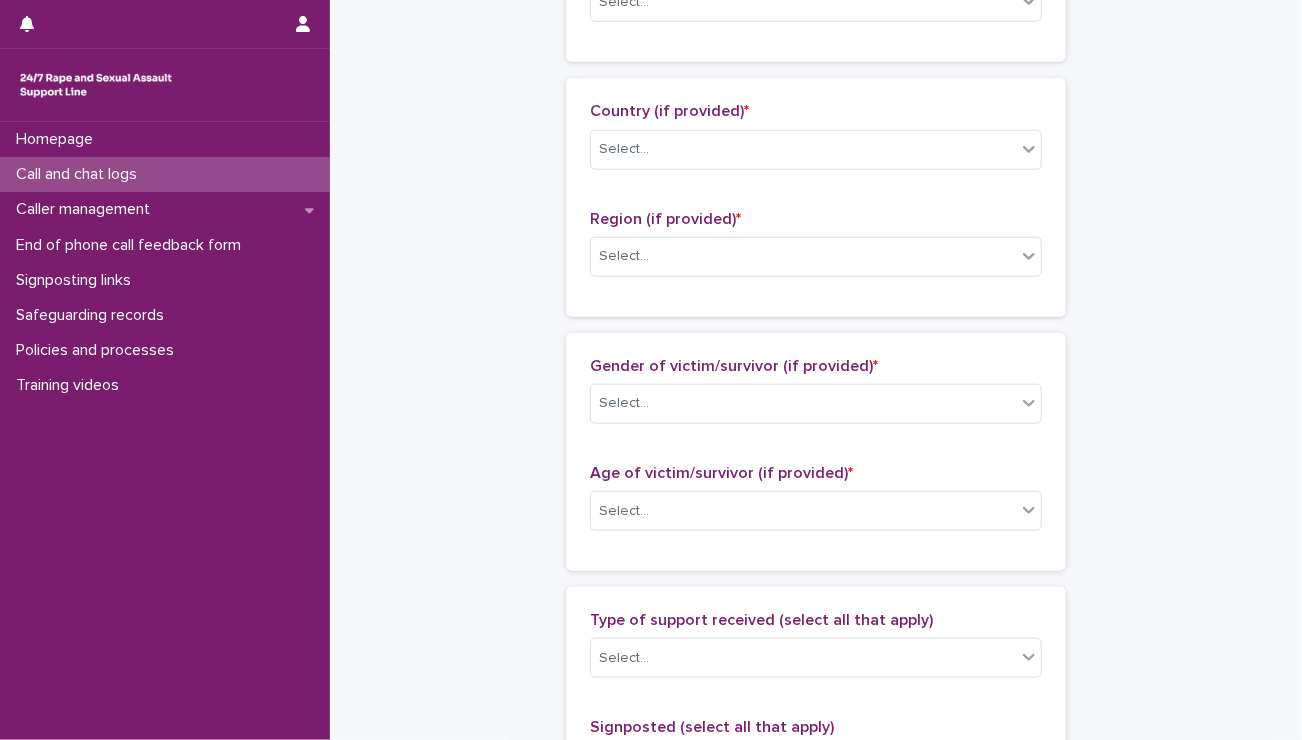 click on "Call and chat logs: add new Loading... Saving… Loading... Saving… Loading... Saving… Start date and time * Duration (in minutes) * Call or chat? * Select... Loading... Saving… Type of user * Select... New/repeat user * Select... Loading... Saving… Loading... Saving… Country (if provided) * Select... Region (if provided) * Select... Loading... Saving… Loading... Saving… Gender of victim/survivor (if provided) * Select... Age of victim/survivor (if provided) * Select... Loading... Saving… Type of support received (select all that apply) Select... Signposted (select all that apply) Select... Incident: time period (select all that apply) * Select... Incident: type of SV (select all that apply) * Select... Incident: perpetrator (select all that apply) * Select... Incident: gender of perpetrator (select all that apply) * Select... Flags Select... Comments Loading... Saving… Loading... Saving… Loading... Saving… Loading... Saving… Please fill out the required fields above. Save" at bounding box center (816, 437) 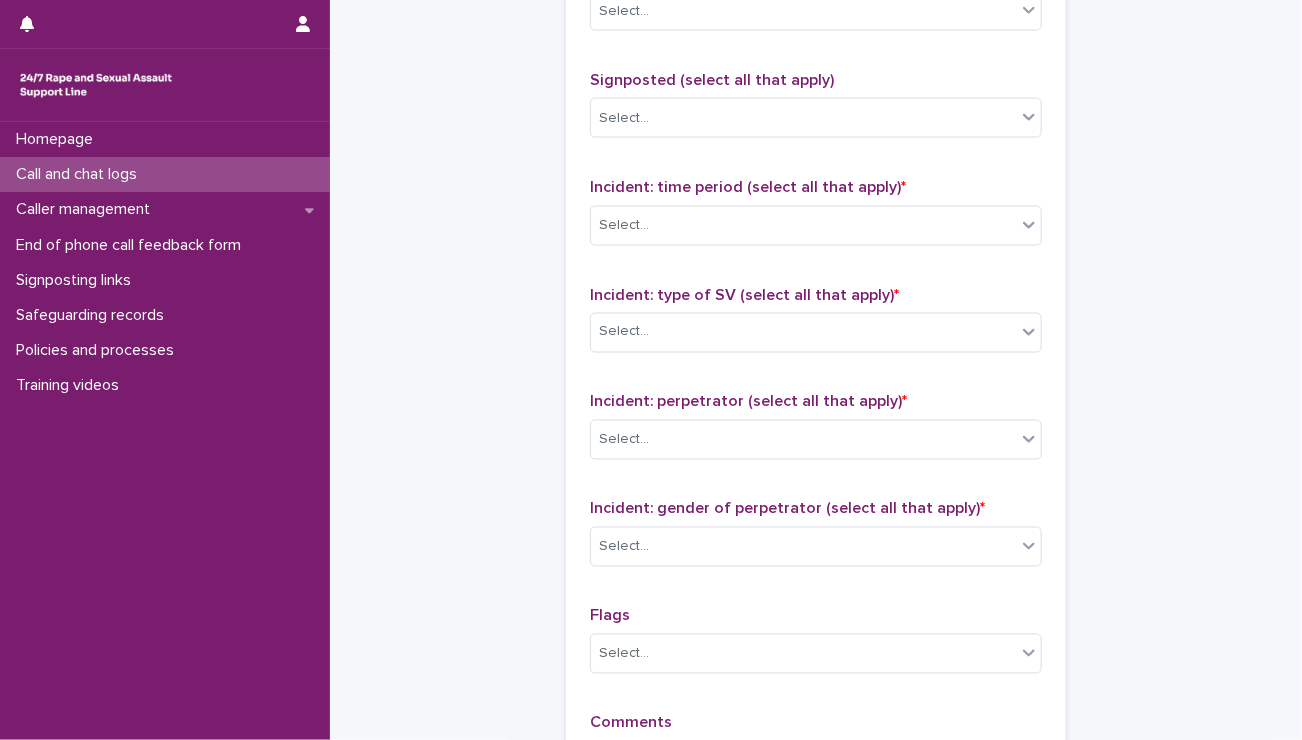 scroll, scrollTop: 1576, scrollLeft: 0, axis: vertical 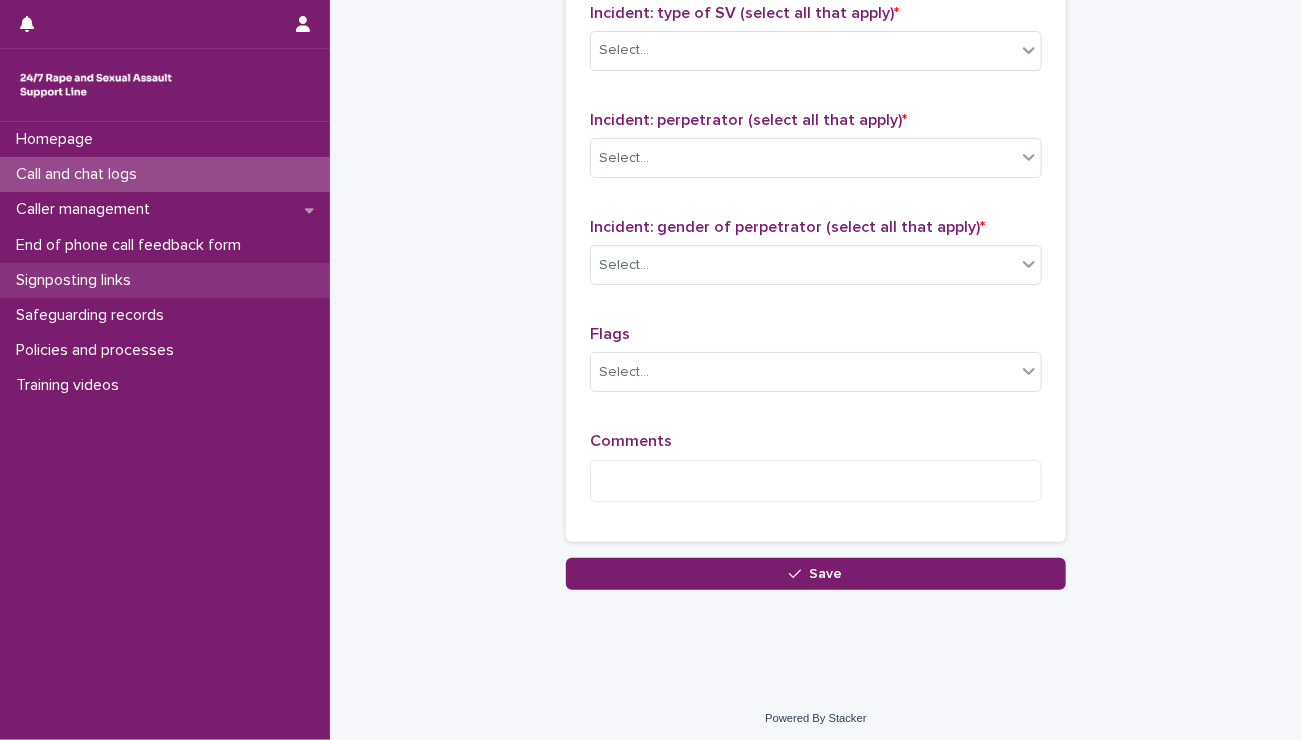 click on "Signposting links" at bounding box center [77, 280] 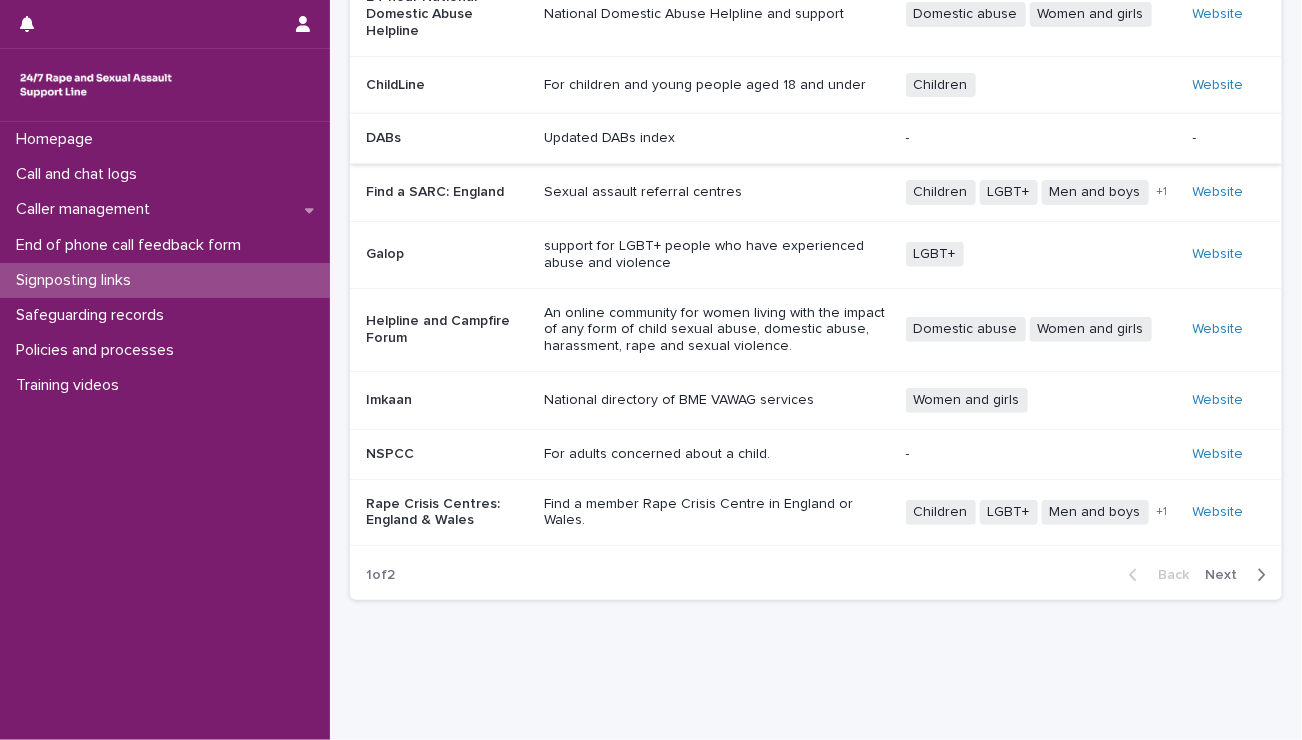 scroll, scrollTop: 269, scrollLeft: 0, axis: vertical 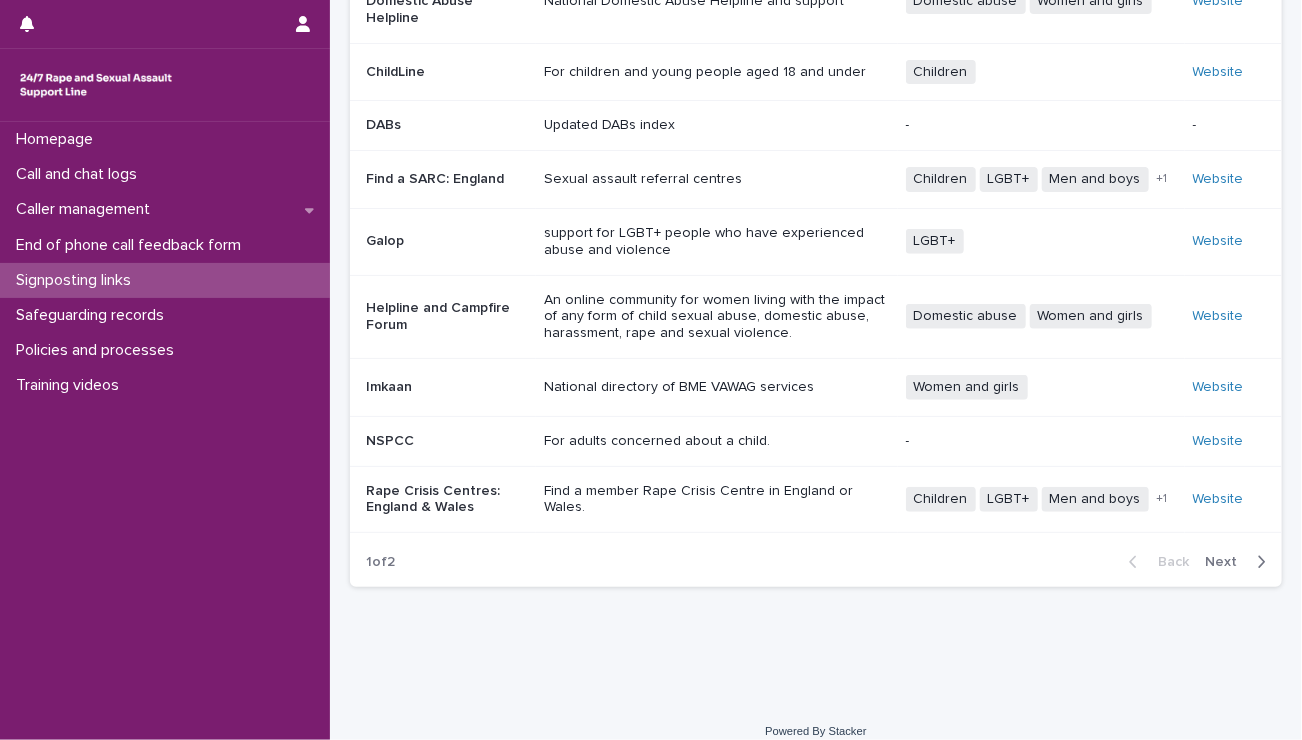 click 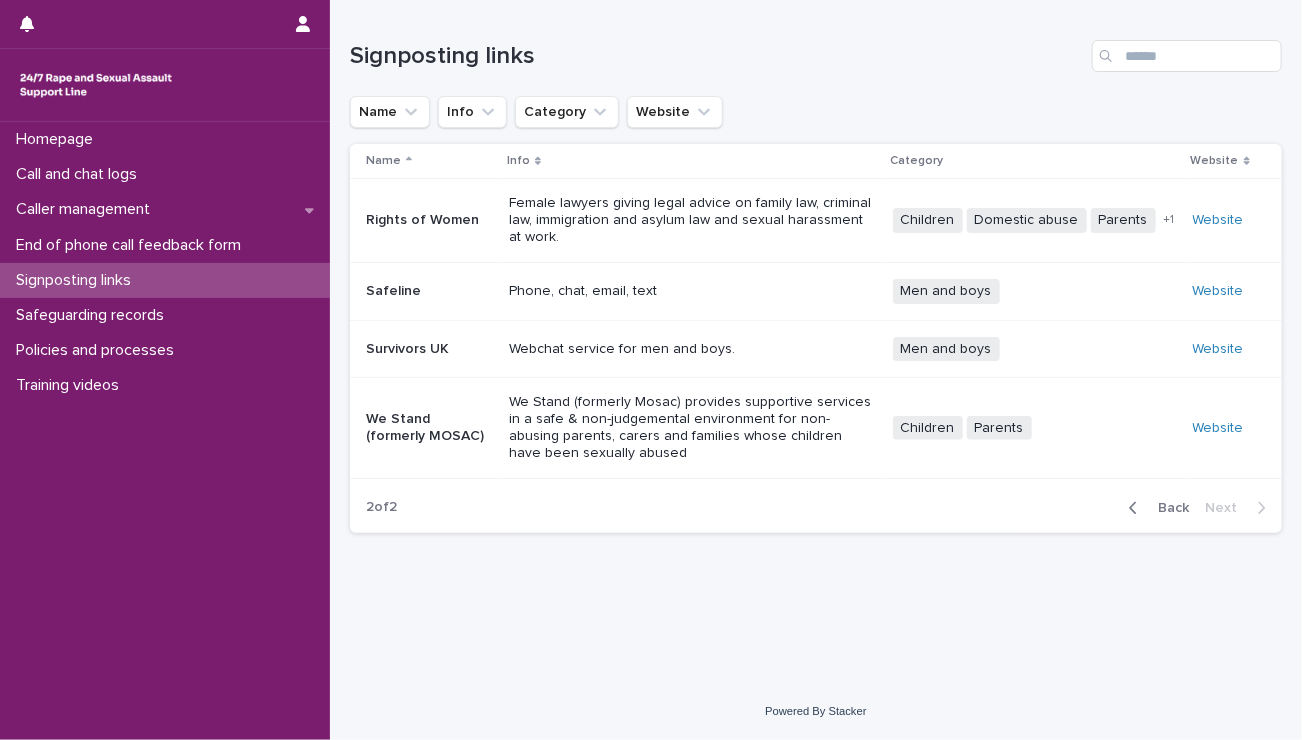 scroll, scrollTop: 0, scrollLeft: 0, axis: both 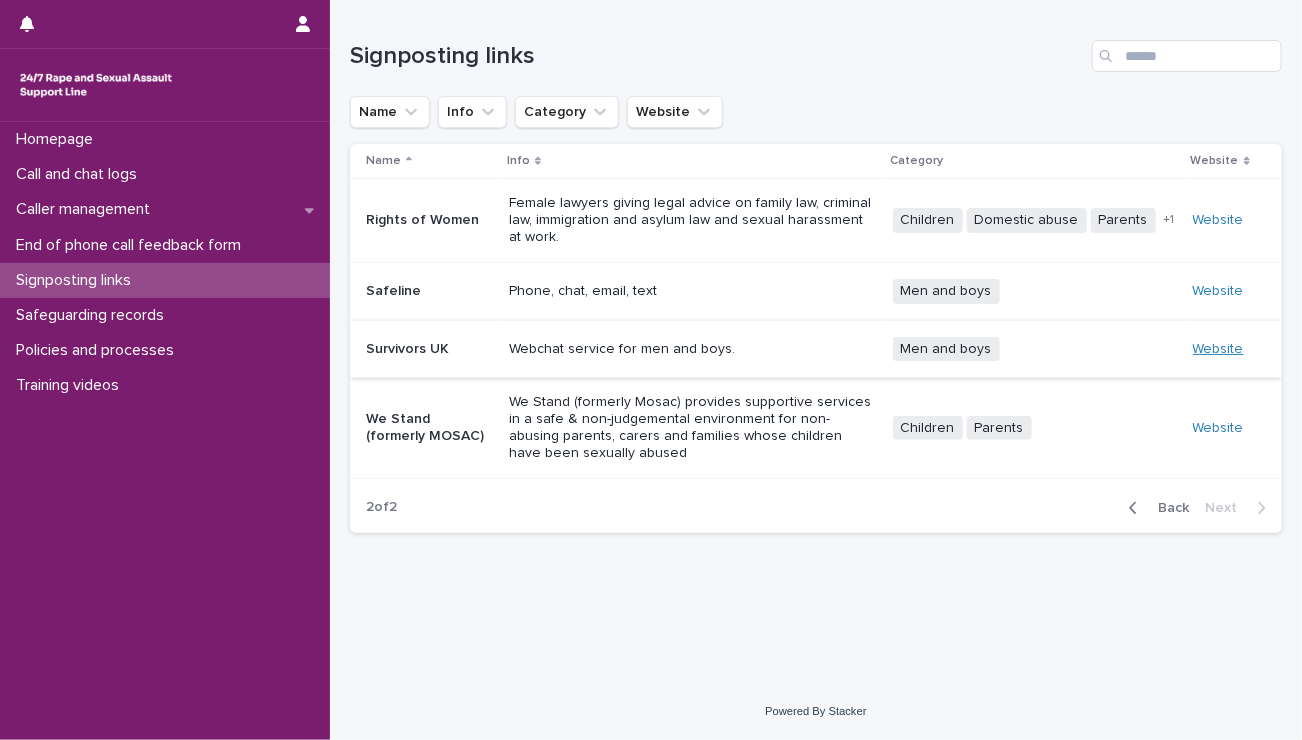 click on "Website" at bounding box center [1218, 349] 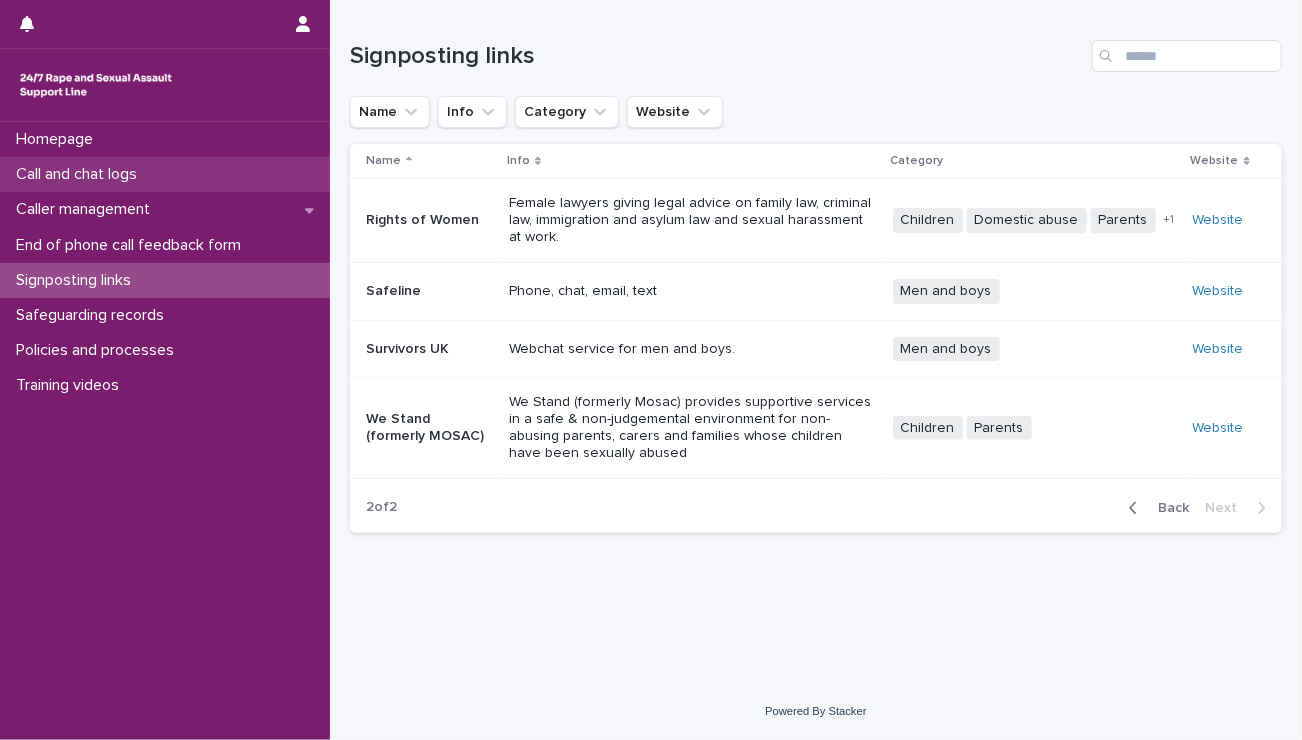 click on "Call and chat logs" at bounding box center [80, 174] 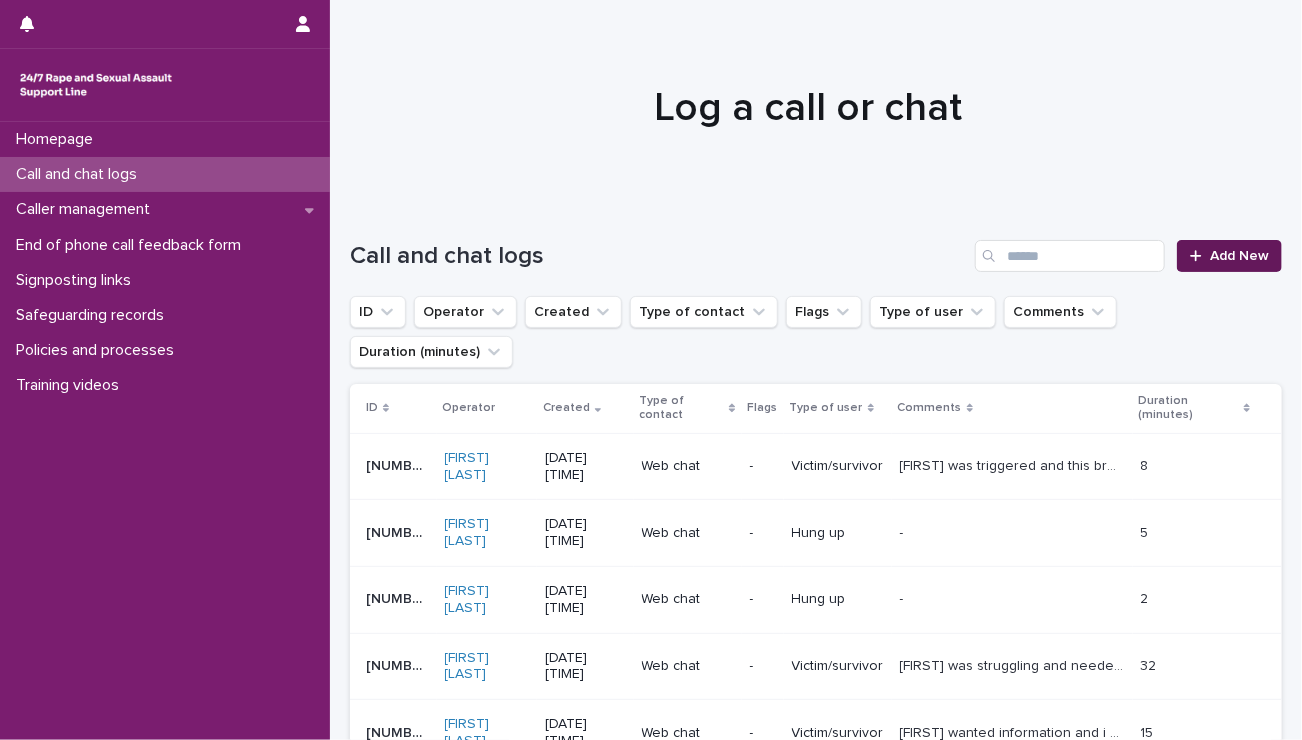 click at bounding box center [1200, 256] 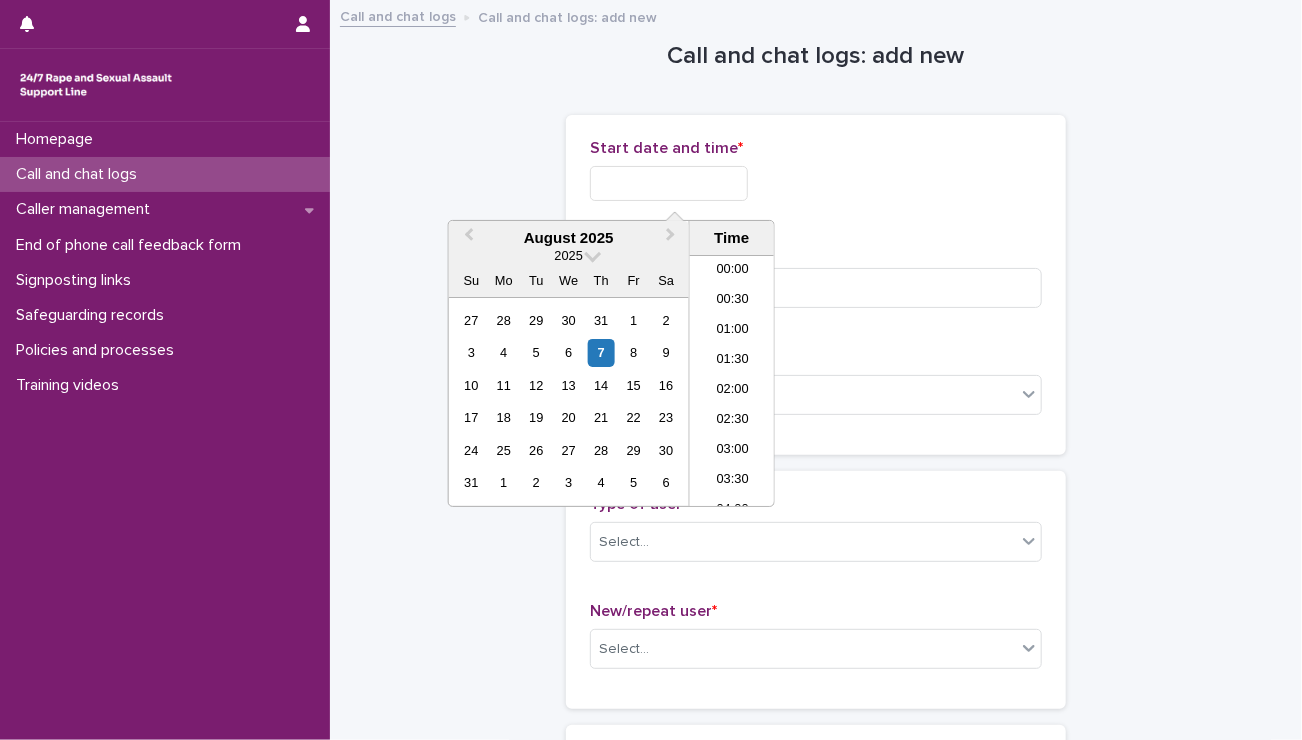 click at bounding box center (669, 183) 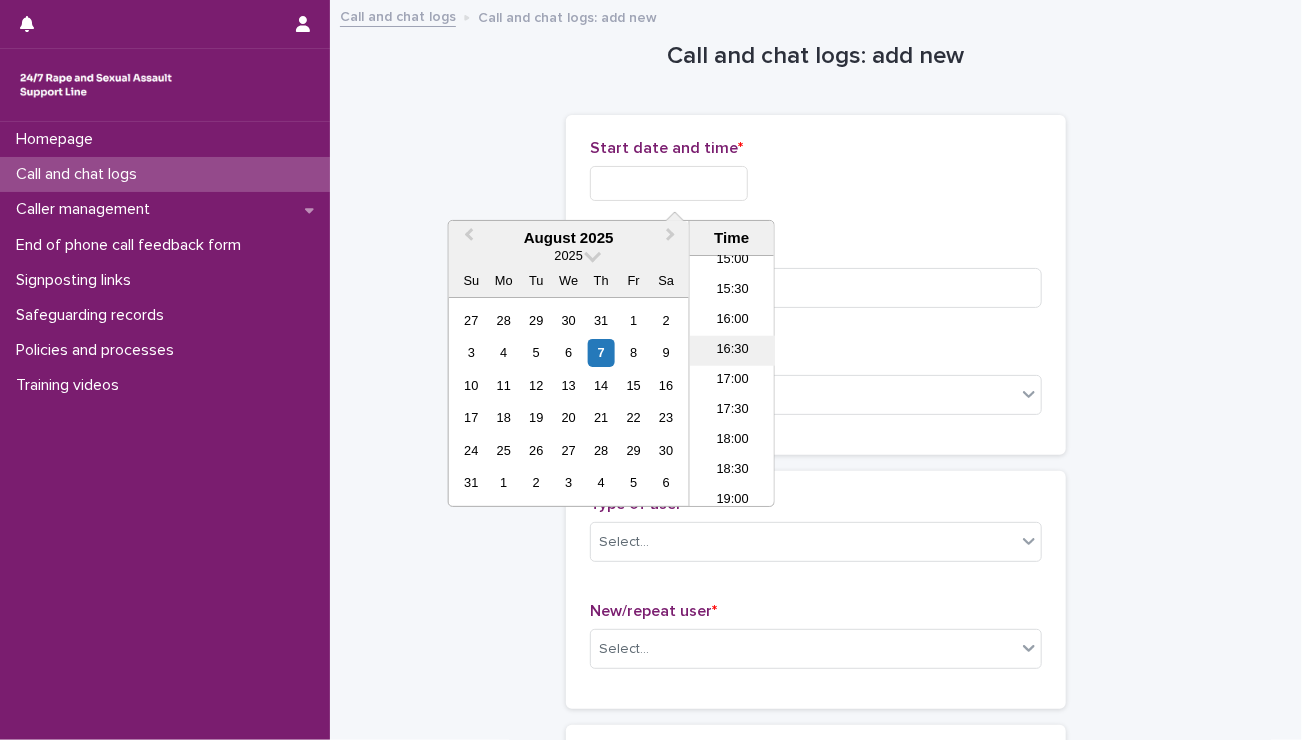 click on "16:30" at bounding box center [732, 351] 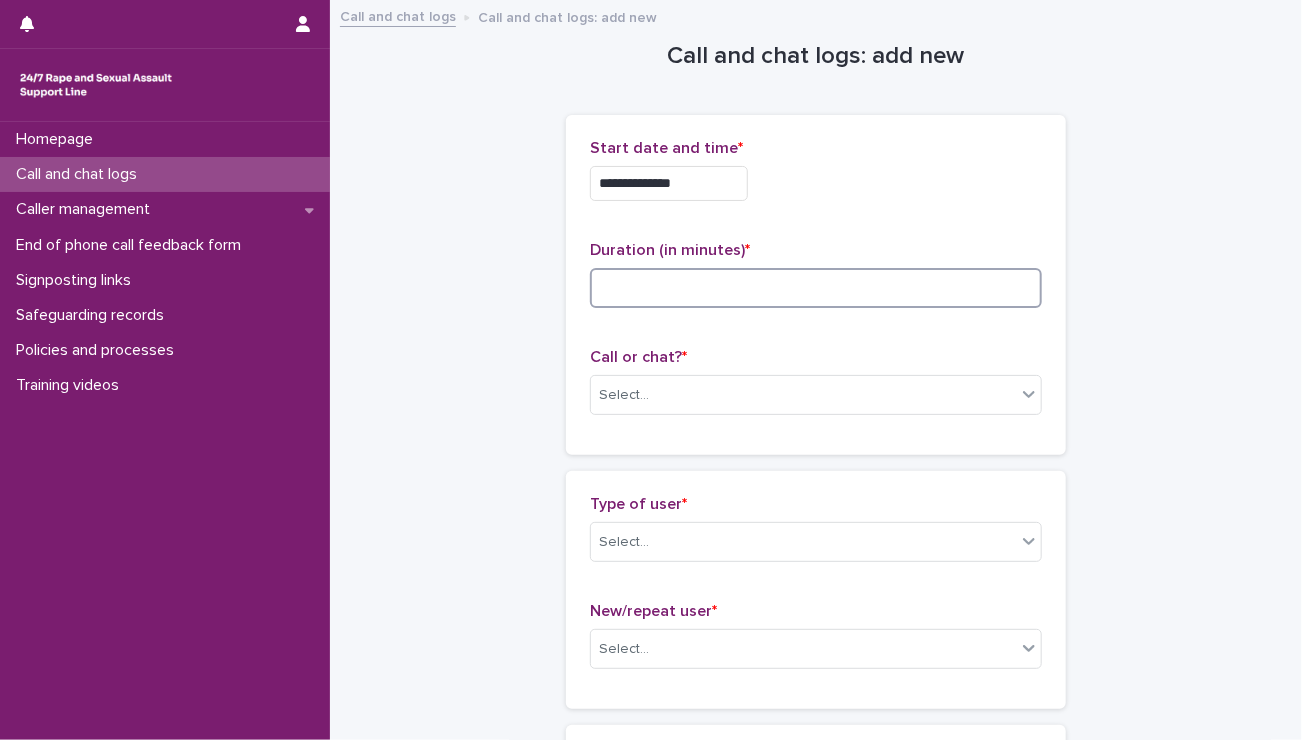 click at bounding box center (816, 288) 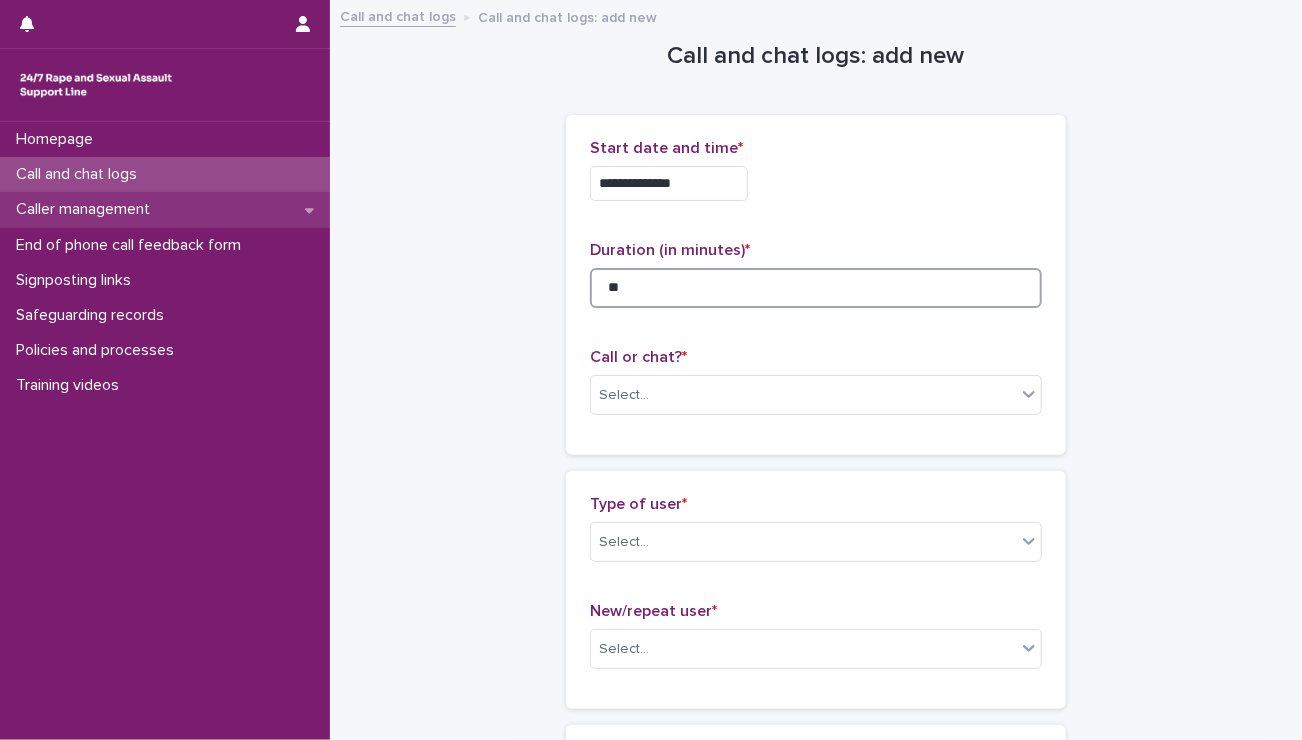 type on "**" 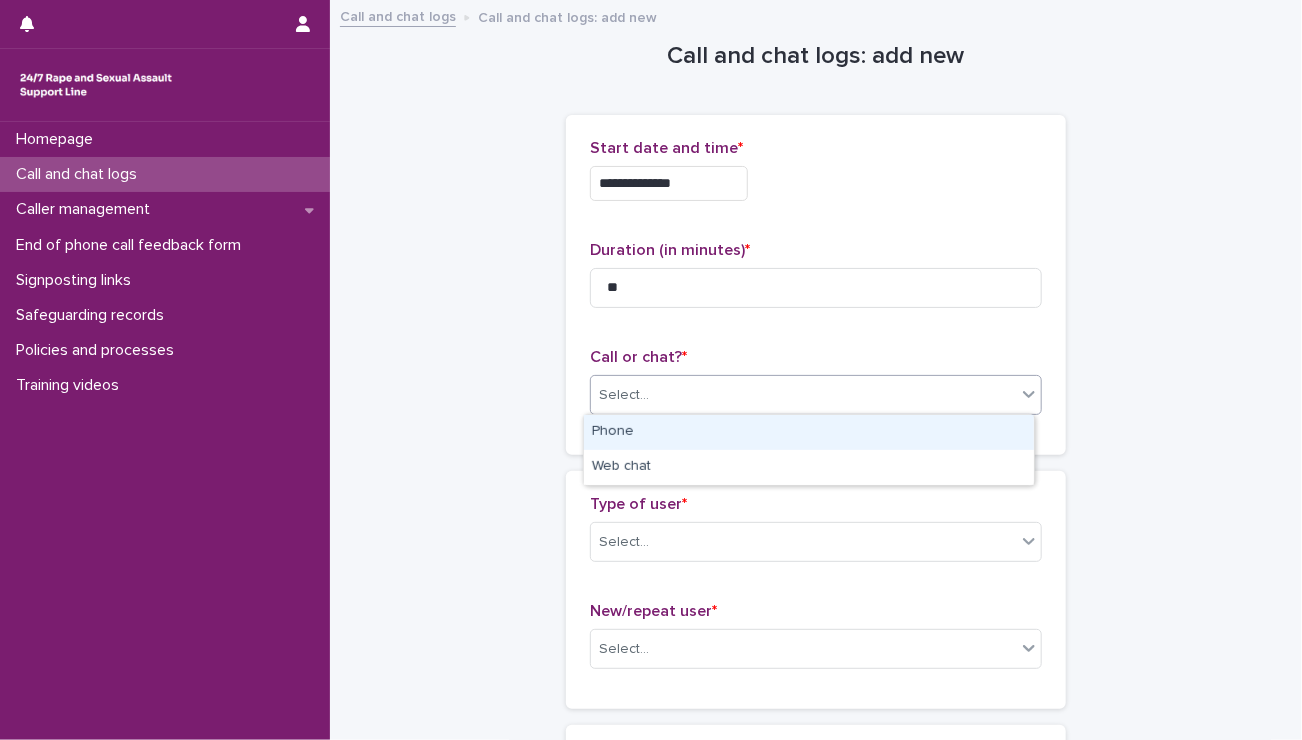 click on "Select..." at bounding box center [803, 395] 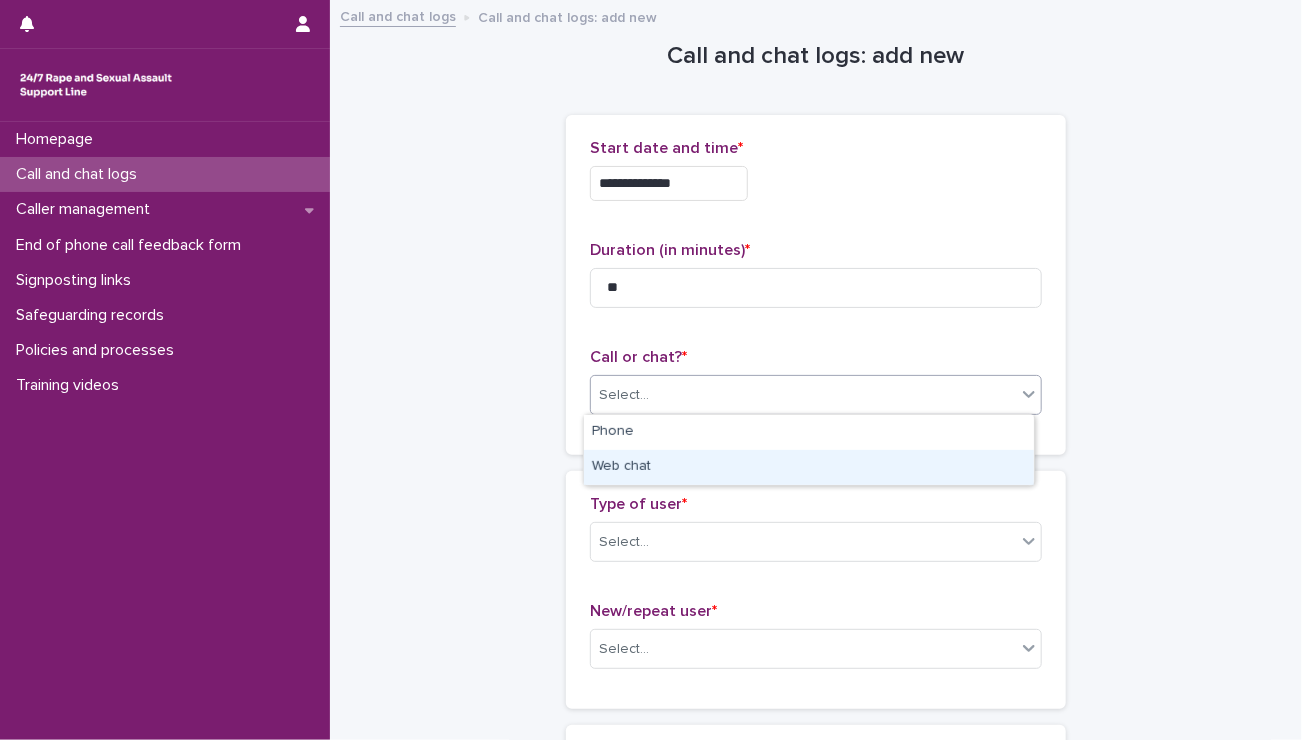 click on "Web chat" at bounding box center [809, 467] 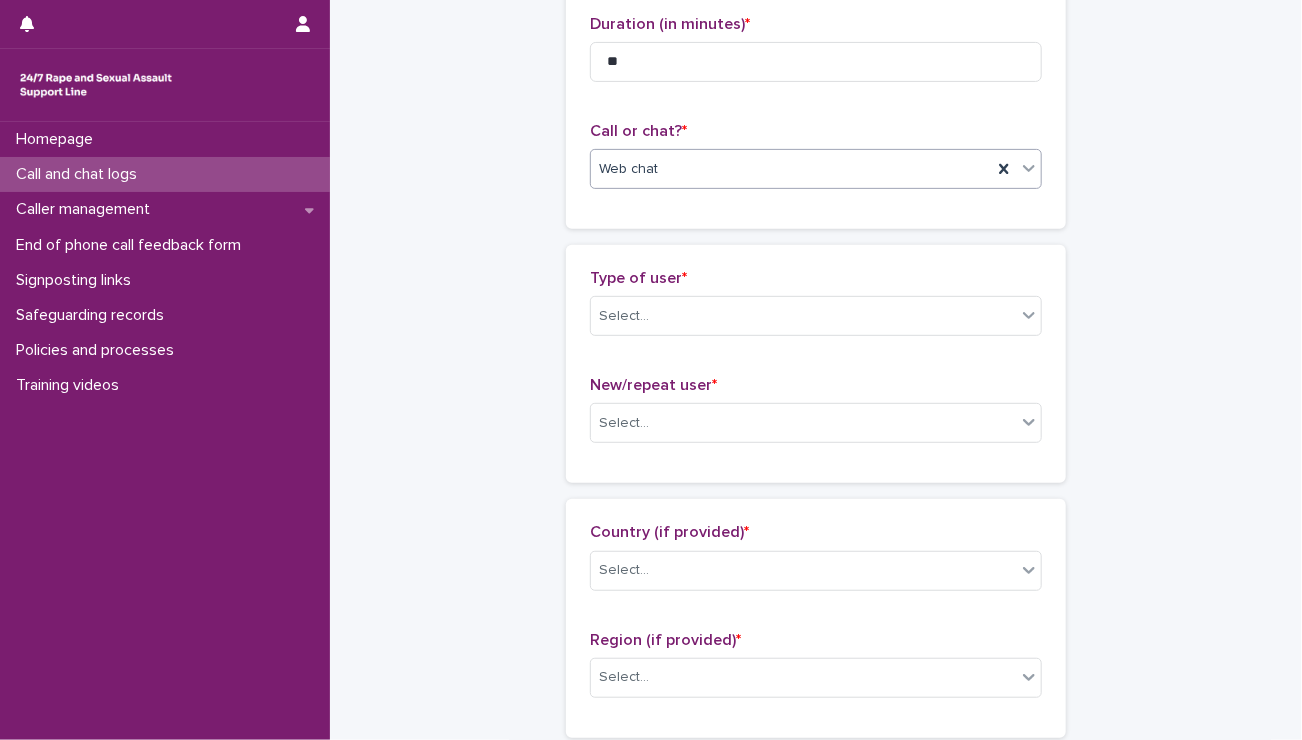 scroll, scrollTop: 227, scrollLeft: 0, axis: vertical 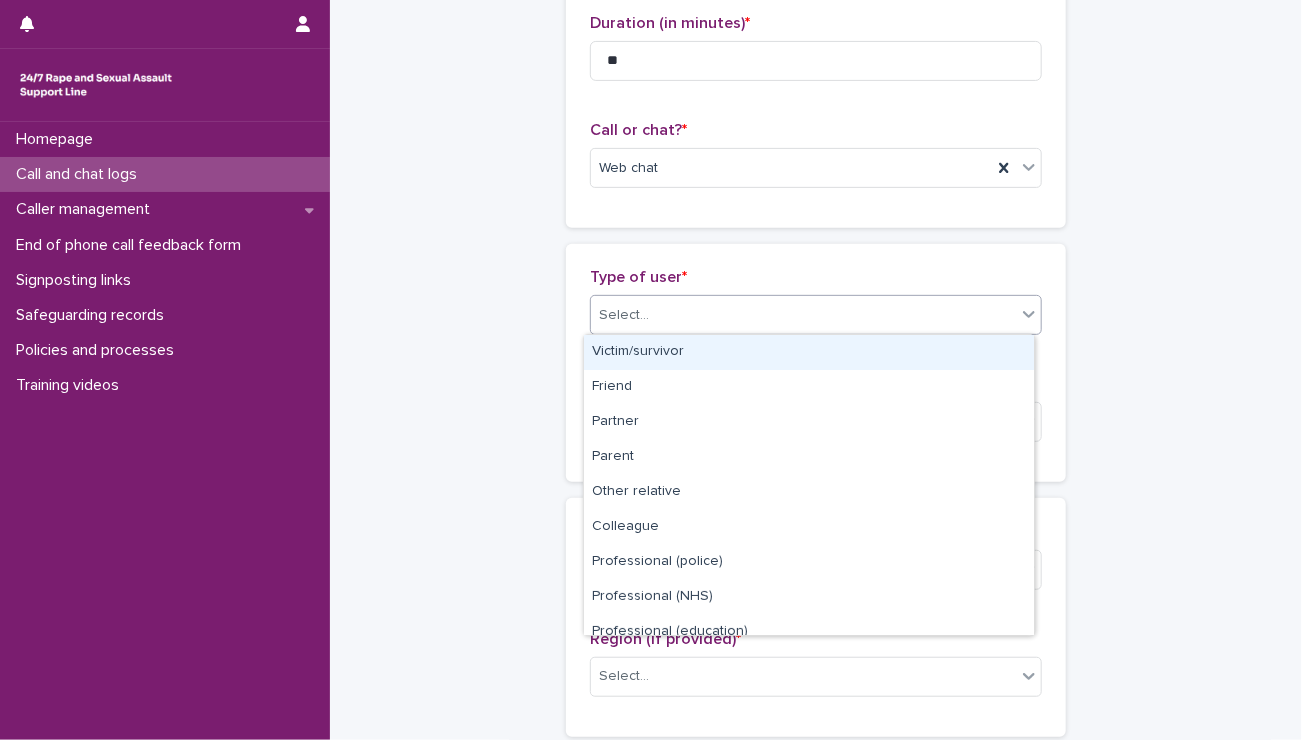 click on "Select..." at bounding box center (624, 315) 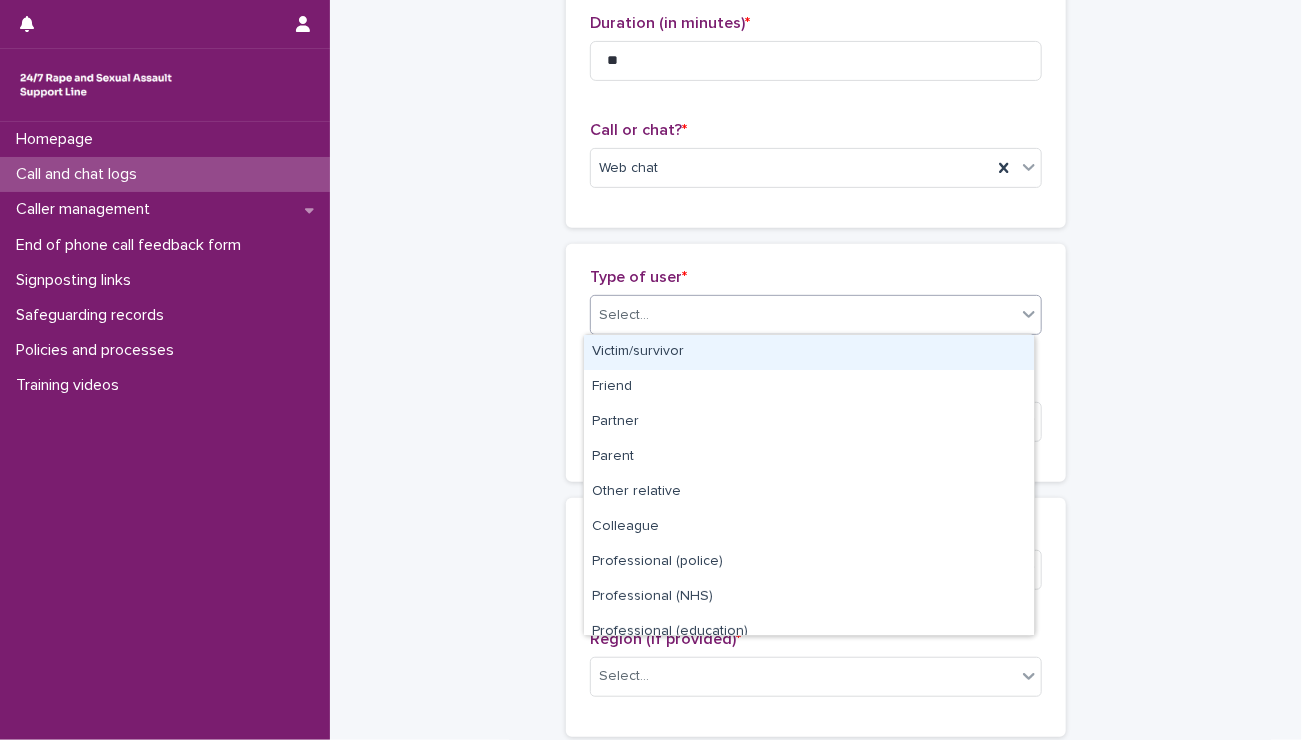 click on "Victim/survivor" at bounding box center (809, 352) 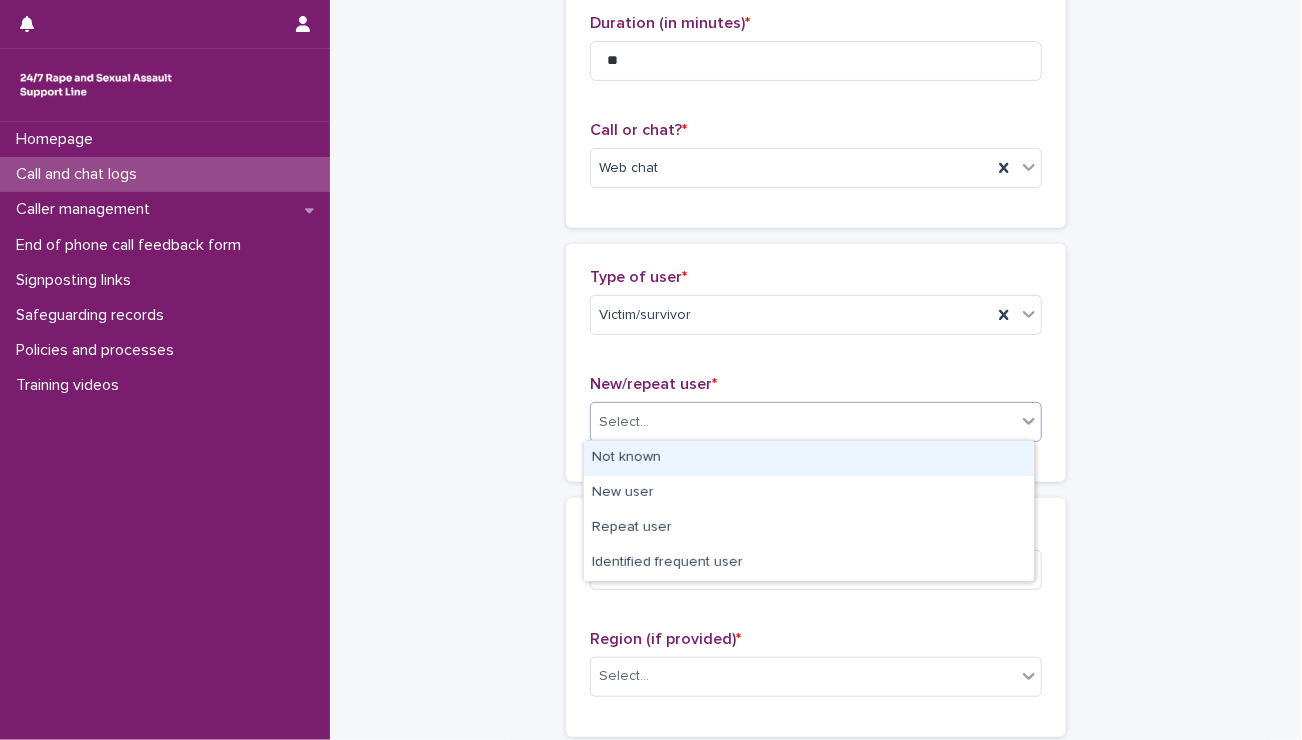 click on "Select..." at bounding box center [624, 422] 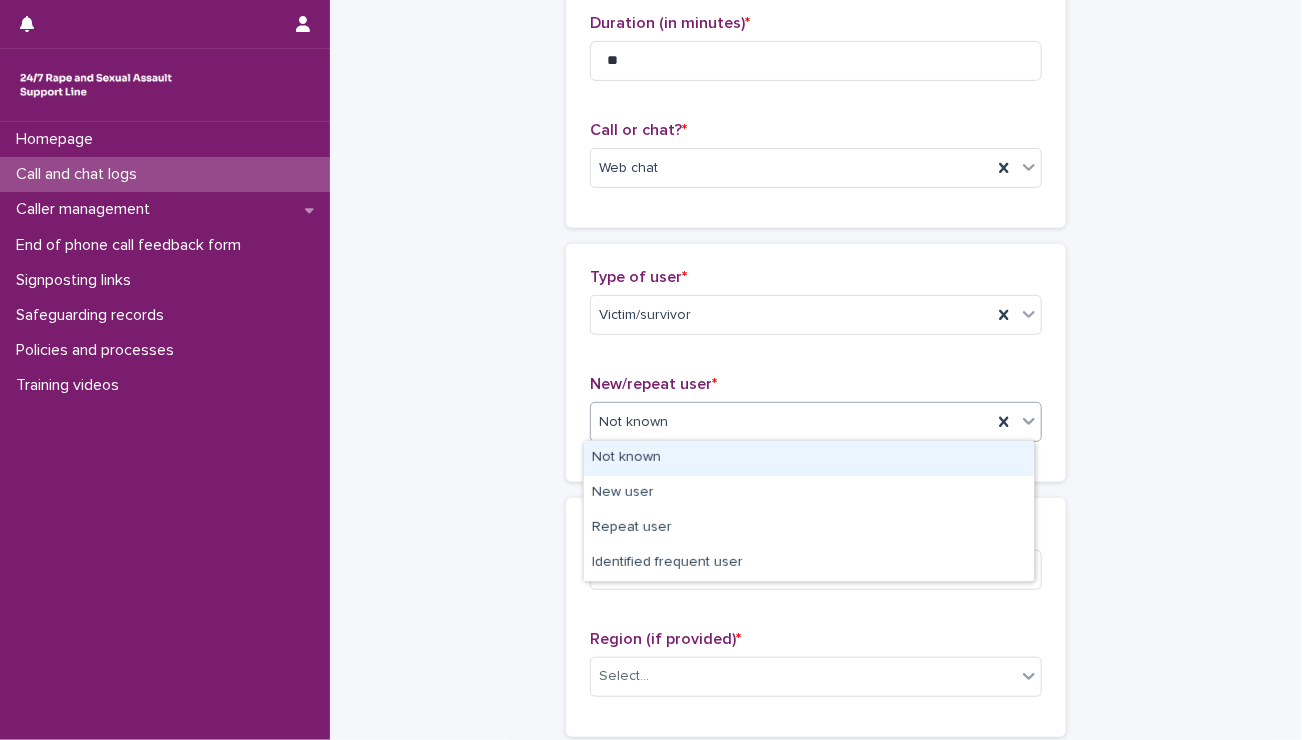 click on "Not known" at bounding box center (809, 458) 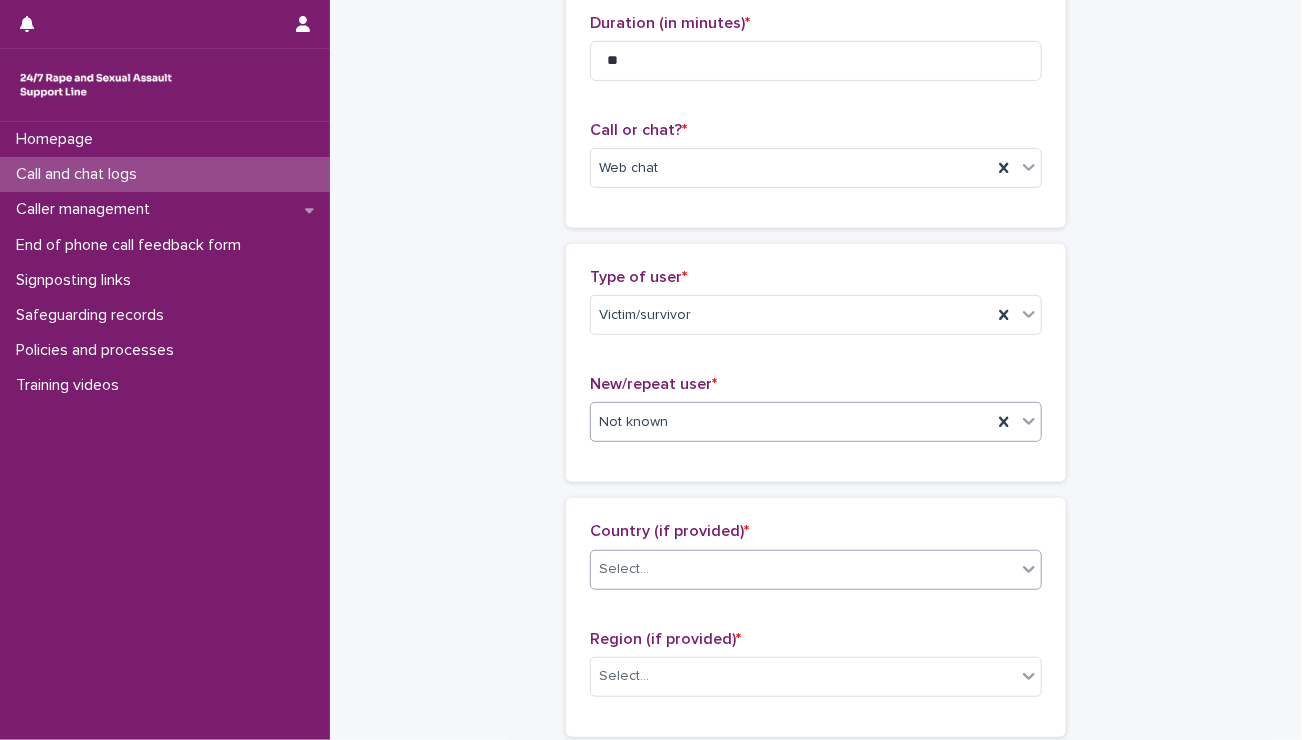 click on "Select..." at bounding box center (624, 569) 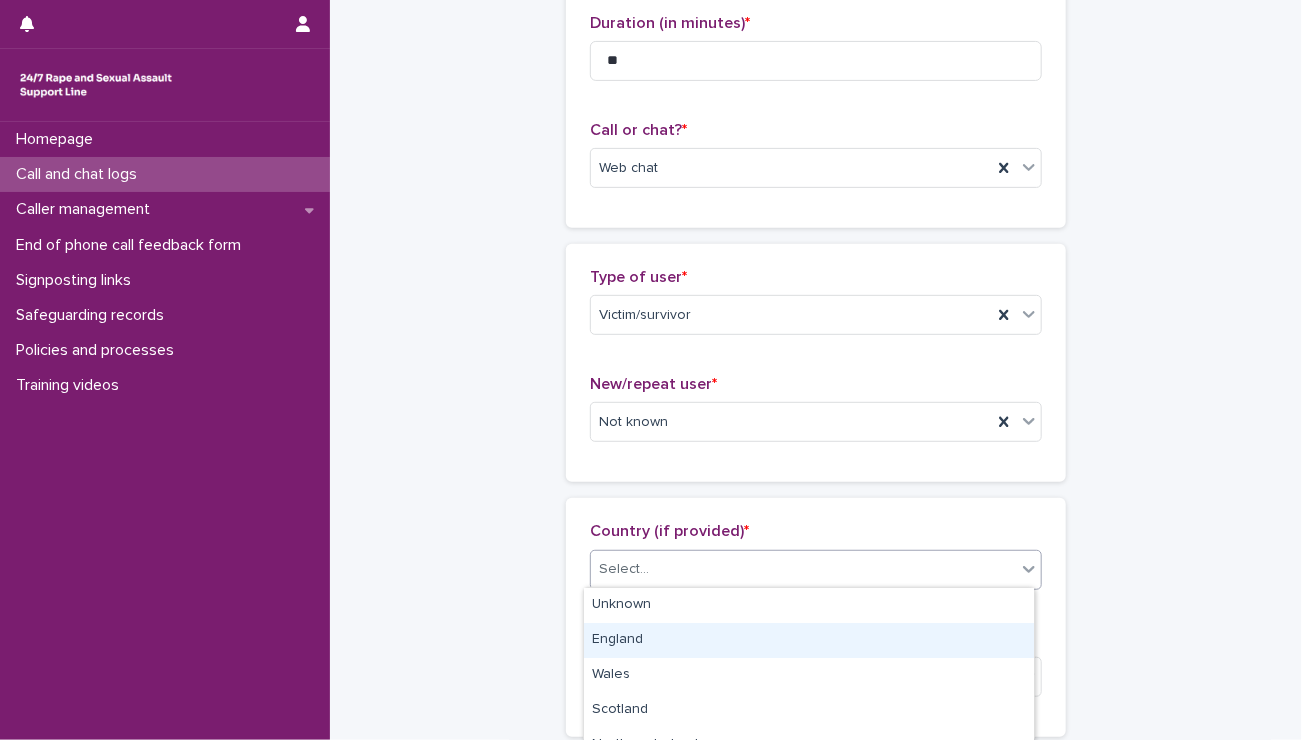 click on "England" at bounding box center (809, 640) 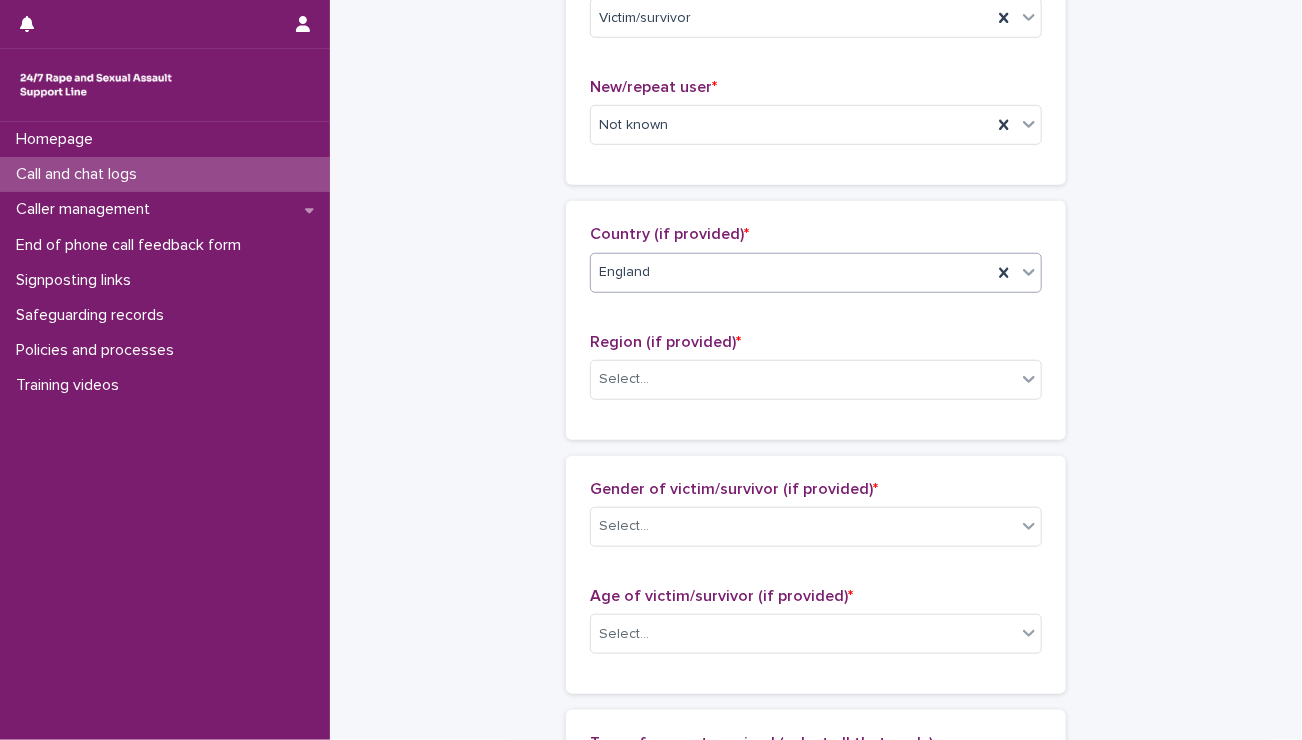 scroll, scrollTop: 528, scrollLeft: 0, axis: vertical 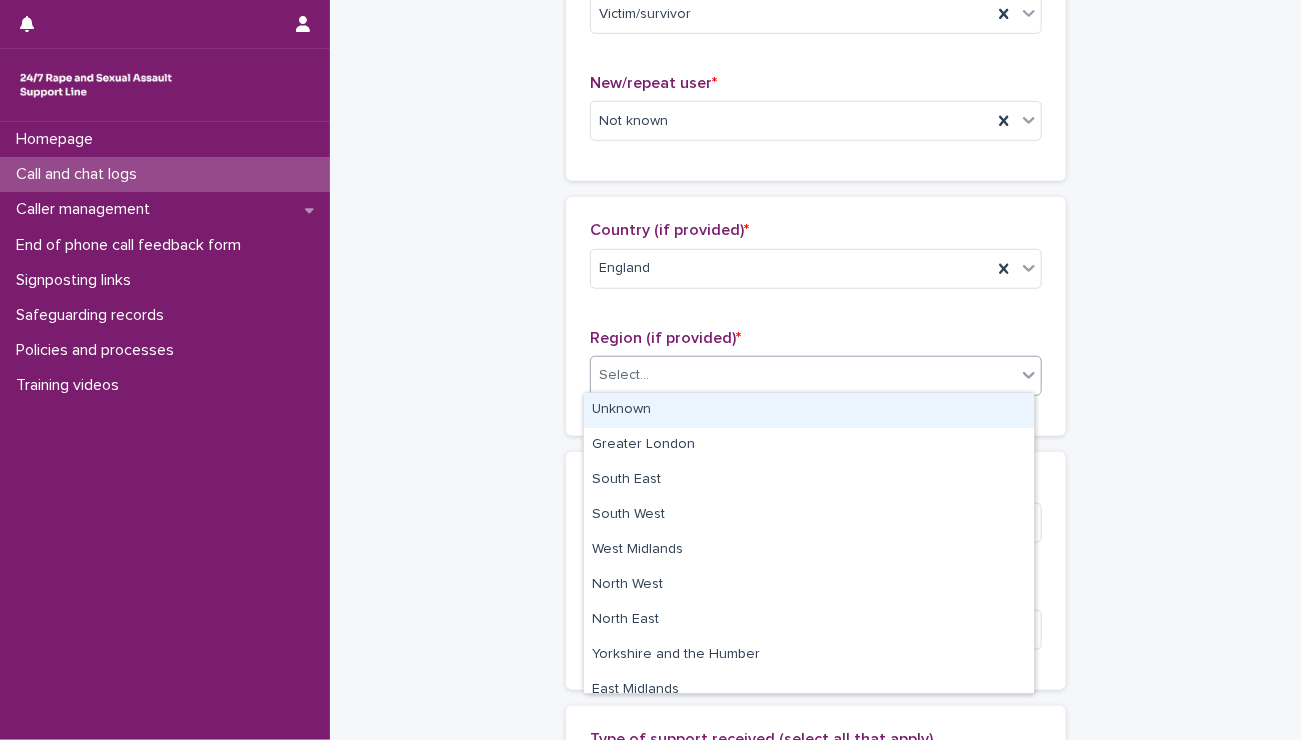 click on "Select..." at bounding box center [803, 375] 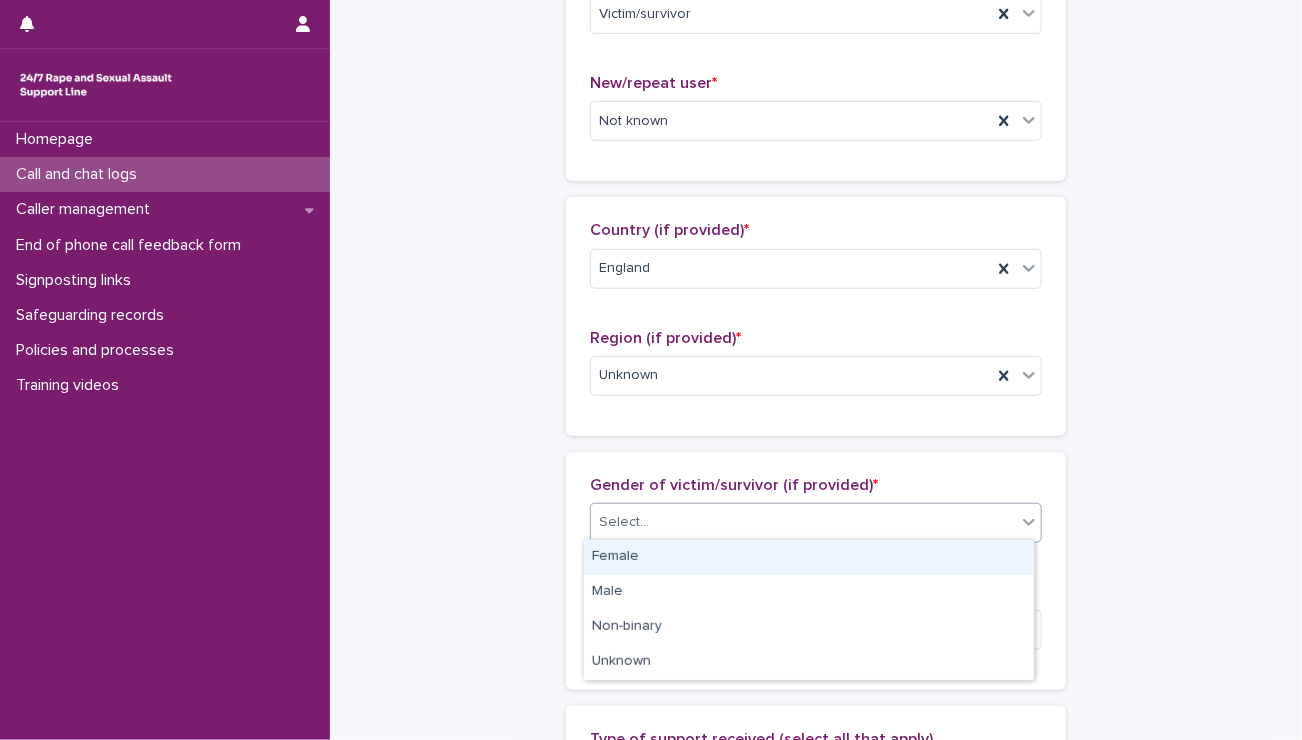 click on "Select..." at bounding box center [803, 522] 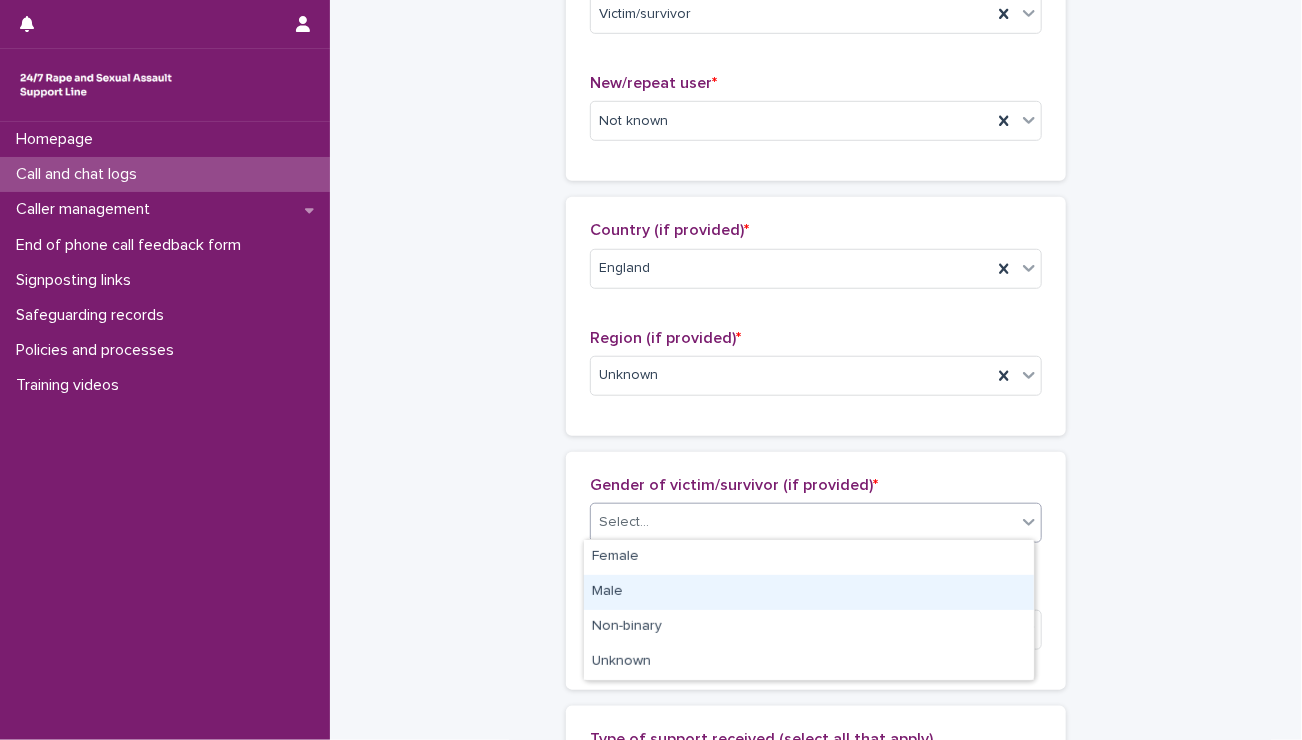 click on "Male" at bounding box center [809, 592] 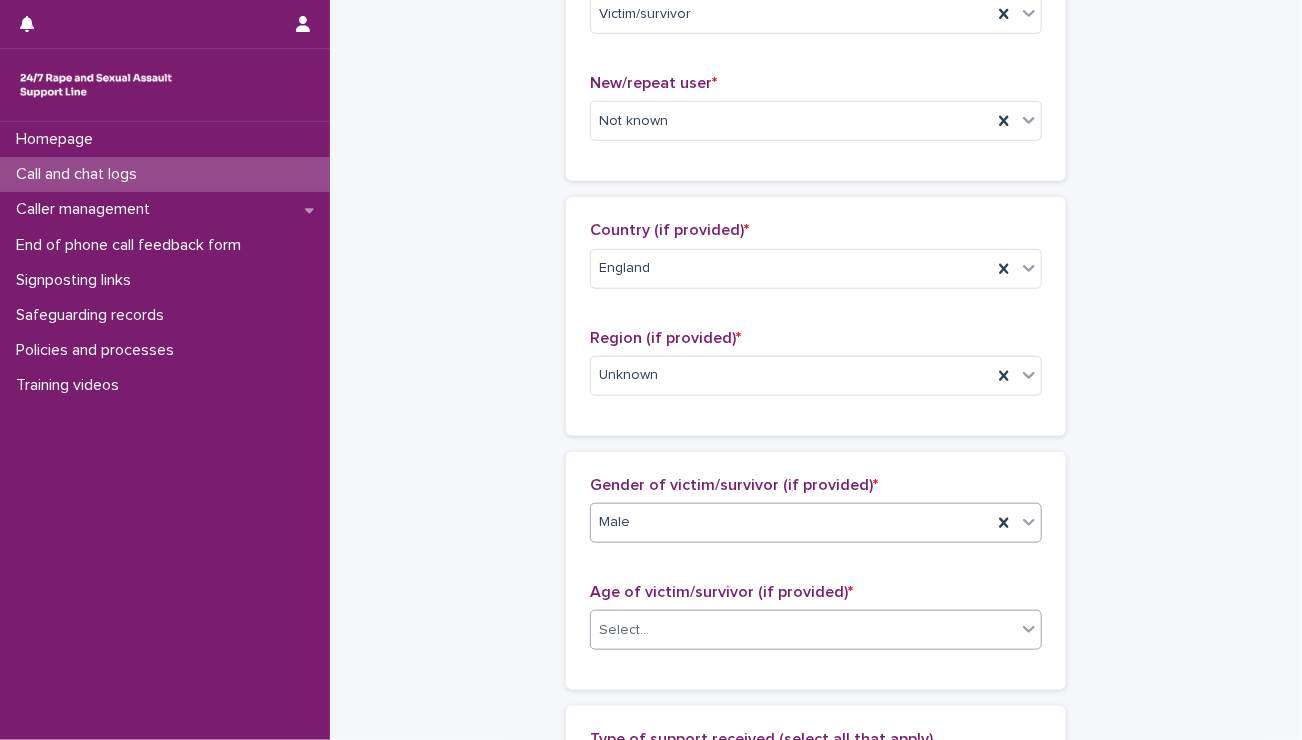 click on "Select..." at bounding box center [803, 630] 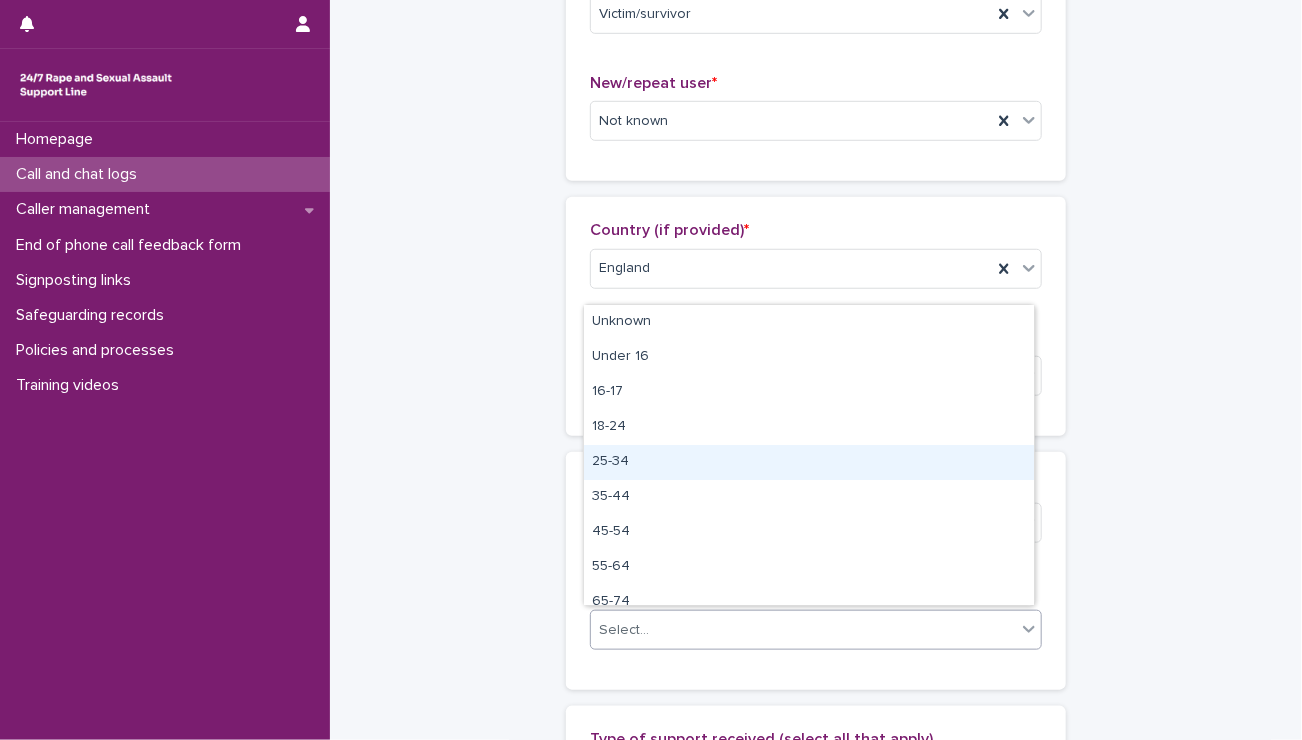 click on "25-34" at bounding box center (809, 462) 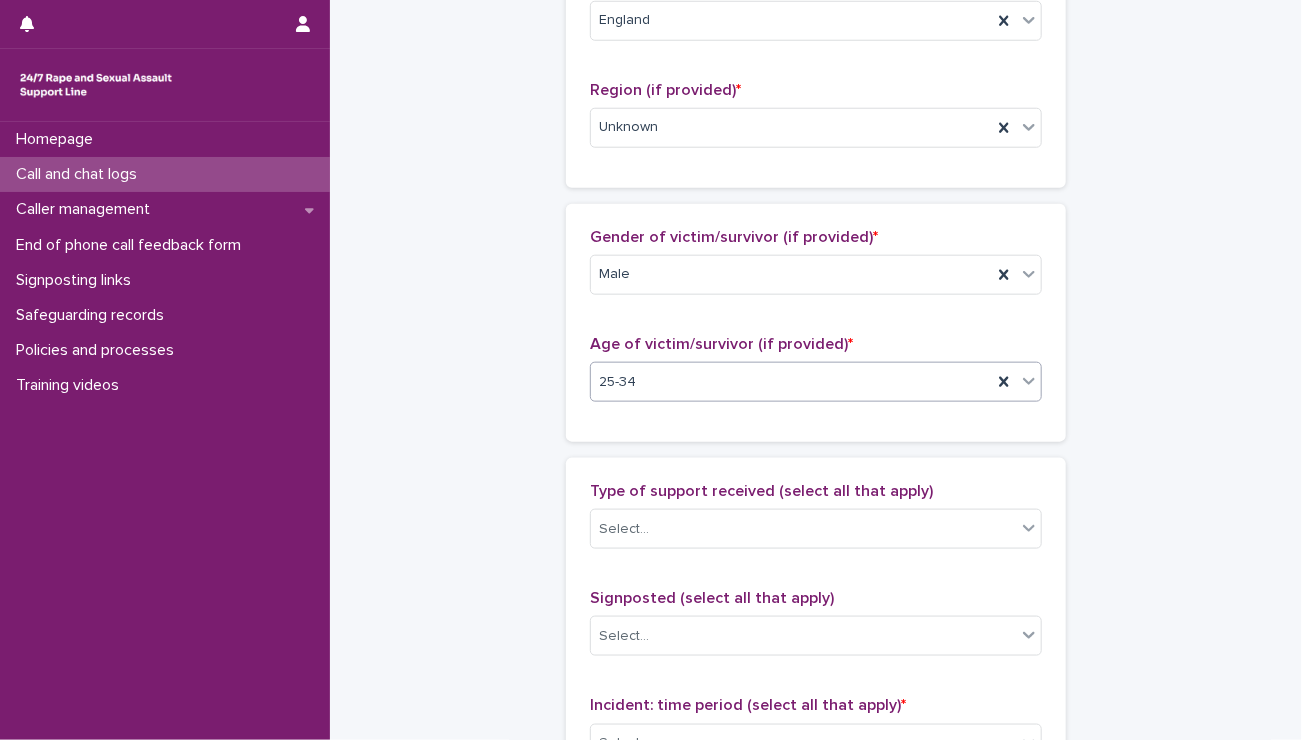 scroll, scrollTop: 783, scrollLeft: 0, axis: vertical 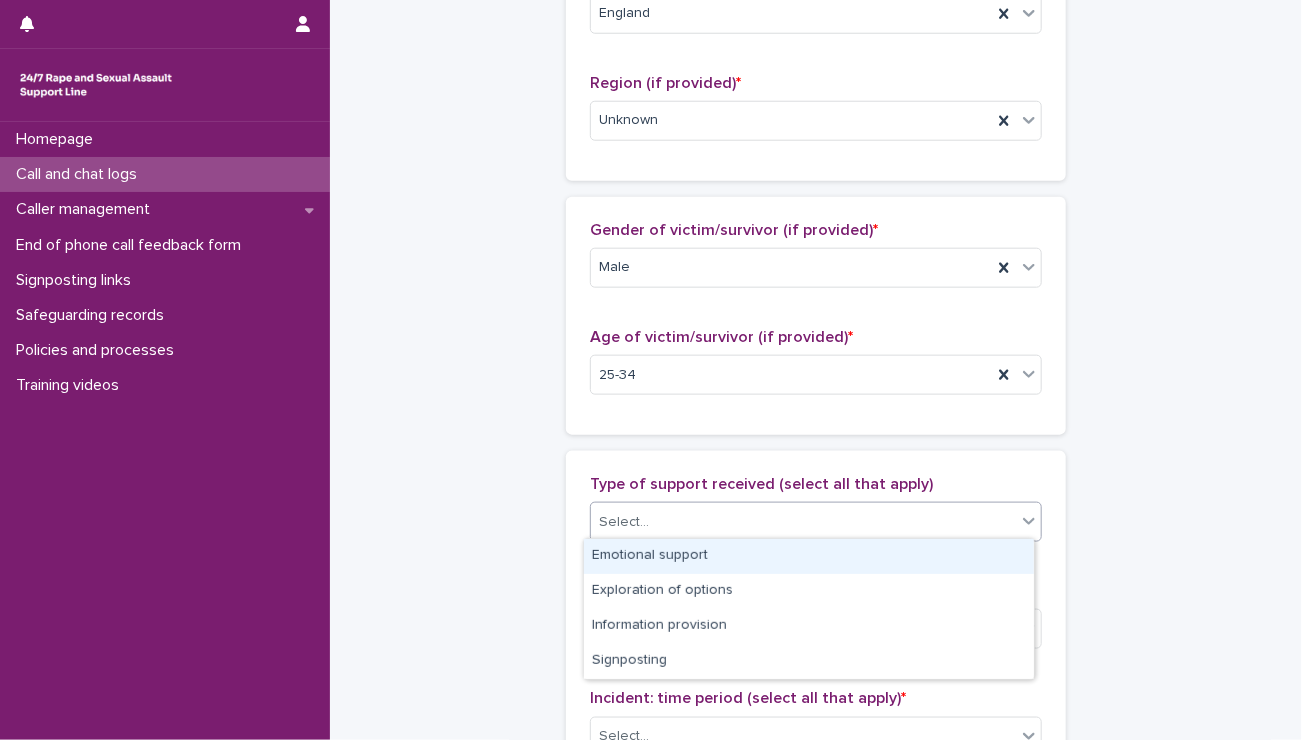 click on "Select..." at bounding box center [803, 522] 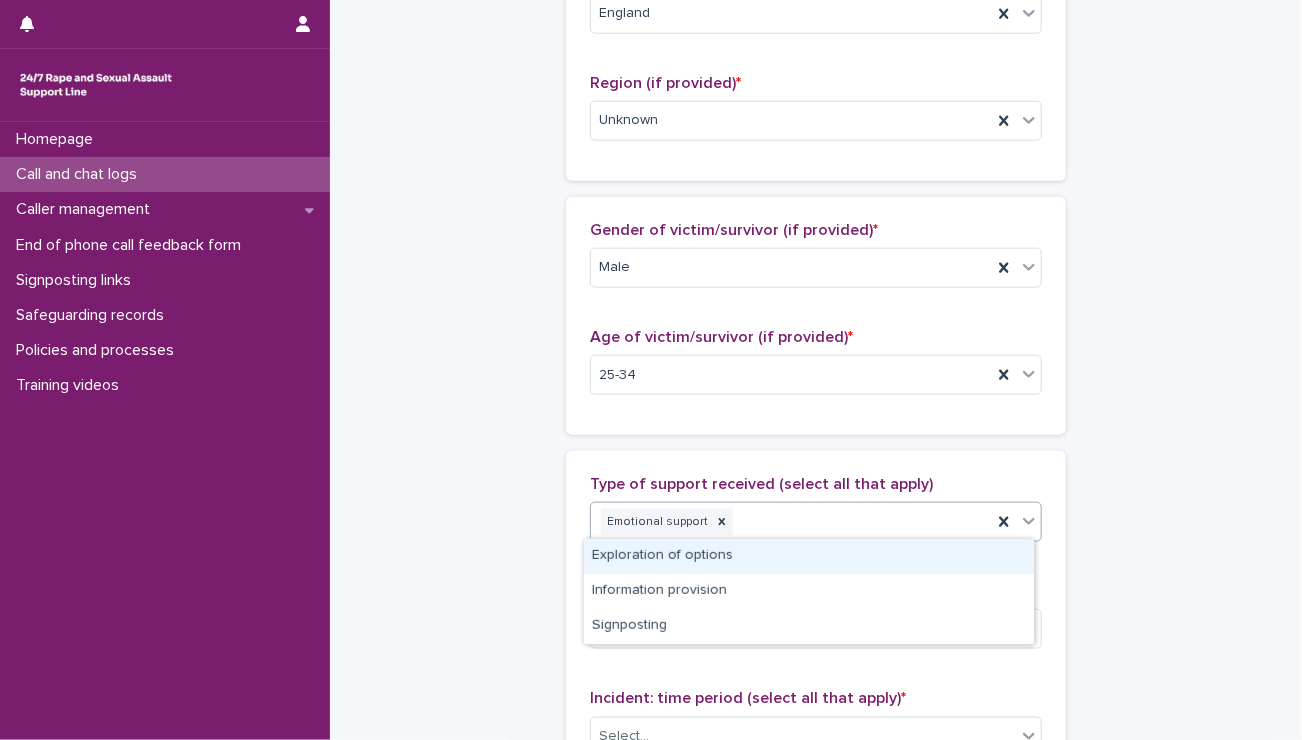 click on "Emotional support" at bounding box center (791, 522) 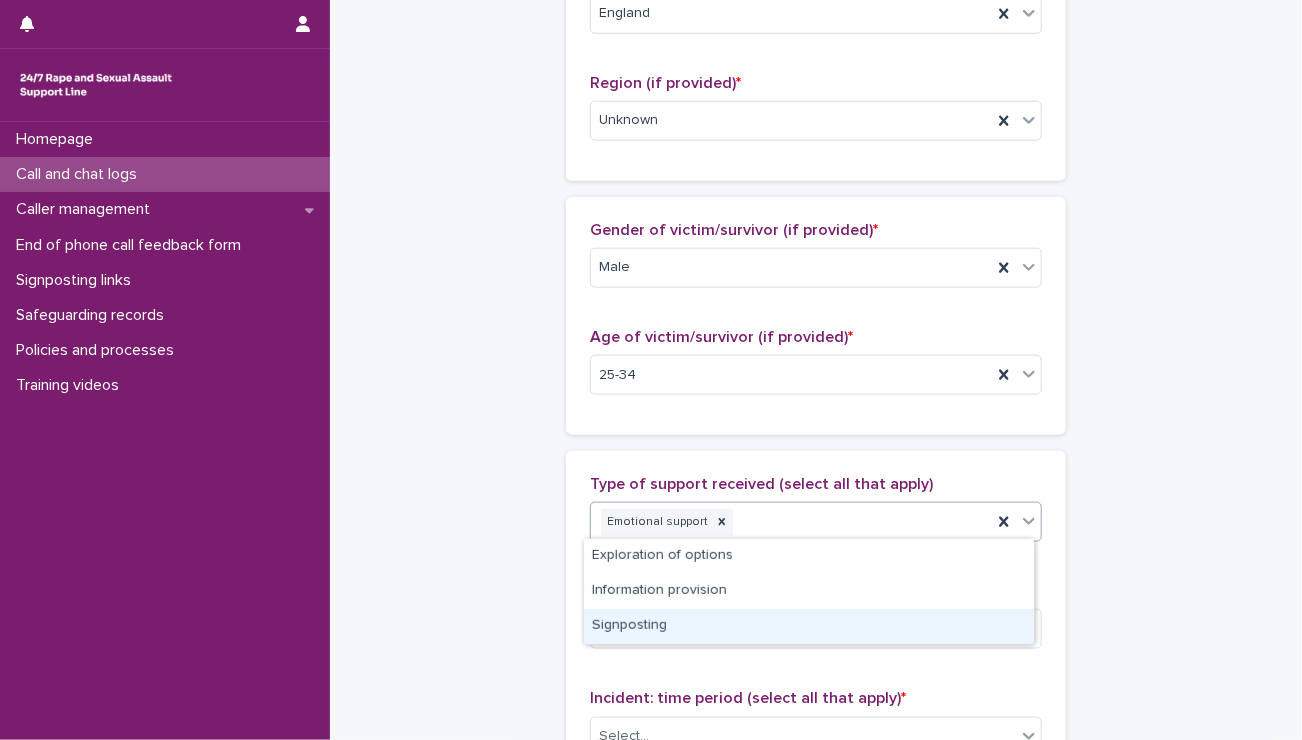 click on "Signposting" at bounding box center (809, 626) 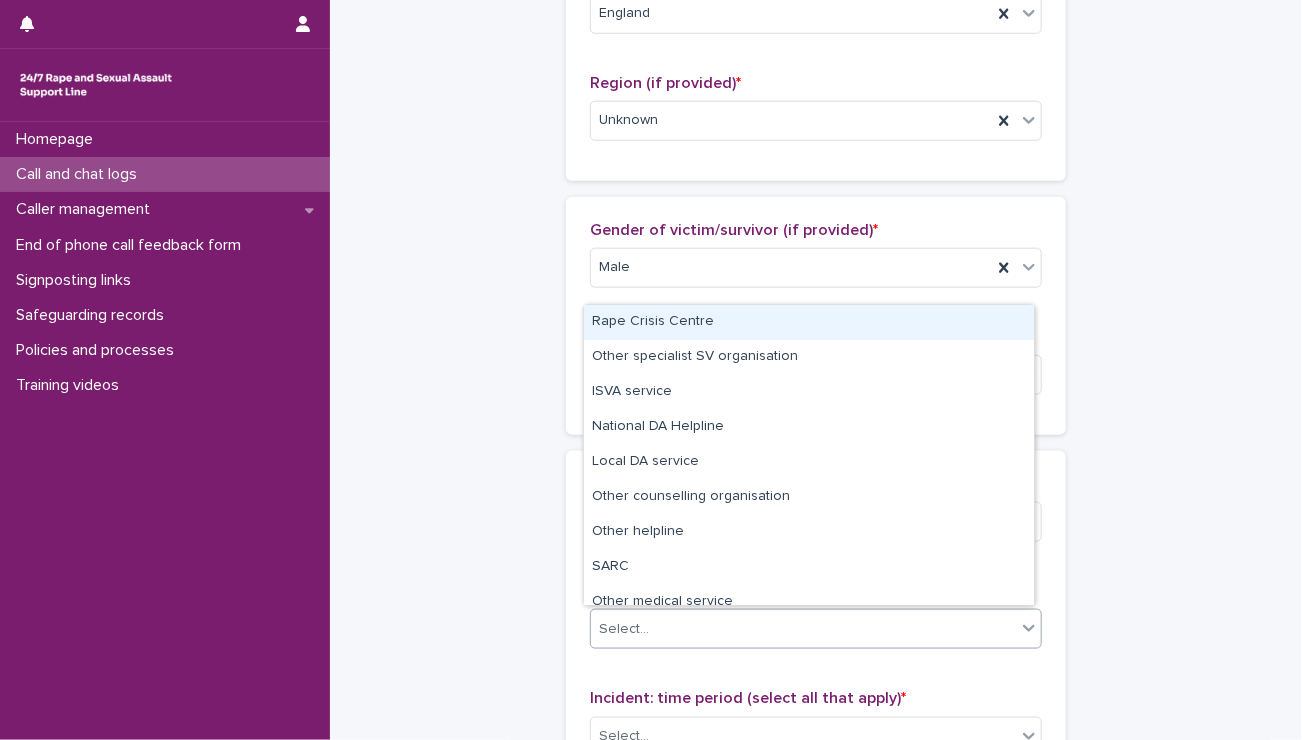 click on "Select..." at bounding box center (803, 629) 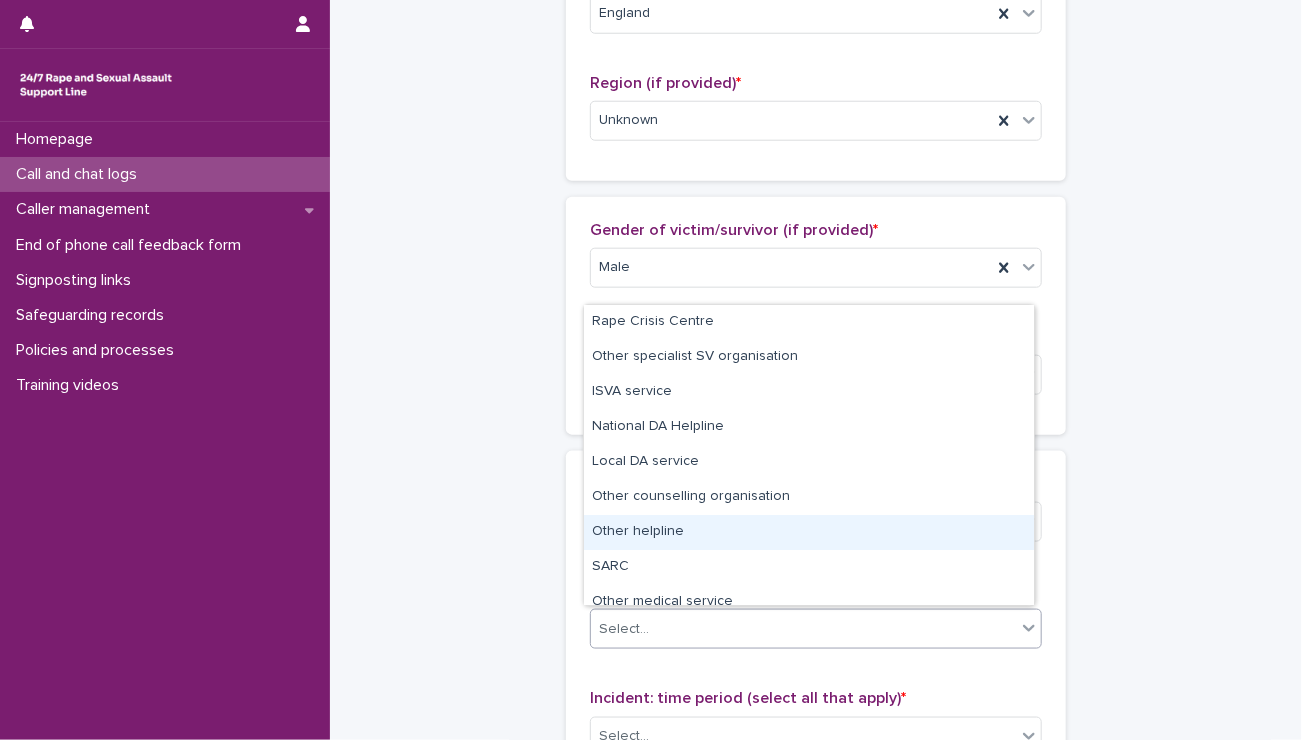 click on "Other helpline" at bounding box center (809, 532) 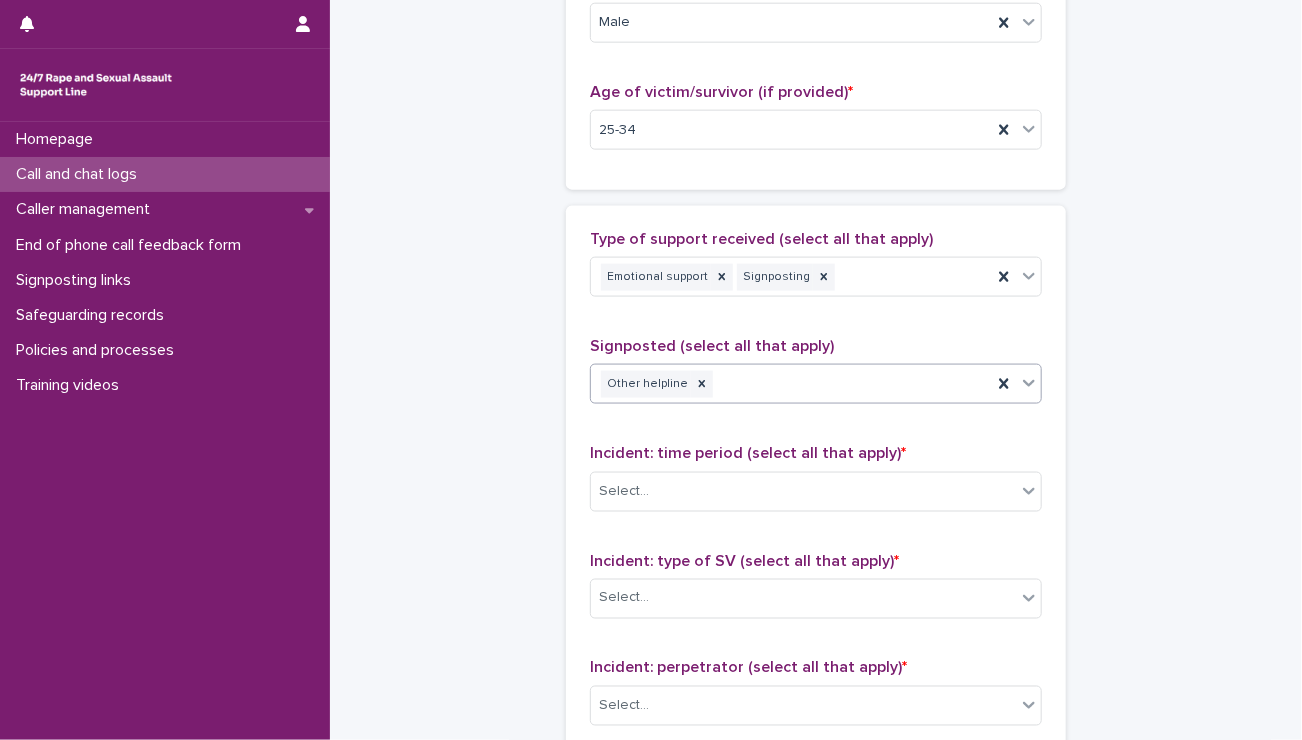 scroll, scrollTop: 1030, scrollLeft: 0, axis: vertical 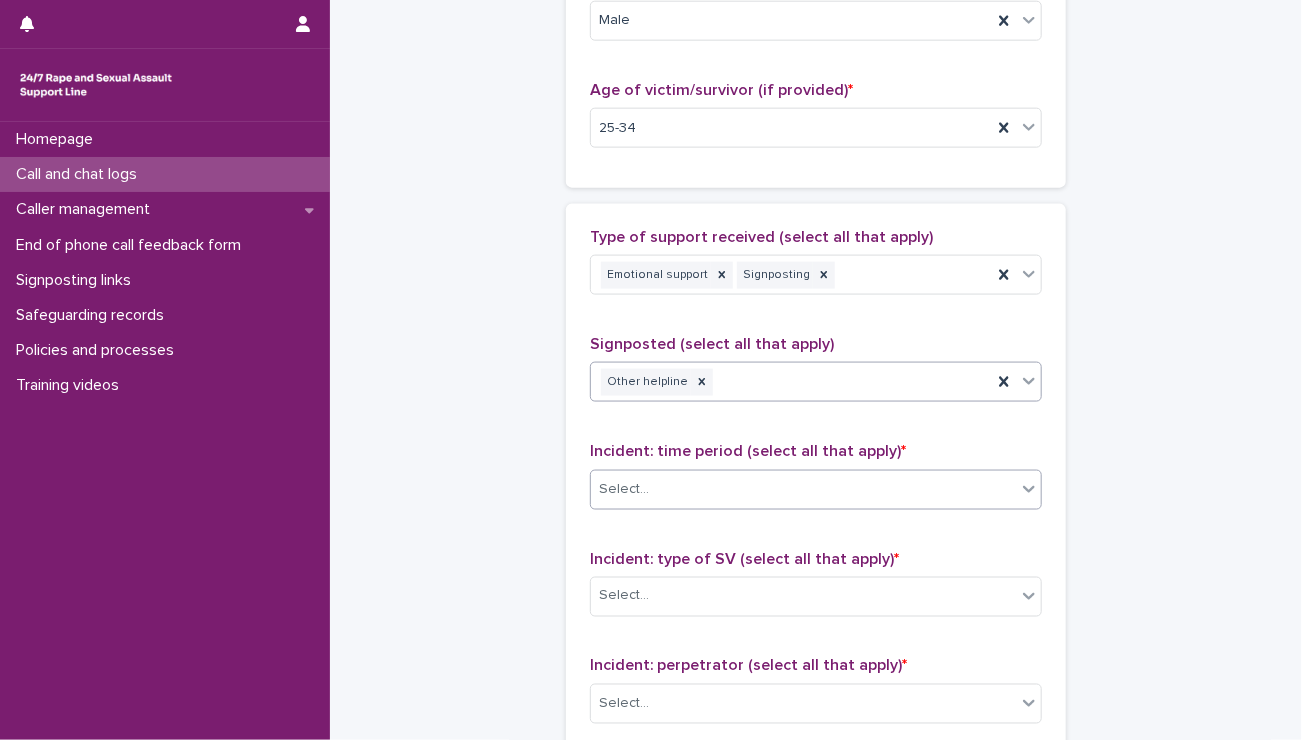 click on "Select..." at bounding box center (803, 489) 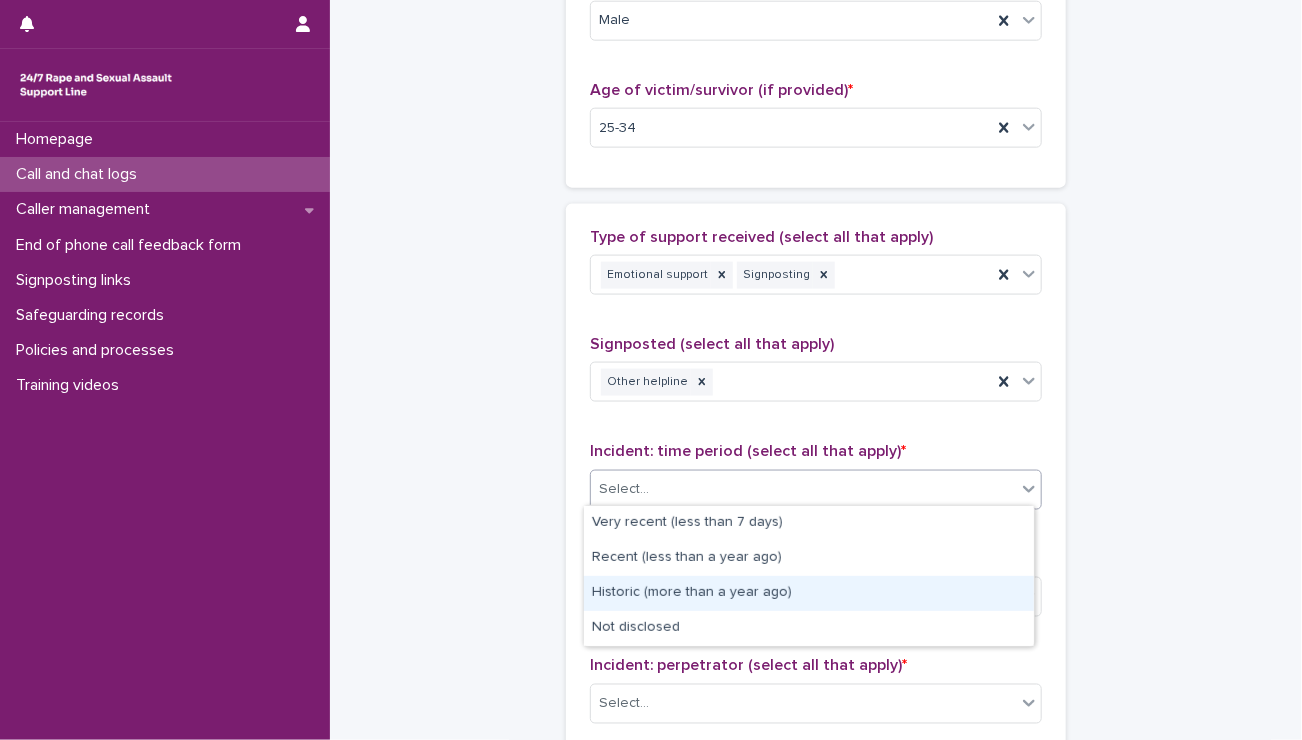 click on "Historic (more than a year ago)" at bounding box center (809, 593) 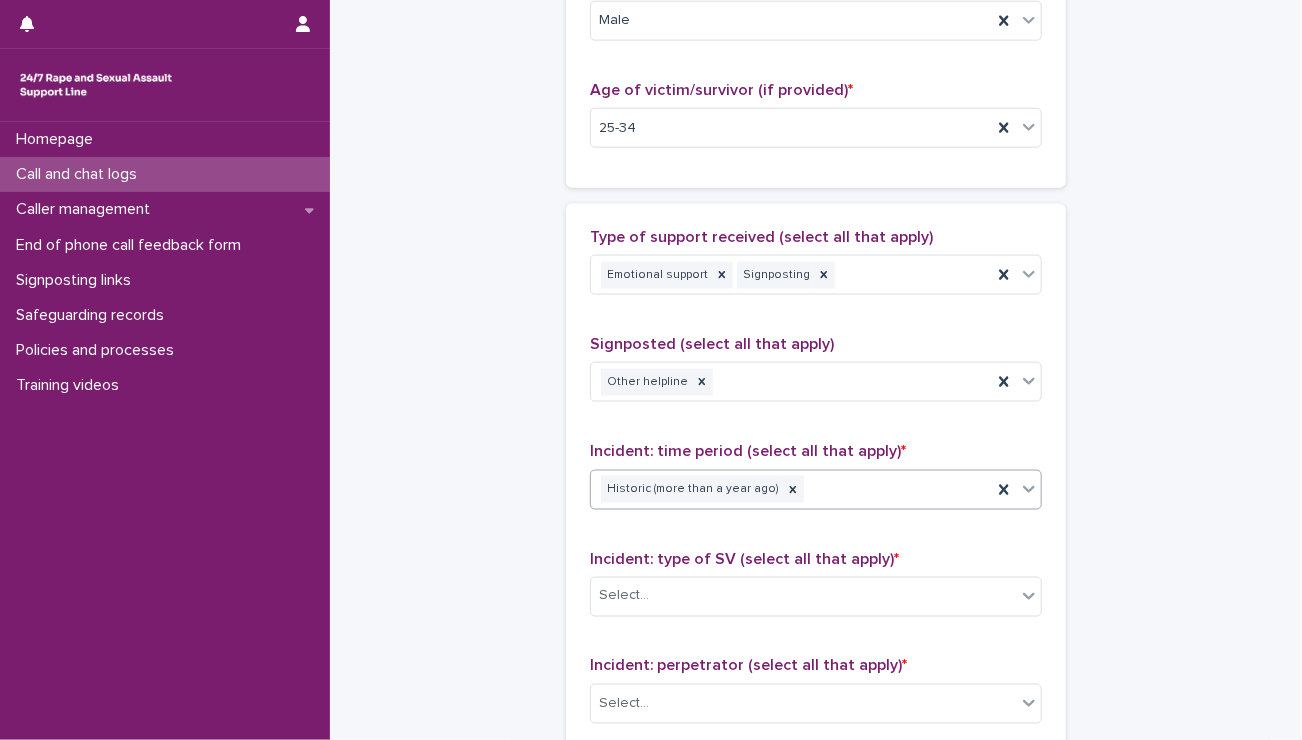 click on "Select..." at bounding box center (803, 596) 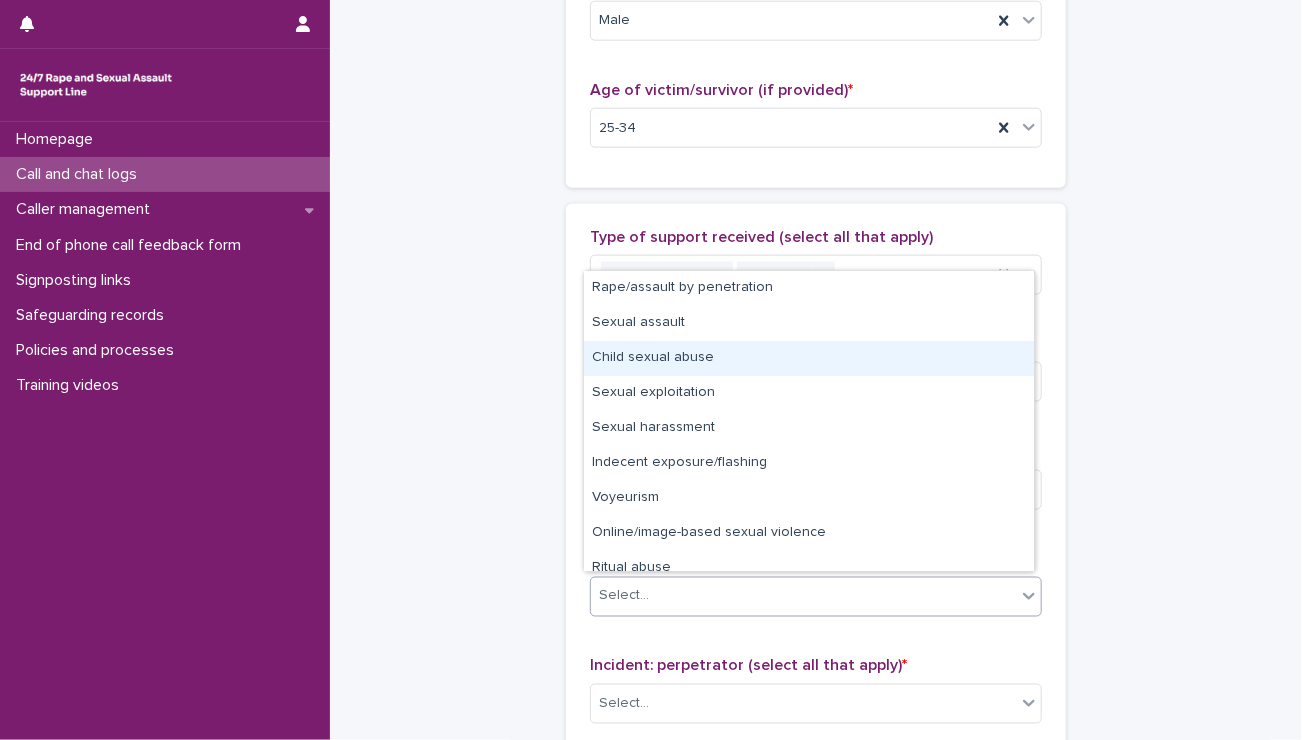 click on "Child sexual abuse" at bounding box center (809, 358) 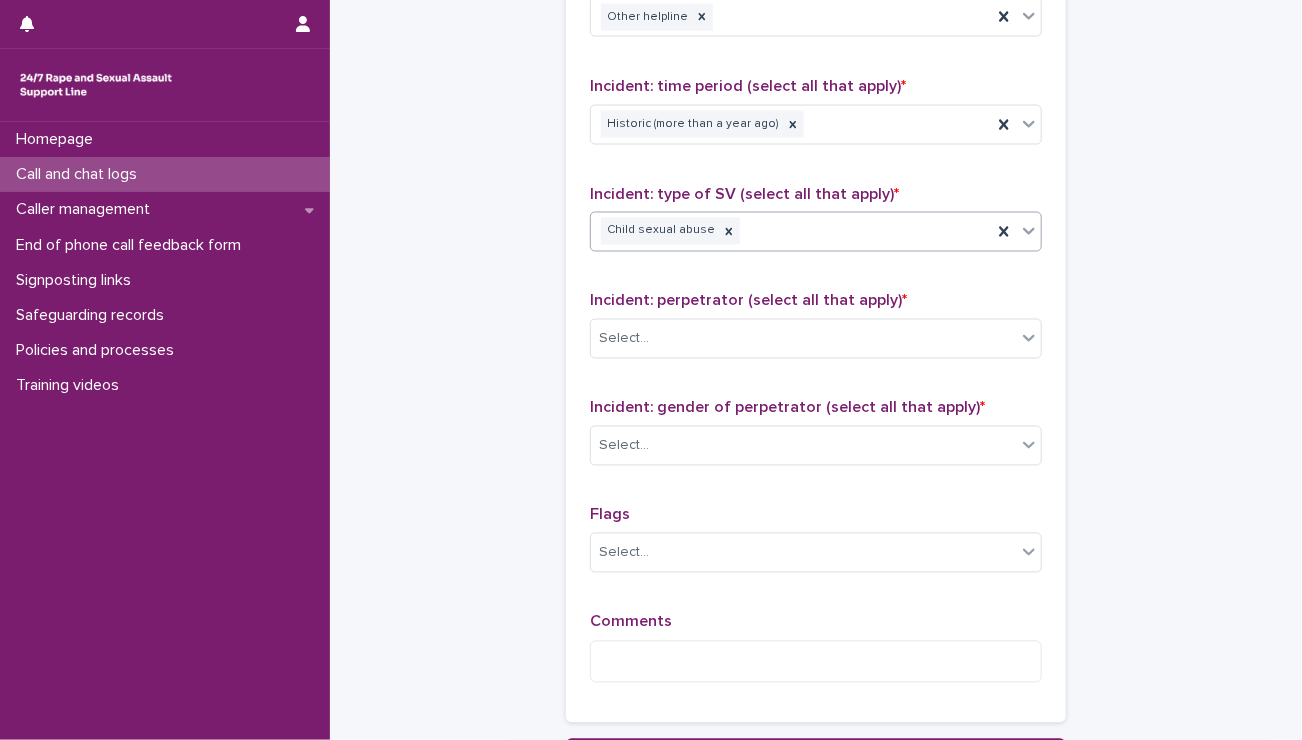 scroll, scrollTop: 1402, scrollLeft: 0, axis: vertical 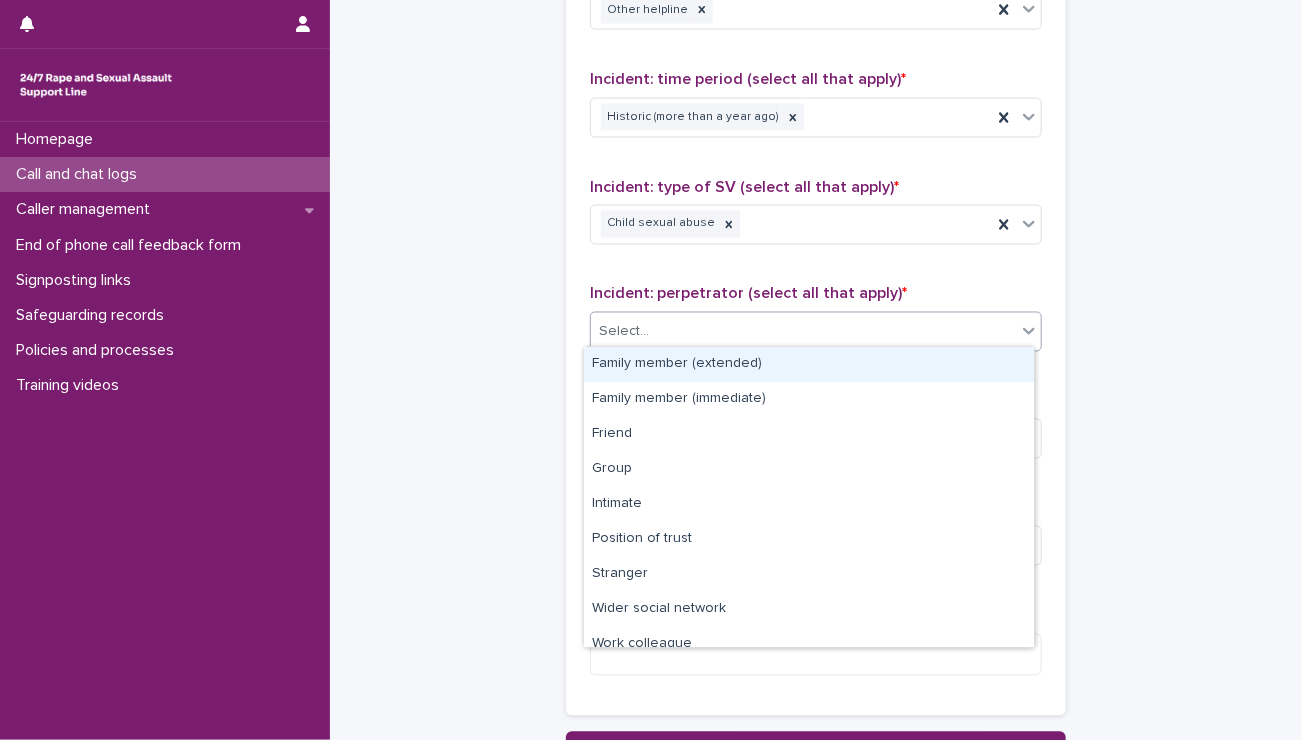 click on "Select..." at bounding box center [803, 332] 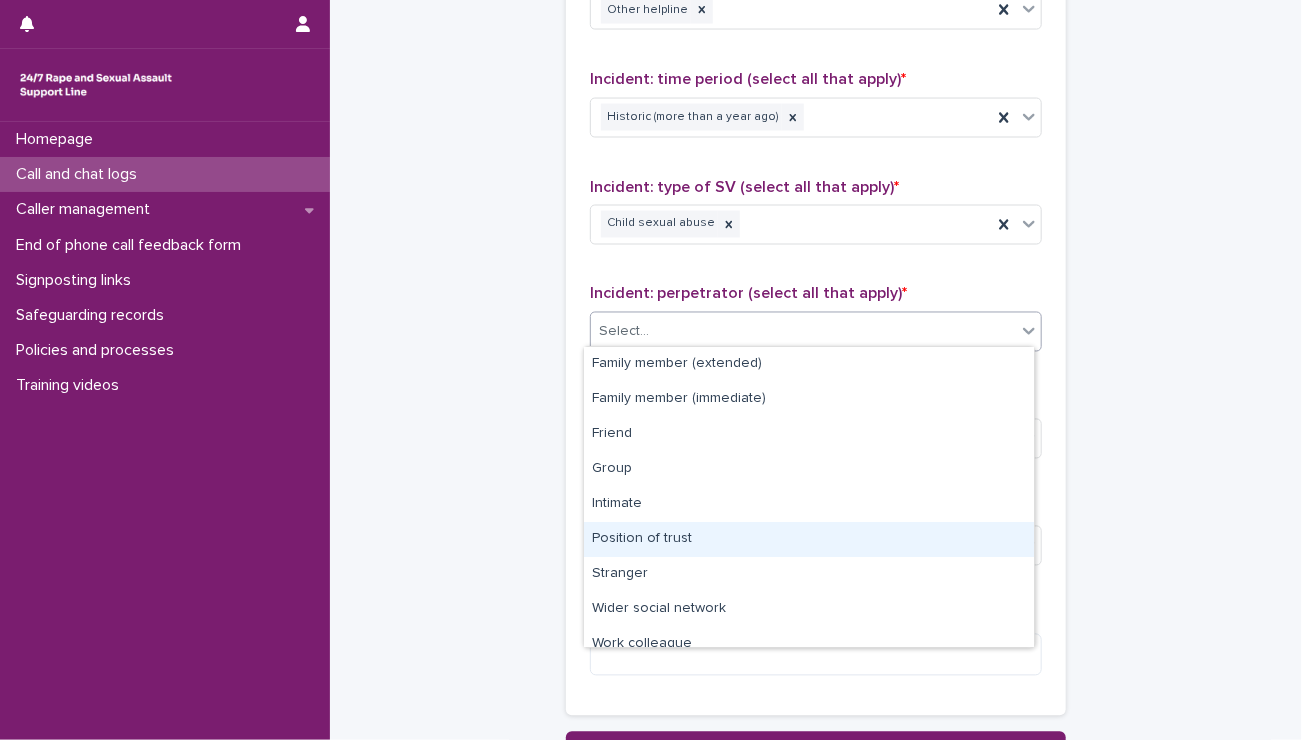 click on "Position of trust" at bounding box center [809, 539] 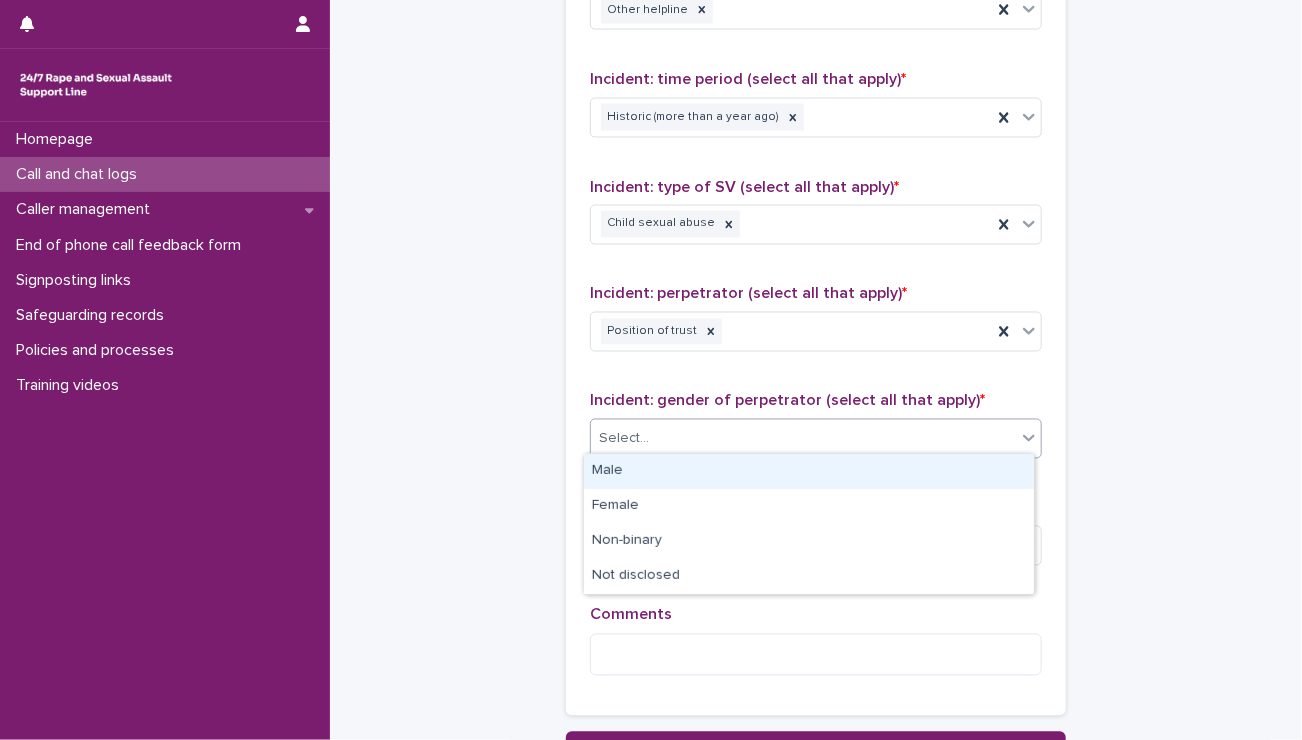 click on "Select..." at bounding box center (803, 439) 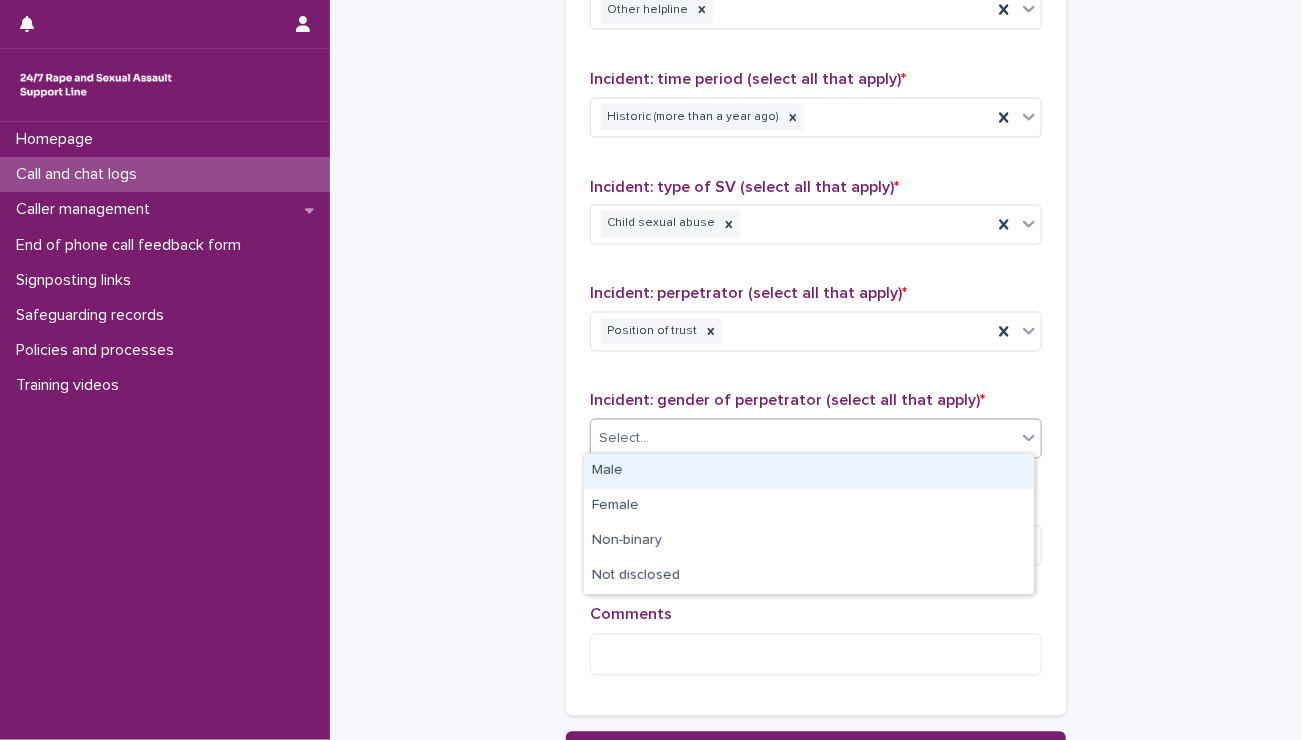 click on "Male" at bounding box center (809, 471) 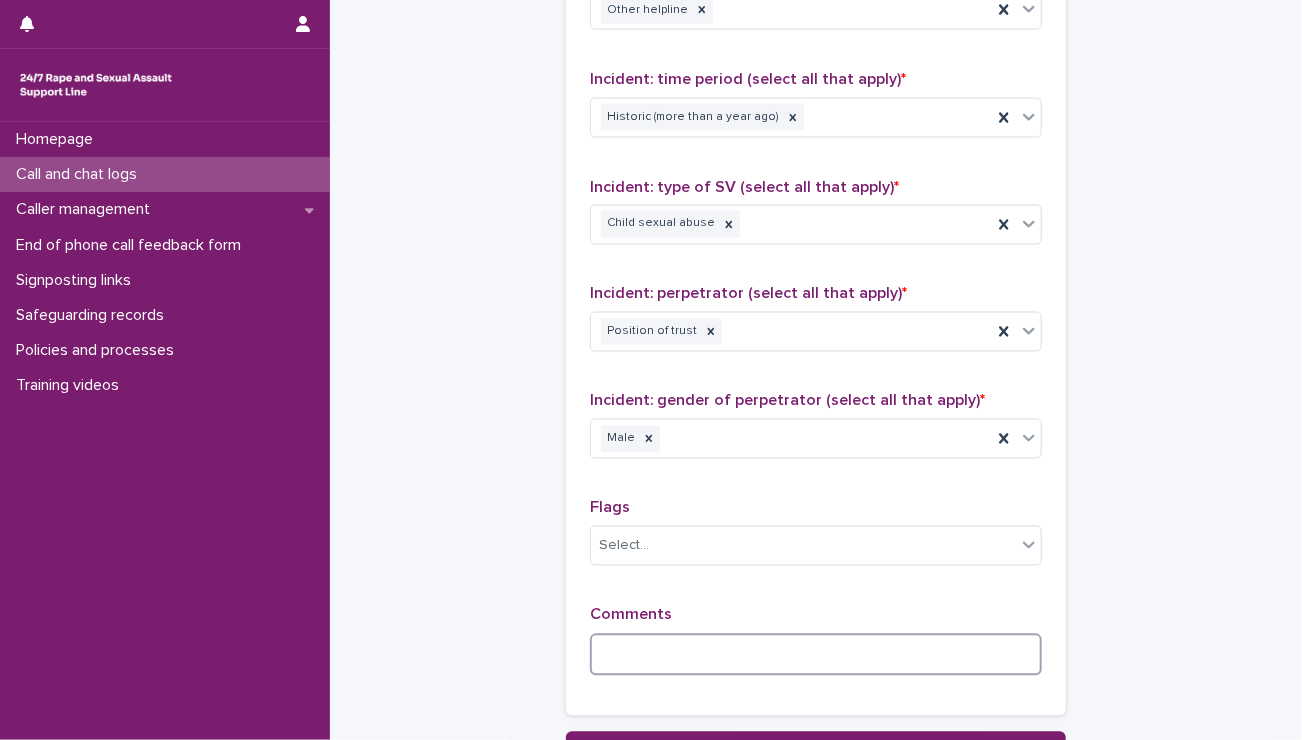 click at bounding box center [816, 655] 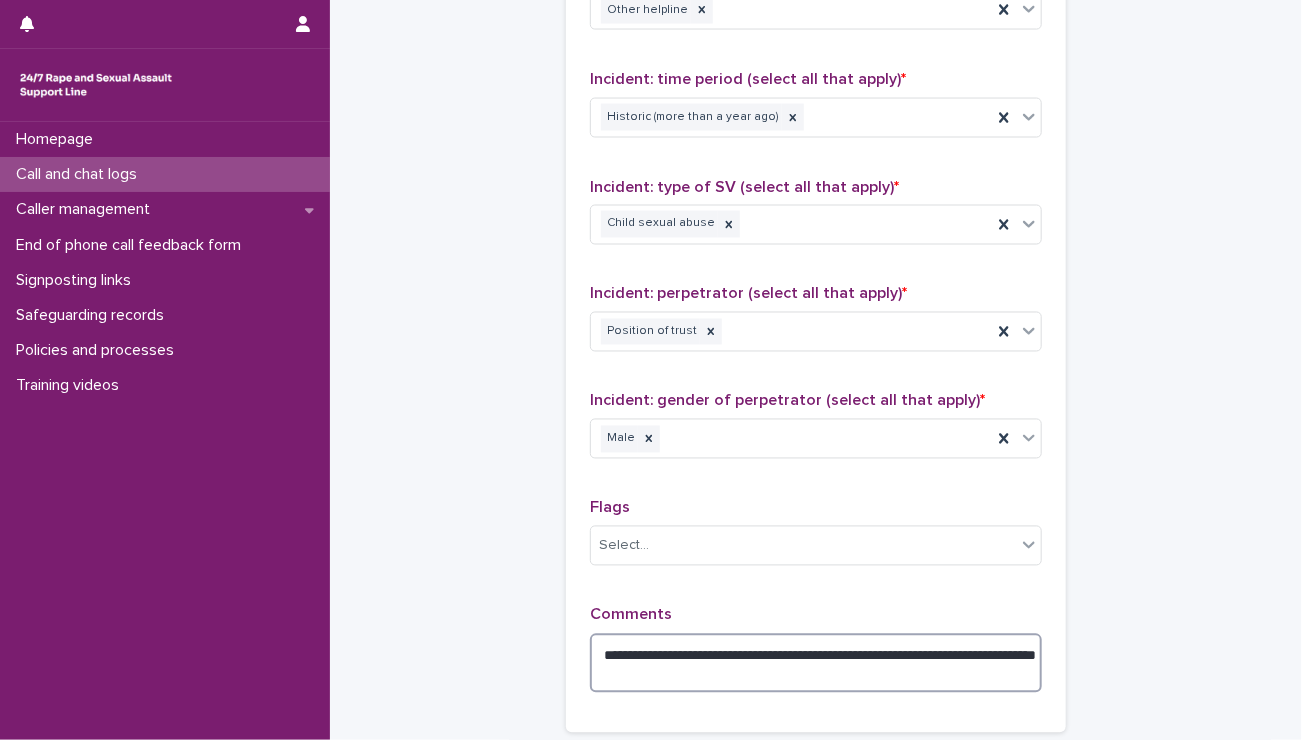 click on "**********" at bounding box center [816, 664] 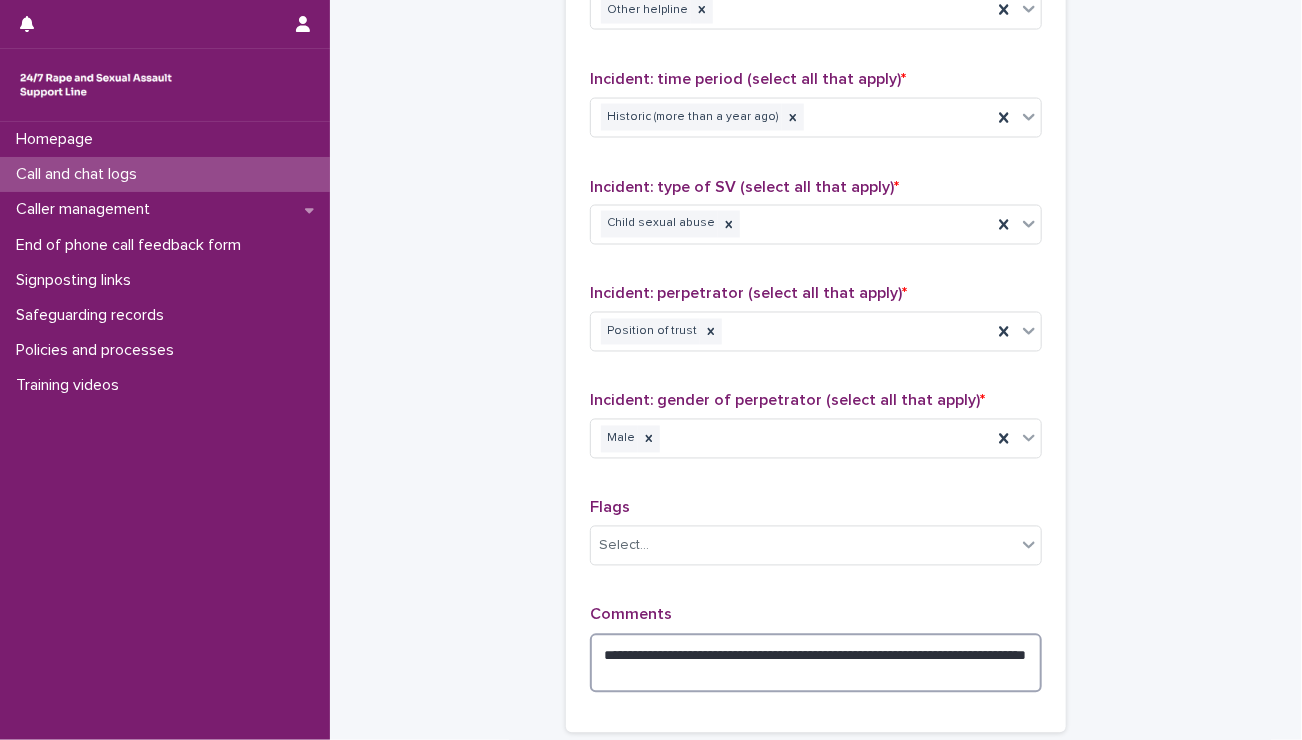 click on "**********" at bounding box center [816, 664] 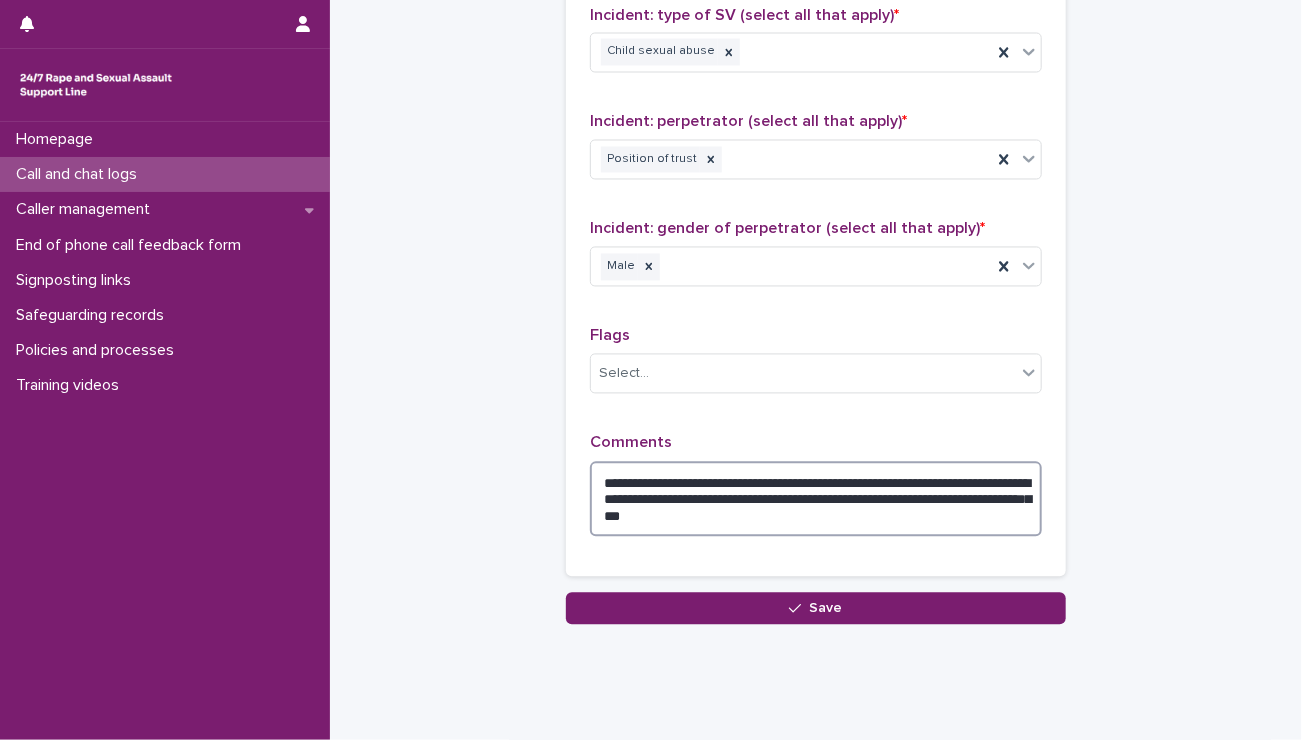 scroll, scrollTop: 1610, scrollLeft: 0, axis: vertical 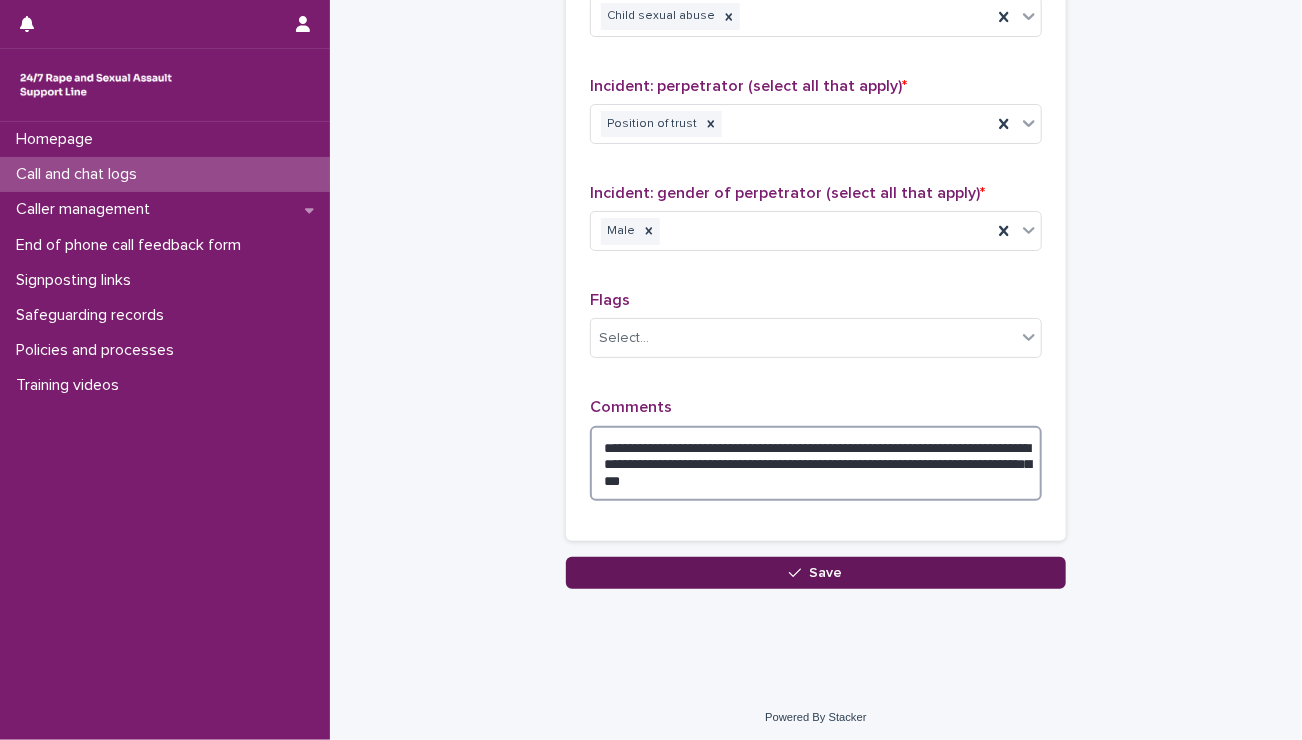 type on "**********" 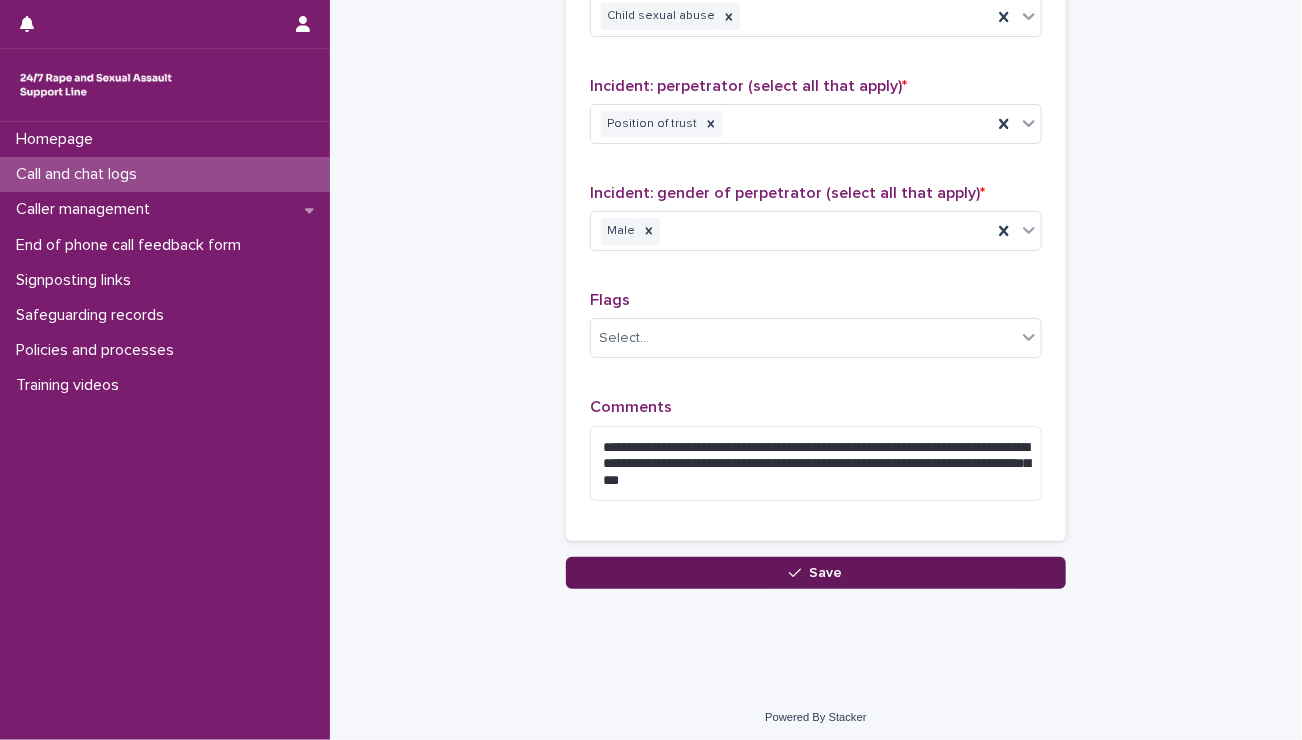 click 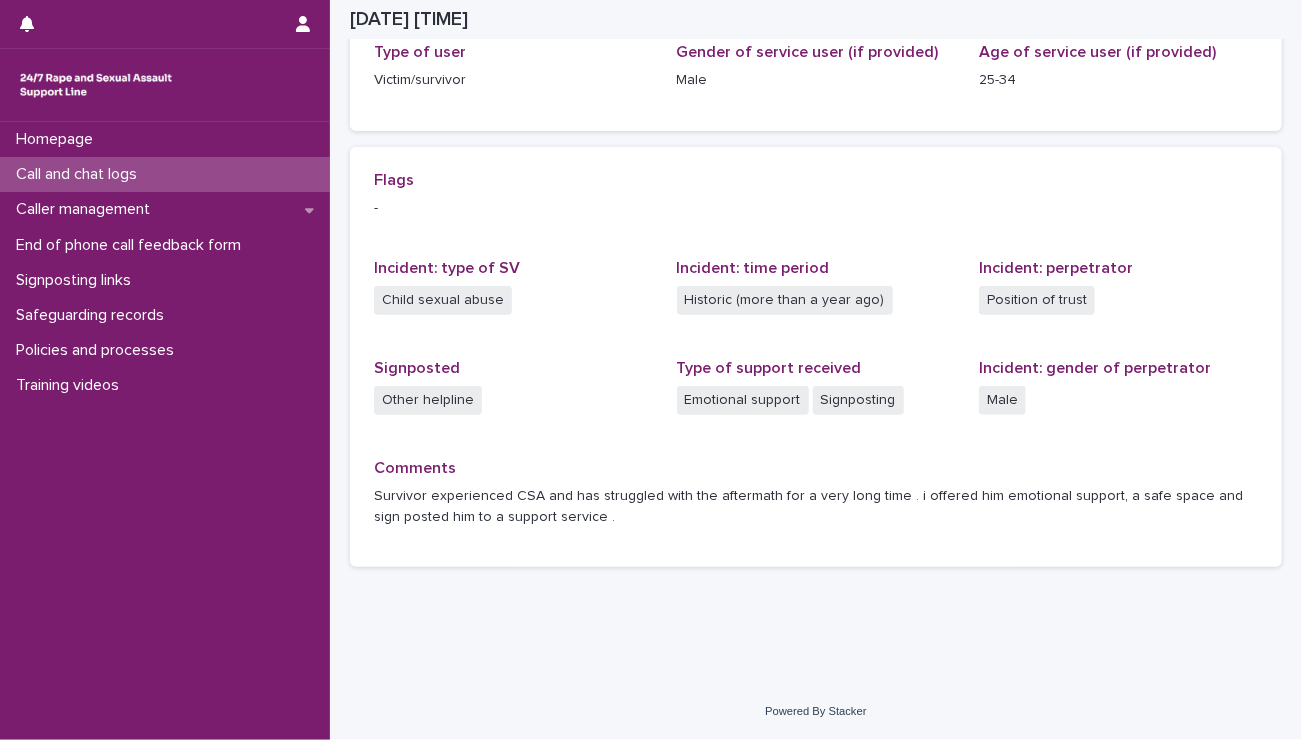 scroll, scrollTop: 343, scrollLeft: 0, axis: vertical 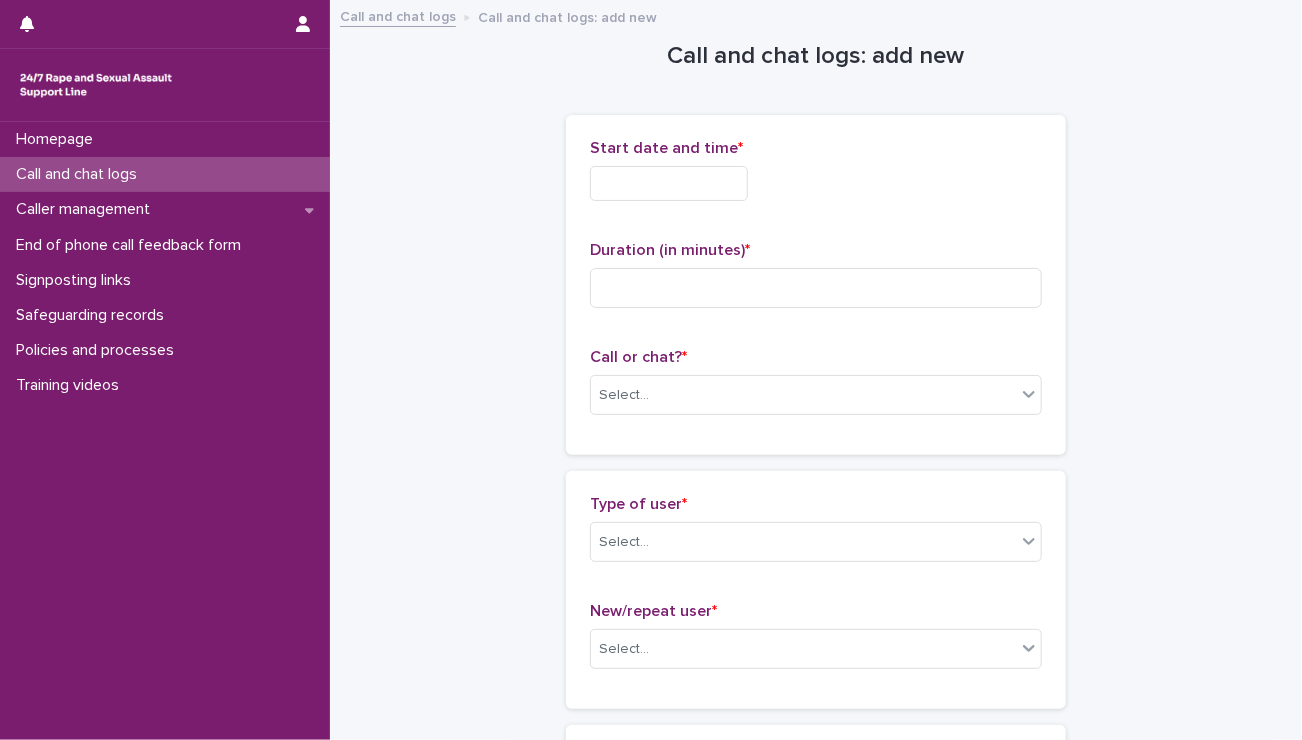 drag, startPoint x: 517, startPoint y: 162, endPoint x: 877, endPoint y: 429, distance: 448.20642 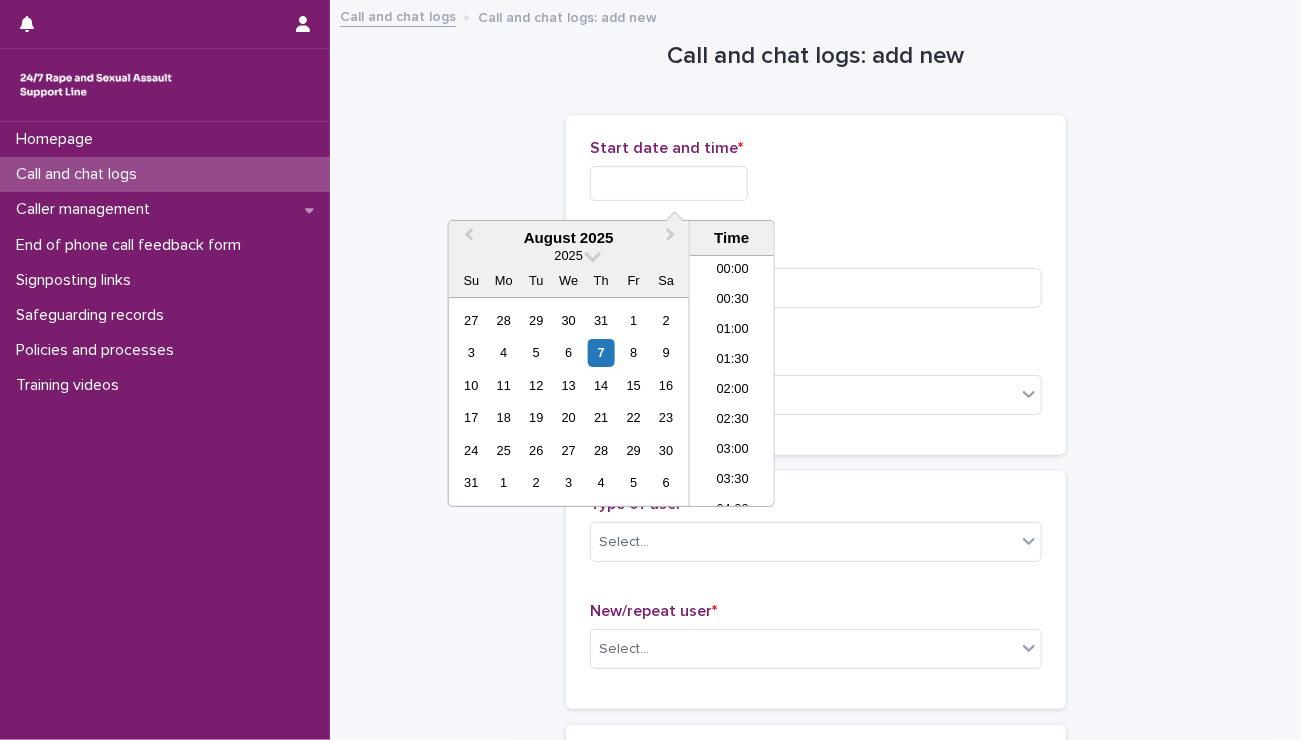 click at bounding box center [669, 183] 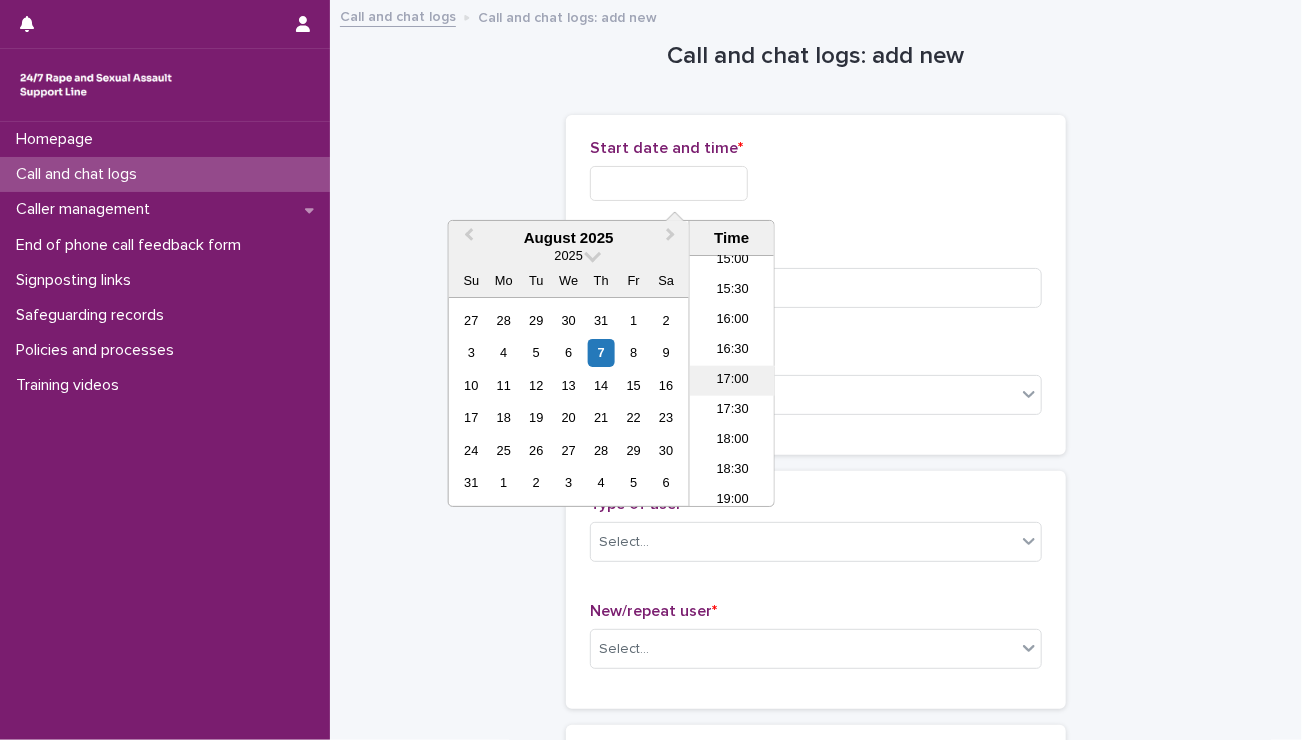 click on "17:00" at bounding box center (732, 381) 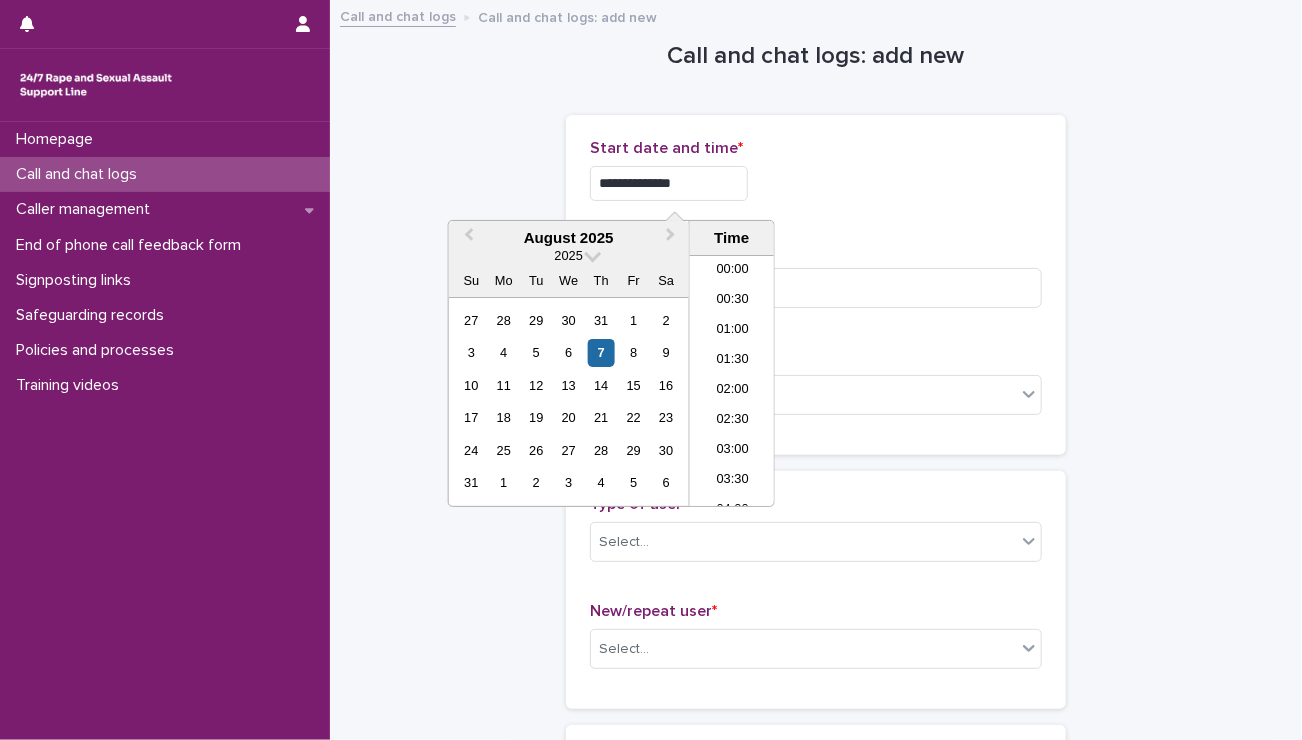 scroll, scrollTop: 910, scrollLeft: 0, axis: vertical 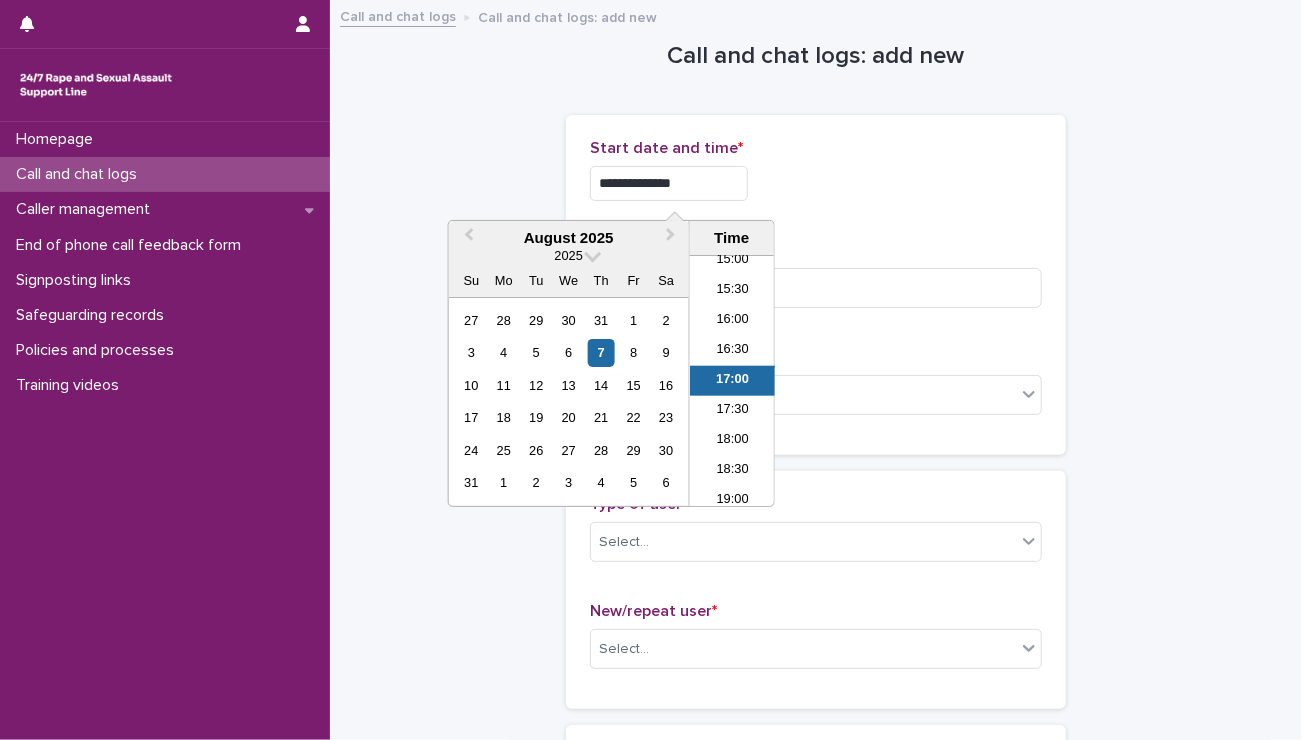 click on "**********" at bounding box center [669, 183] 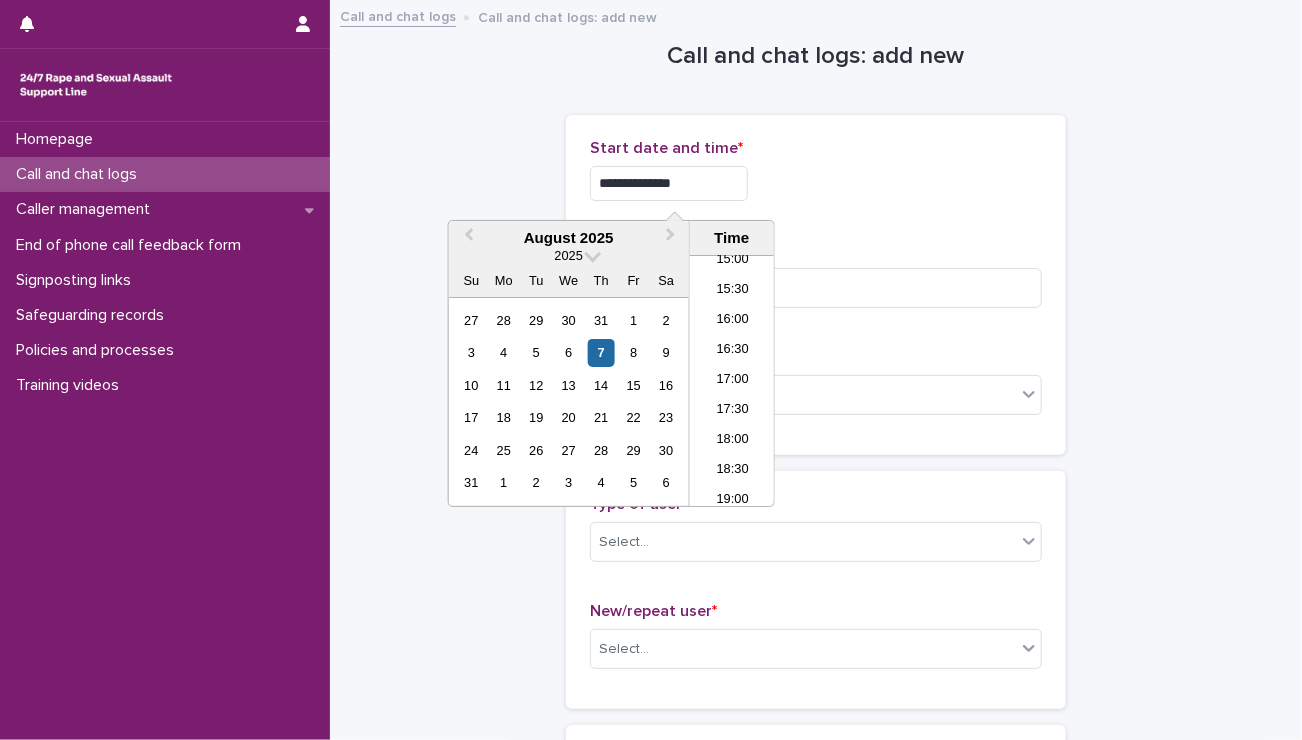 type on "**********" 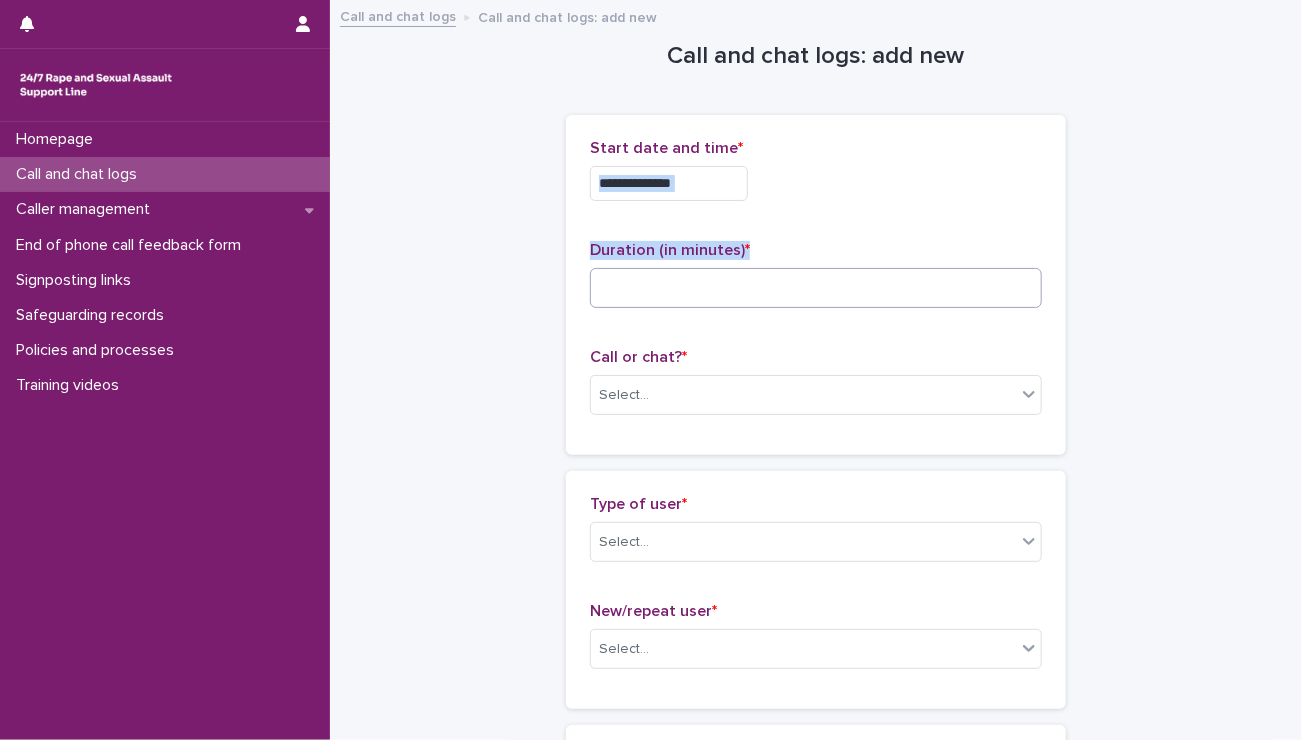 drag, startPoint x: 898, startPoint y: 217, endPoint x: 755, endPoint y: 273, distance: 153.57408 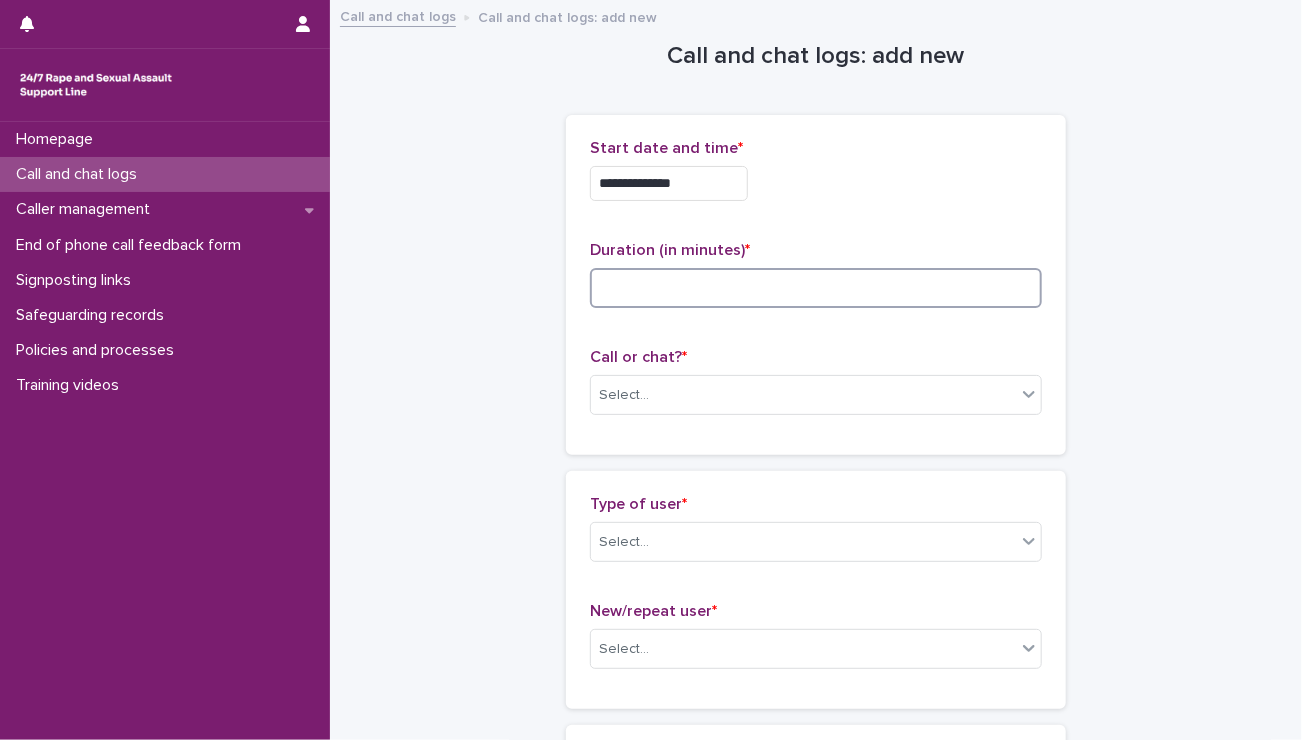 click at bounding box center (816, 288) 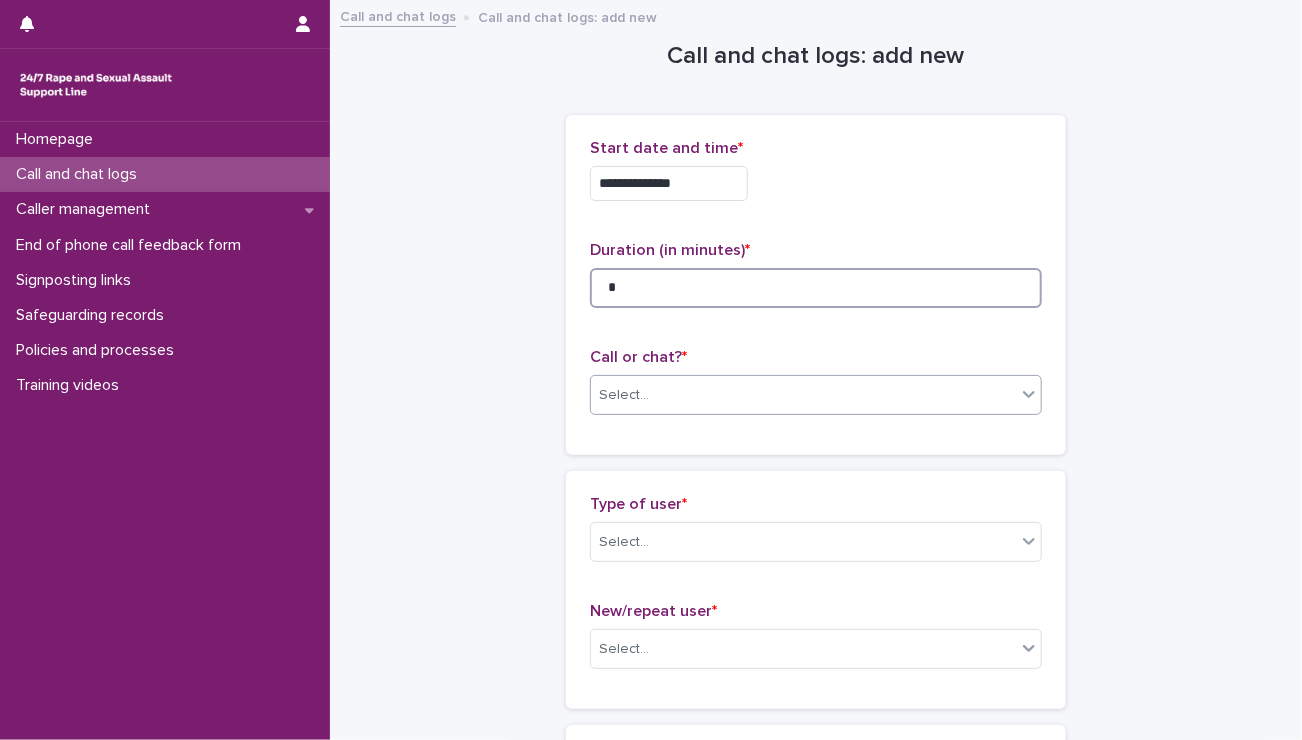 type on "*" 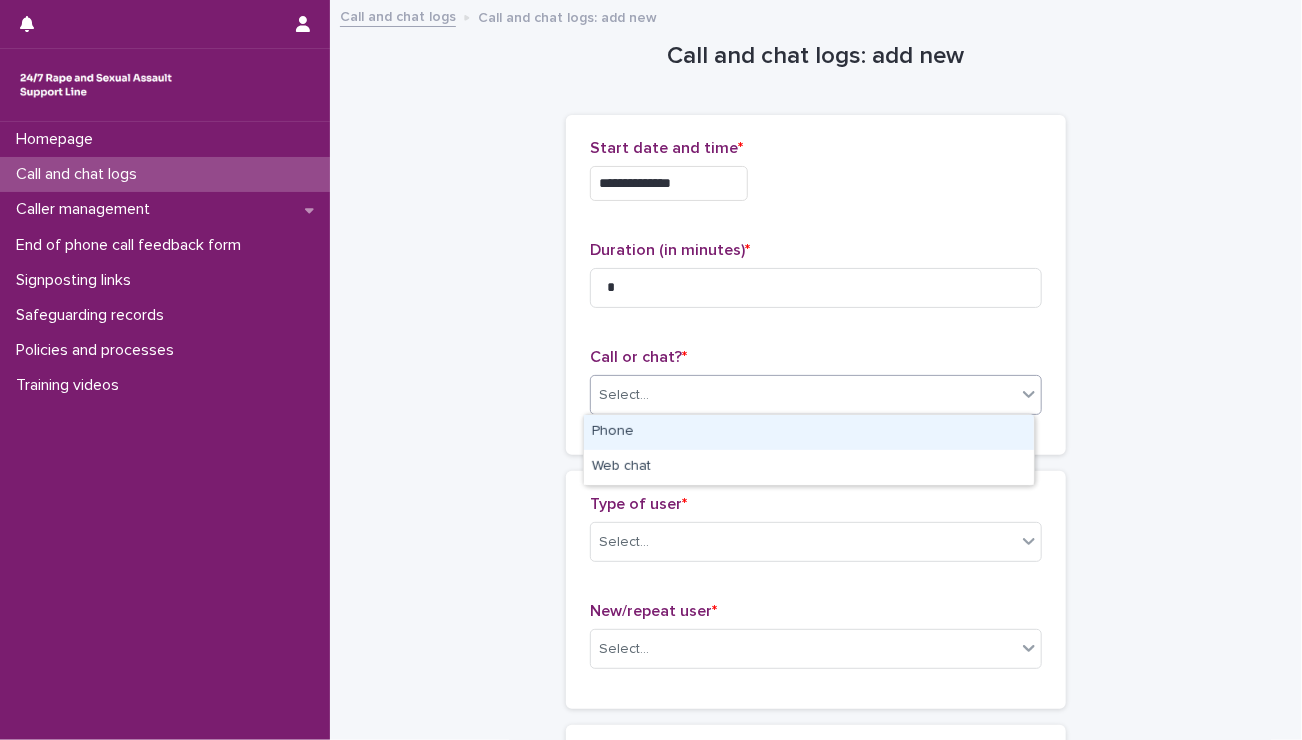 click on "Select..." at bounding box center (803, 395) 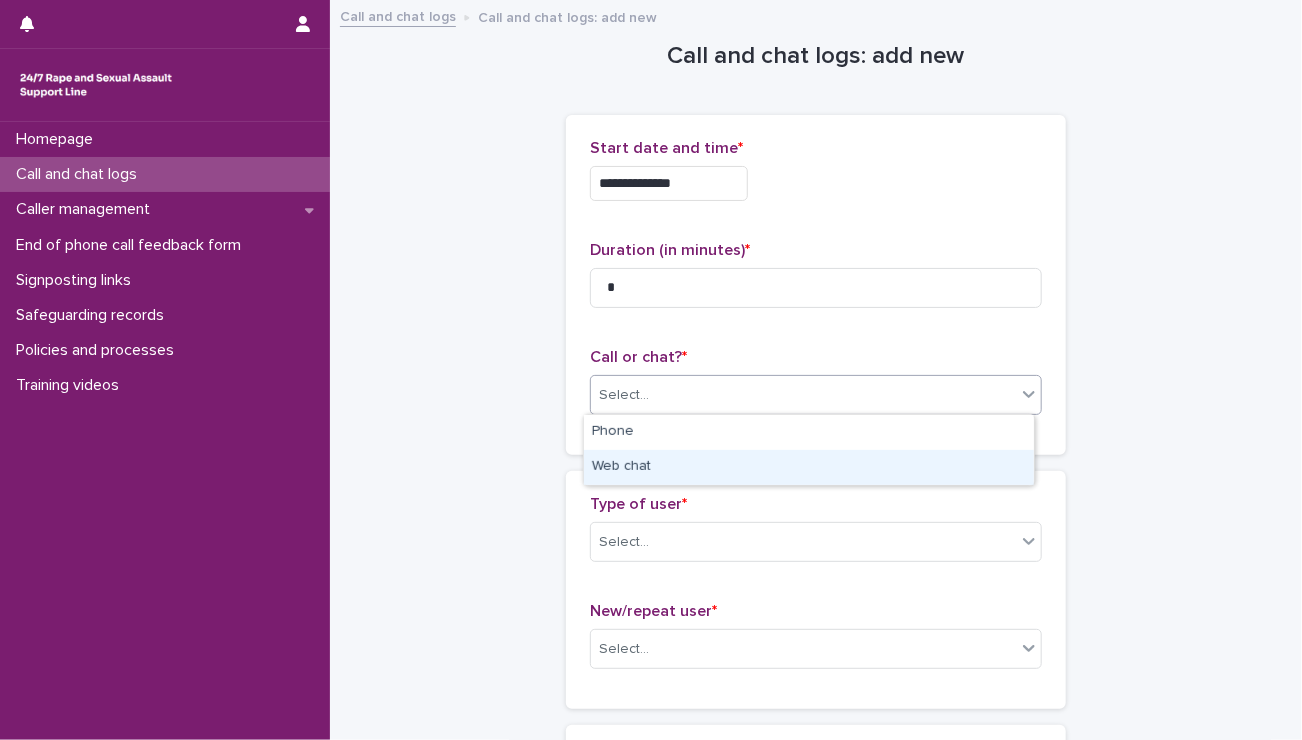 click on "Web chat" at bounding box center (809, 467) 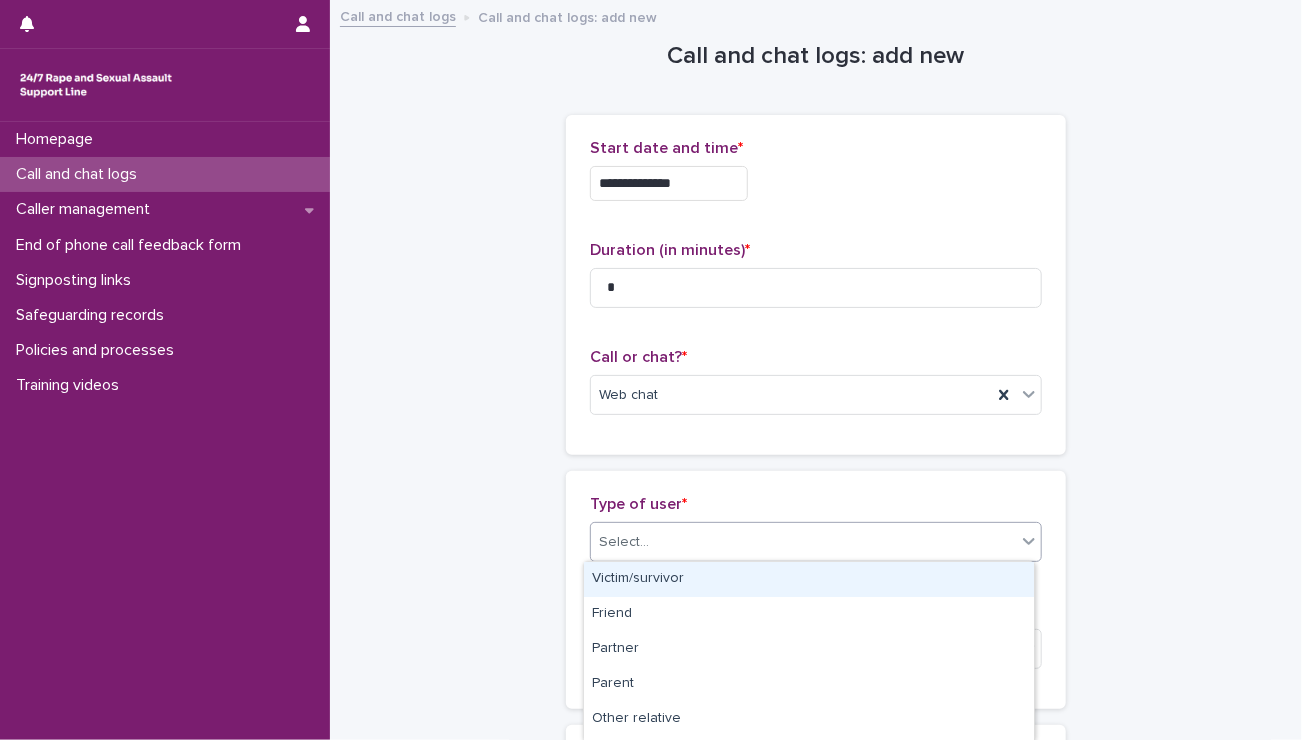 click on "Select..." at bounding box center [803, 542] 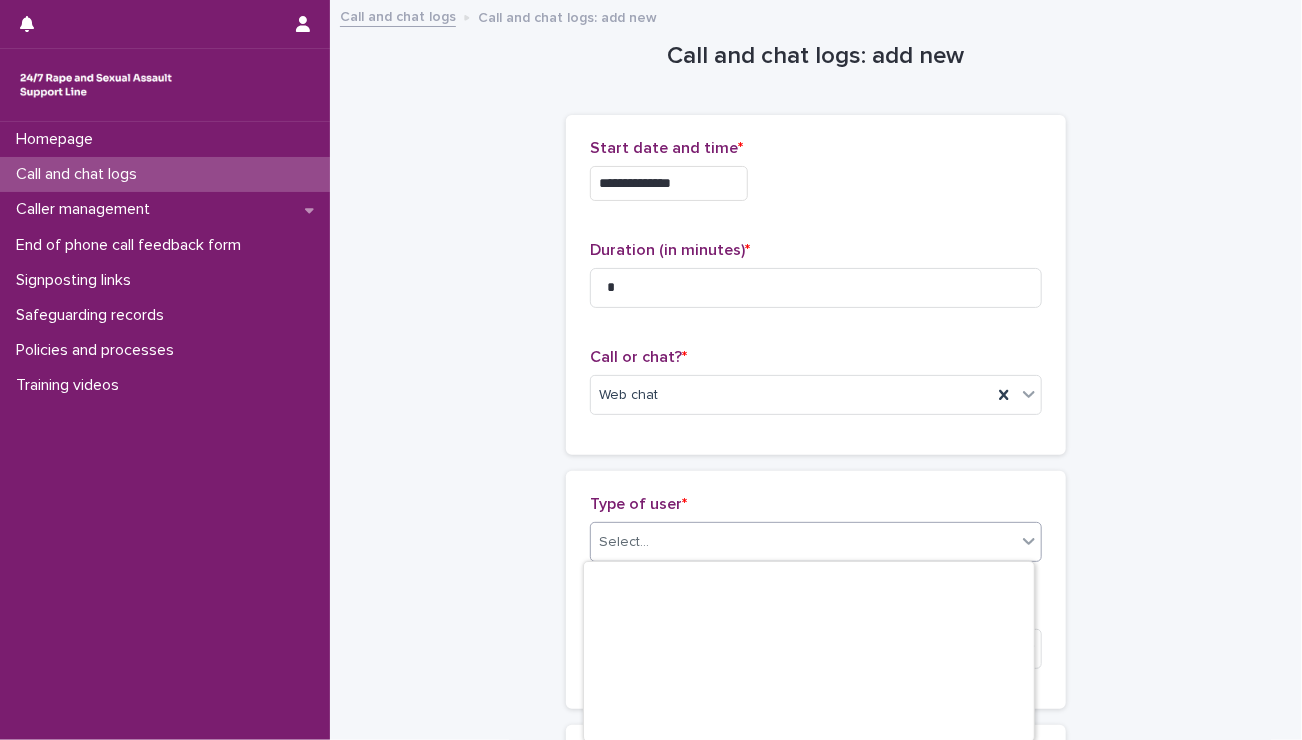 scroll, scrollTop: 345, scrollLeft: 0, axis: vertical 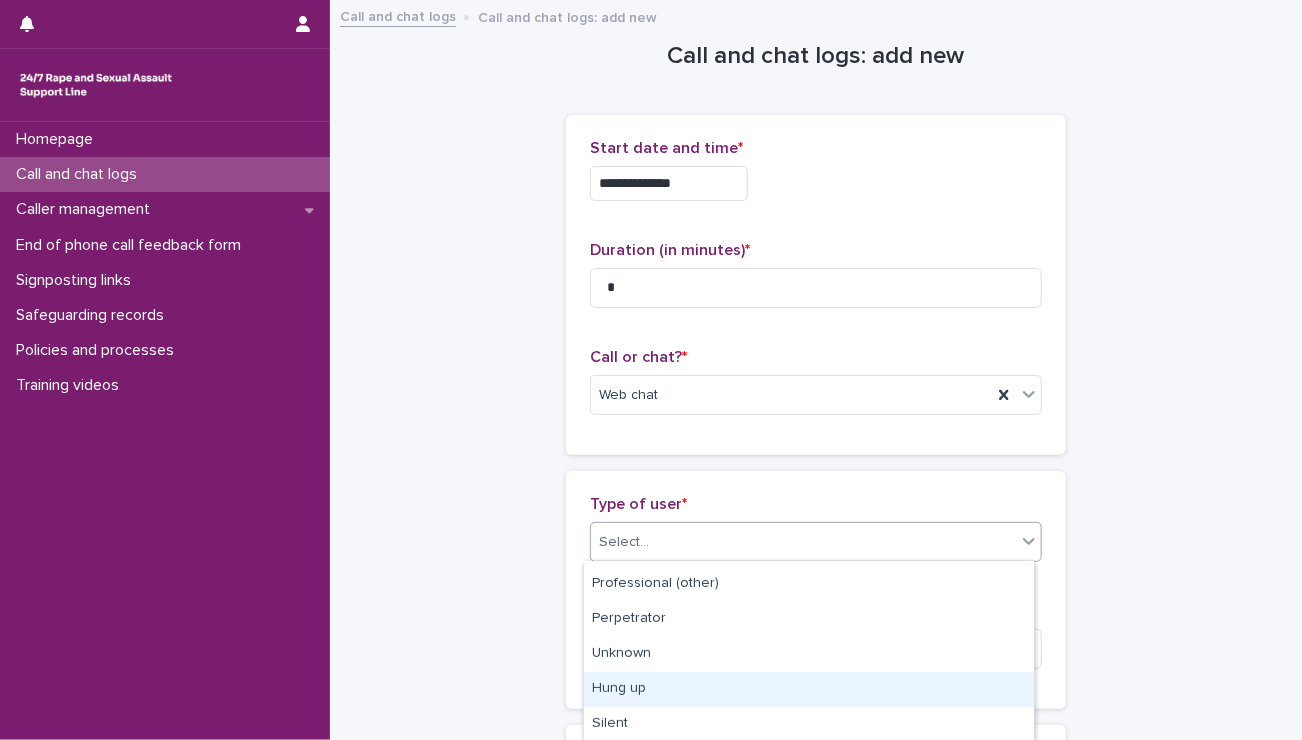 click on "Hung up" at bounding box center [809, 689] 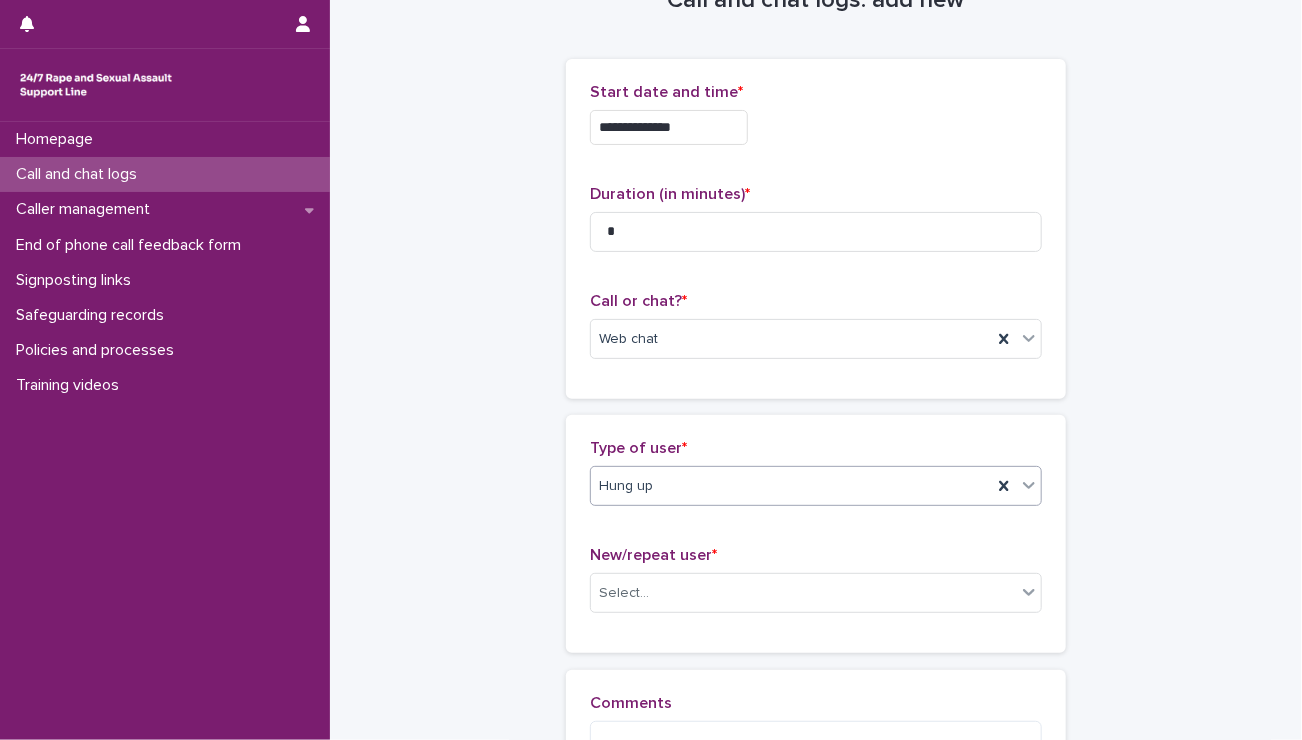scroll, scrollTop: 58, scrollLeft: 0, axis: vertical 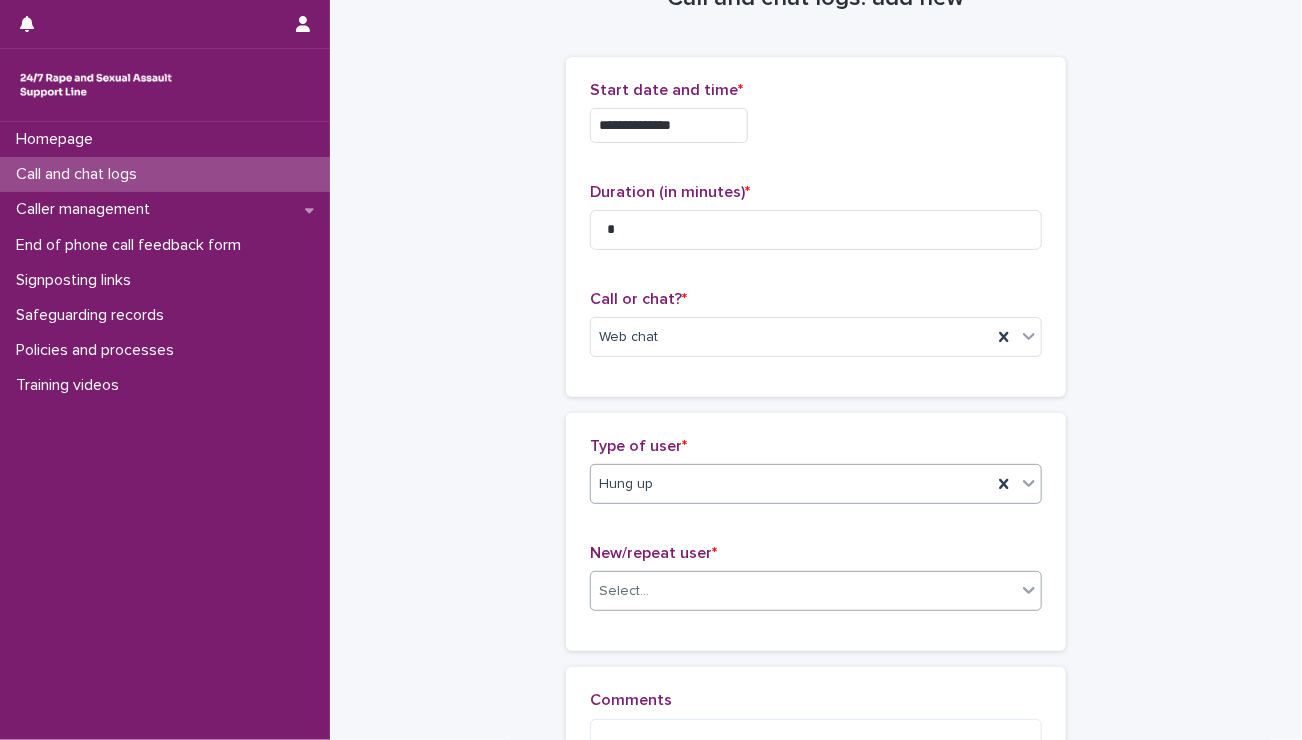 click on "Select..." at bounding box center (803, 591) 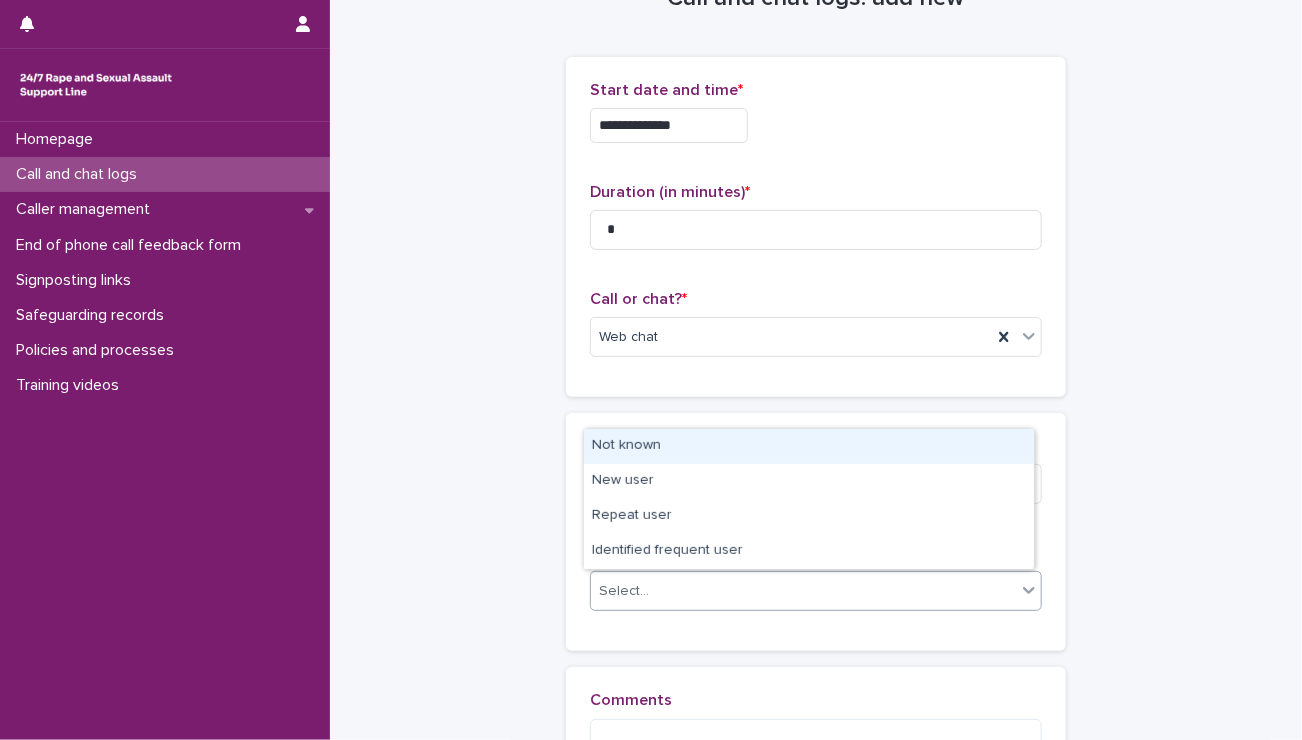 click on "Not known" at bounding box center [809, 446] 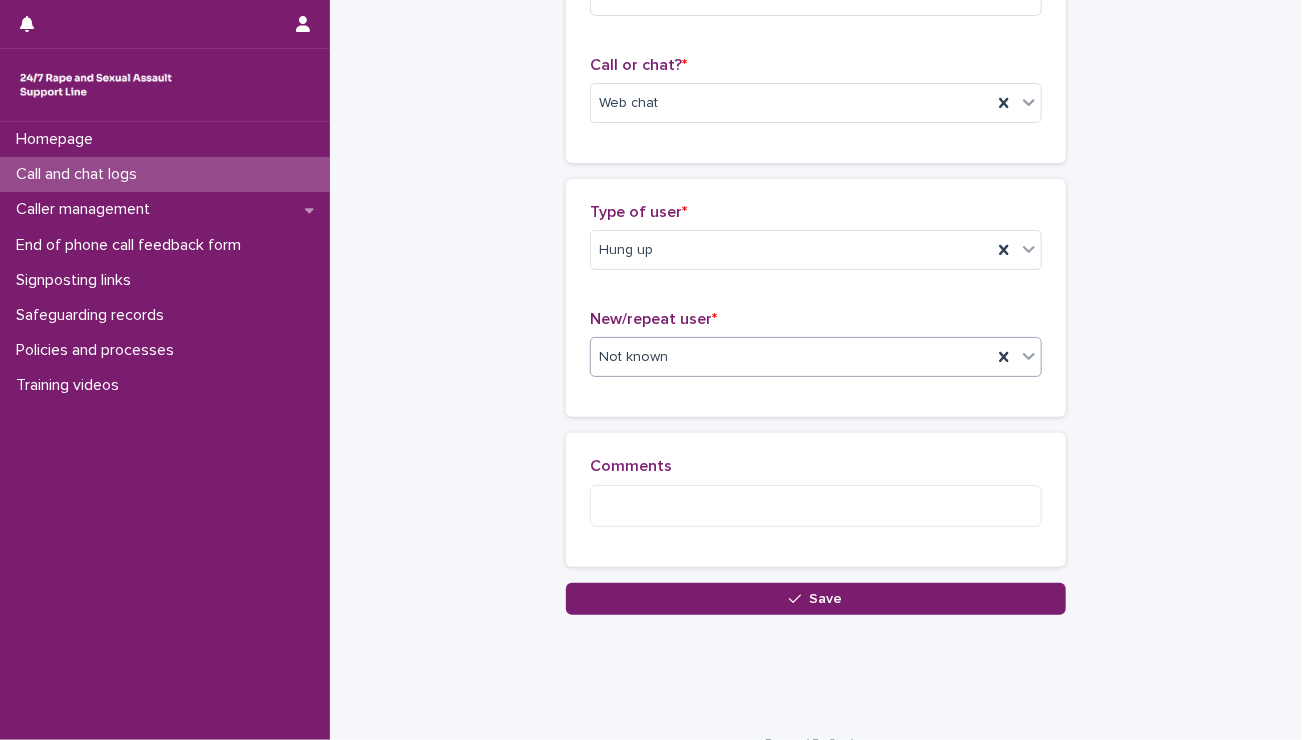 scroll, scrollTop: 310, scrollLeft: 0, axis: vertical 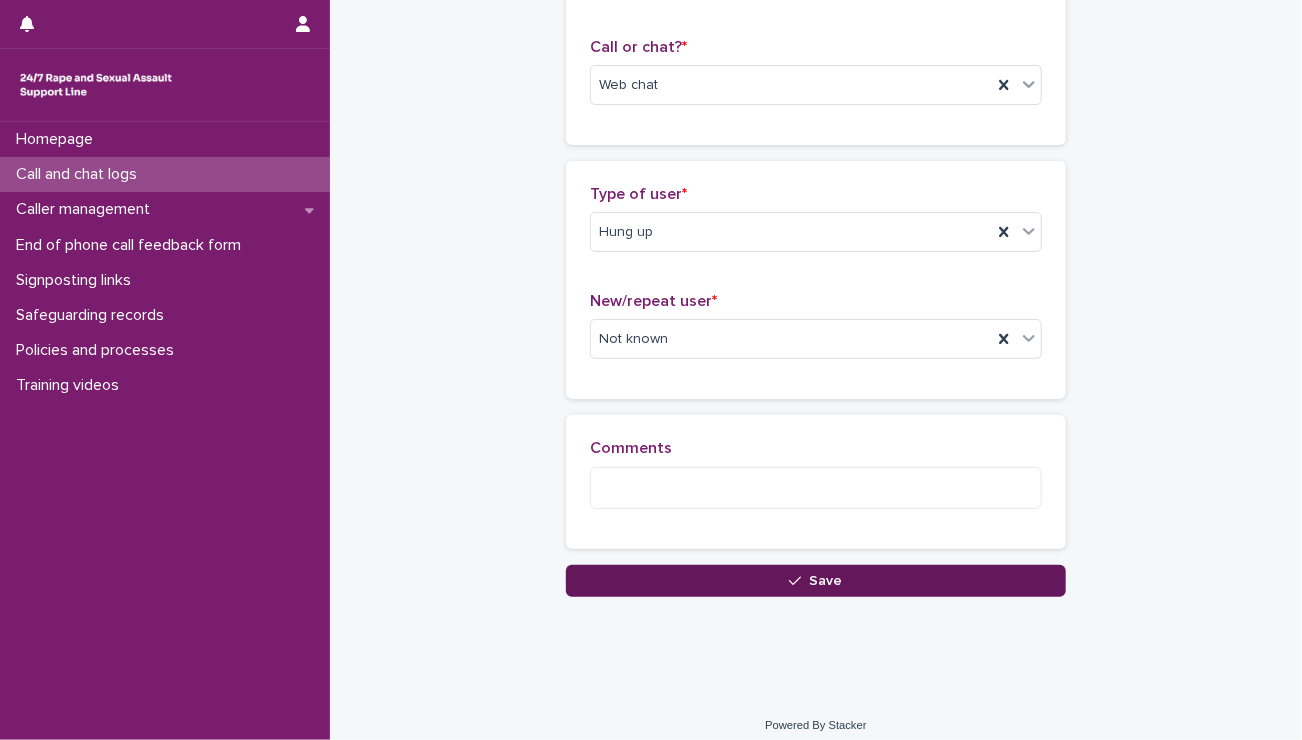 click on "Save" at bounding box center [816, 581] 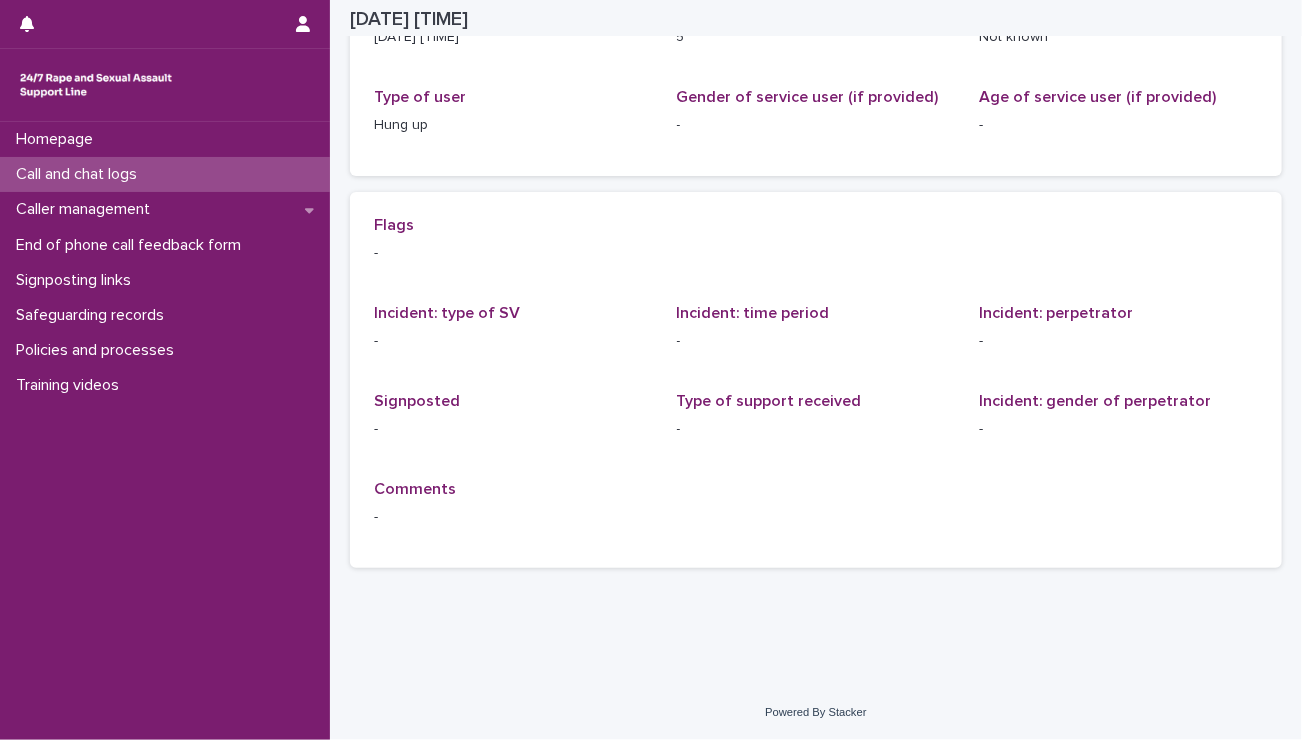scroll, scrollTop: 0, scrollLeft: 0, axis: both 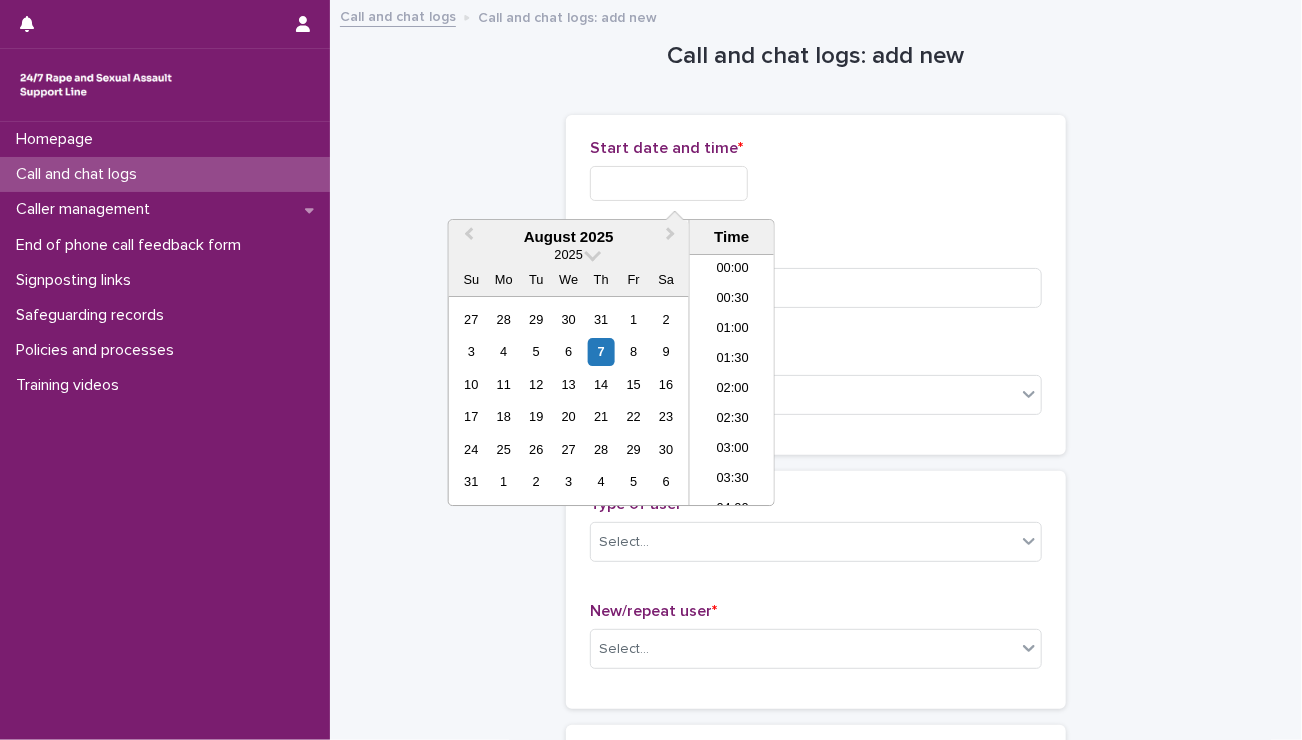click at bounding box center (669, 183) 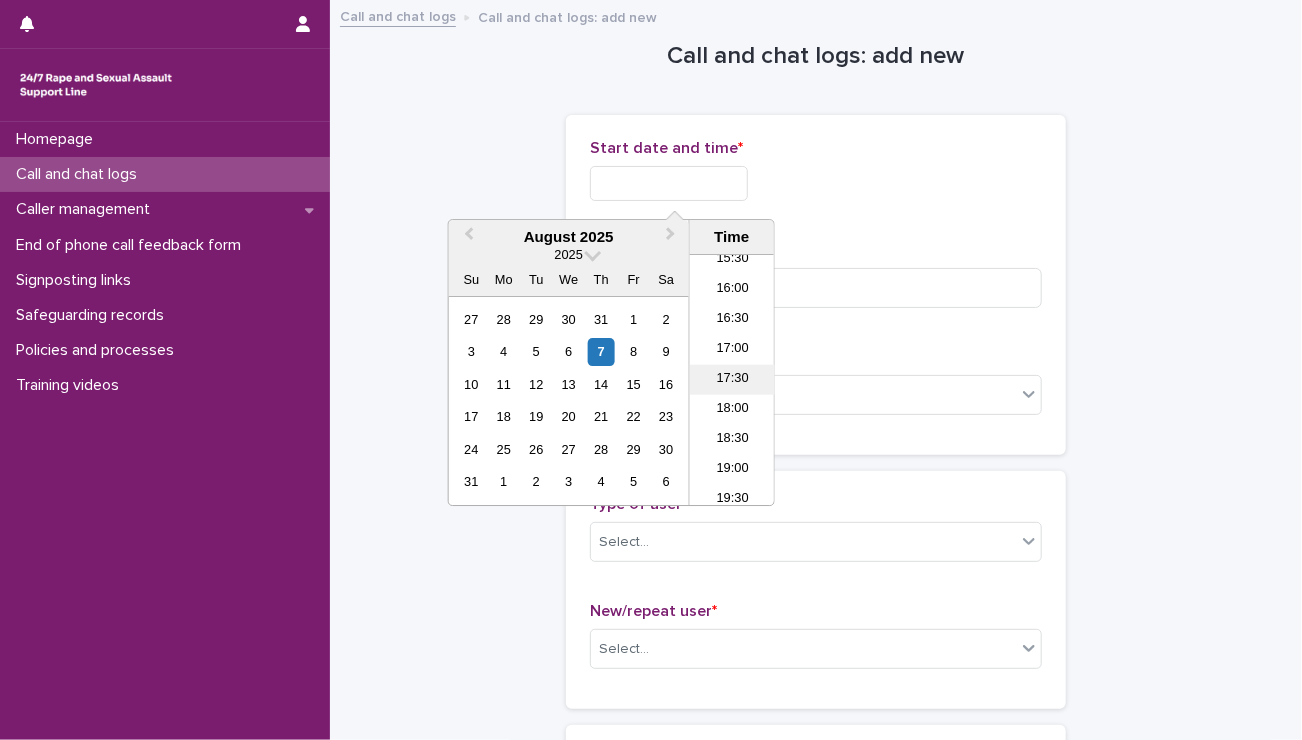 click on "17:30" at bounding box center (732, 380) 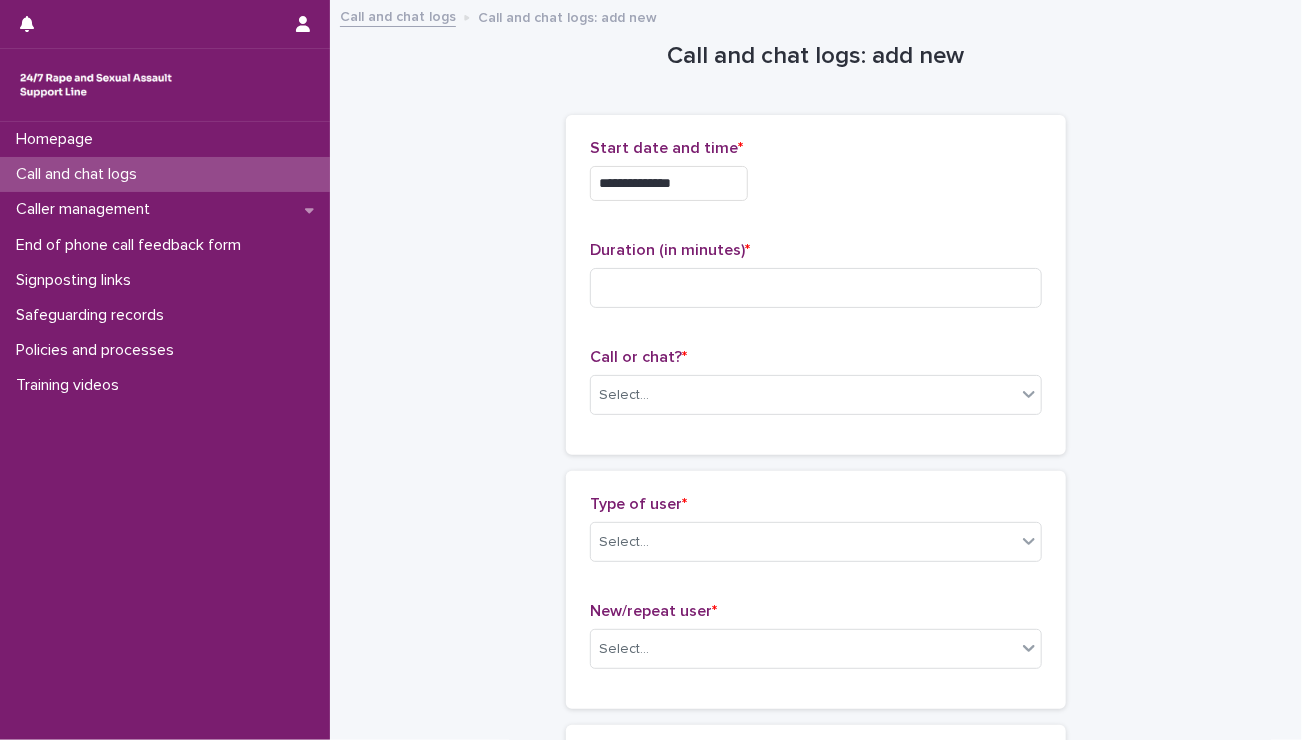 click on "**********" at bounding box center (669, 183) 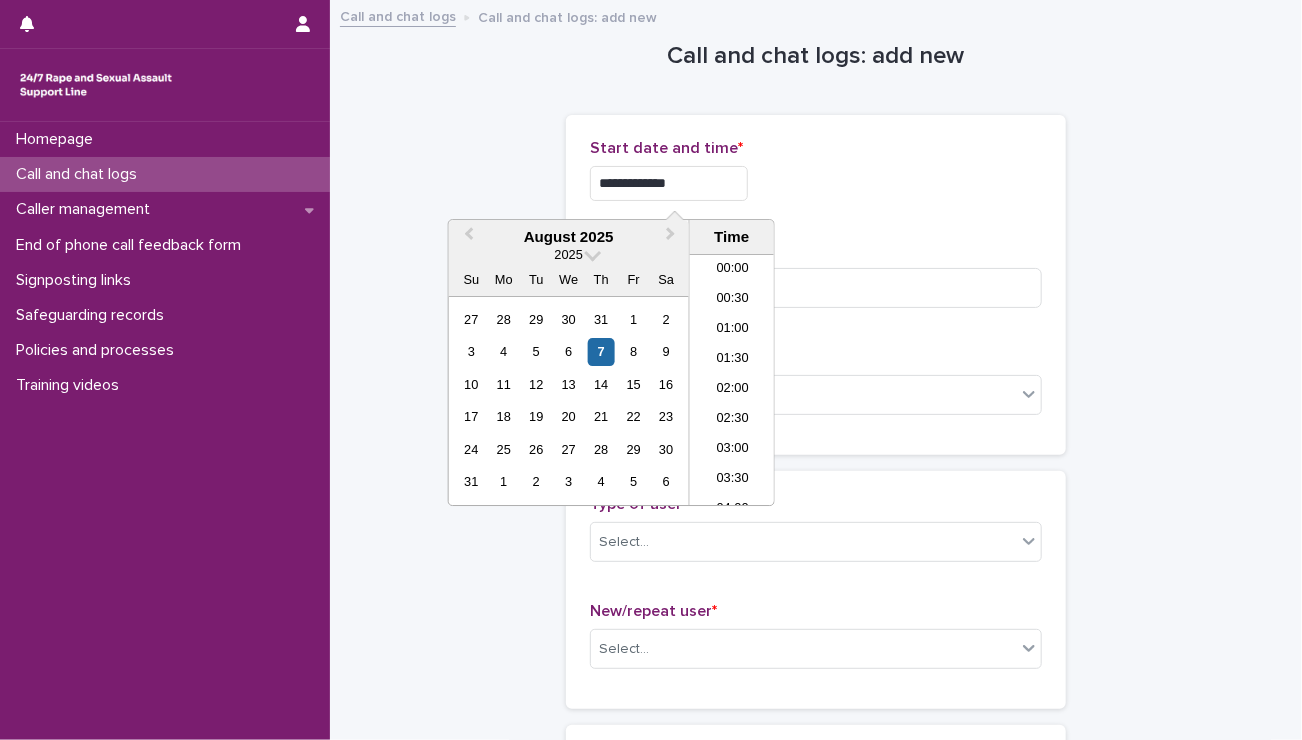 scroll, scrollTop: 940, scrollLeft: 0, axis: vertical 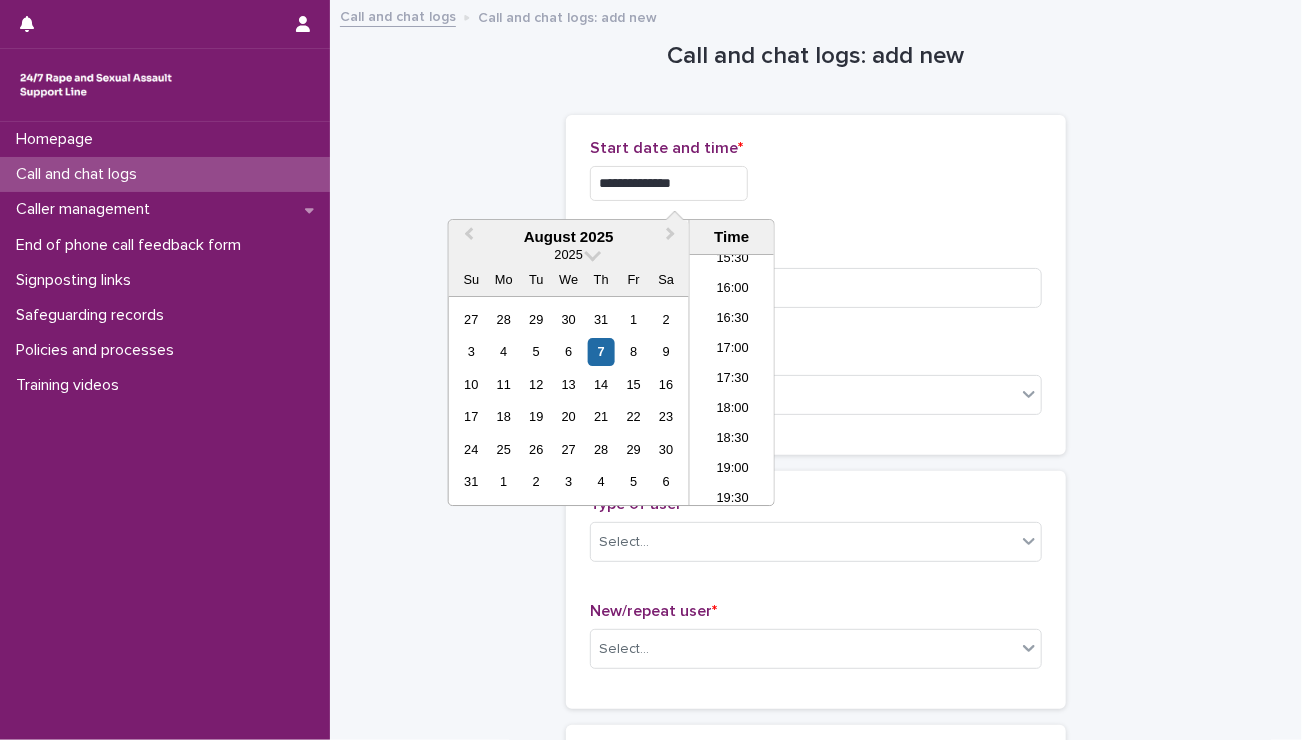 type on "**********" 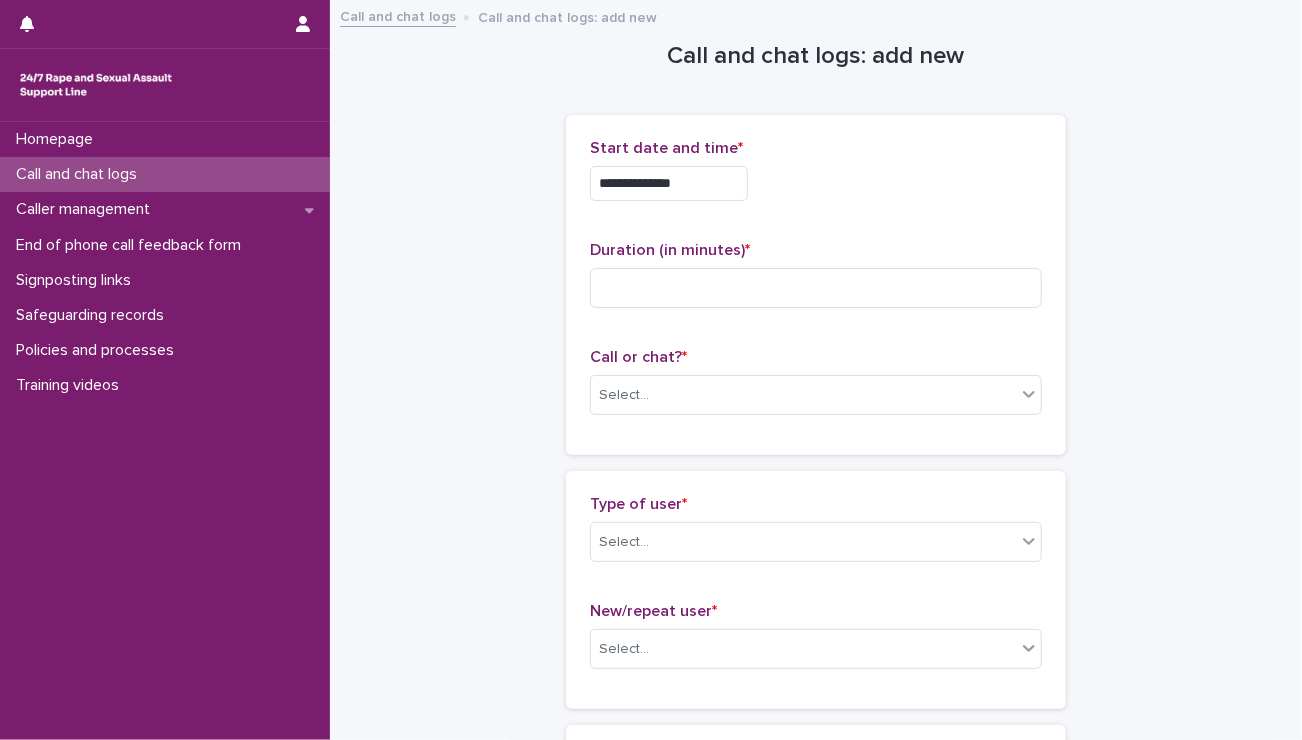 click on "**********" at bounding box center [816, 178] 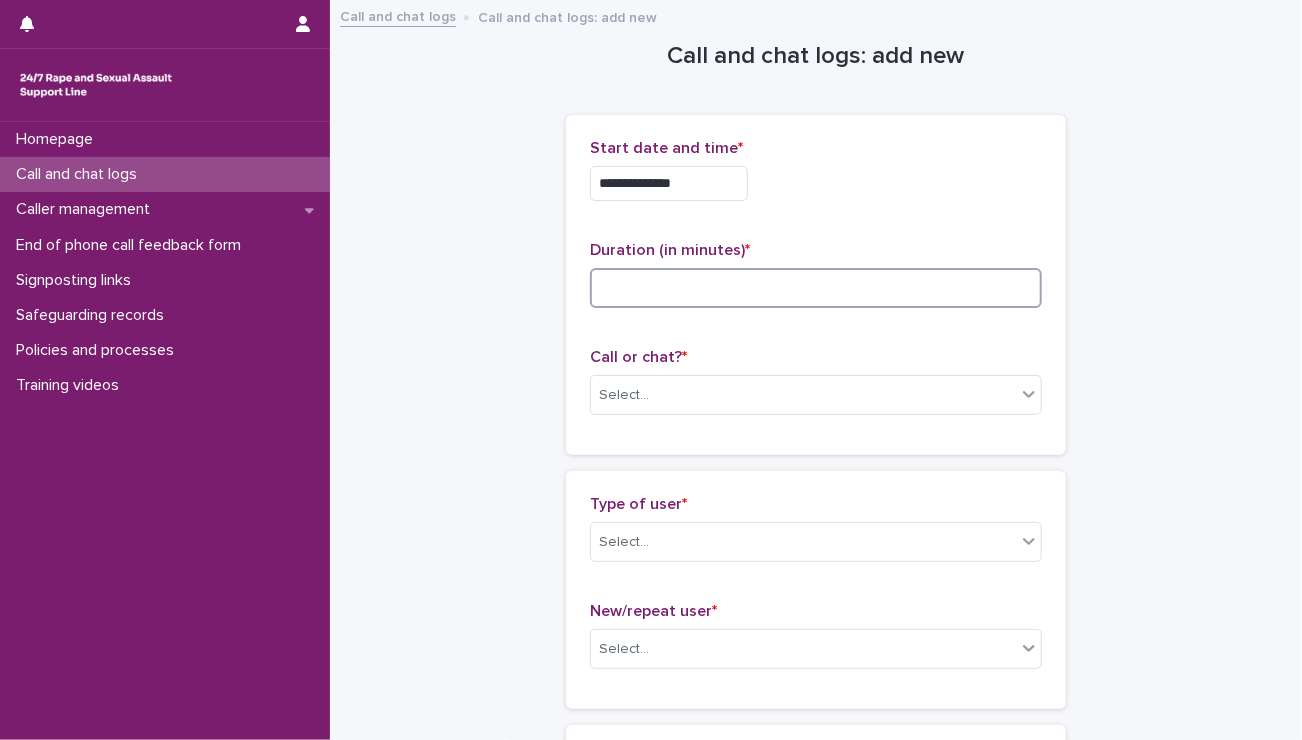 click at bounding box center (816, 288) 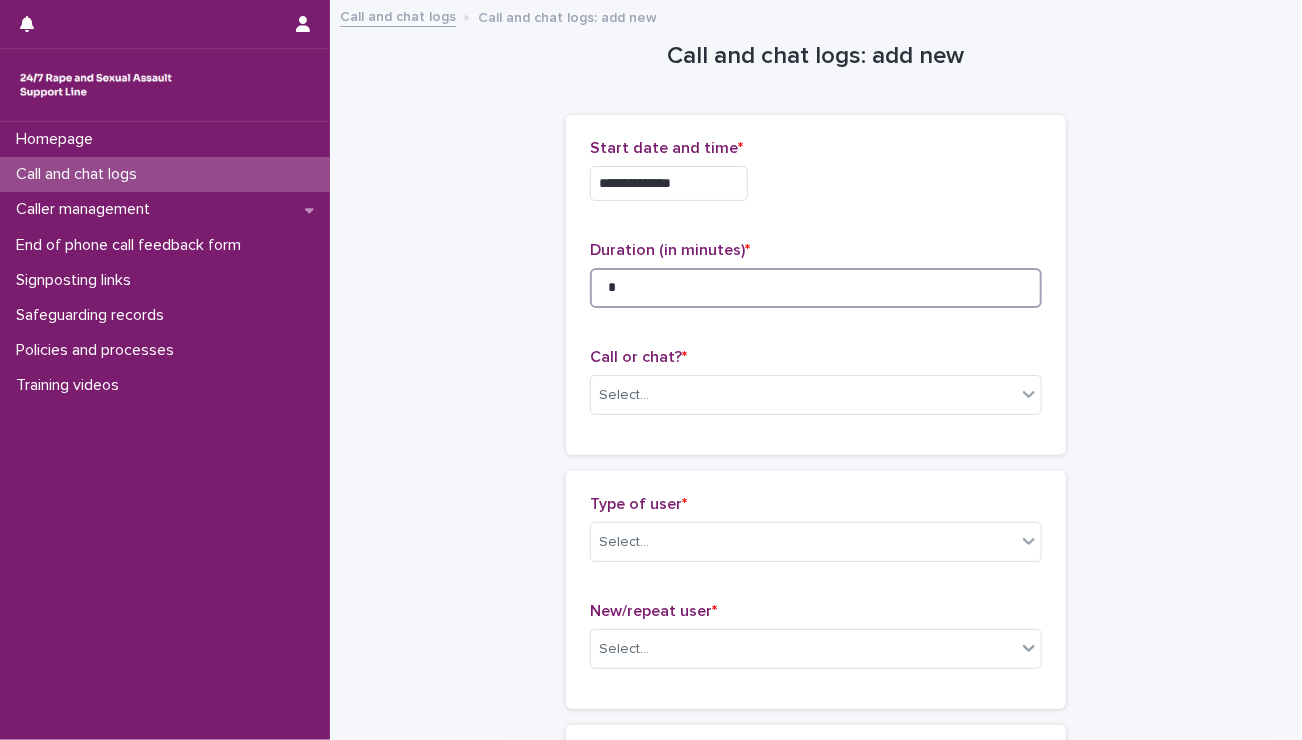 type on "*" 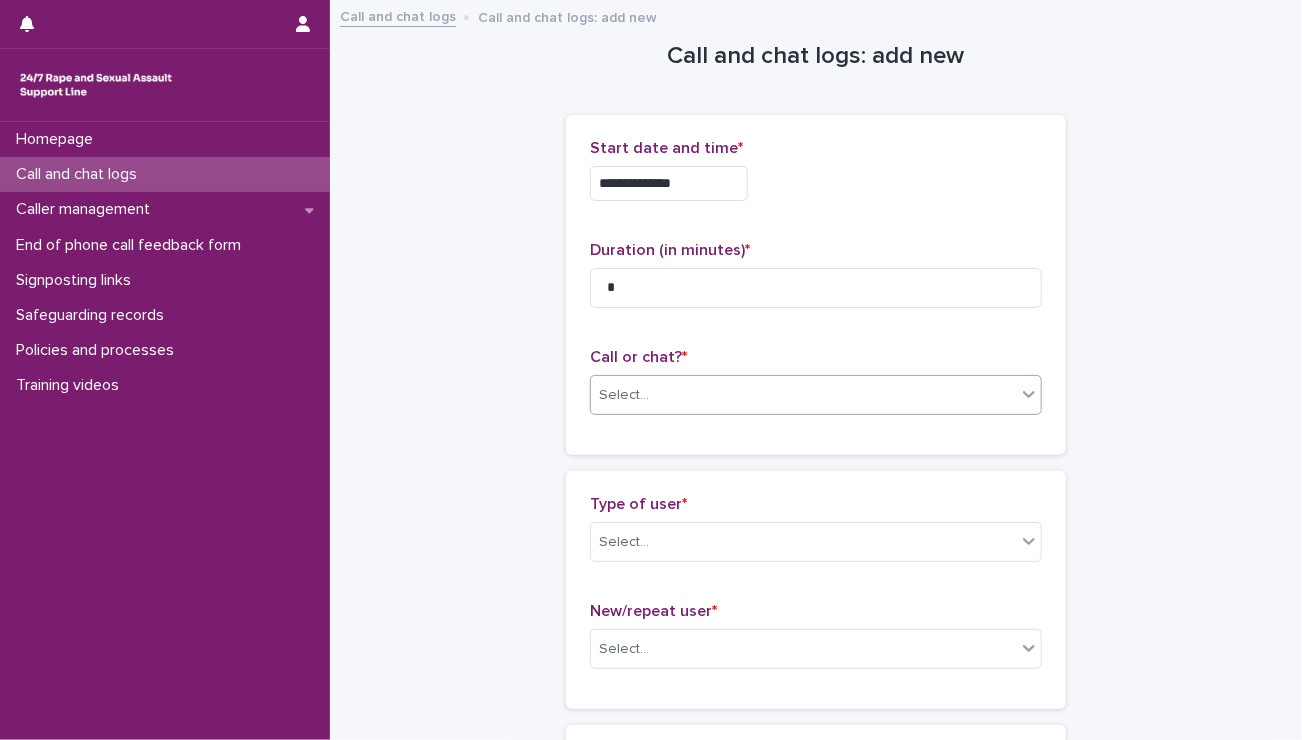 click on "Select..." at bounding box center [803, 395] 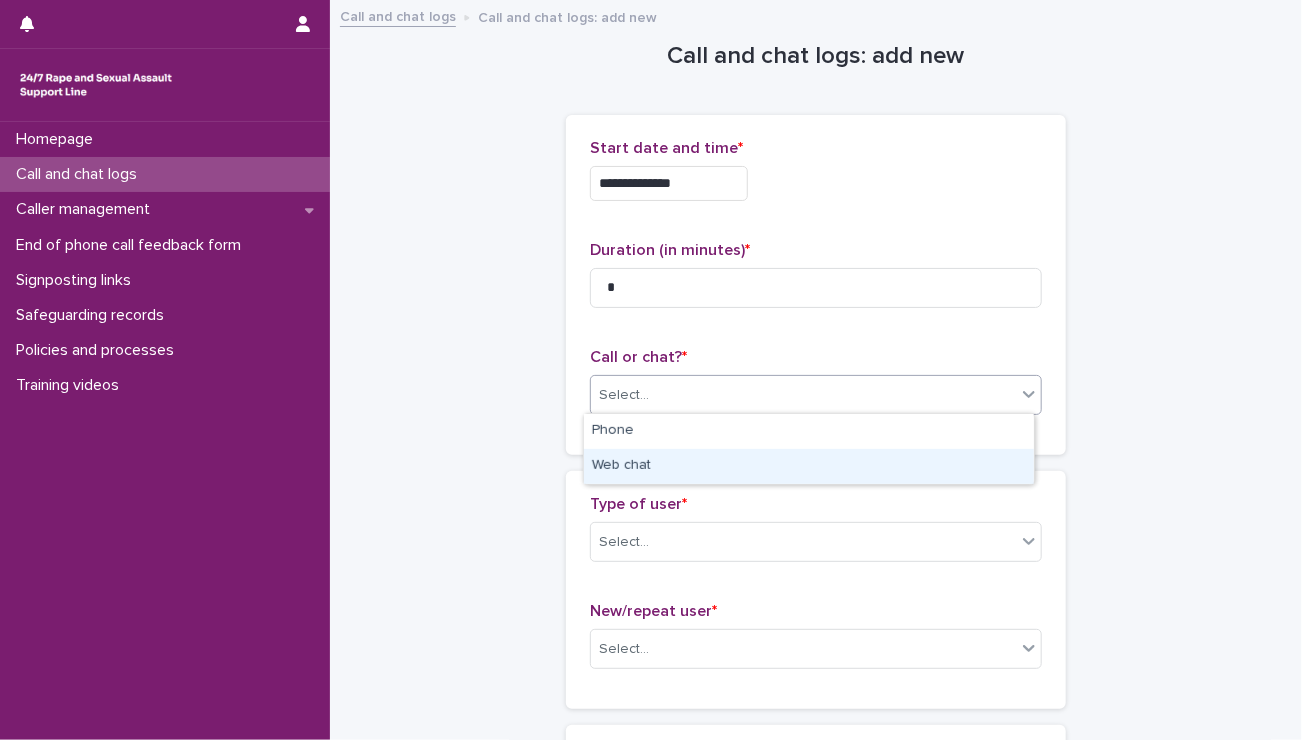drag, startPoint x: 636, startPoint y: 446, endPoint x: 634, endPoint y: 461, distance: 15.132746 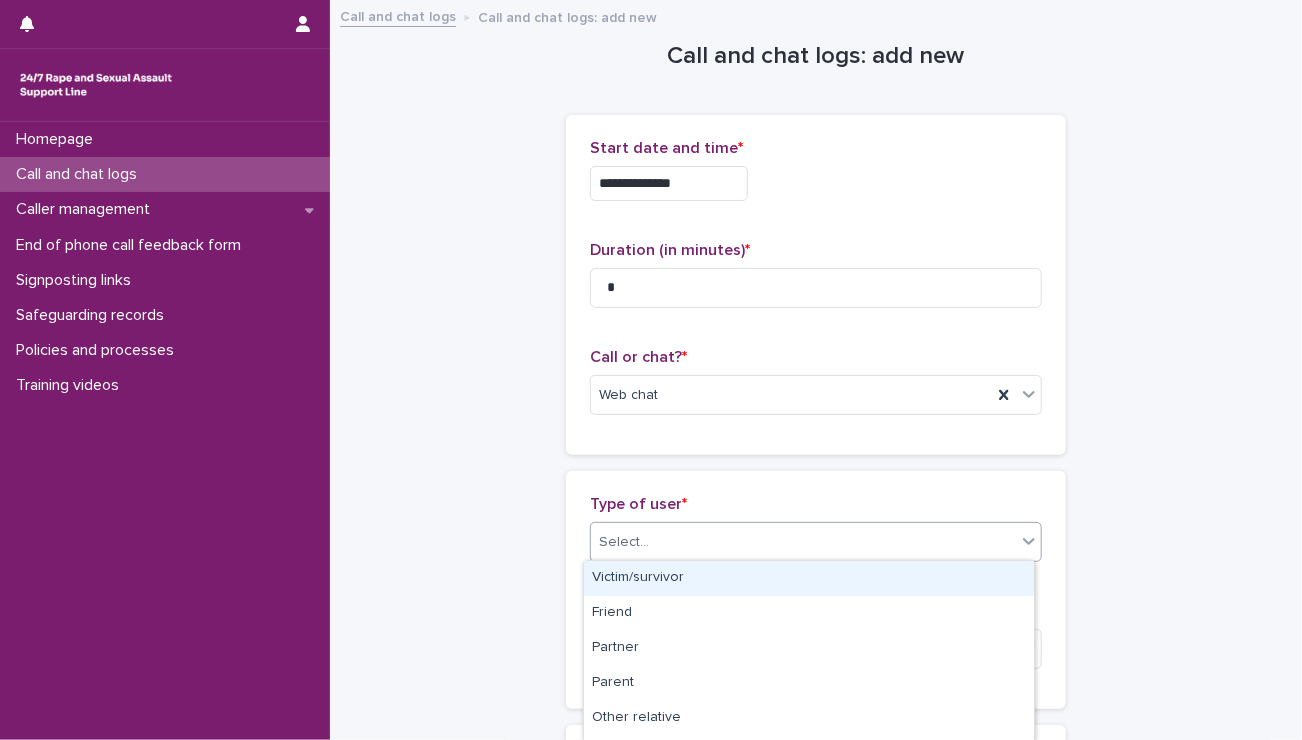 click on "Select..." at bounding box center (624, 542) 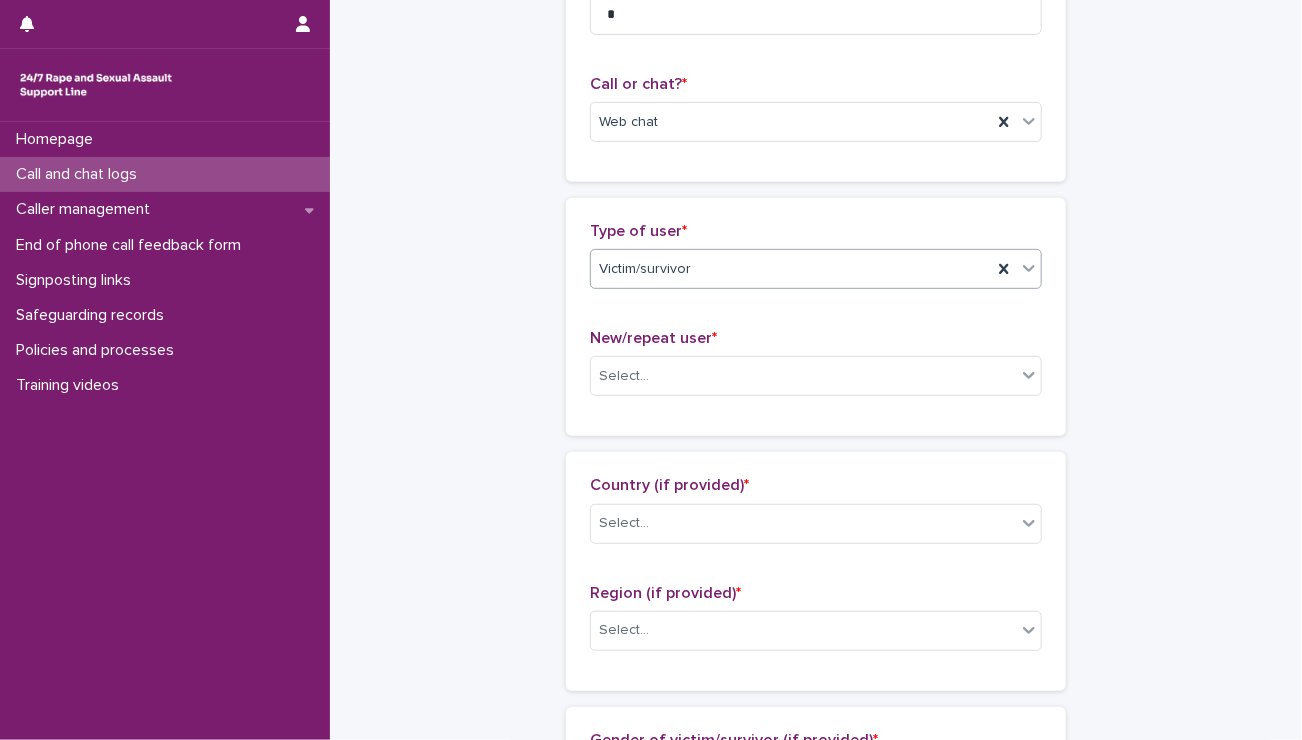 scroll, scrollTop: 277, scrollLeft: 0, axis: vertical 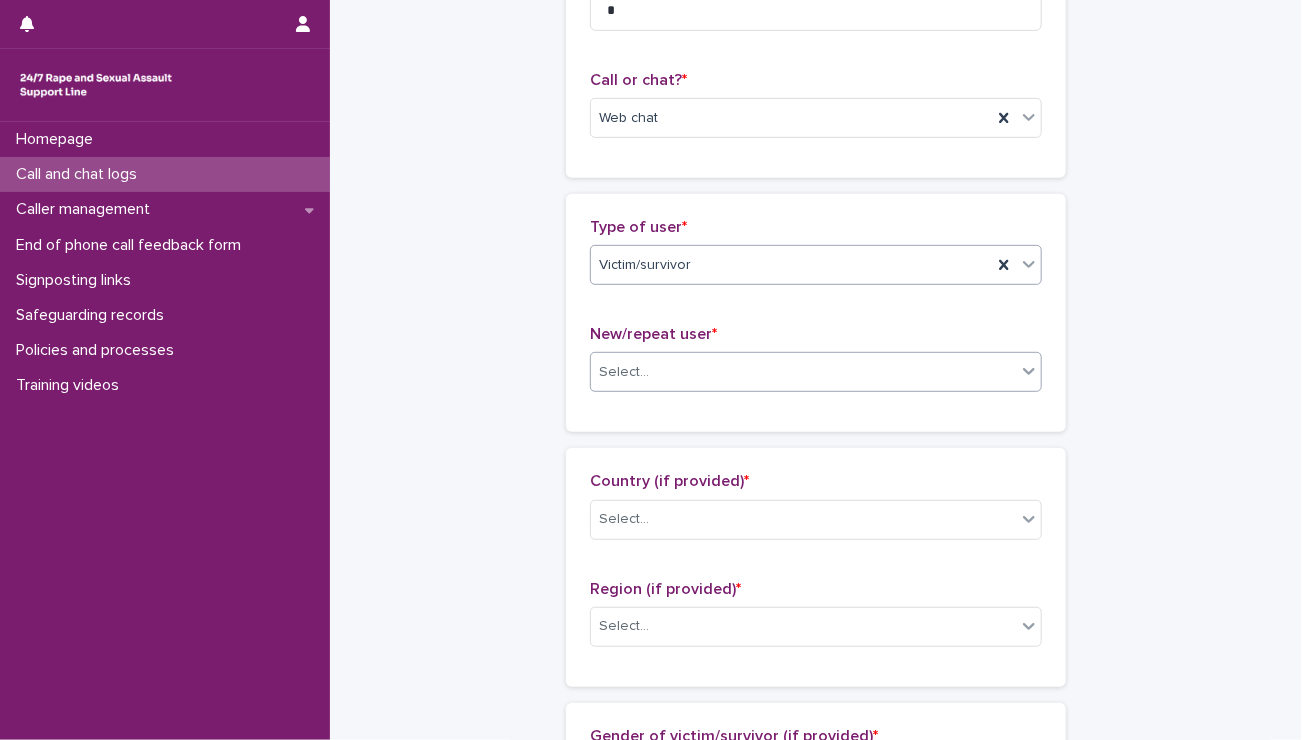 click on "Select..." at bounding box center [816, 372] 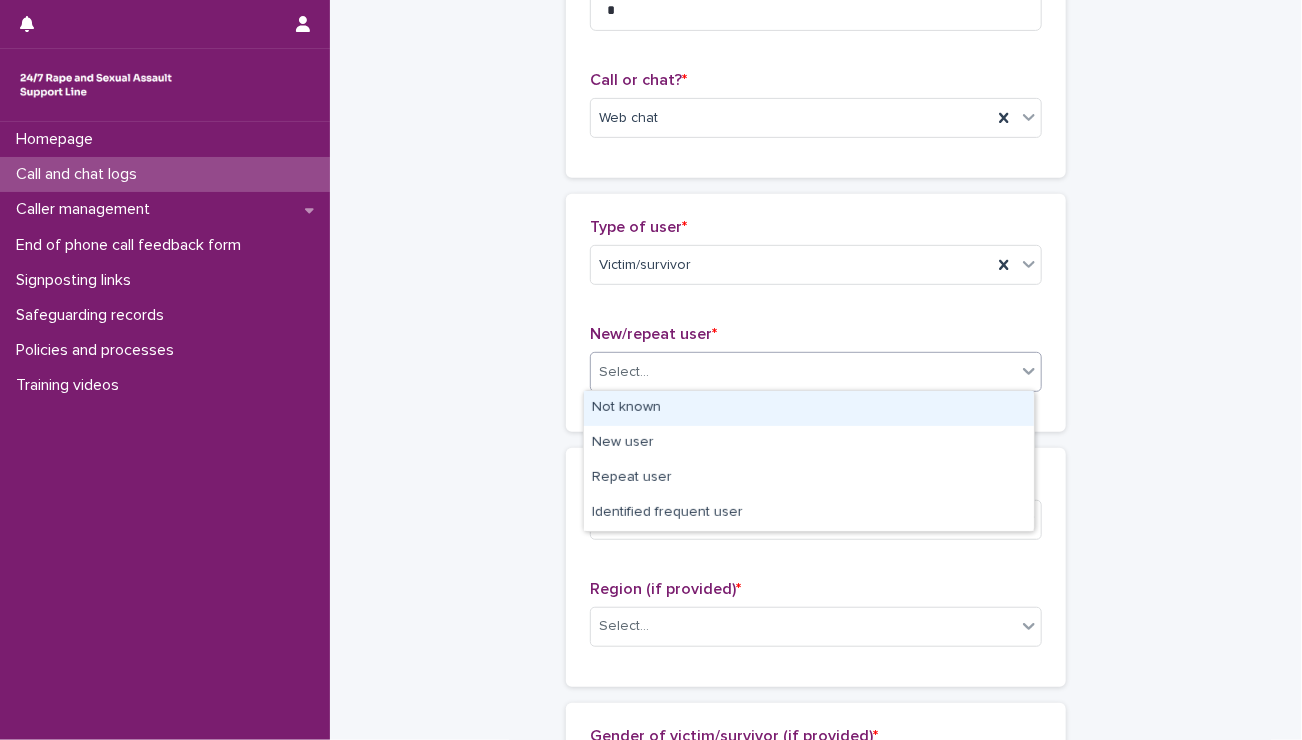 drag, startPoint x: 679, startPoint y: 425, endPoint x: 688, endPoint y: 407, distance: 20.12461 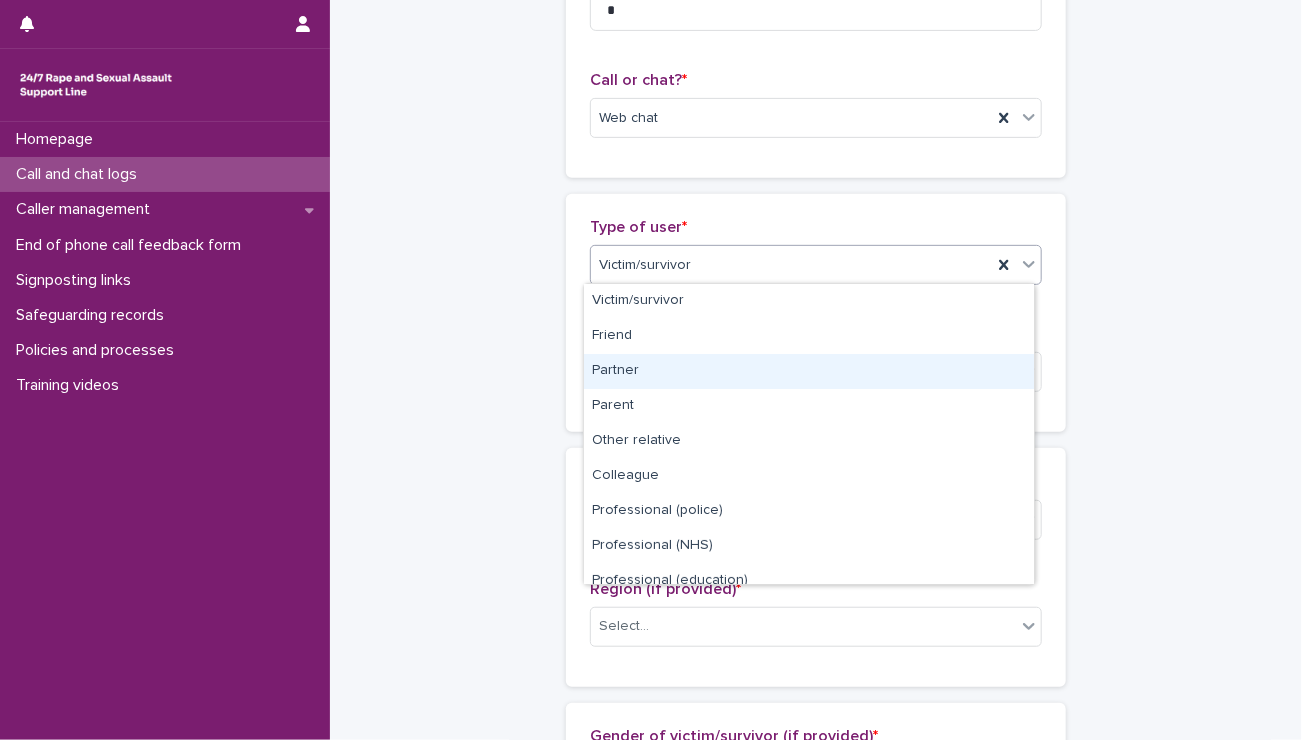 click on "**********" at bounding box center (651, 370) 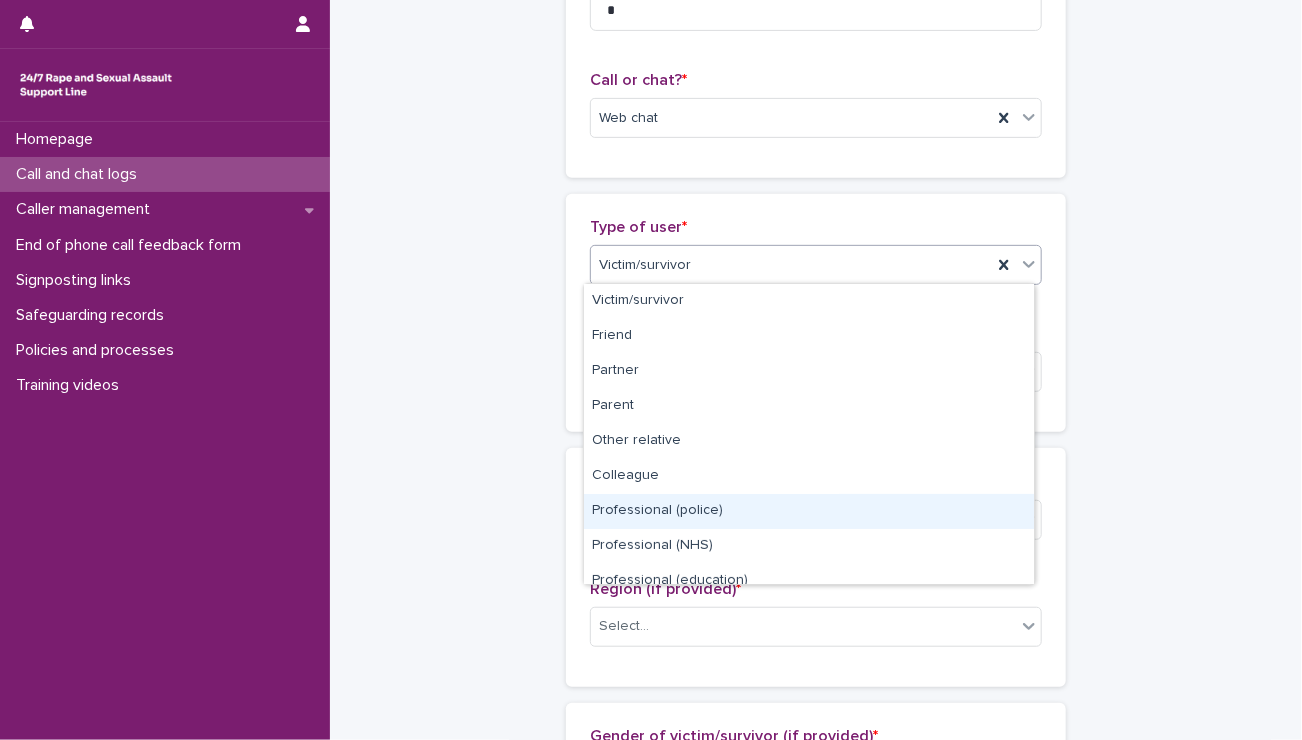 scroll, scrollTop: 224, scrollLeft: 0, axis: vertical 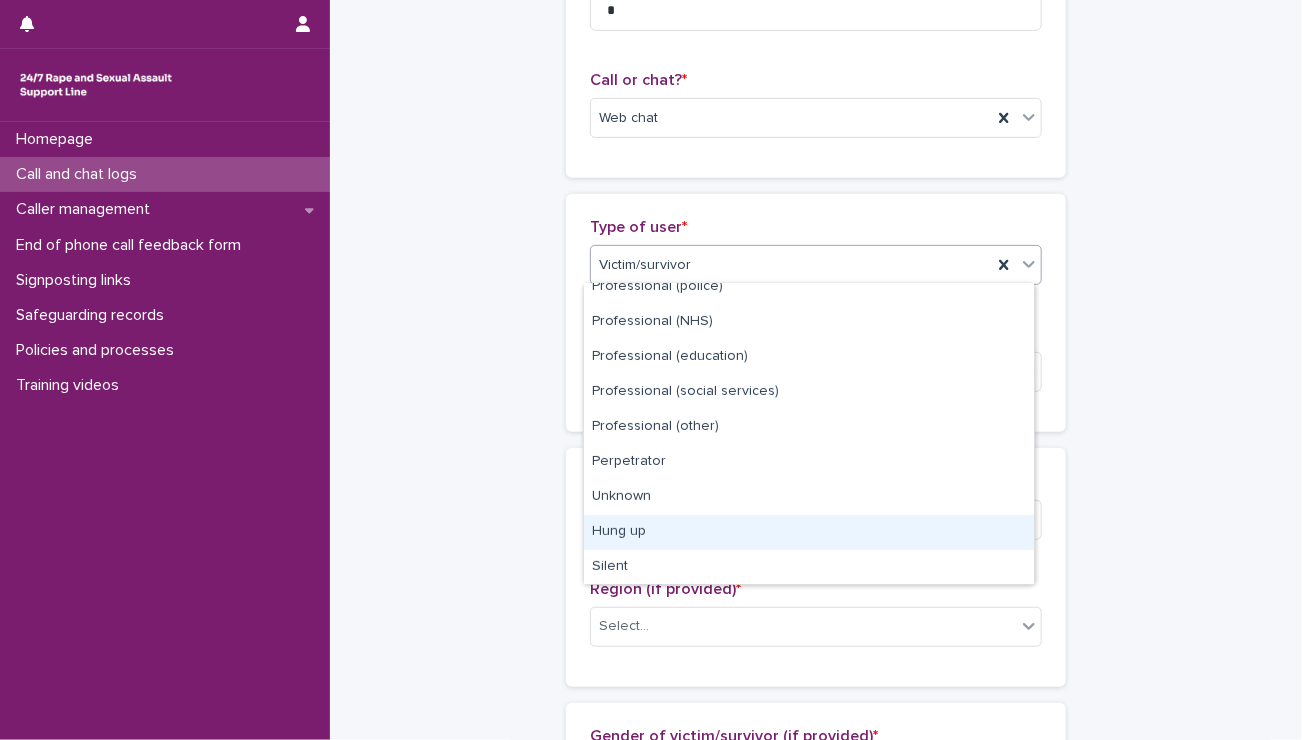 click on "Hung up" at bounding box center (809, 532) 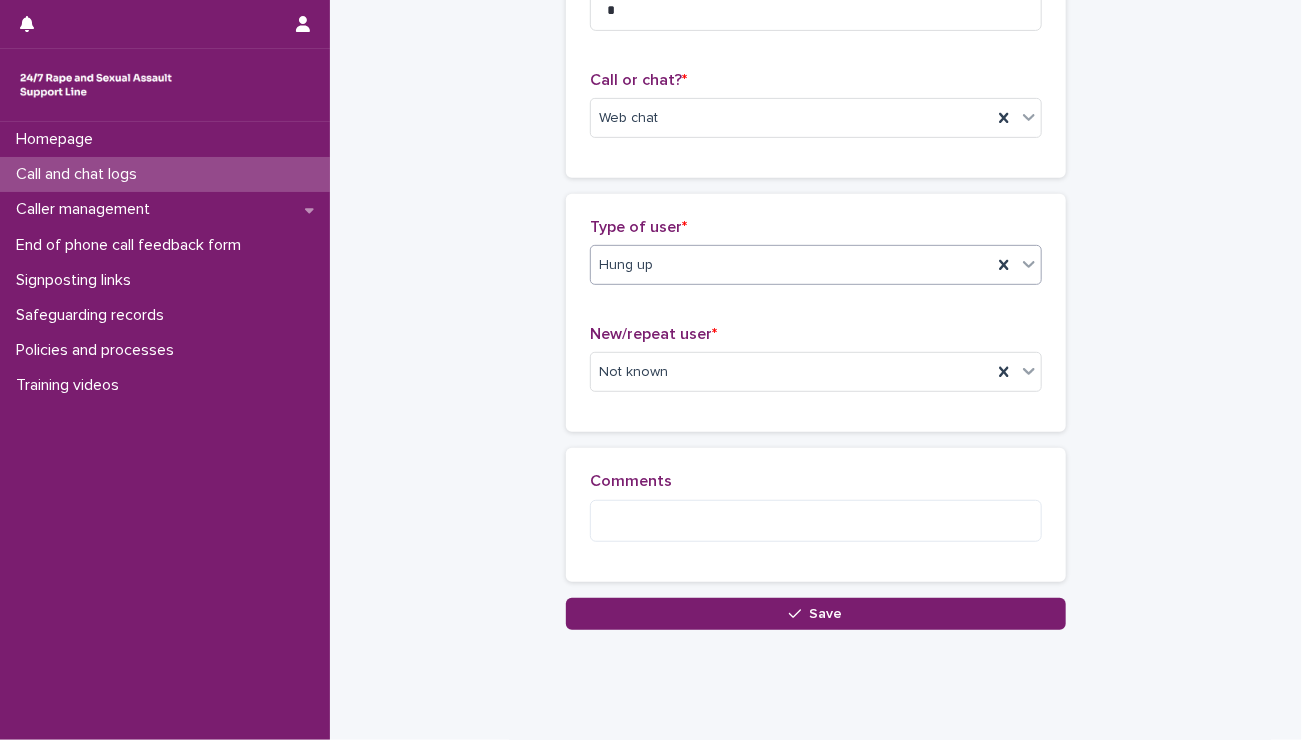 scroll, scrollTop: 322, scrollLeft: 0, axis: vertical 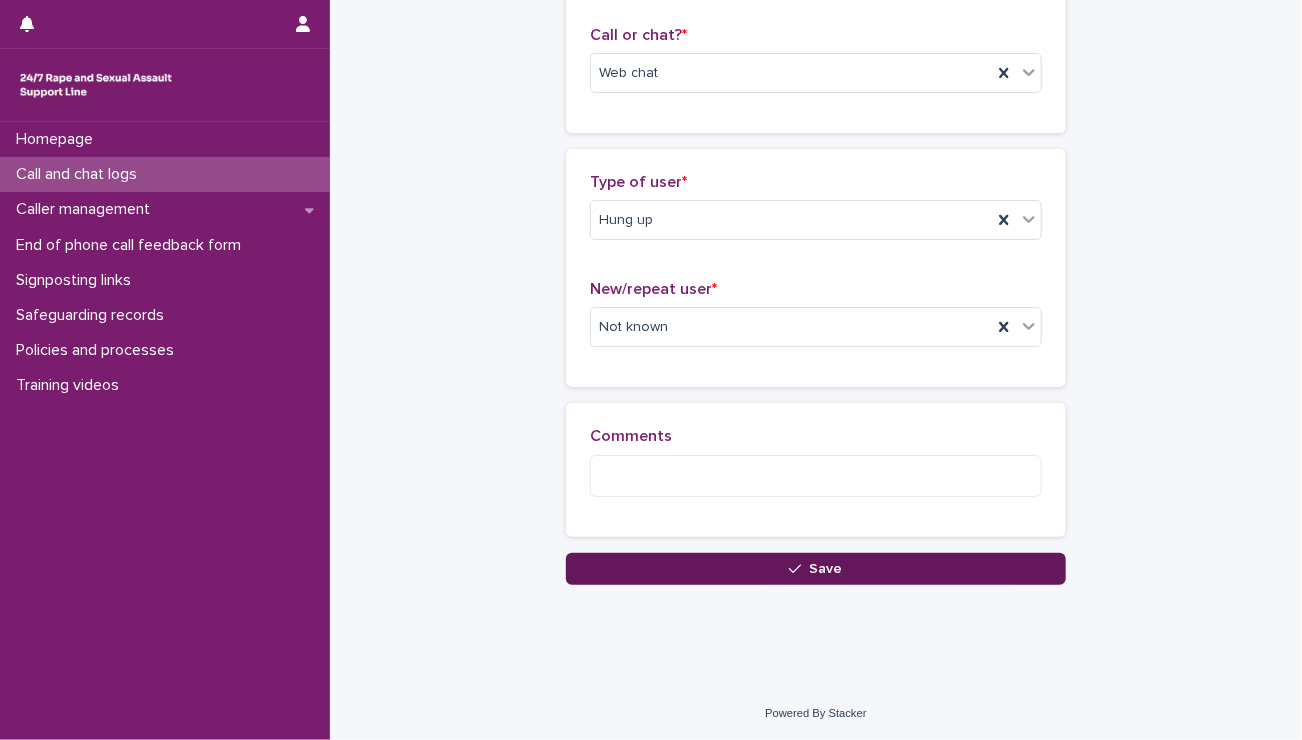 click on "Save" at bounding box center [816, 569] 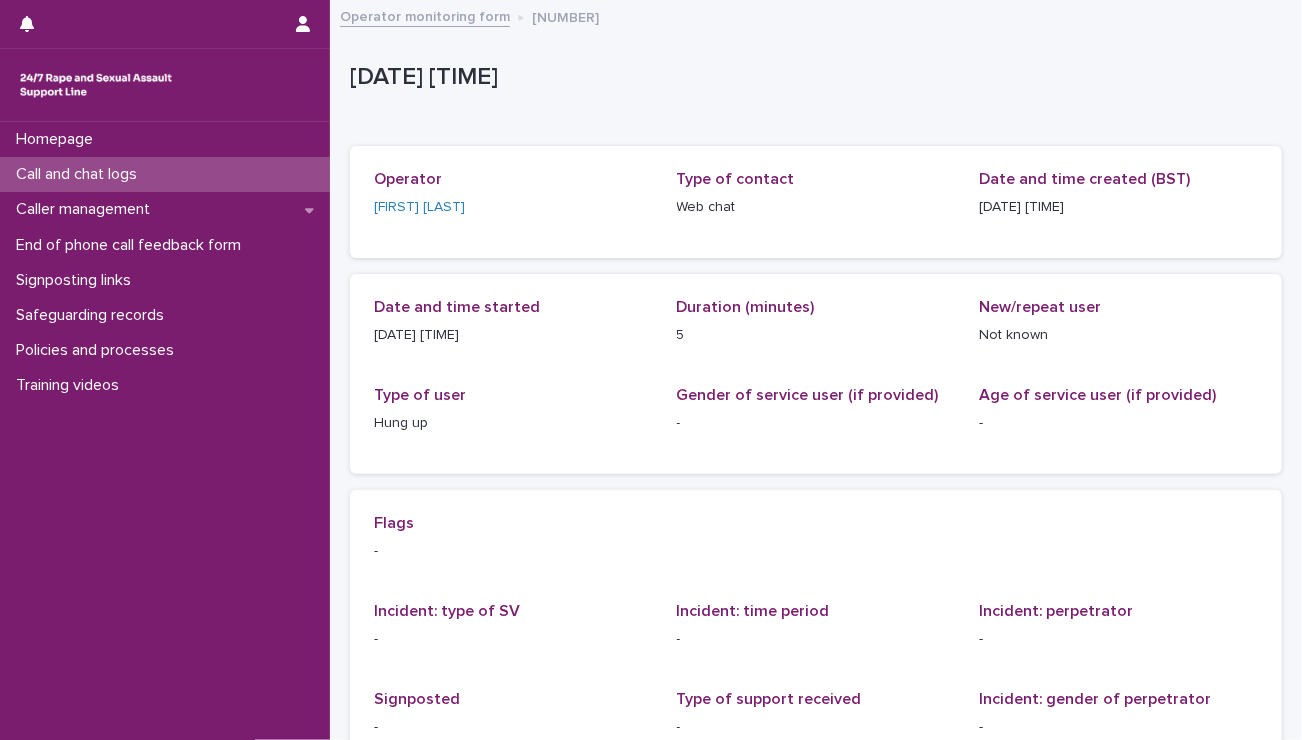scroll, scrollTop: 298, scrollLeft: 0, axis: vertical 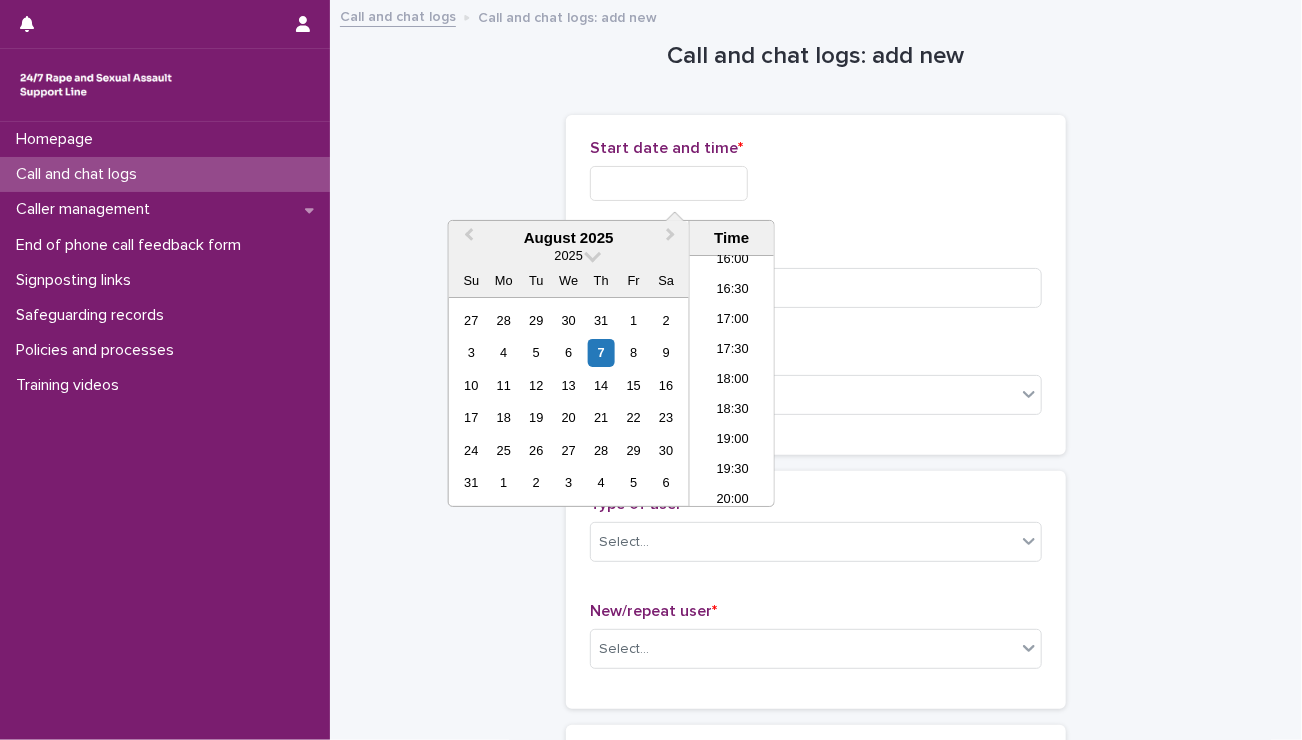 click at bounding box center (669, 183) 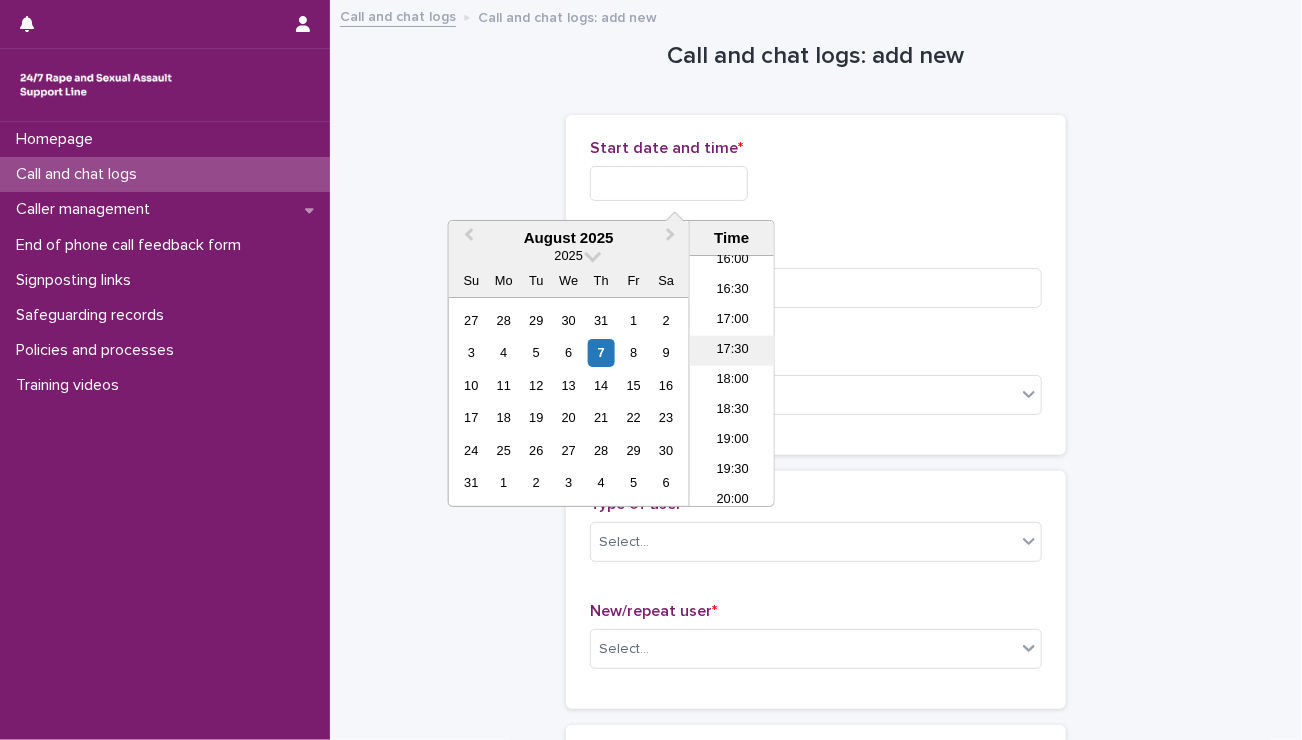 click on "17:30" at bounding box center (732, 351) 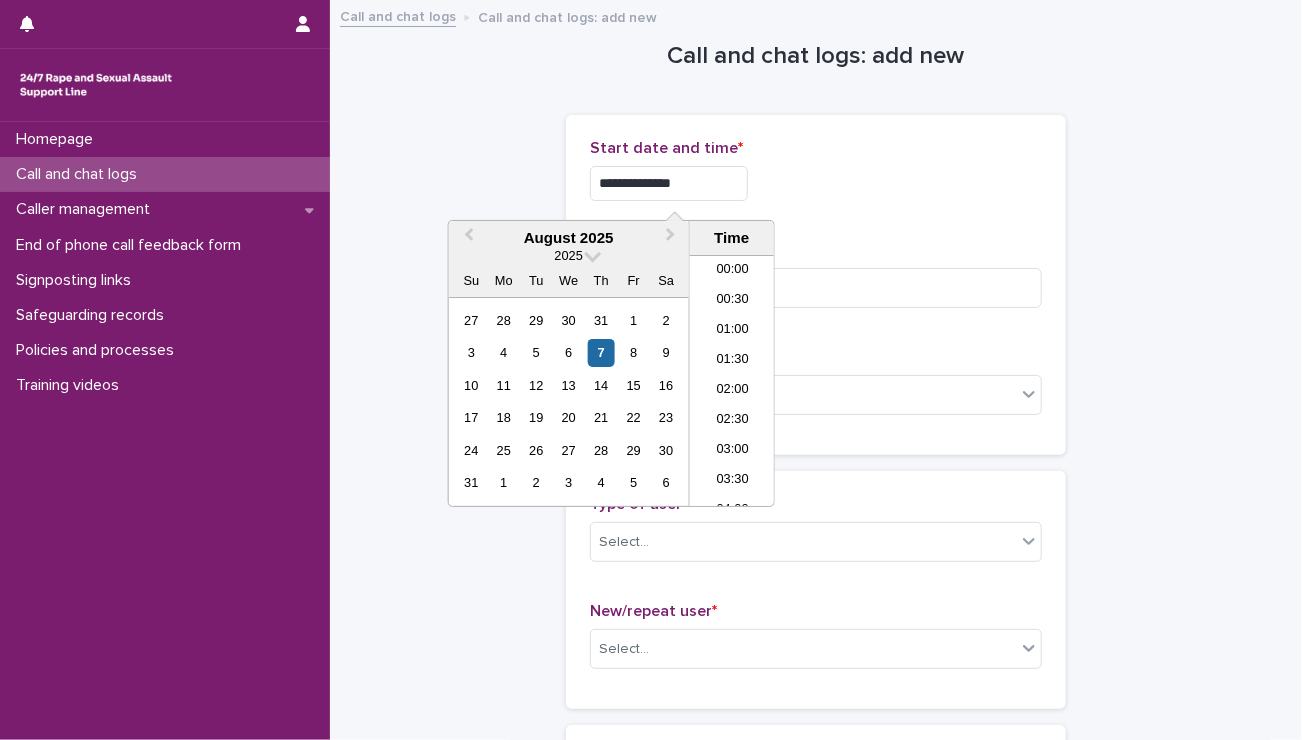 scroll, scrollTop: 940, scrollLeft: 0, axis: vertical 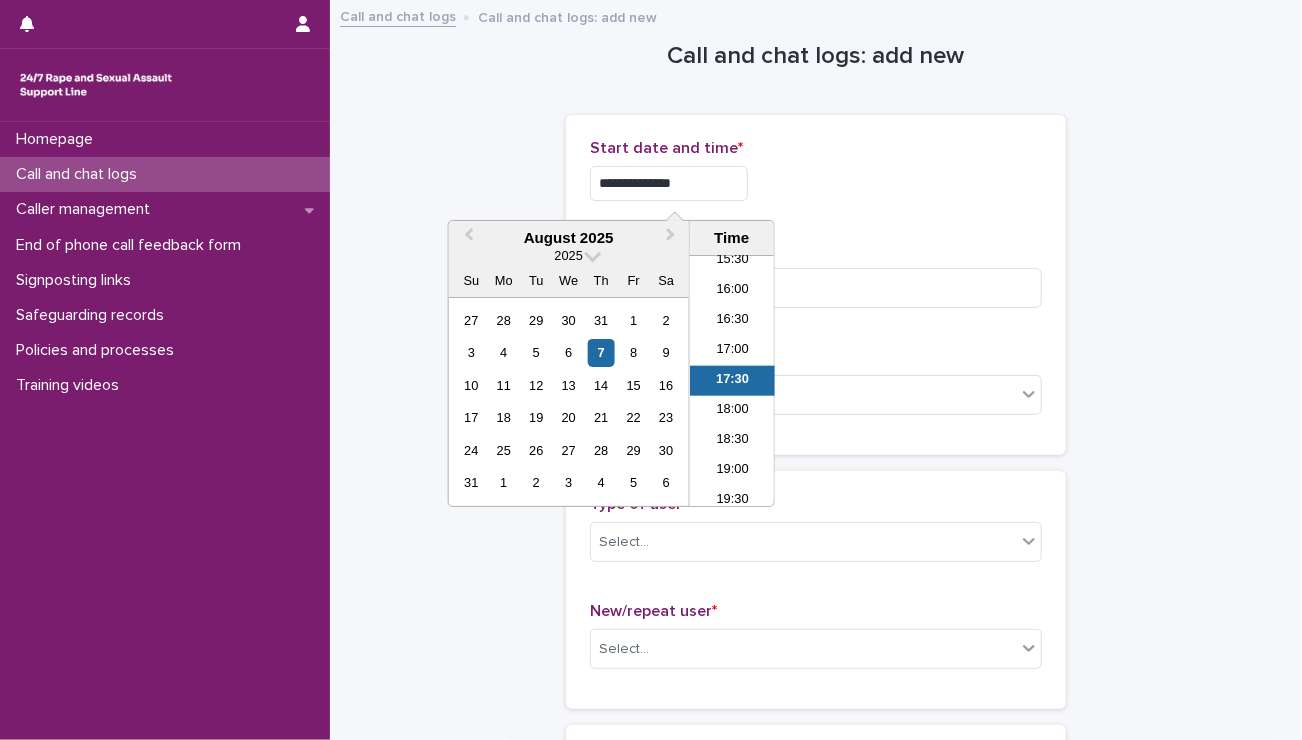 click on "**********" at bounding box center (669, 183) 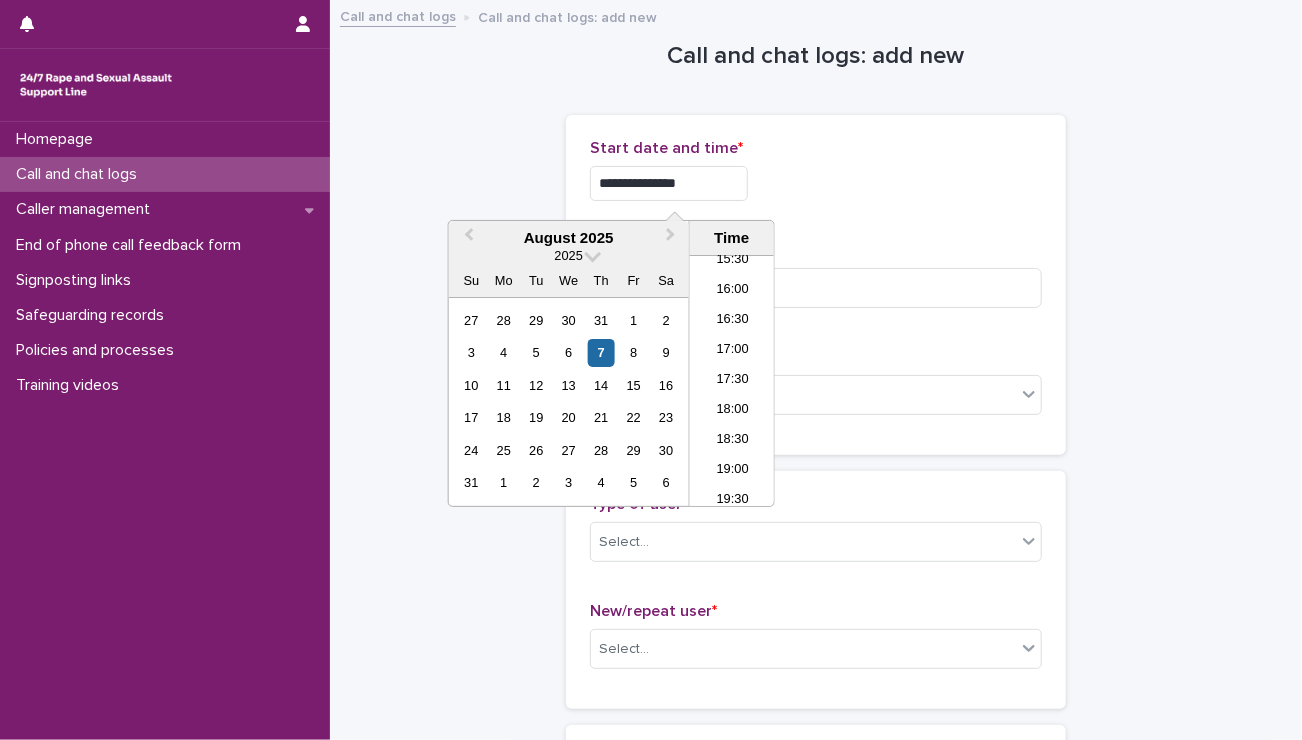 type on "**********" 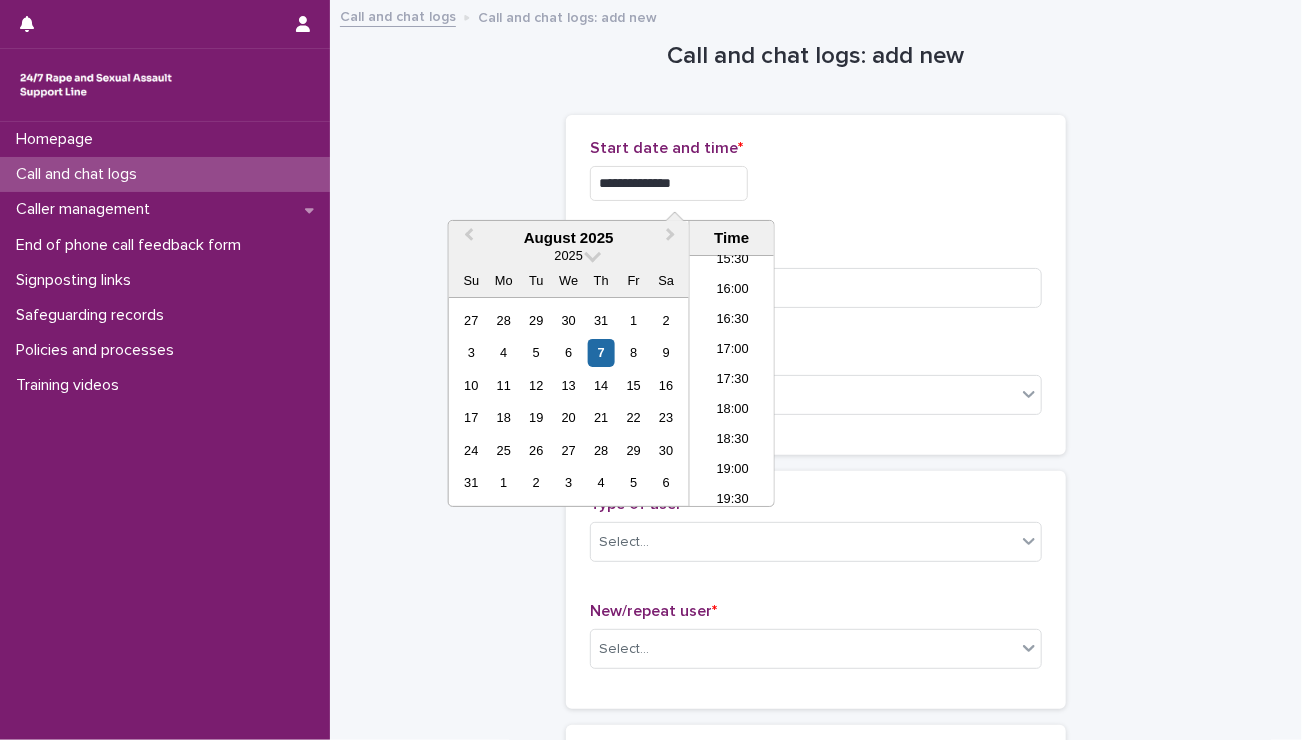 click on "**********" at bounding box center (816, 285) 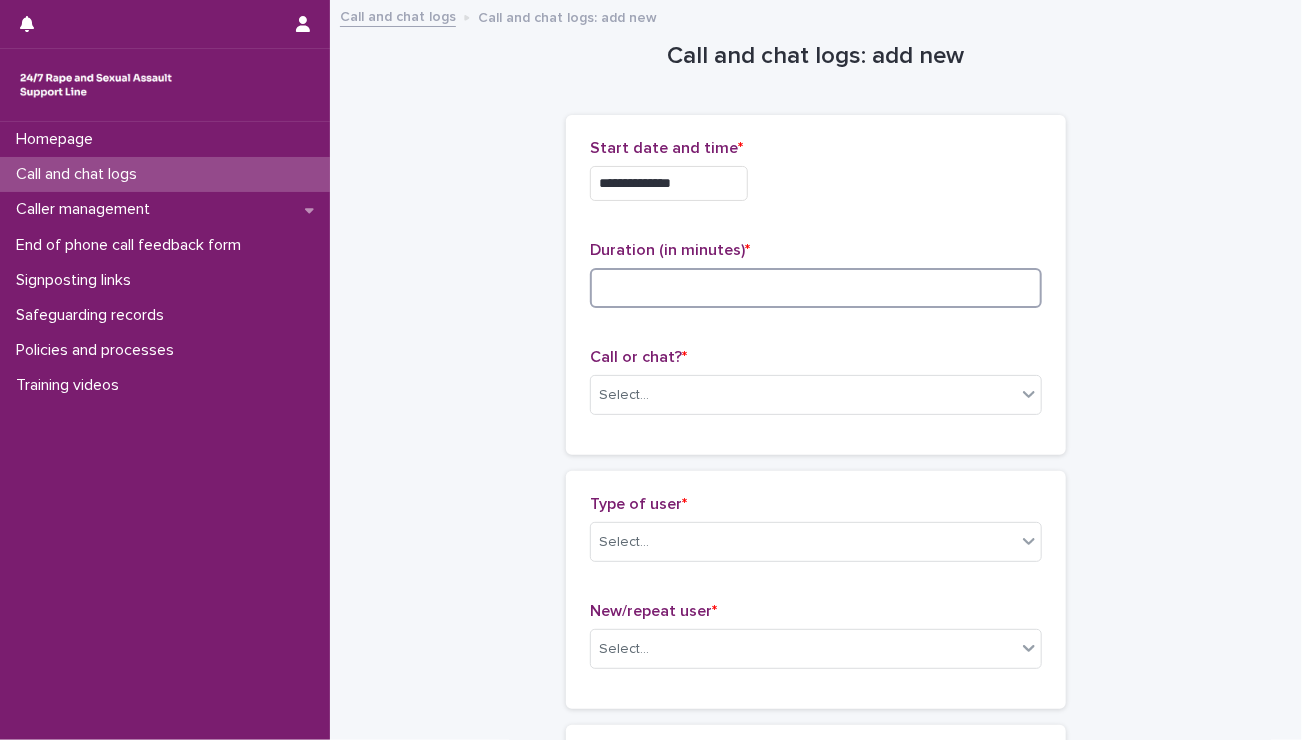 click at bounding box center [816, 288] 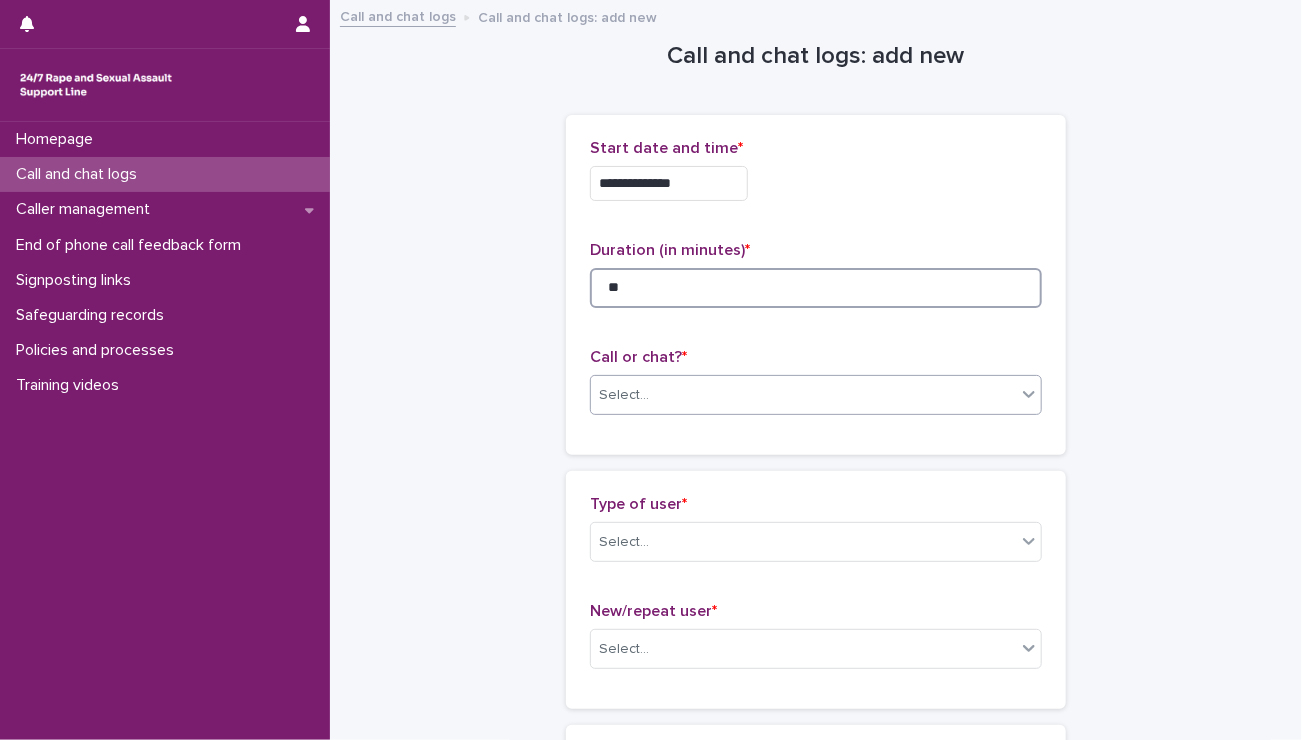type on "**" 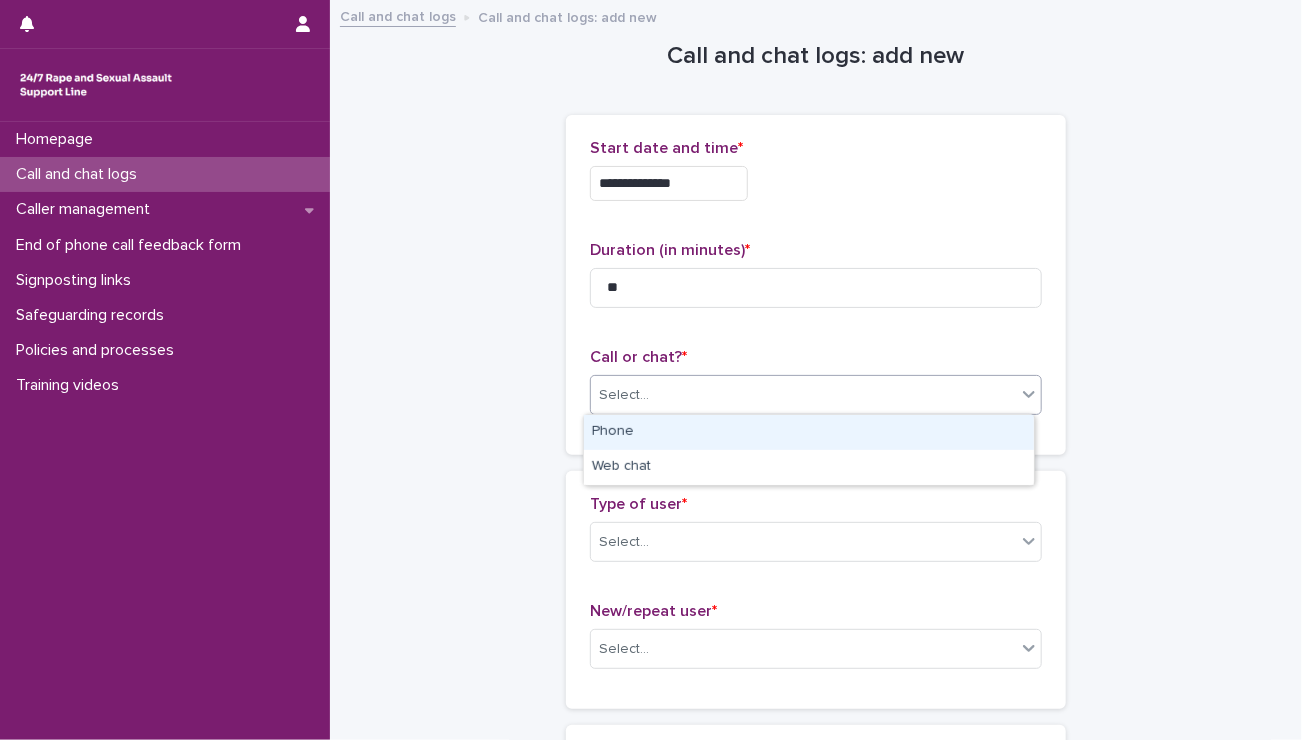 click on "Select..." at bounding box center [803, 395] 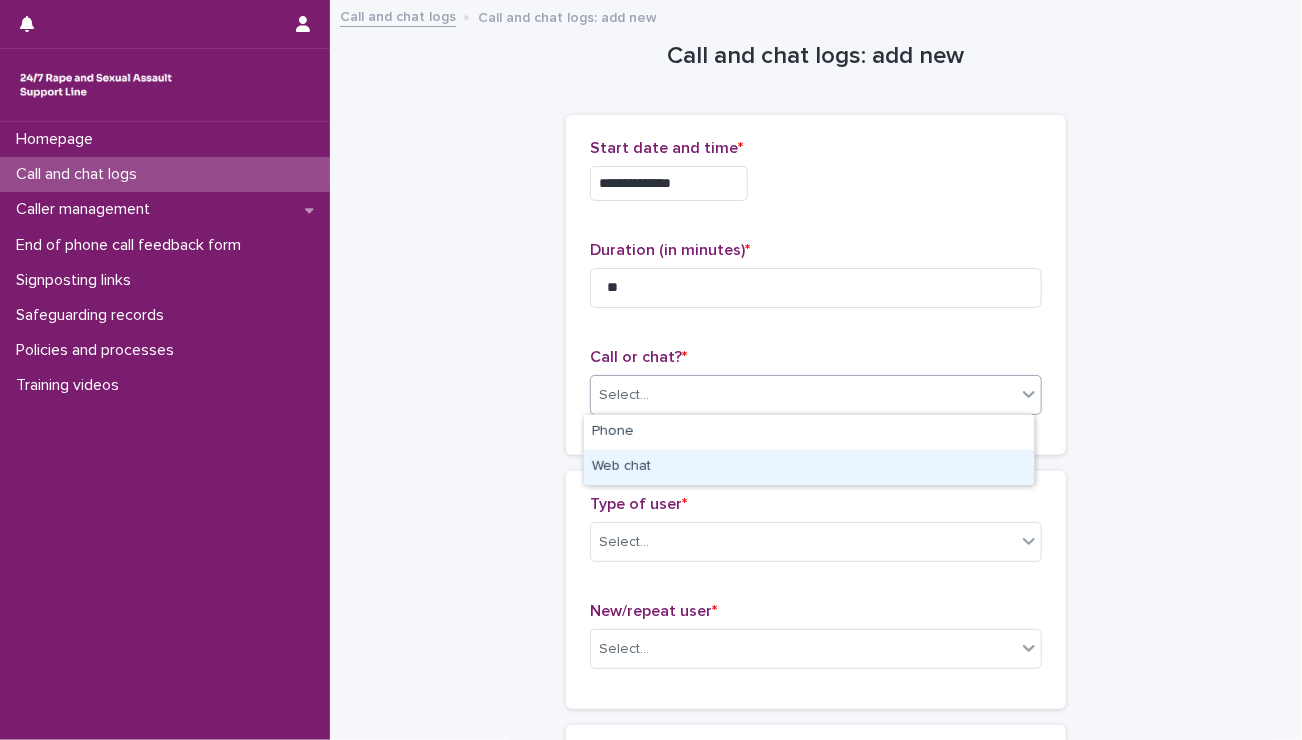 click on "Web chat" at bounding box center [809, 467] 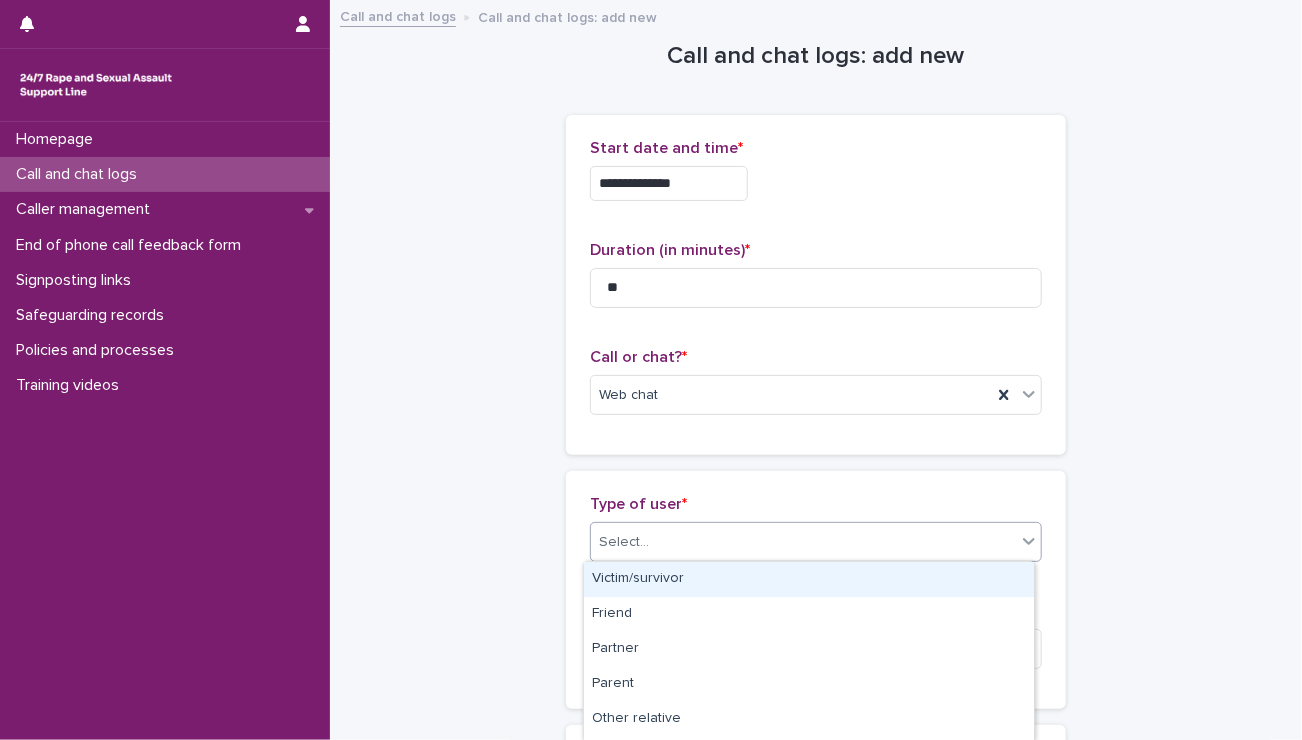 click on "Select..." at bounding box center [624, 542] 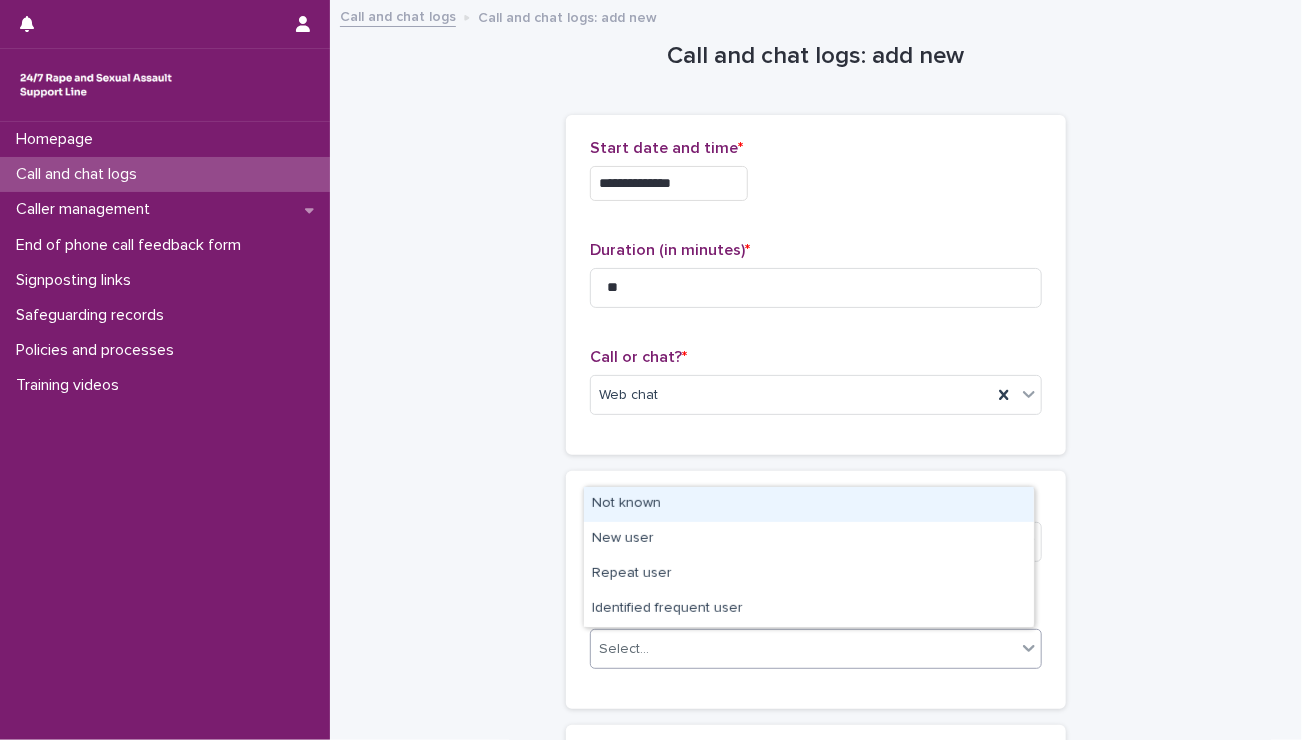 click on "Select..." at bounding box center [803, 649] 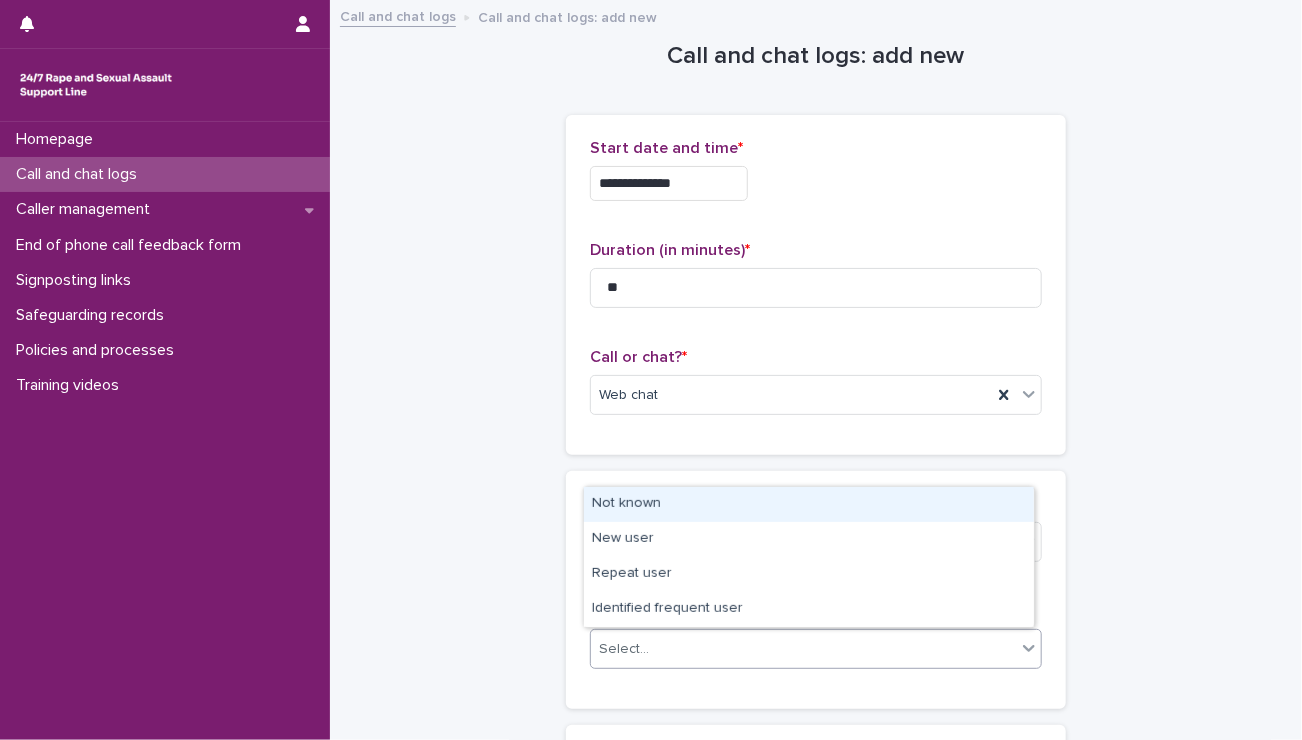 click on "Not known" at bounding box center (809, 504) 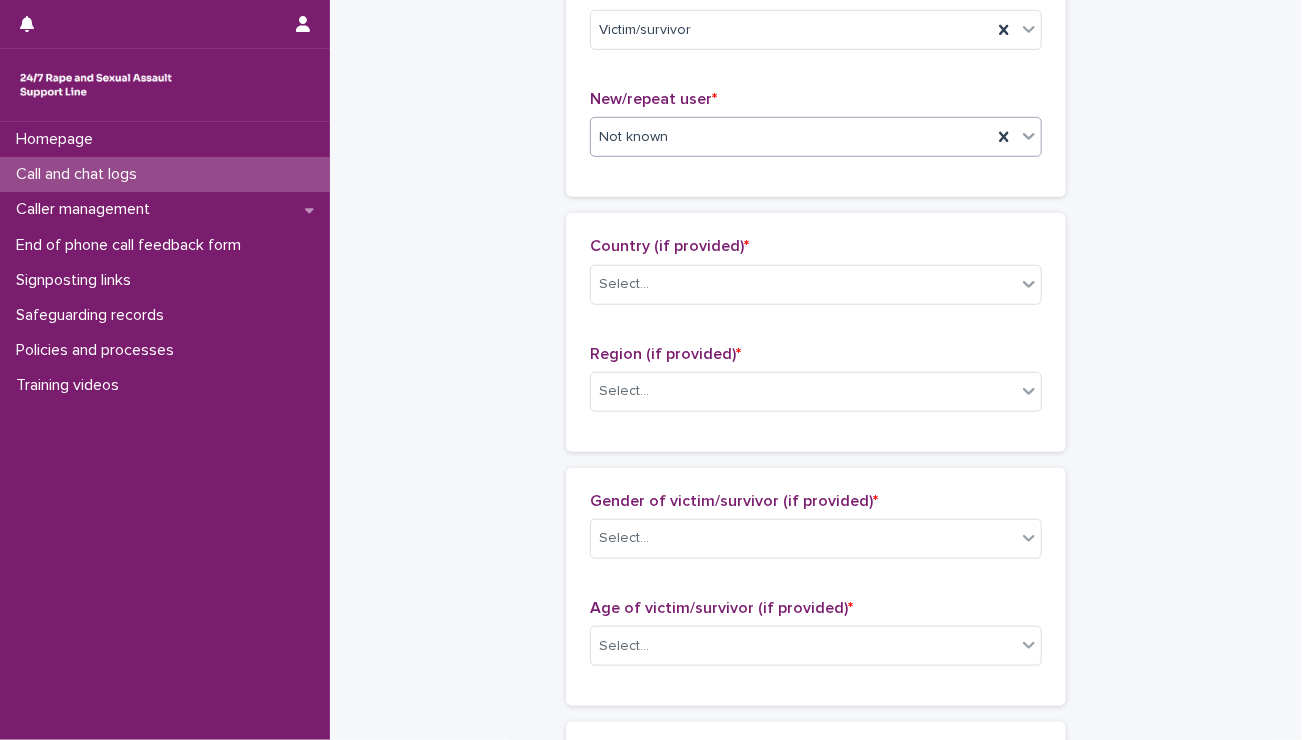 scroll, scrollTop: 520, scrollLeft: 0, axis: vertical 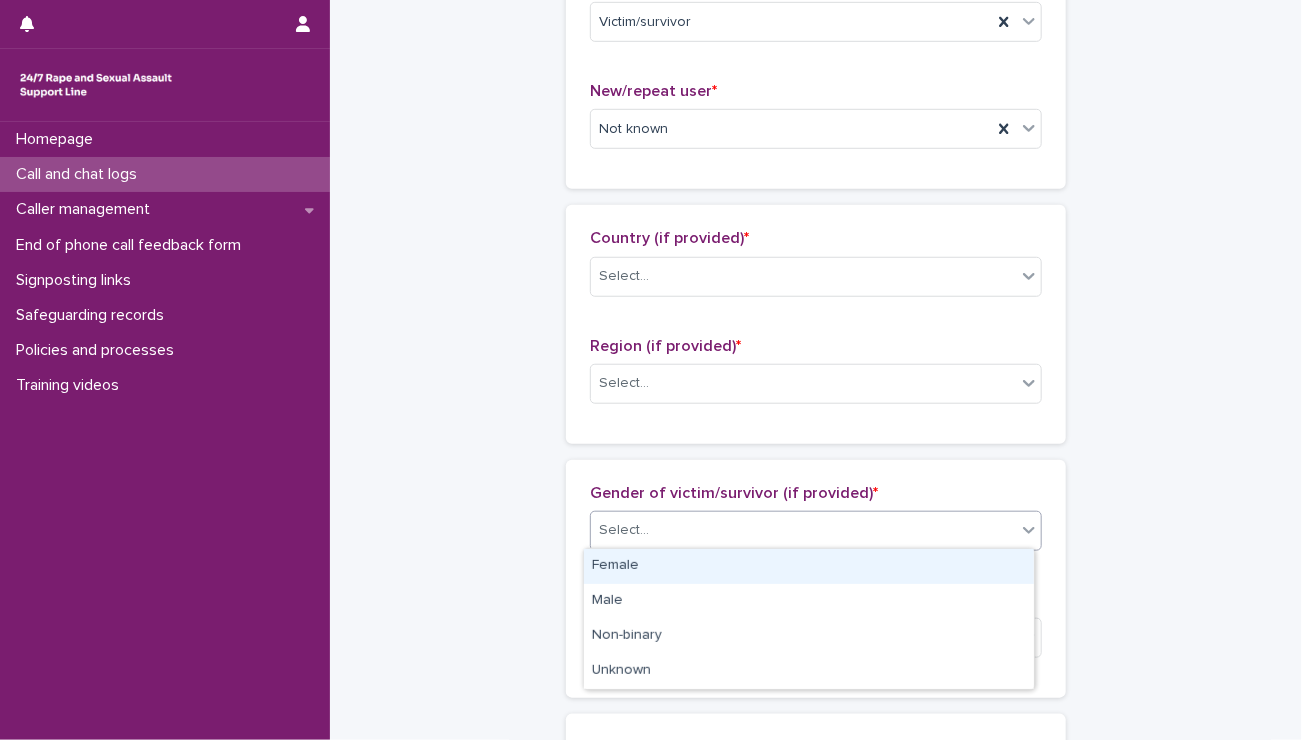 click on "Select..." at bounding box center [803, 530] 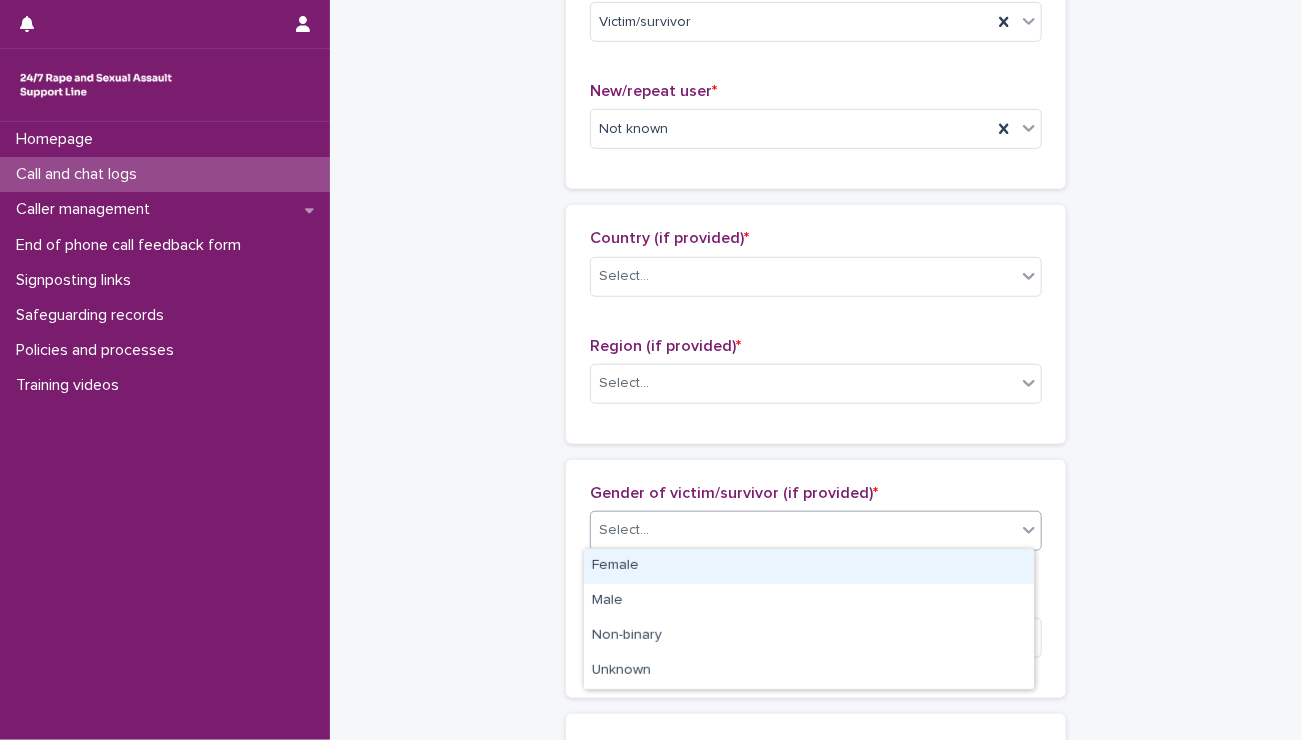 click on "Female" at bounding box center (809, 566) 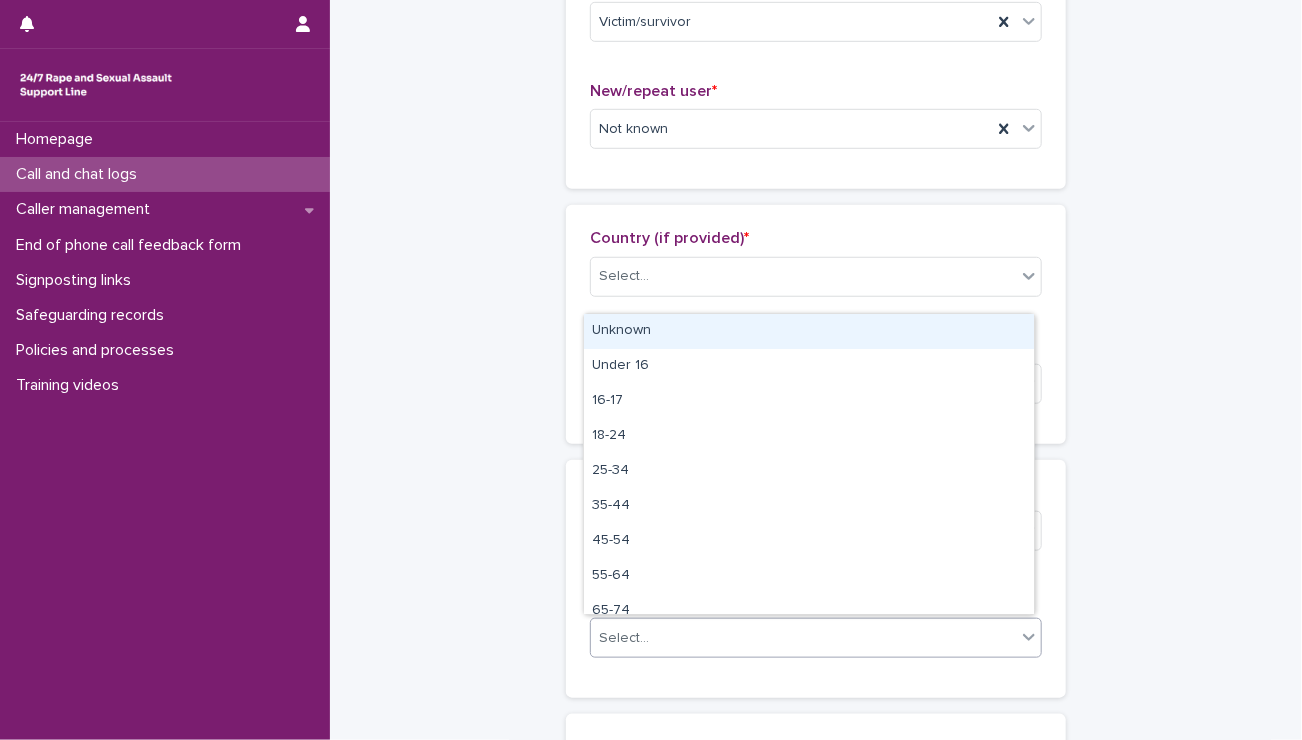 click on "Select..." at bounding box center (803, 638) 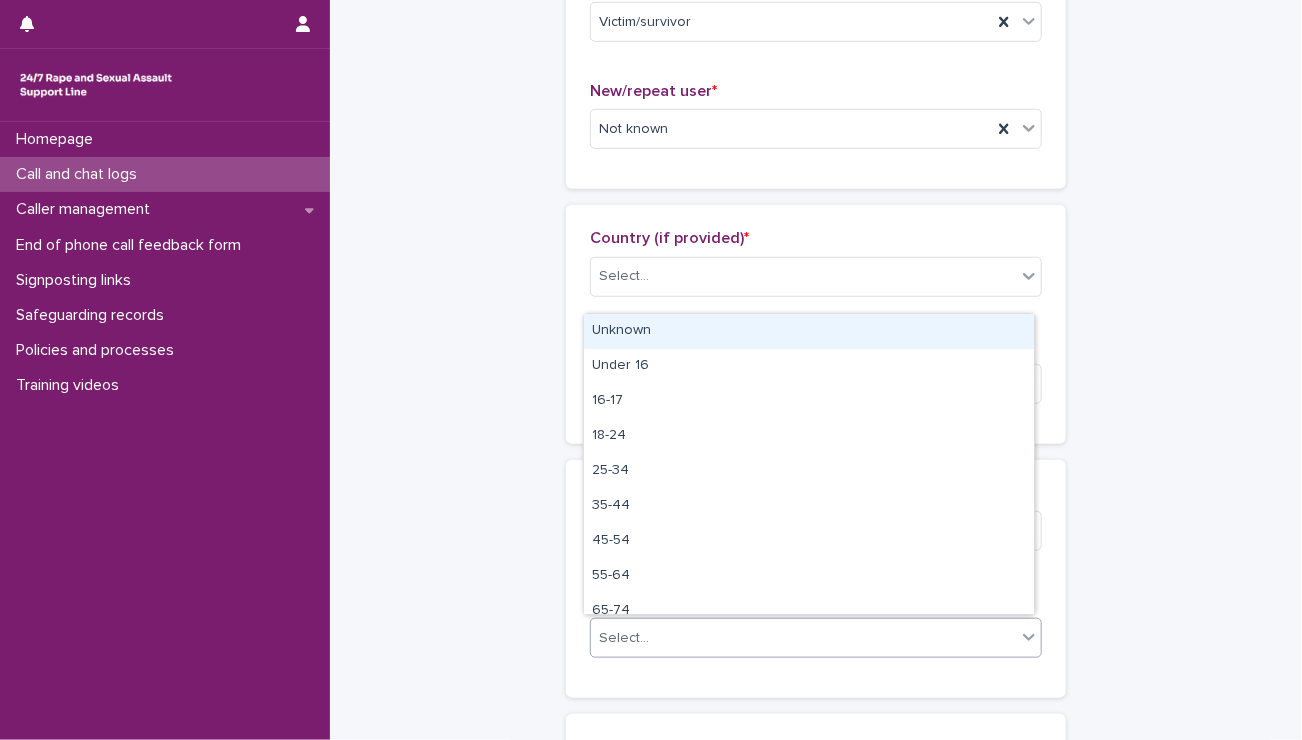 click on "Unknown" at bounding box center [809, 331] 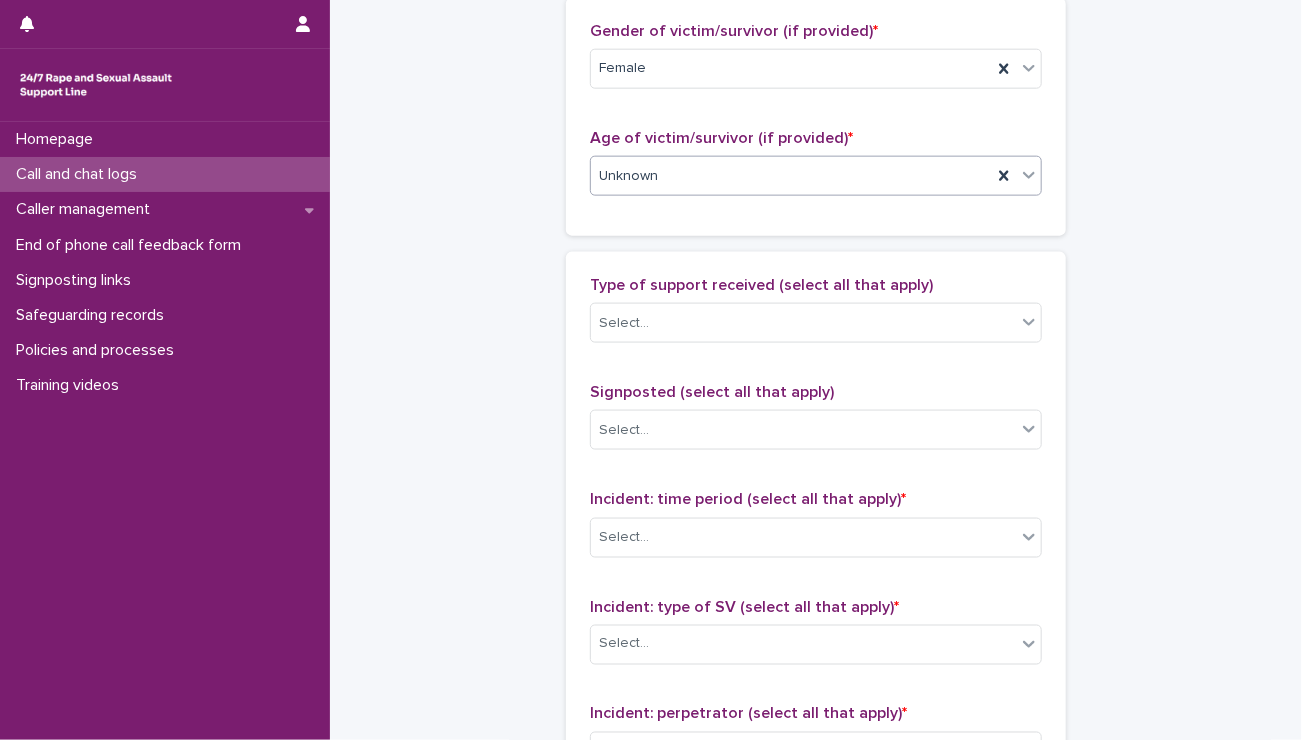 scroll, scrollTop: 984, scrollLeft: 0, axis: vertical 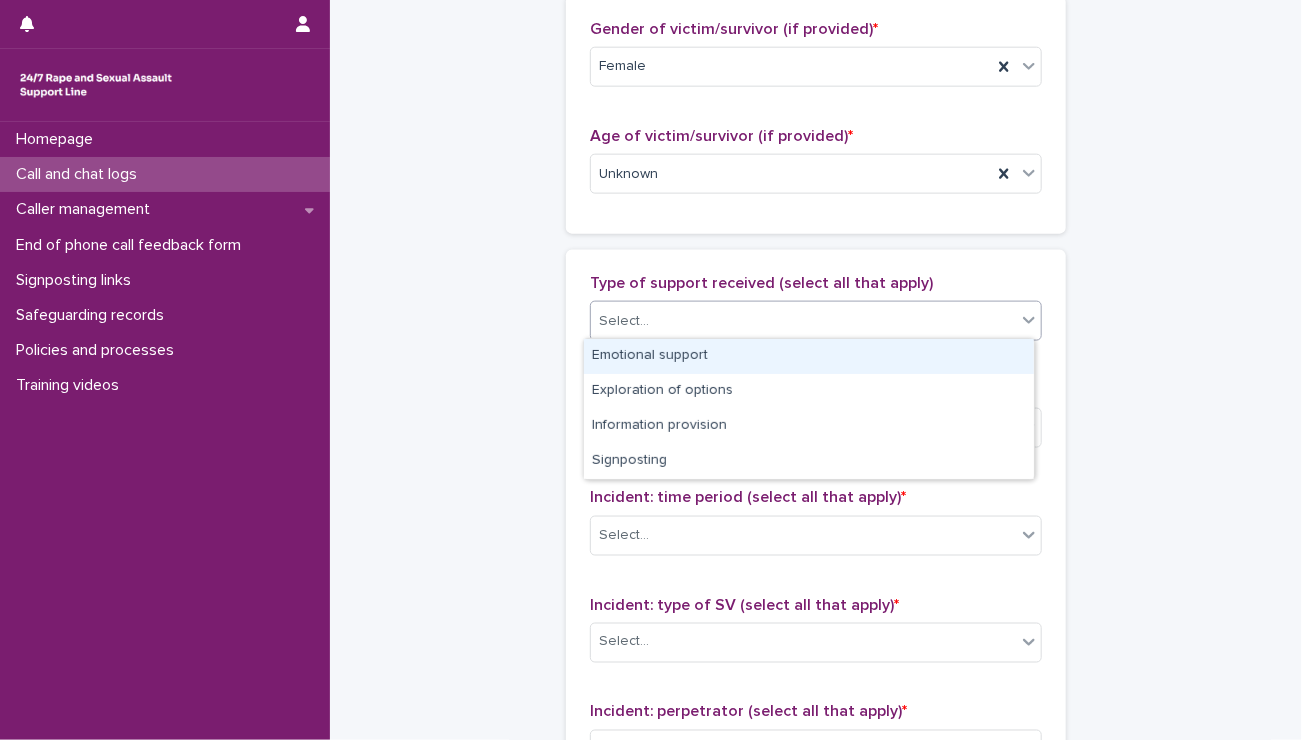 click on "Select..." at bounding box center [803, 321] 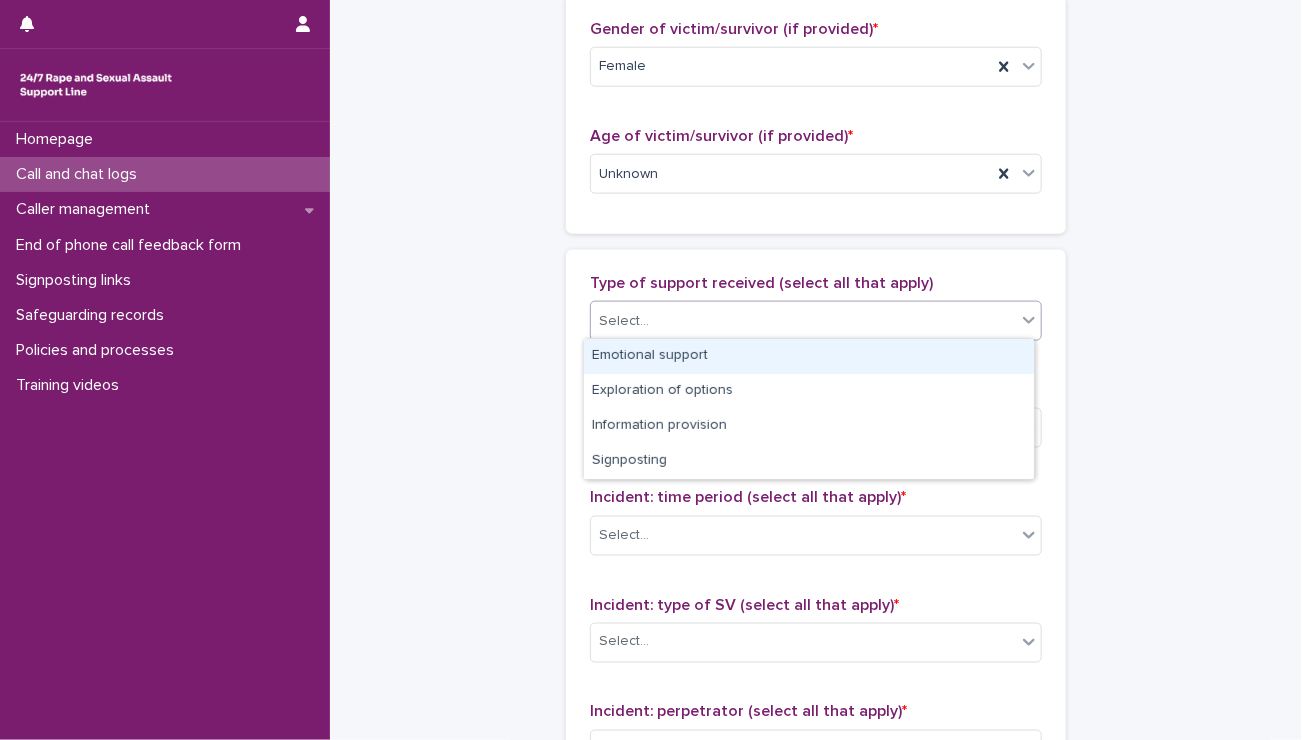 click on "Emotional support" at bounding box center [809, 356] 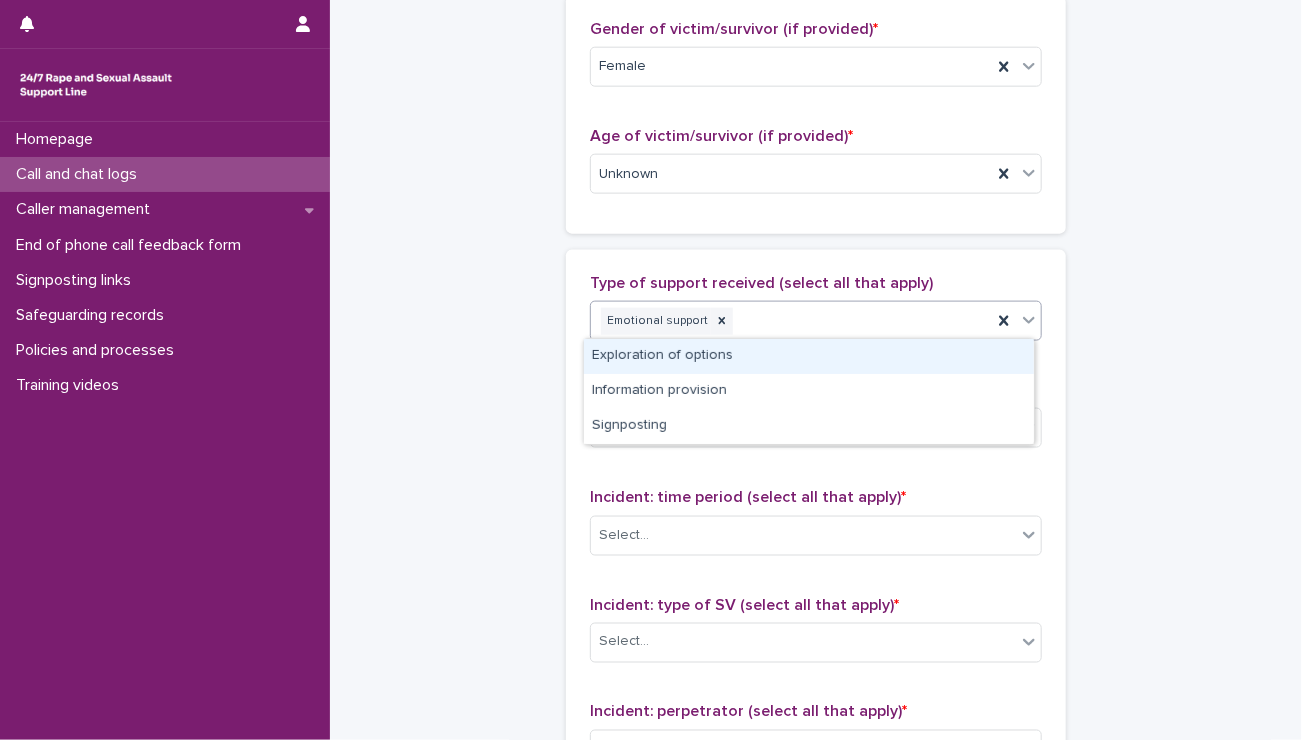 click on "Emotional support" at bounding box center (791, 321) 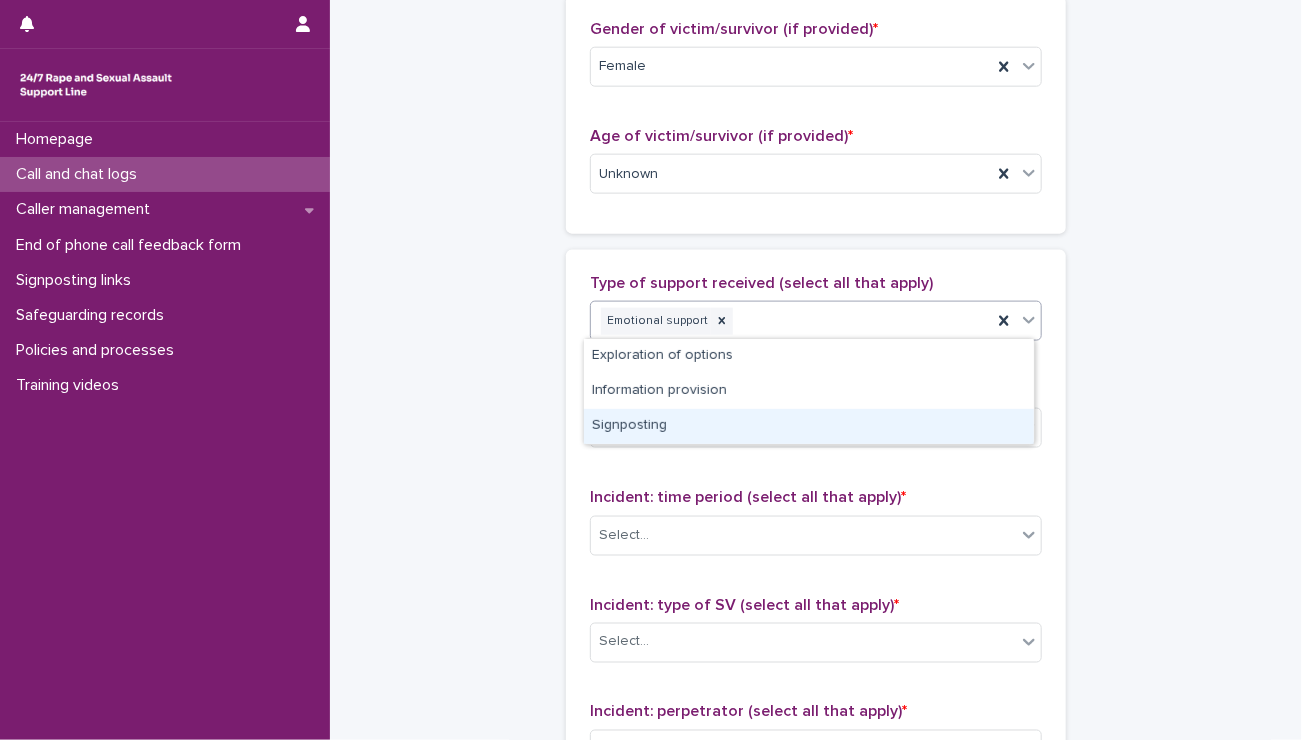 click on "Signposting" at bounding box center (809, 426) 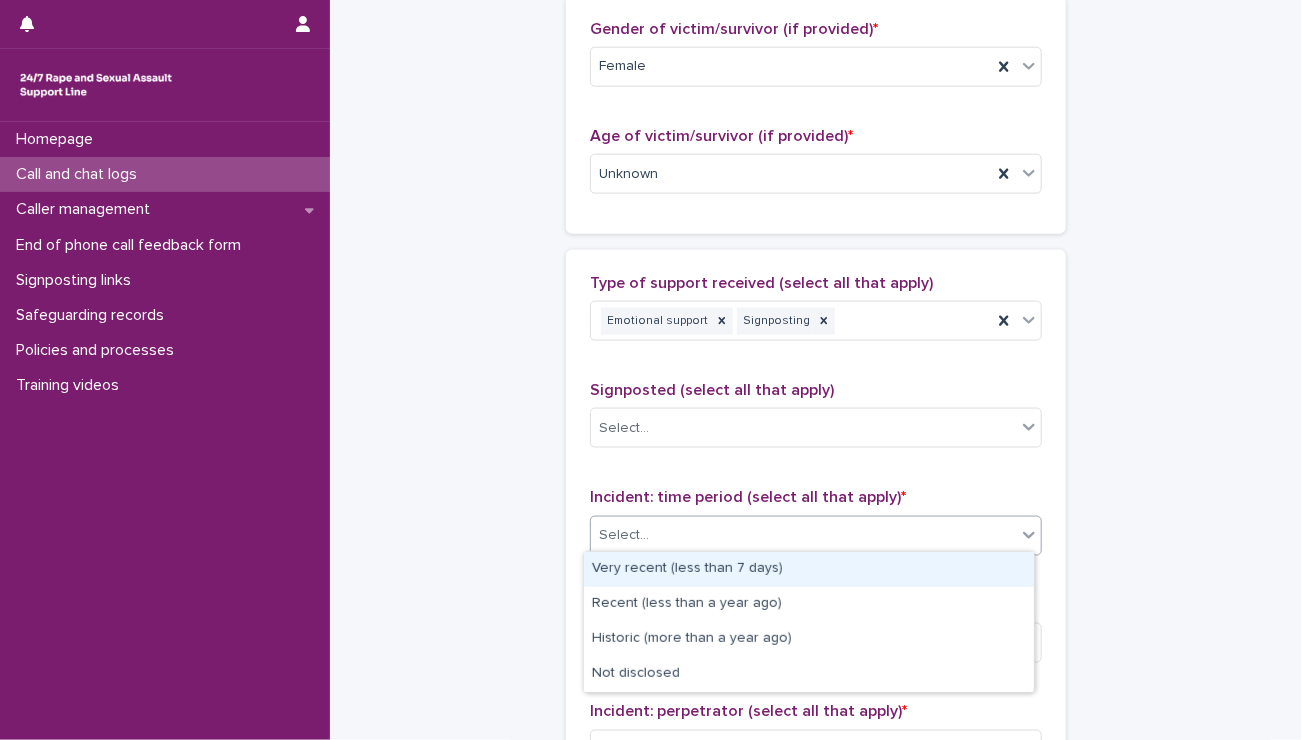 click on "Select..." at bounding box center [803, 535] 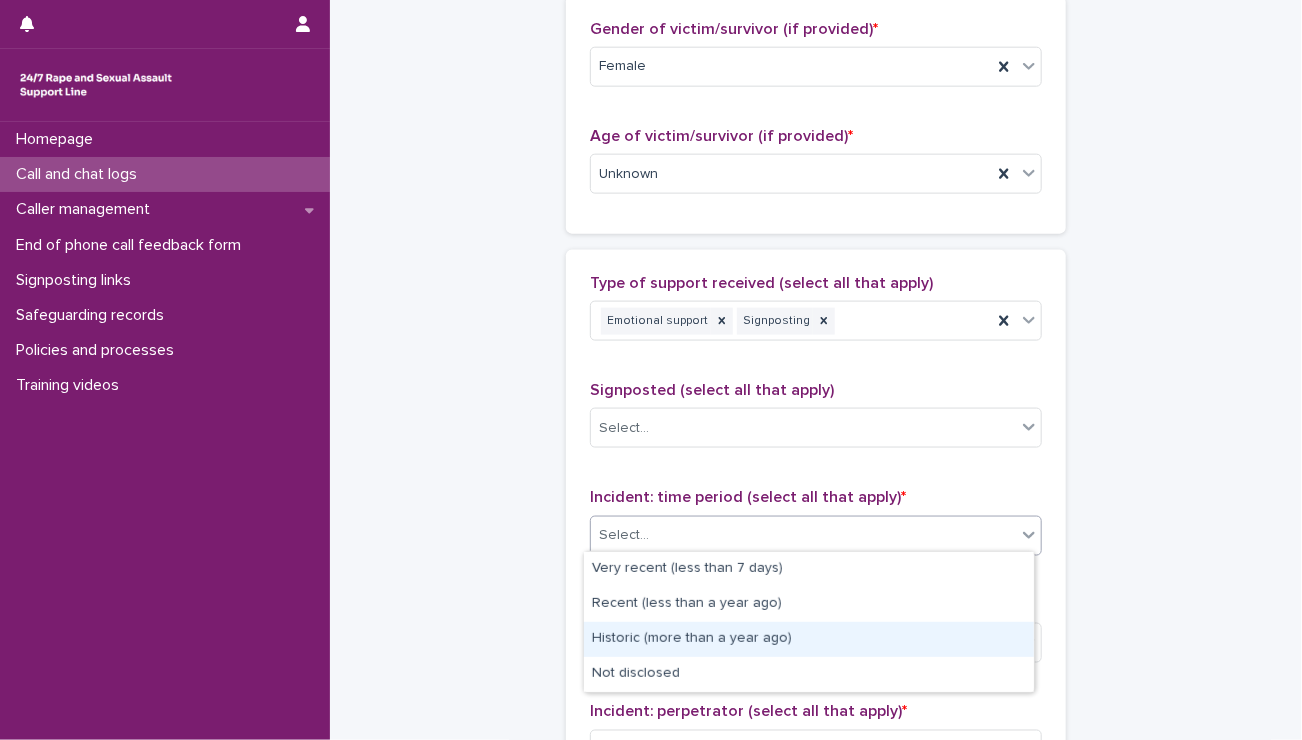click on "Historic (more than a year ago)" at bounding box center (809, 639) 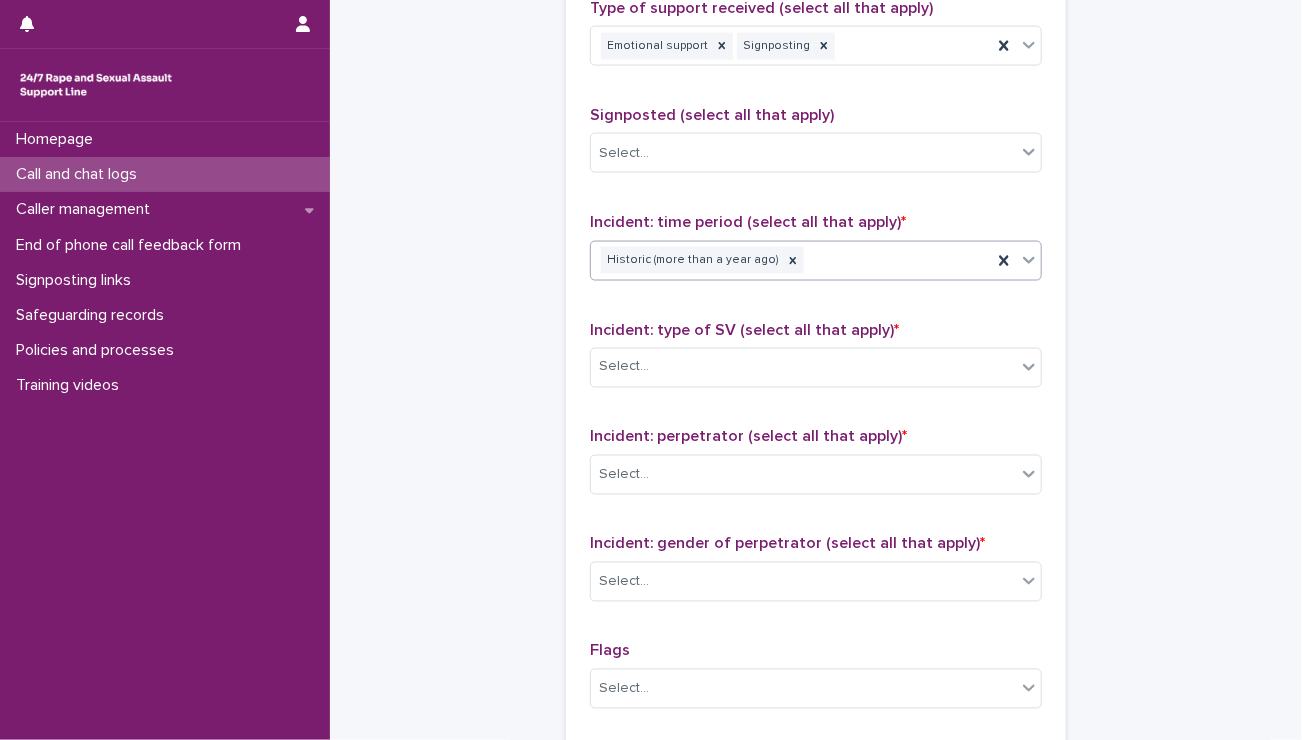 scroll, scrollTop: 1260, scrollLeft: 0, axis: vertical 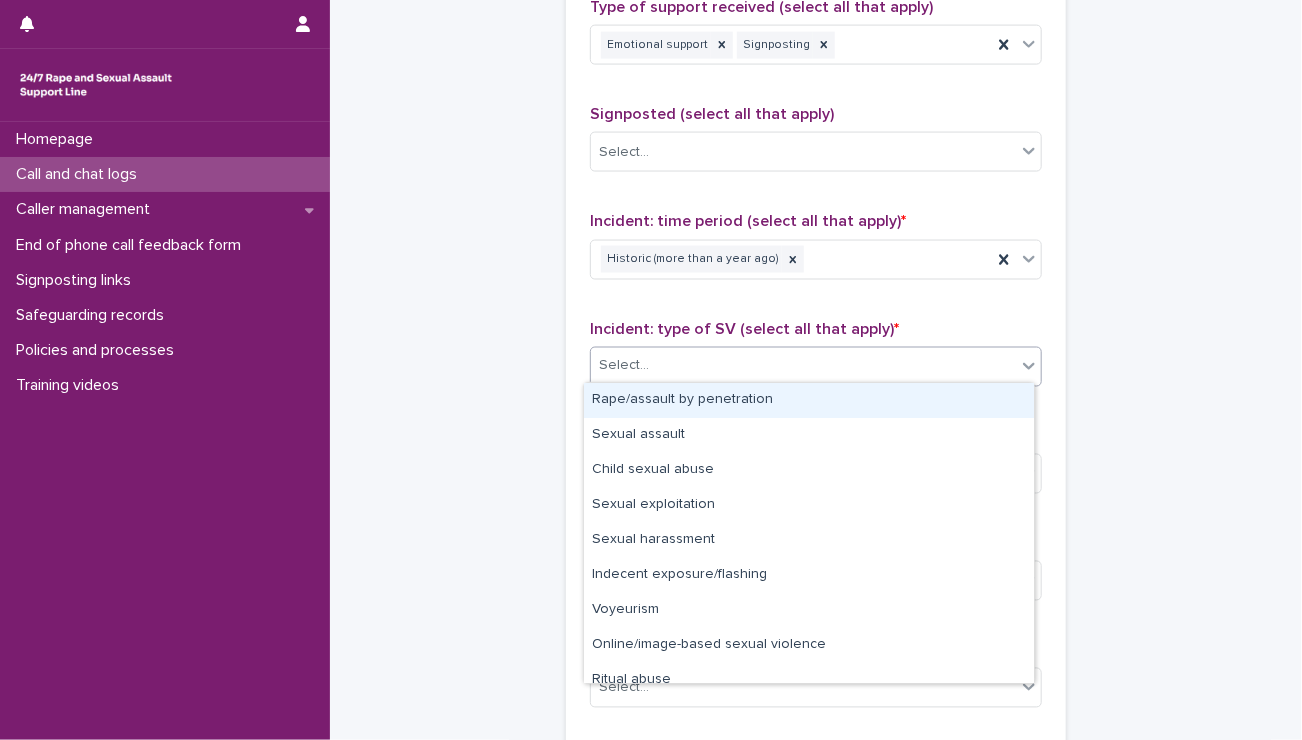 click on "Select..." at bounding box center (803, 366) 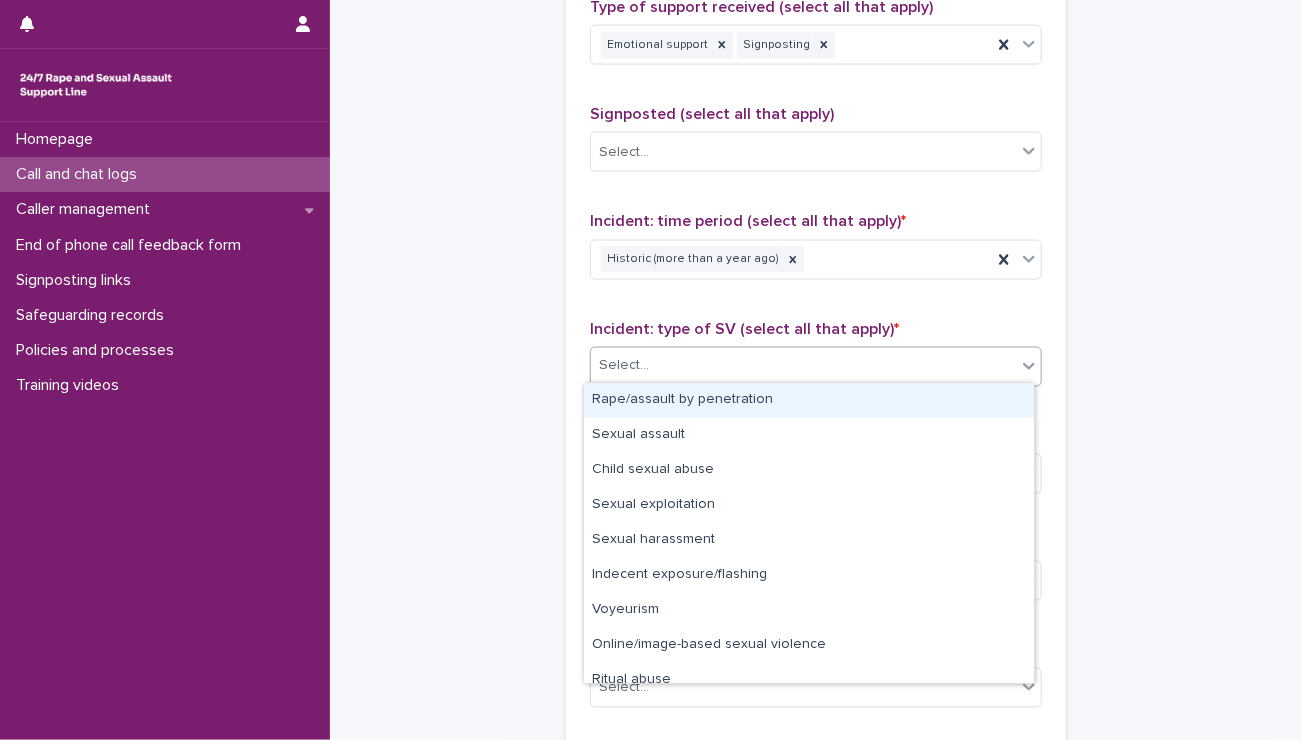 click on "Rape/assault by penetration" at bounding box center (809, 400) 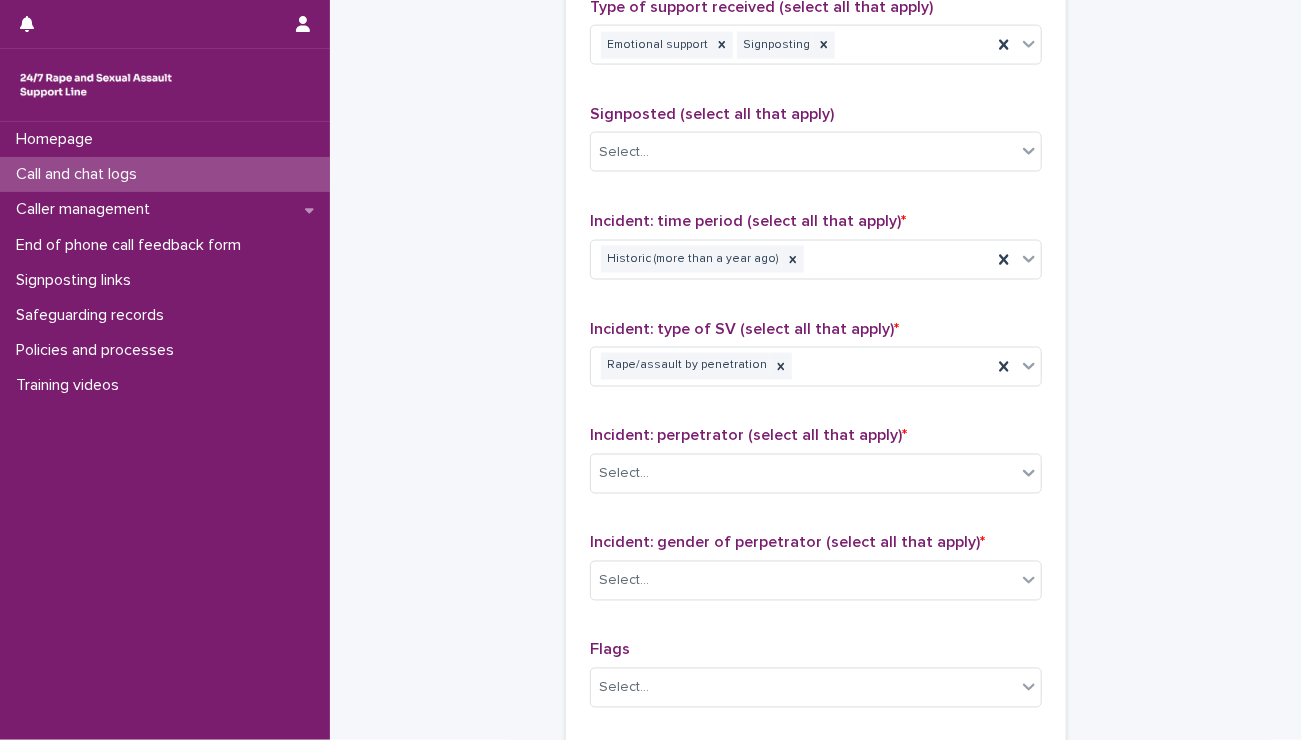 click on "Incident: type of SV (select all that apply) * Rape/assault by penetration" at bounding box center [816, 361] 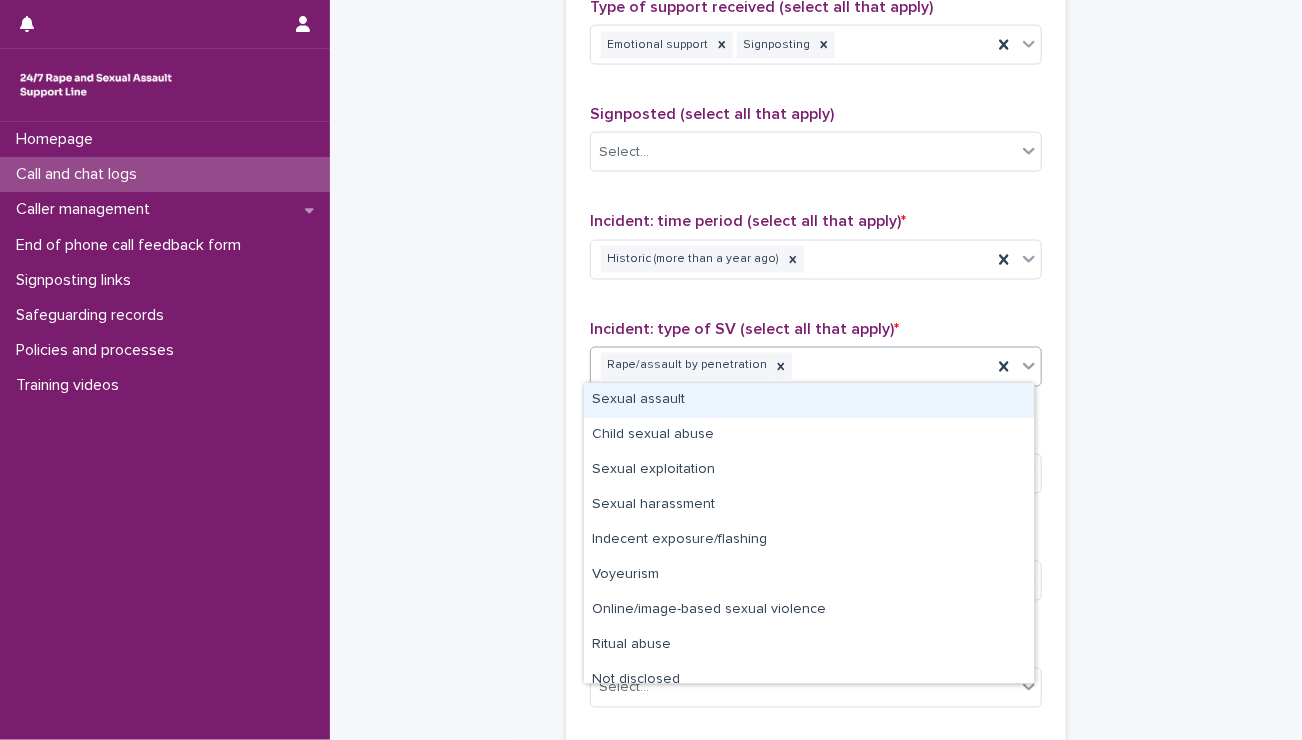 click on "Rape/assault by penetration" at bounding box center [791, 366] 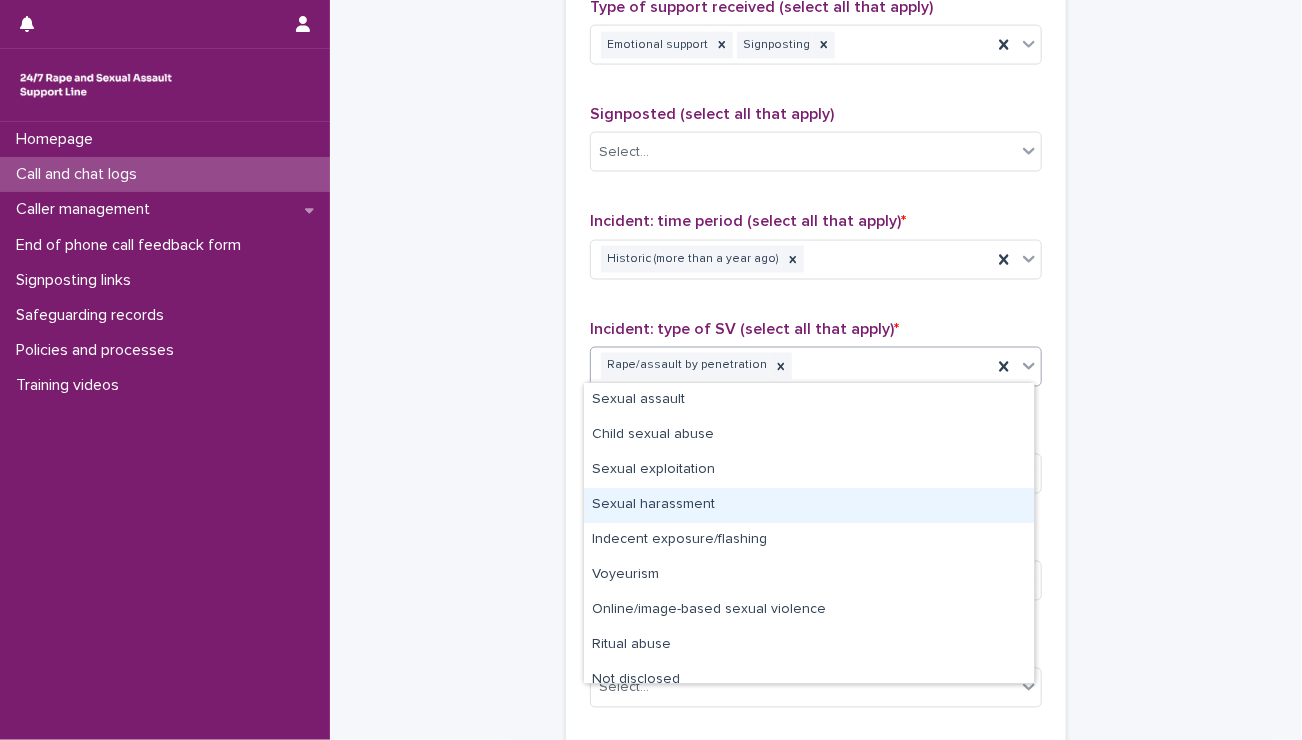 scroll, scrollTop: 0, scrollLeft: 0, axis: both 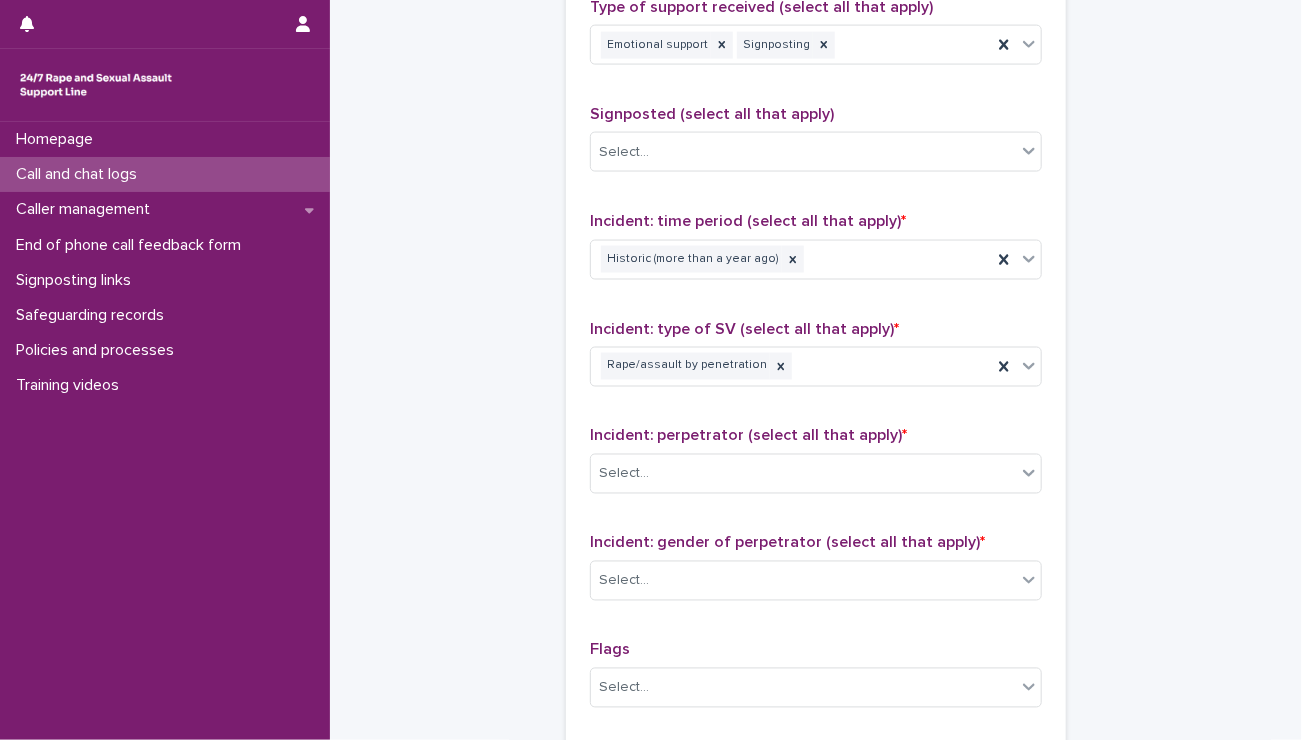 click on "Incident: type of SV (select all that apply) *" at bounding box center [816, 329] 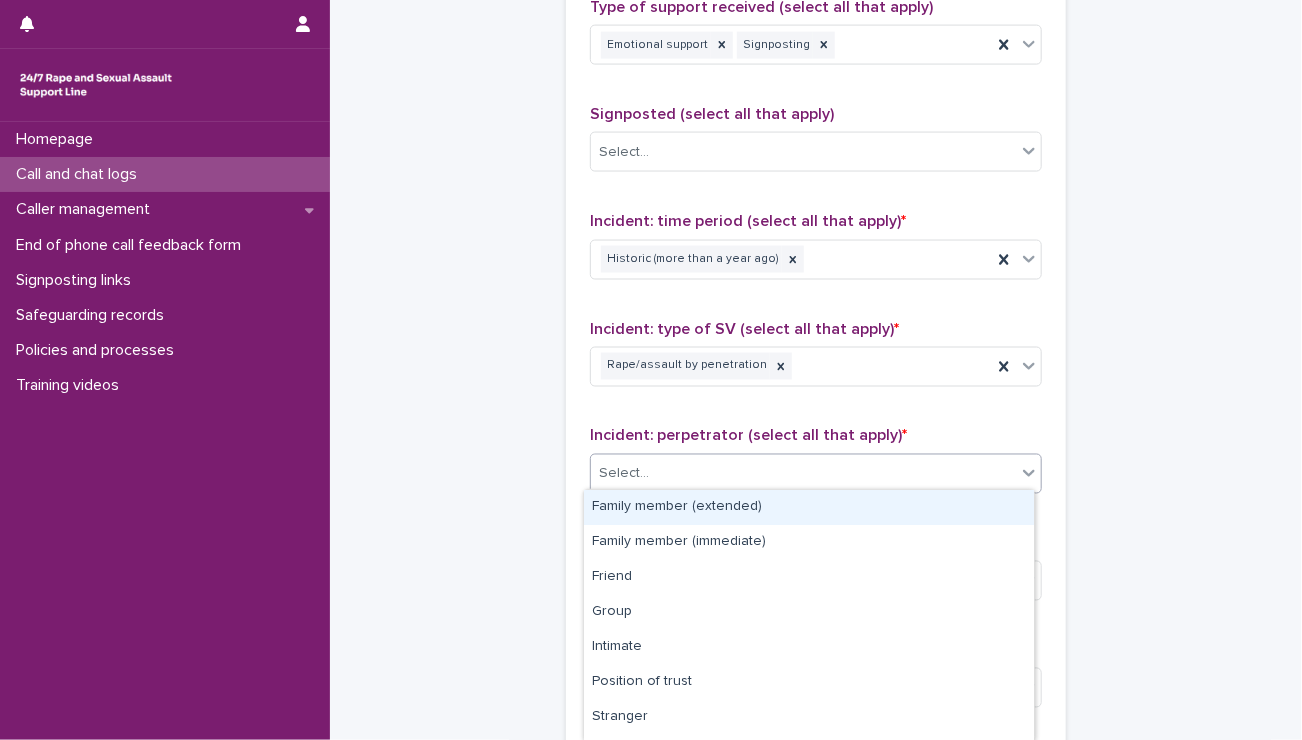 click on "Select..." at bounding box center (803, 474) 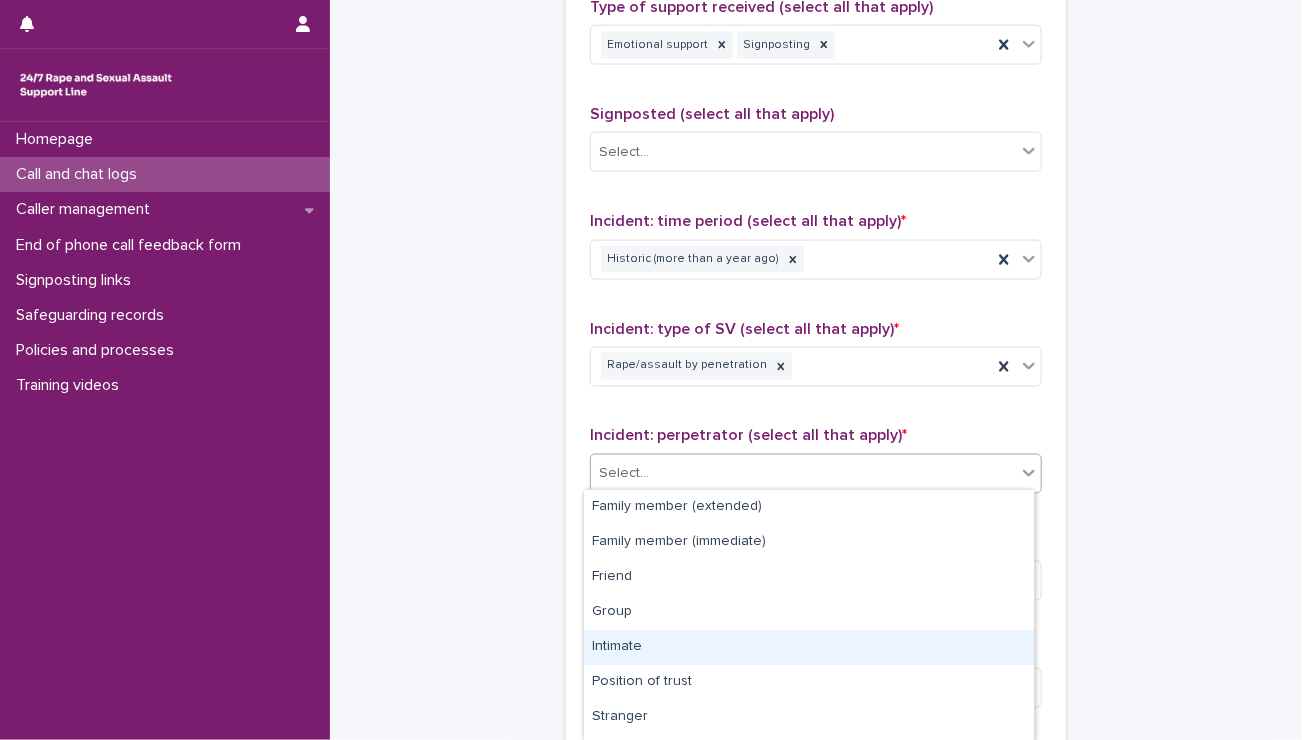 click on "Intimate" at bounding box center [809, 647] 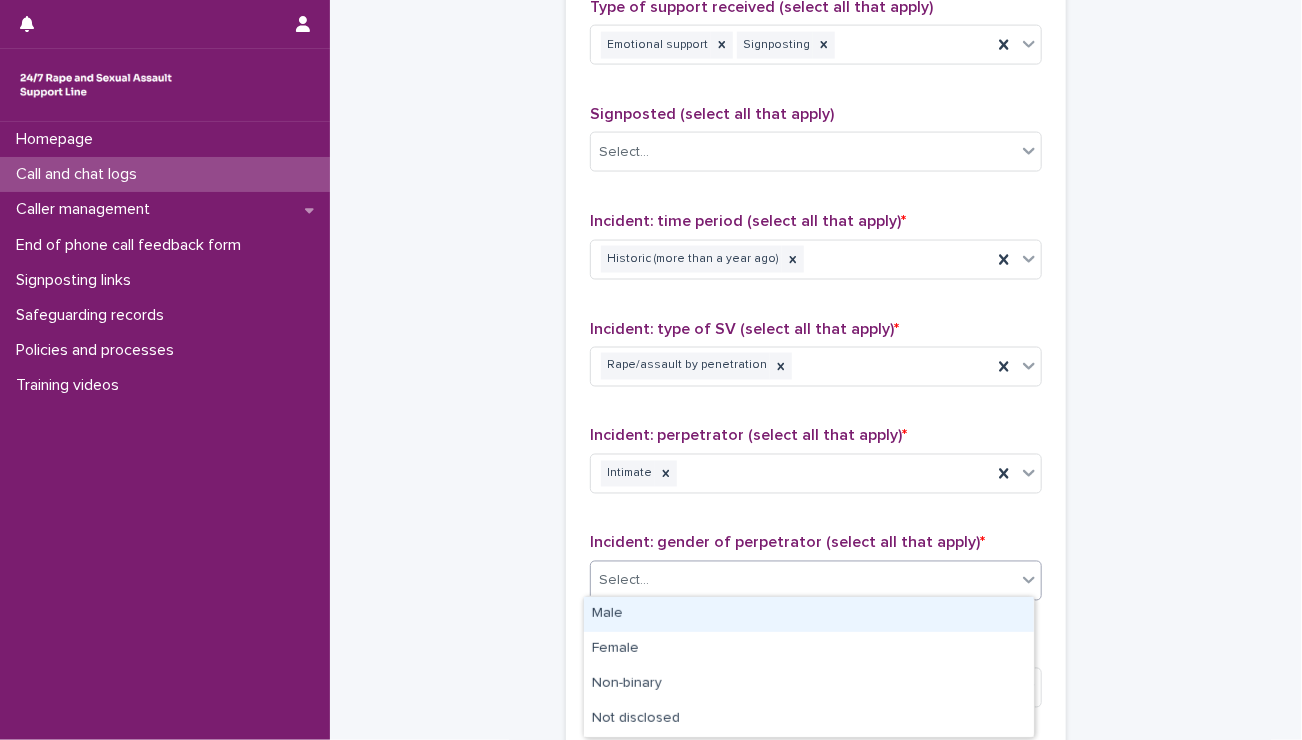 click on "Select..." at bounding box center (803, 581) 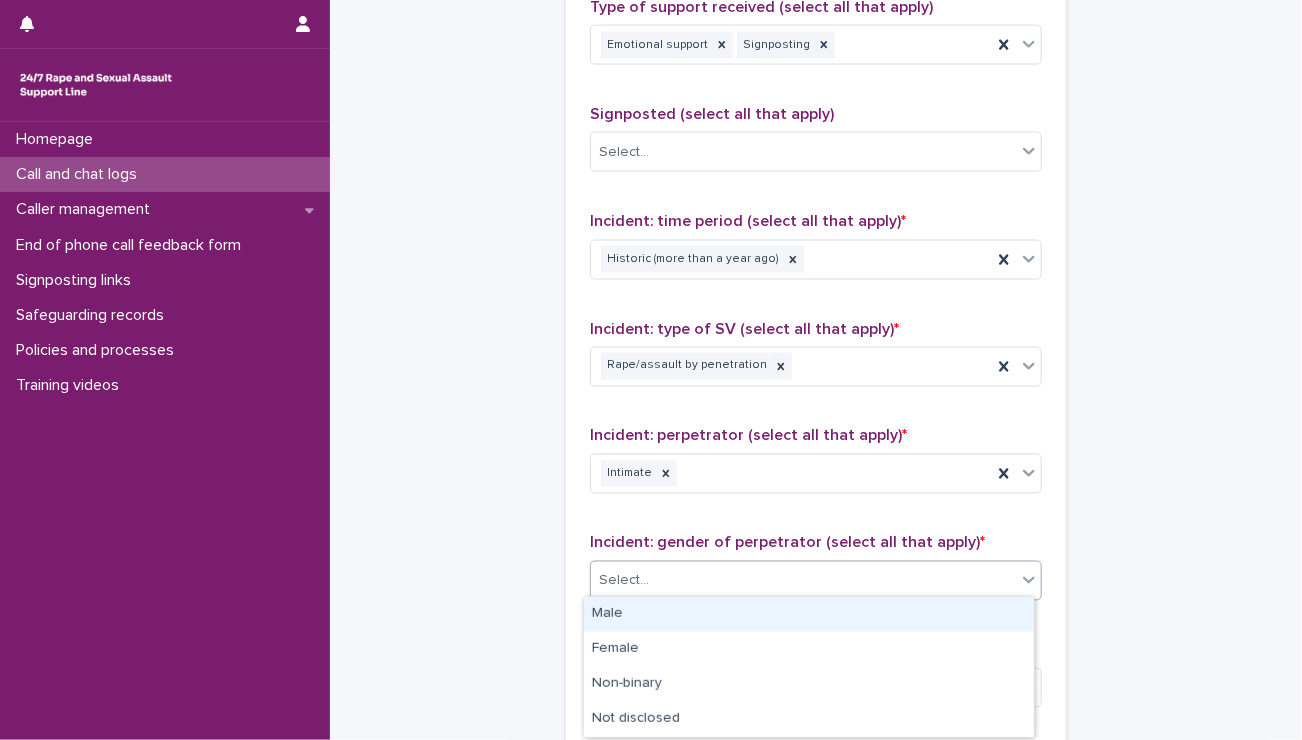 click on "Male" at bounding box center [809, 614] 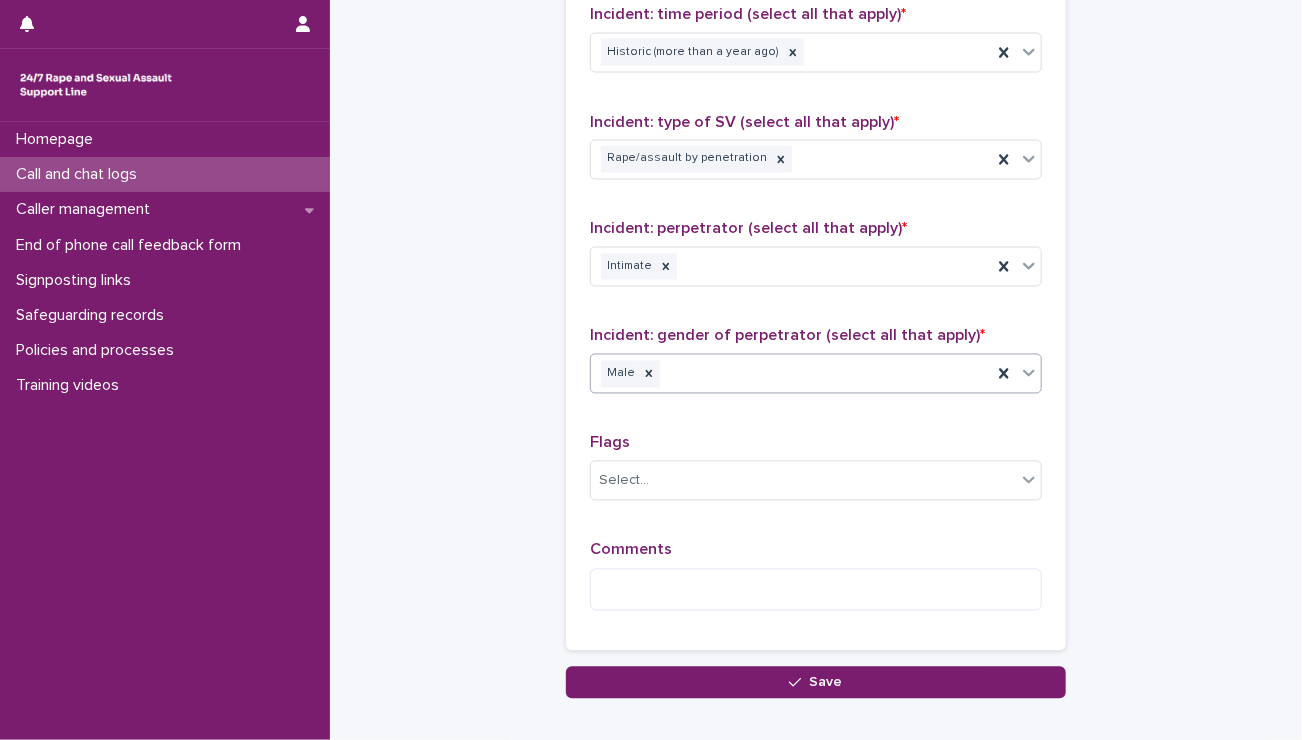 scroll, scrollTop: 1468, scrollLeft: 0, axis: vertical 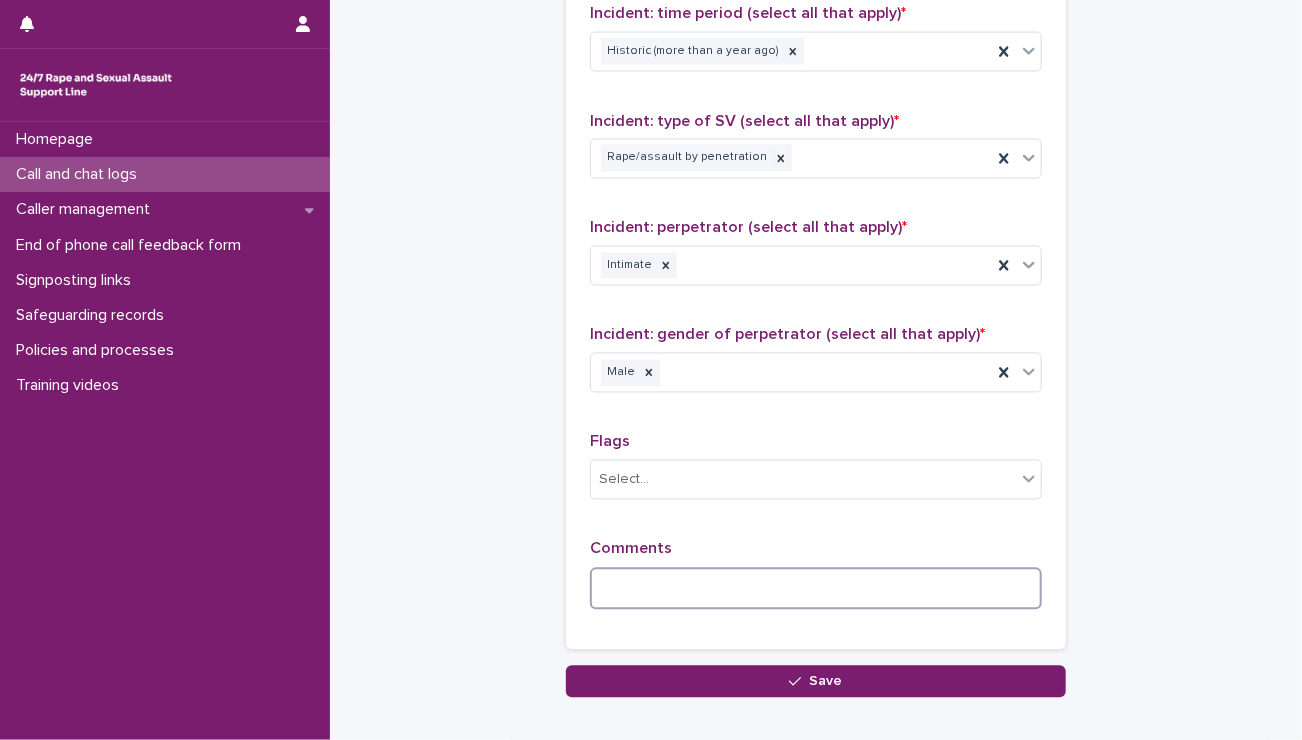 click at bounding box center [816, 589] 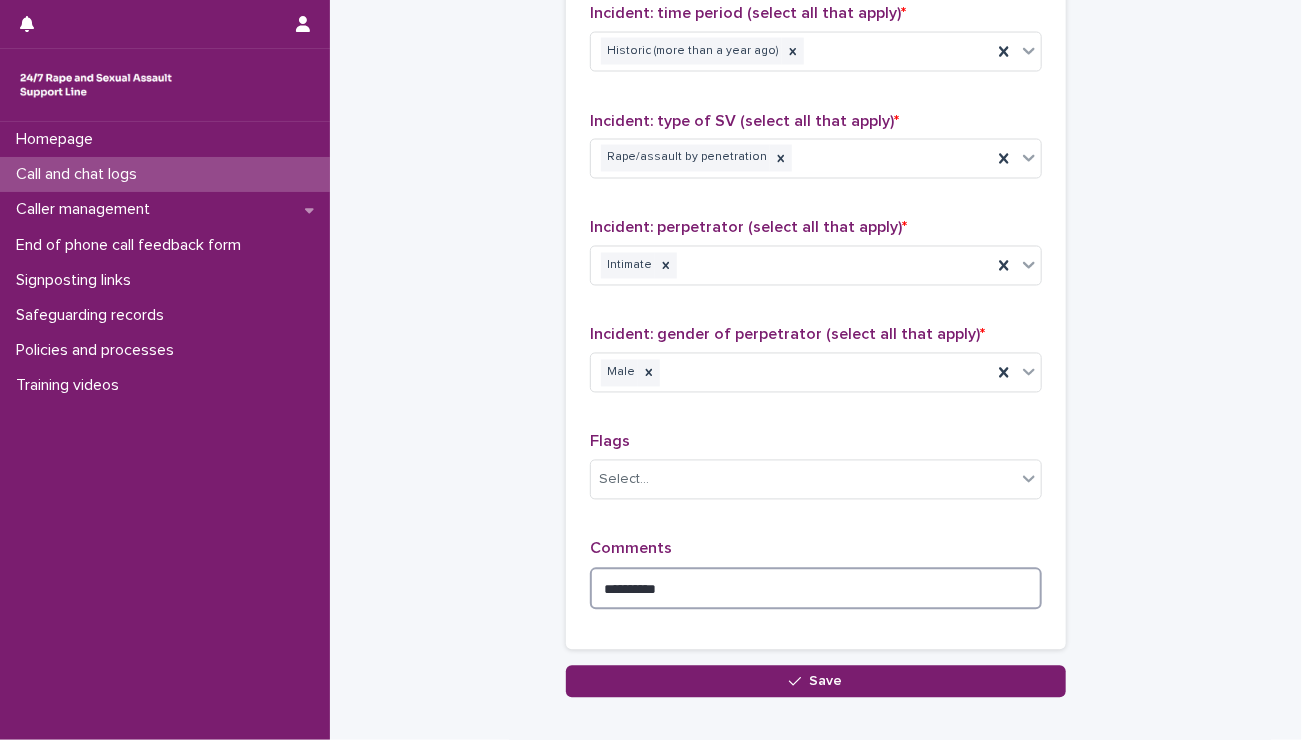 click on "*********" at bounding box center [816, 589] 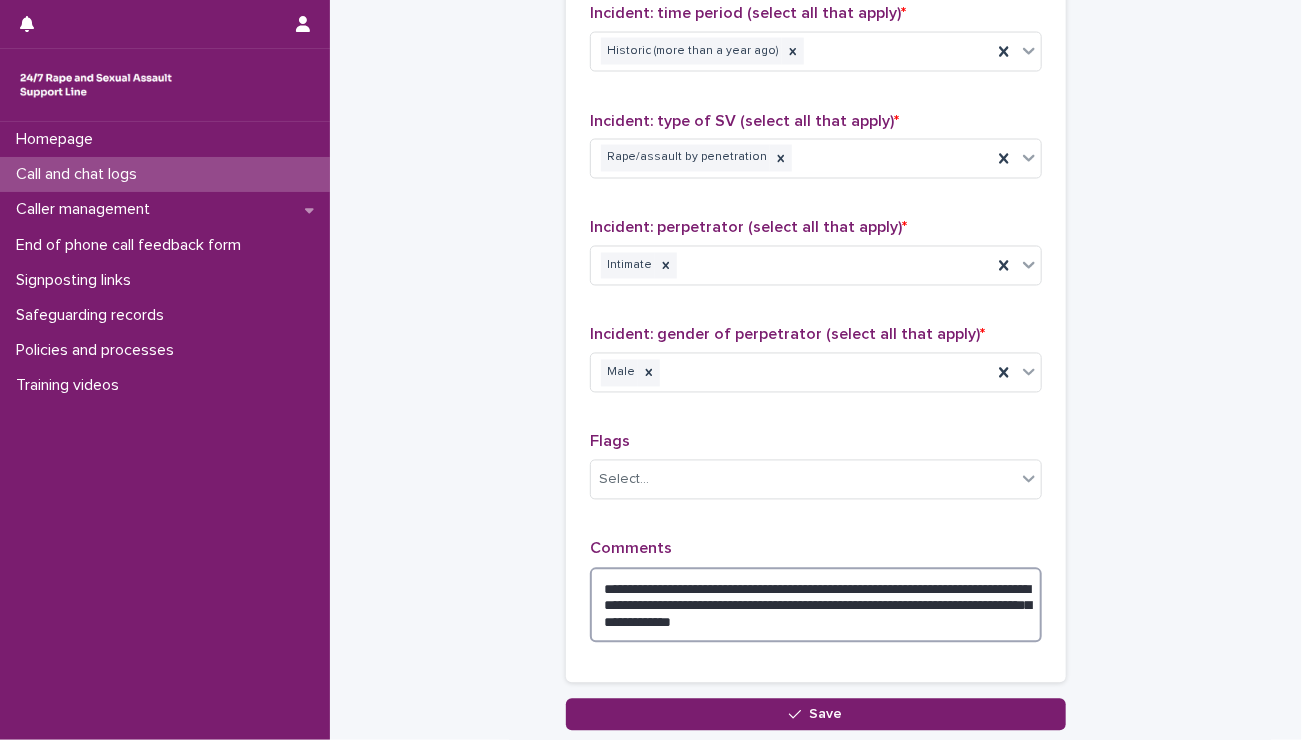 click on "**********" at bounding box center (816, 606) 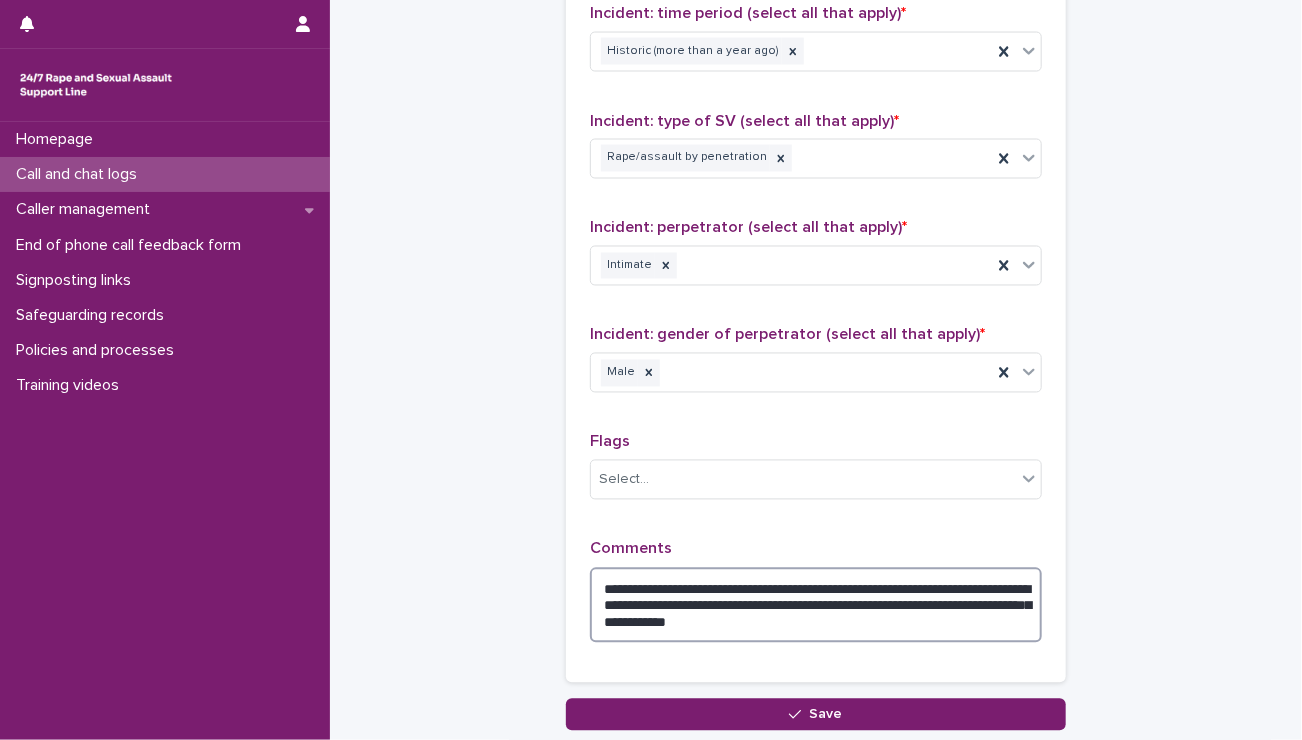 click on "**********" at bounding box center (816, 606) 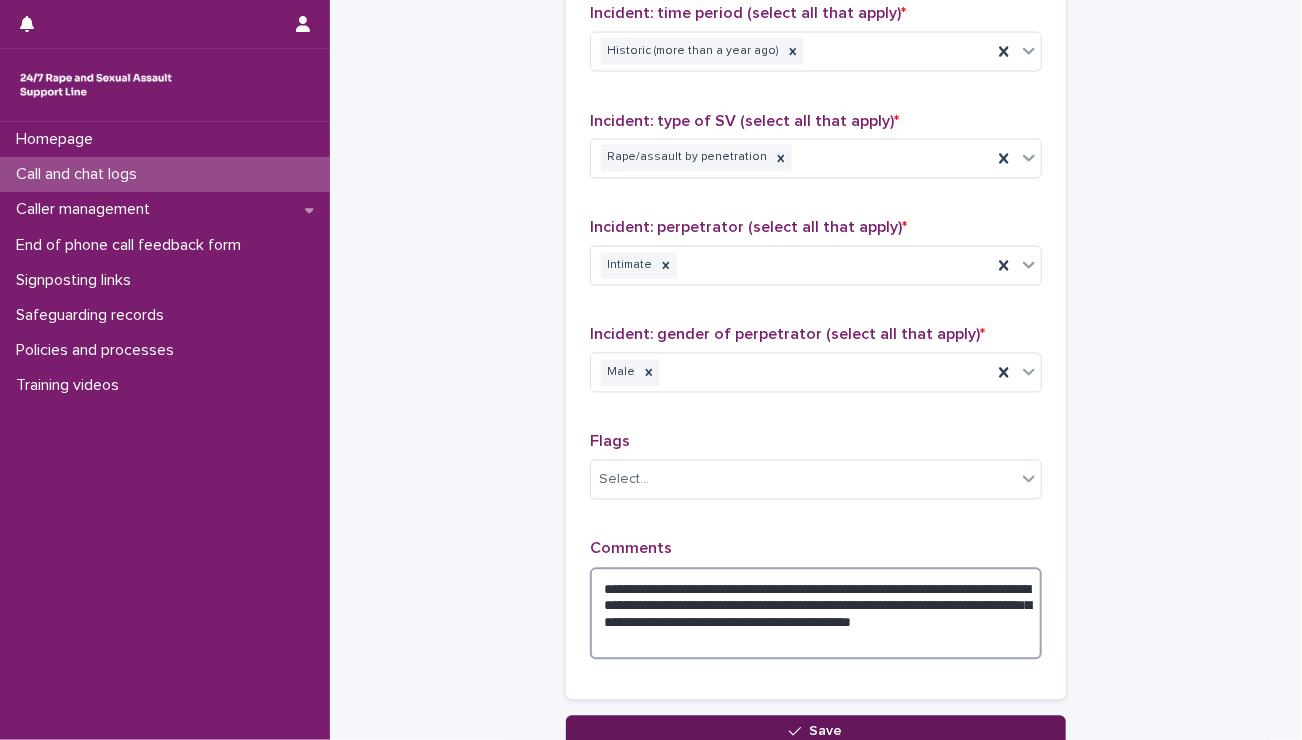 type on "**********" 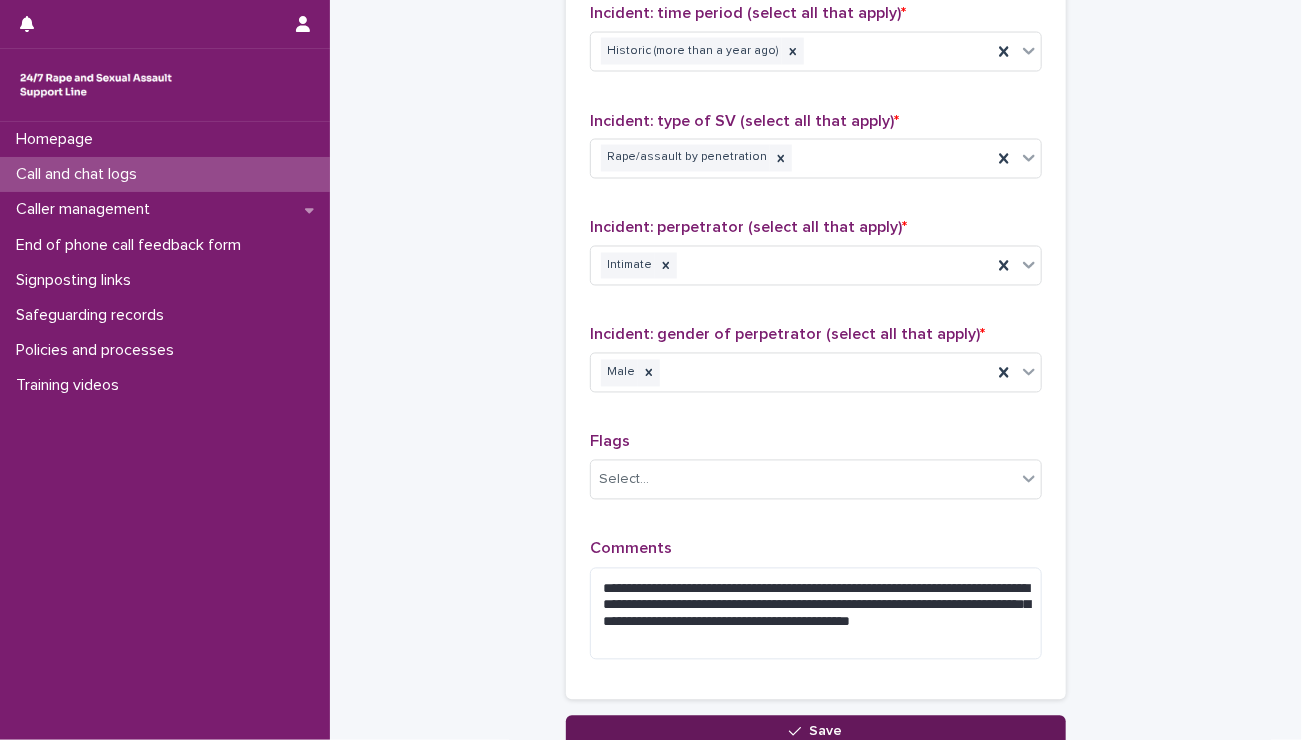 click on "Save" at bounding box center [826, 732] 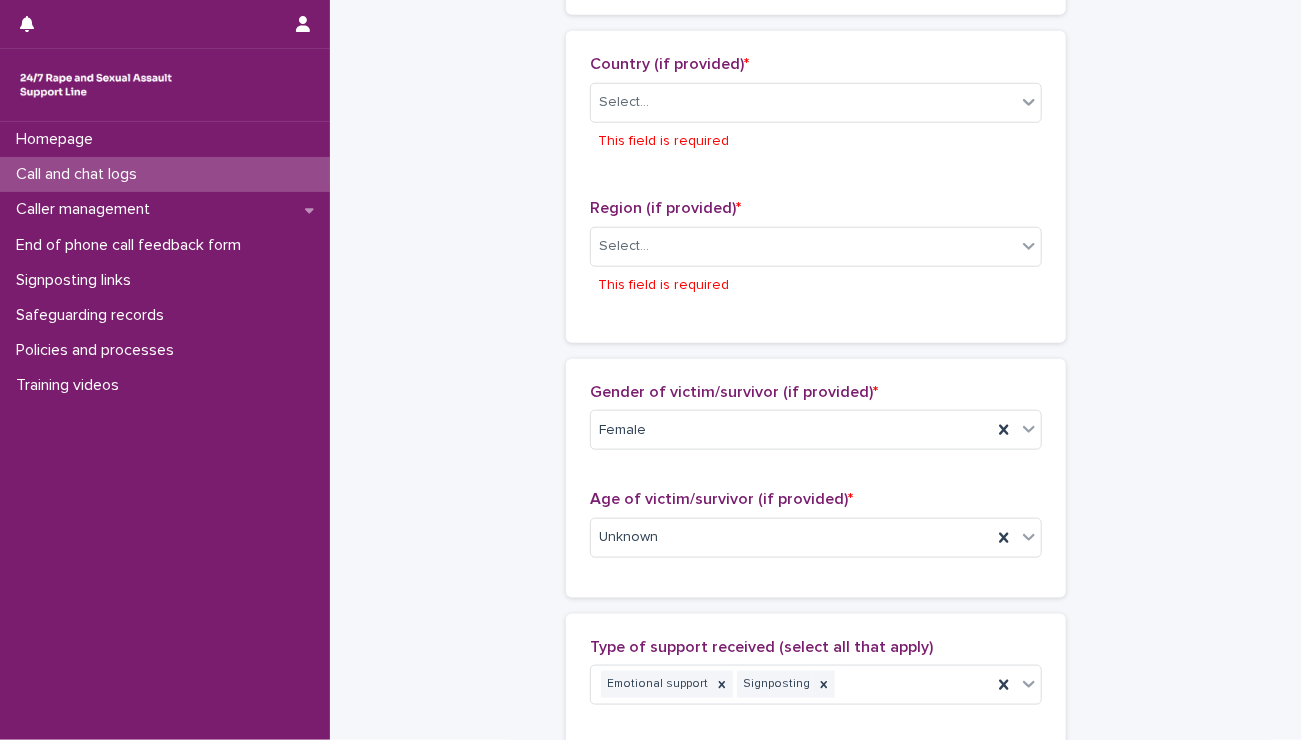 scroll, scrollTop: 693, scrollLeft: 0, axis: vertical 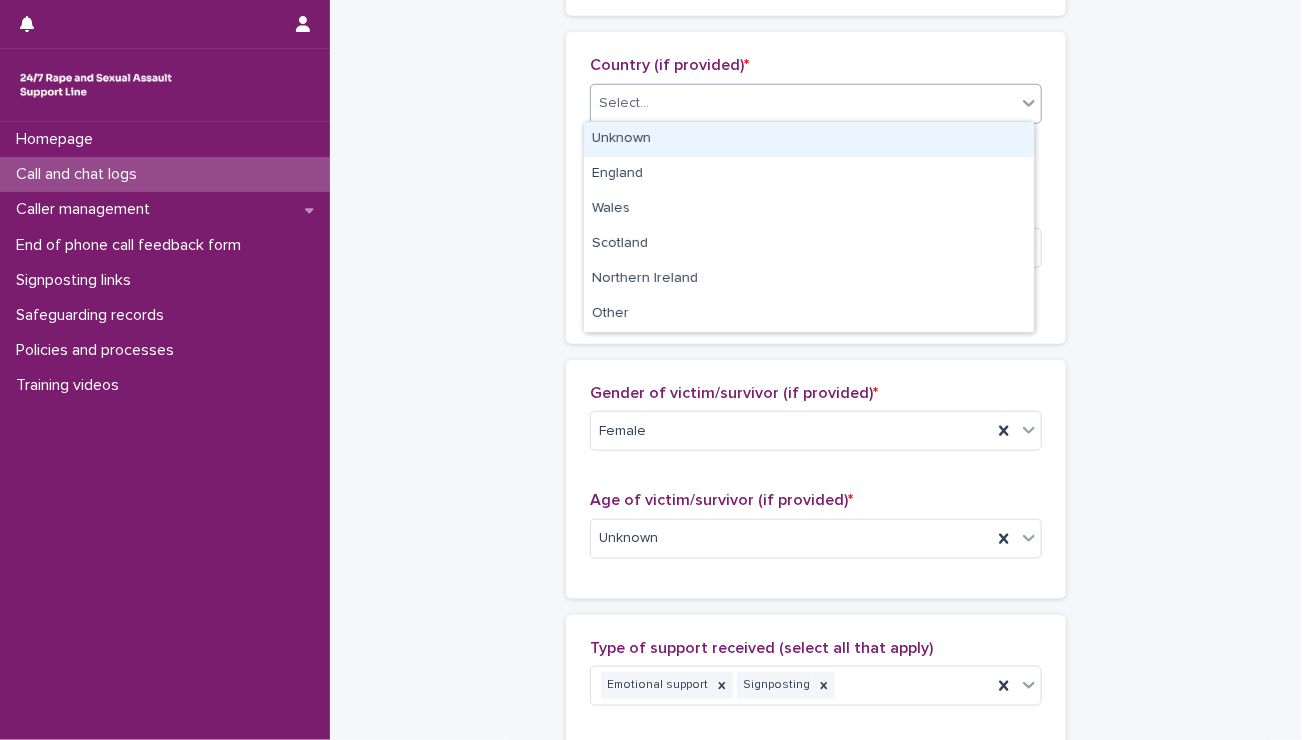 click on "Select..." at bounding box center [803, 103] 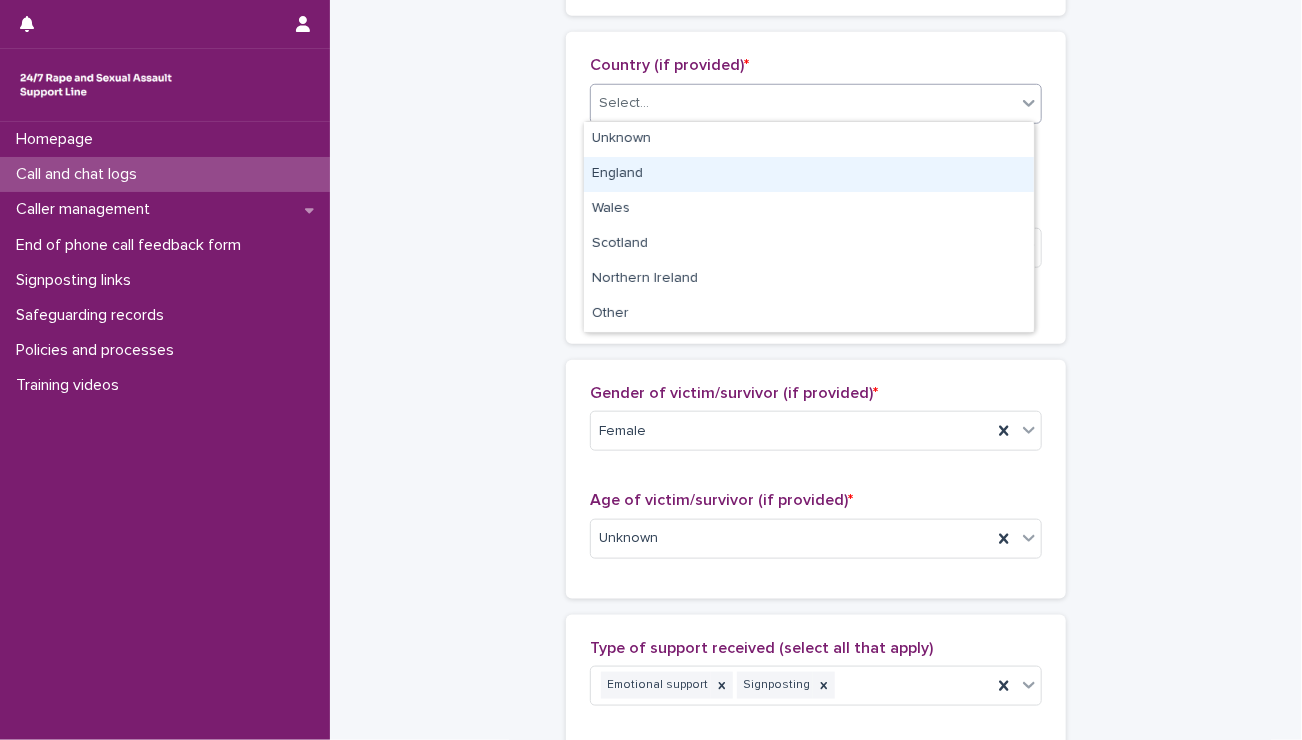click on "England" at bounding box center (809, 174) 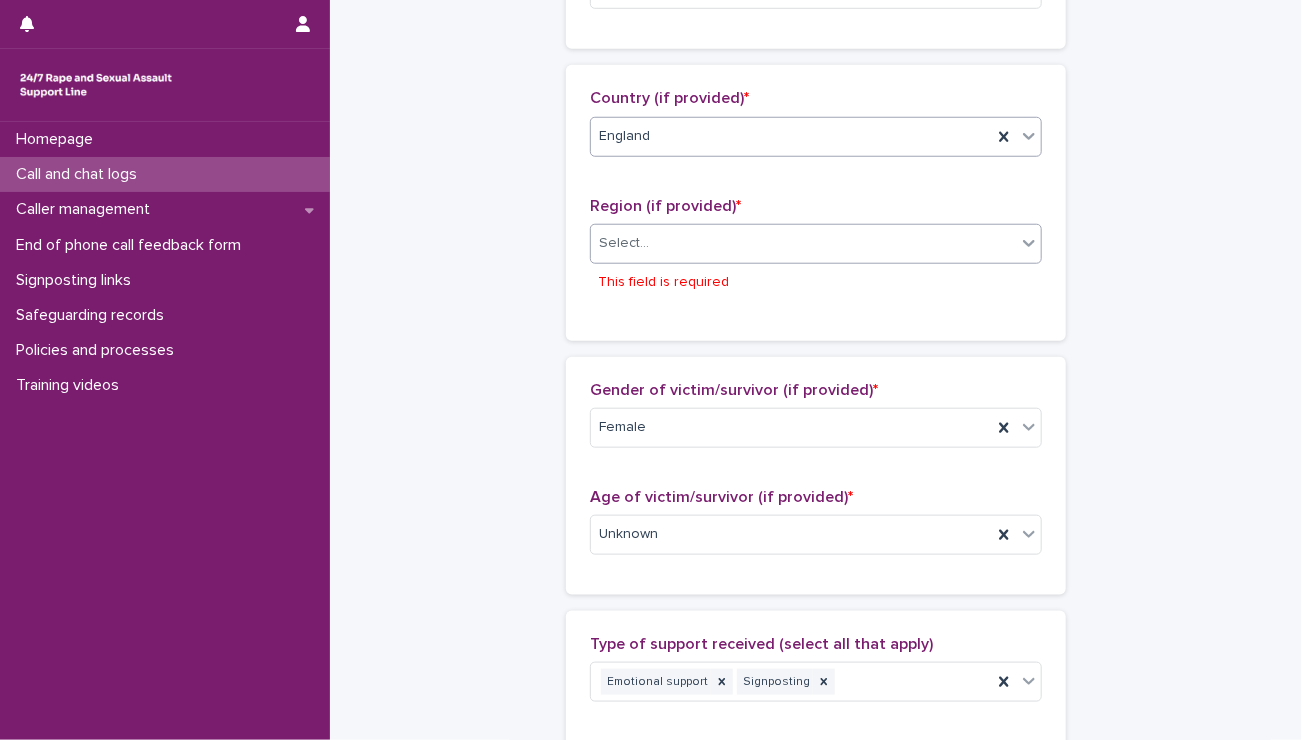scroll, scrollTop: 660, scrollLeft: 0, axis: vertical 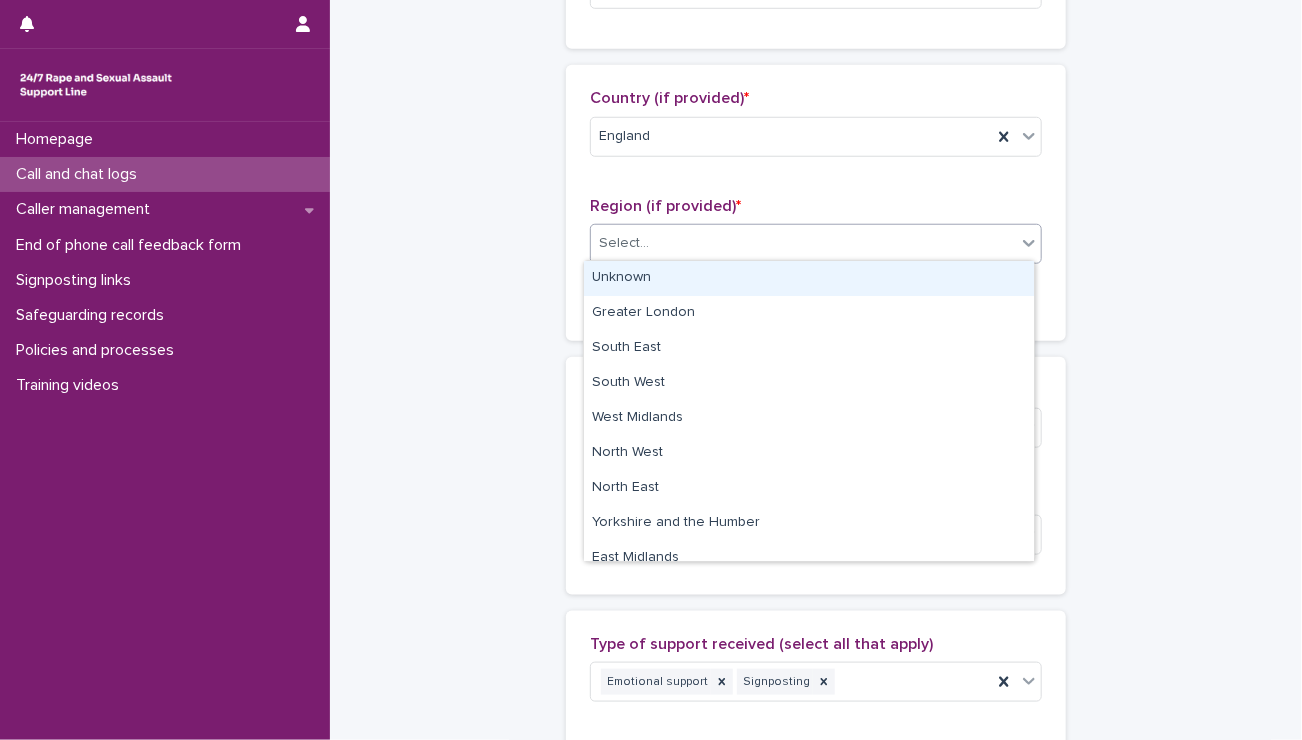 click on "Select..." at bounding box center [803, 243] 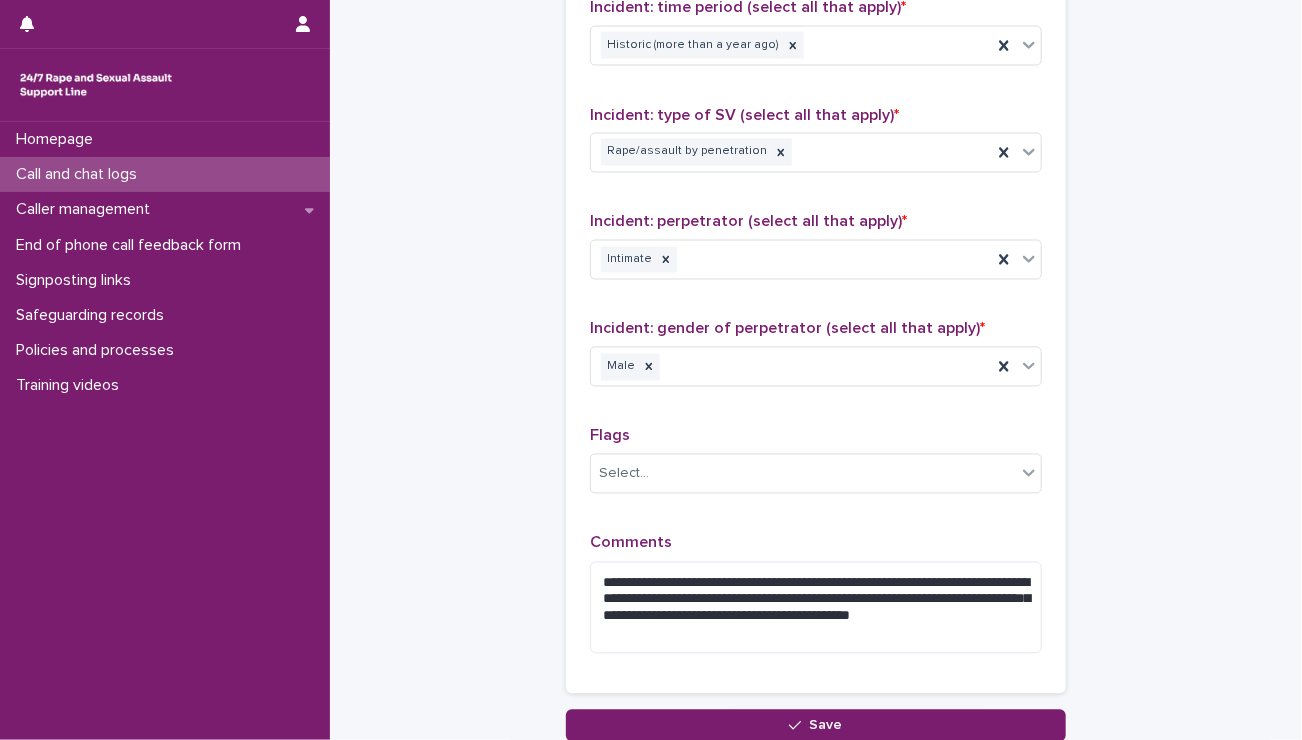 scroll, scrollTop: 1627, scrollLeft: 0, axis: vertical 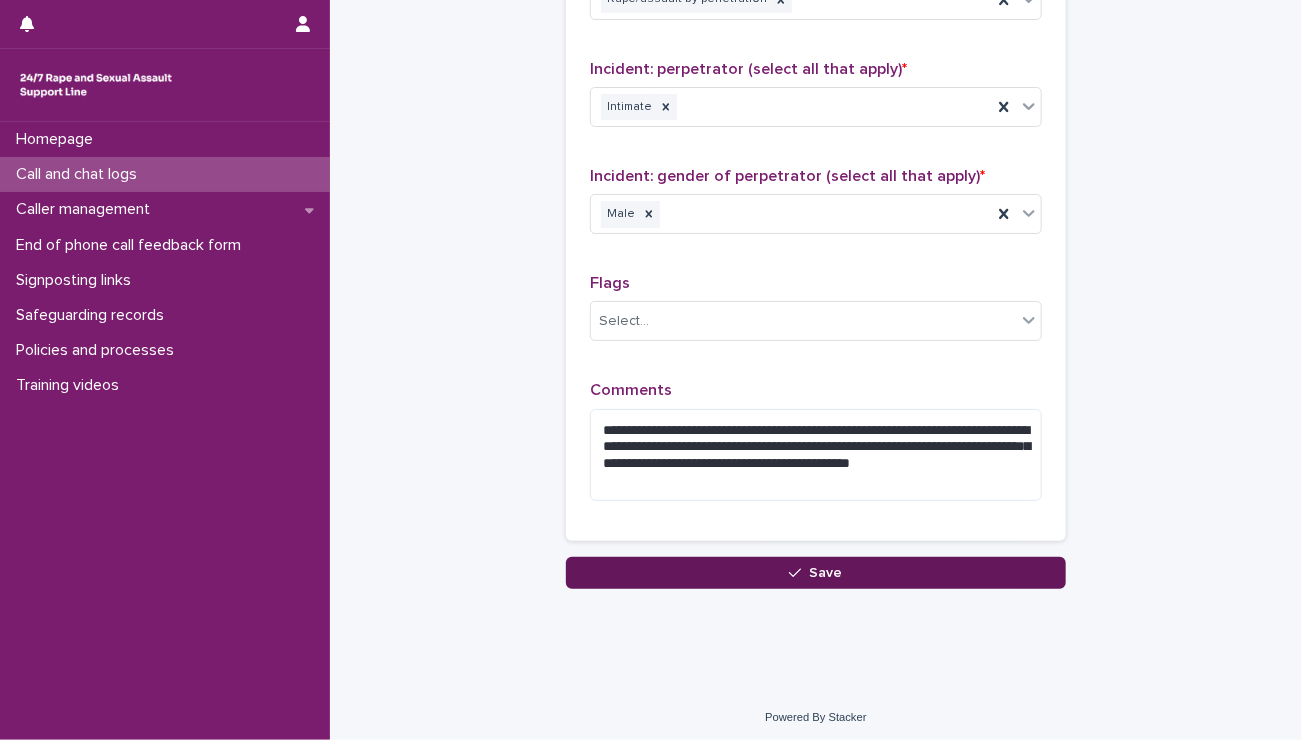 click on "Save" at bounding box center [816, 573] 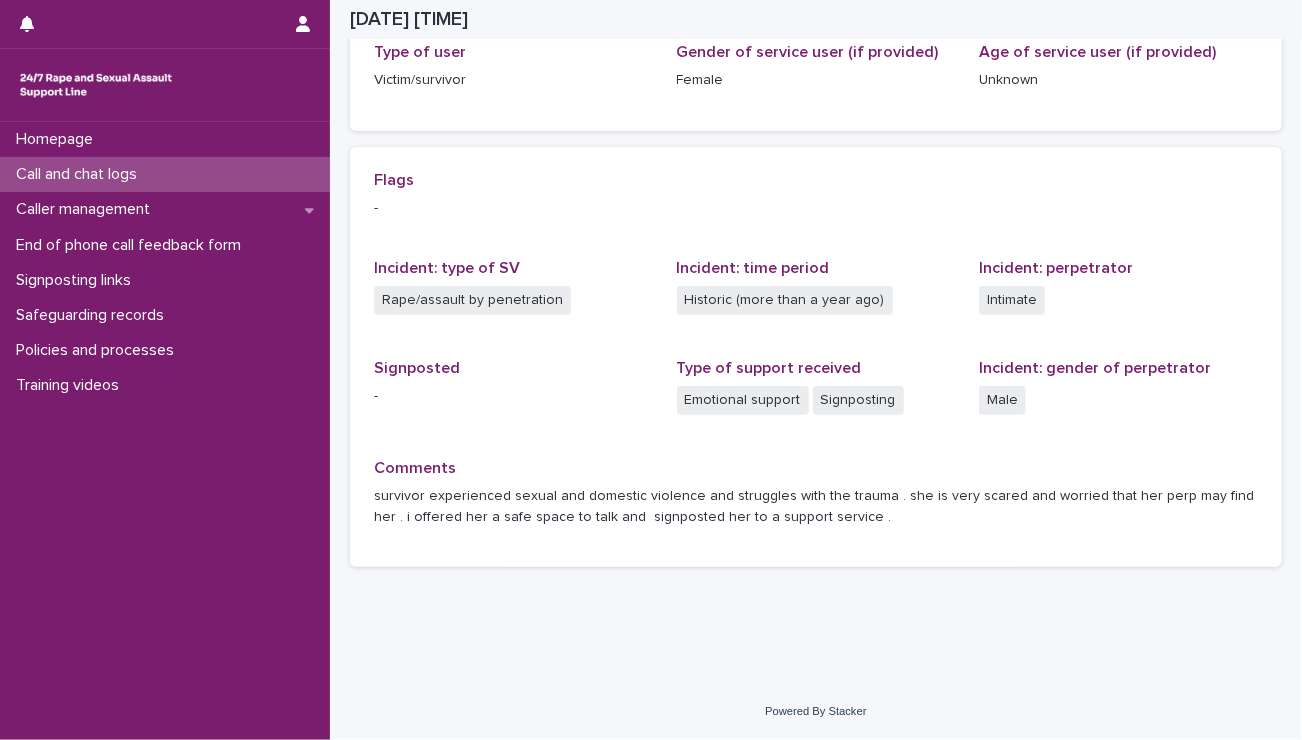 scroll, scrollTop: 343, scrollLeft: 0, axis: vertical 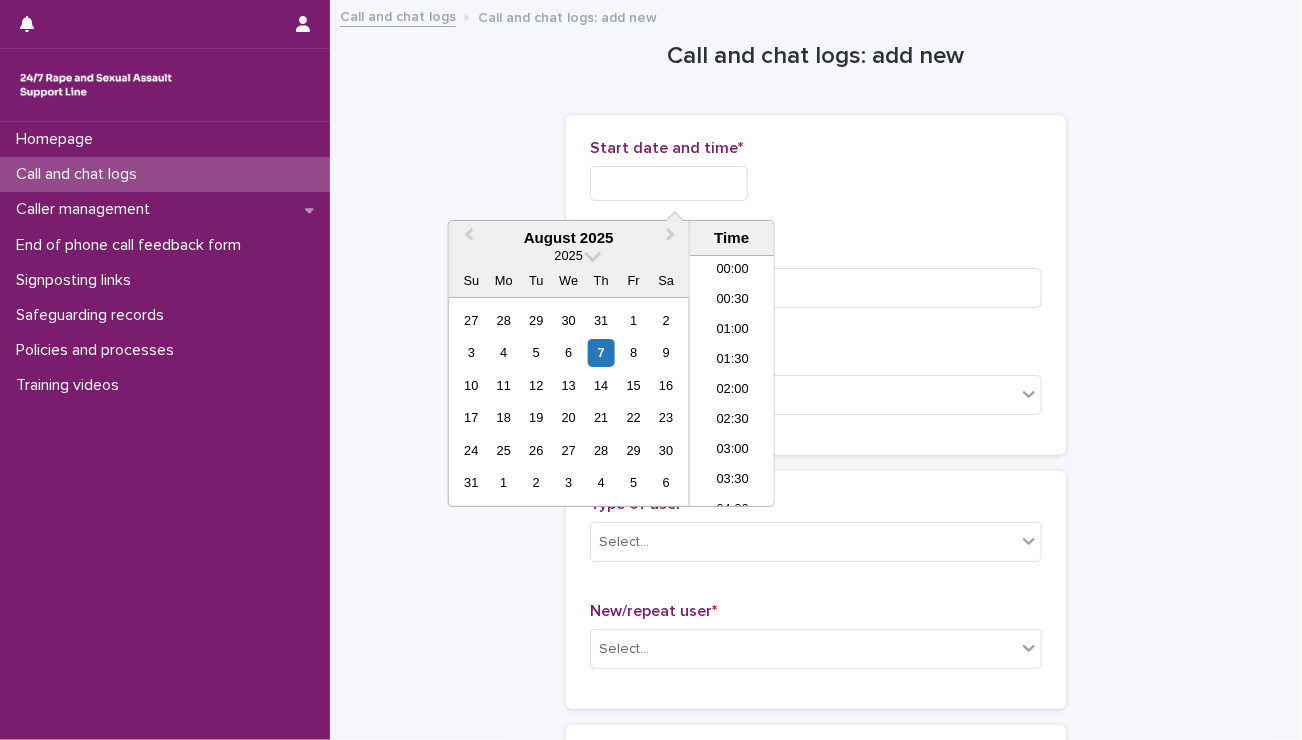 click at bounding box center [669, 183] 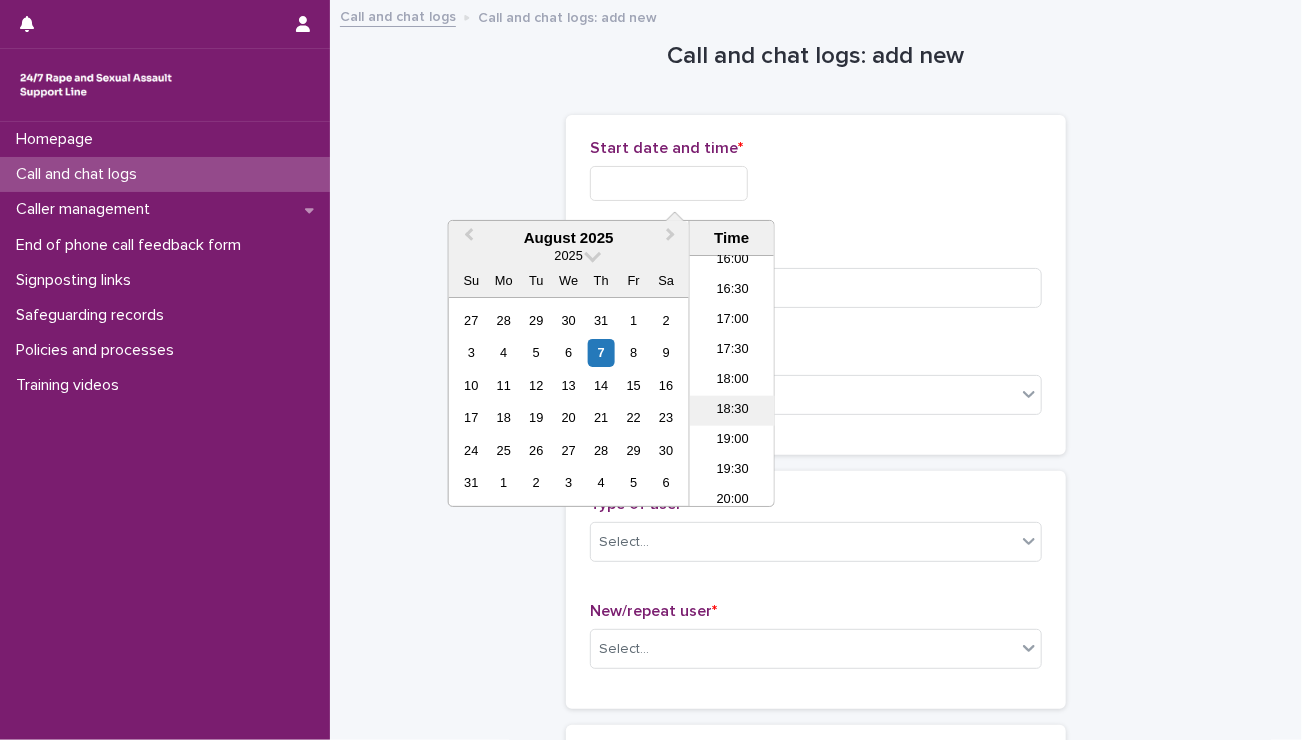 click on "18:30" at bounding box center [732, 411] 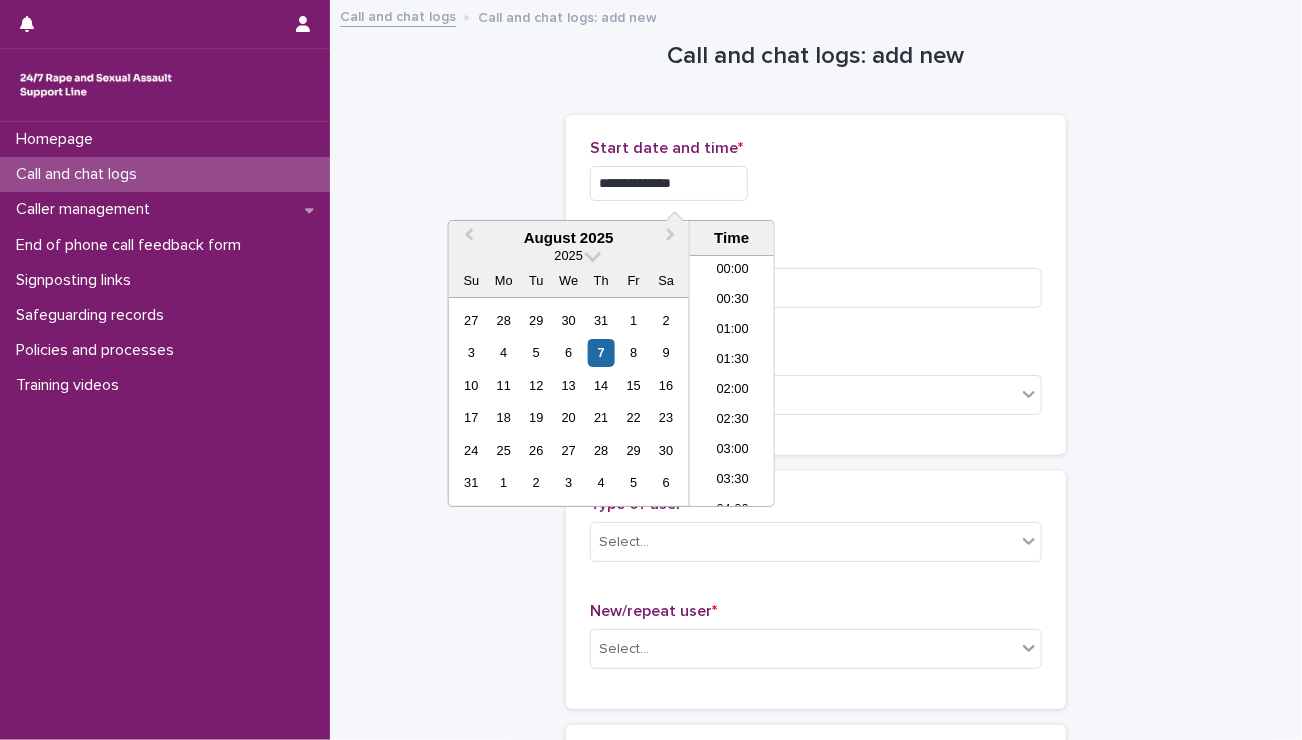 click on "**********" at bounding box center (669, 183) 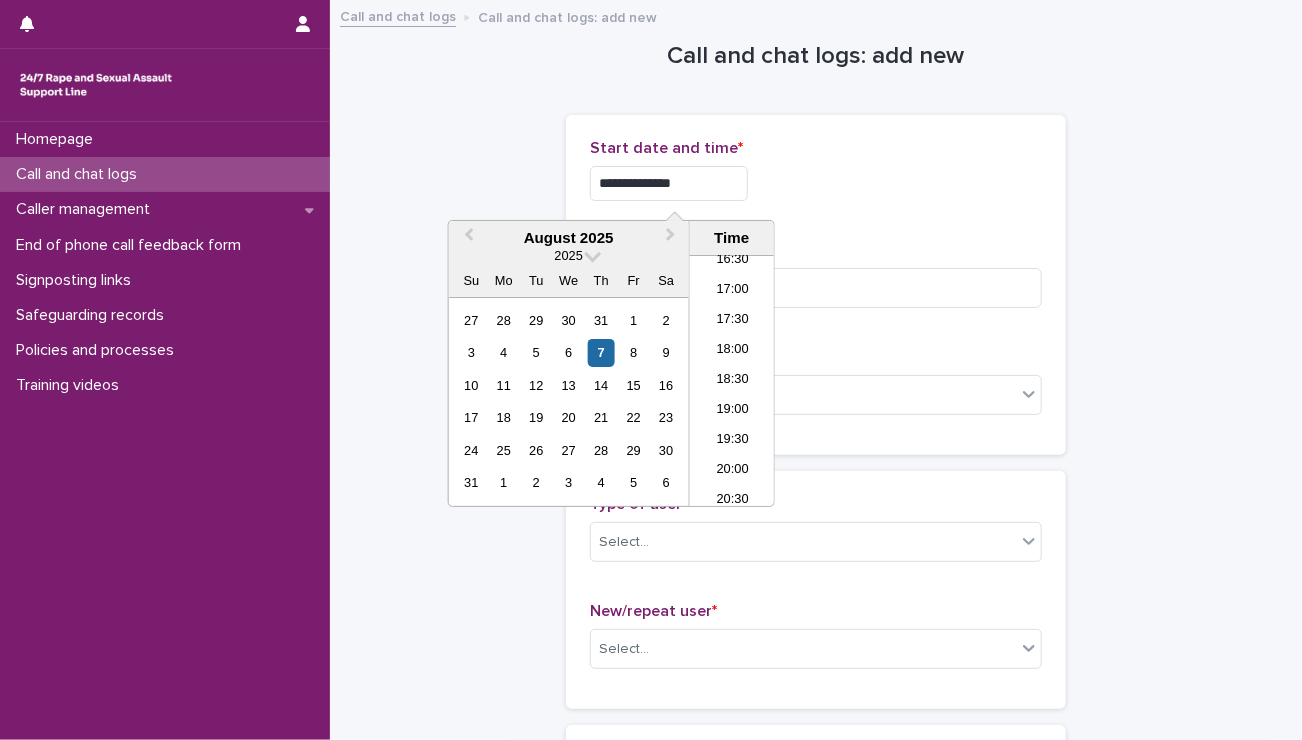 type on "**********" 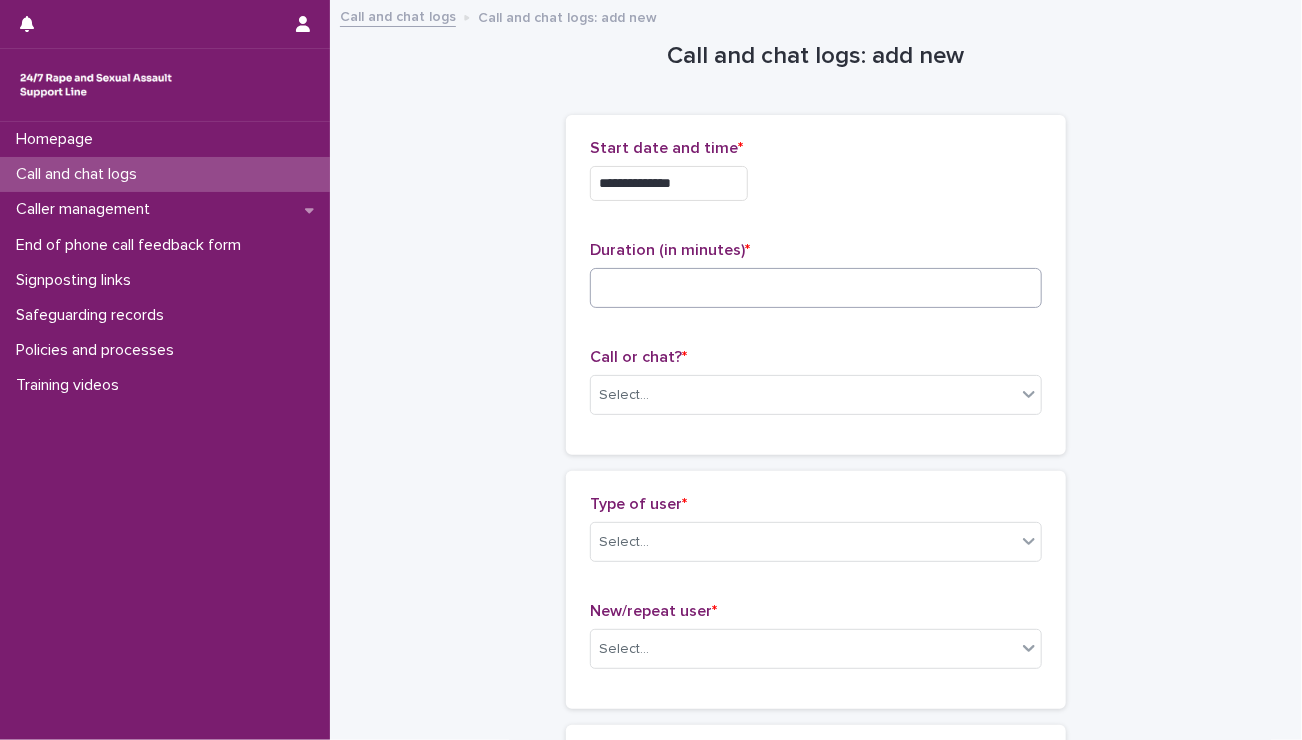 drag, startPoint x: 824, startPoint y: 243, endPoint x: 706, endPoint y: 275, distance: 122.26202 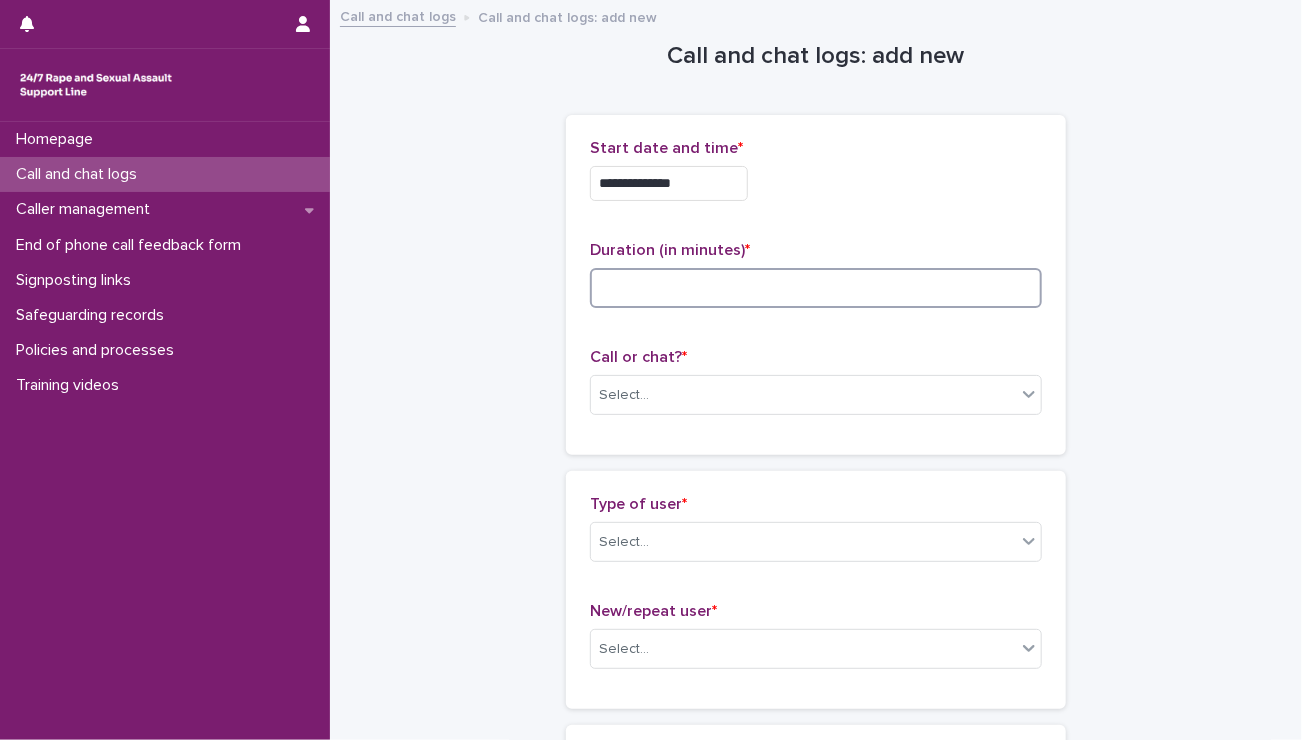 click at bounding box center [816, 288] 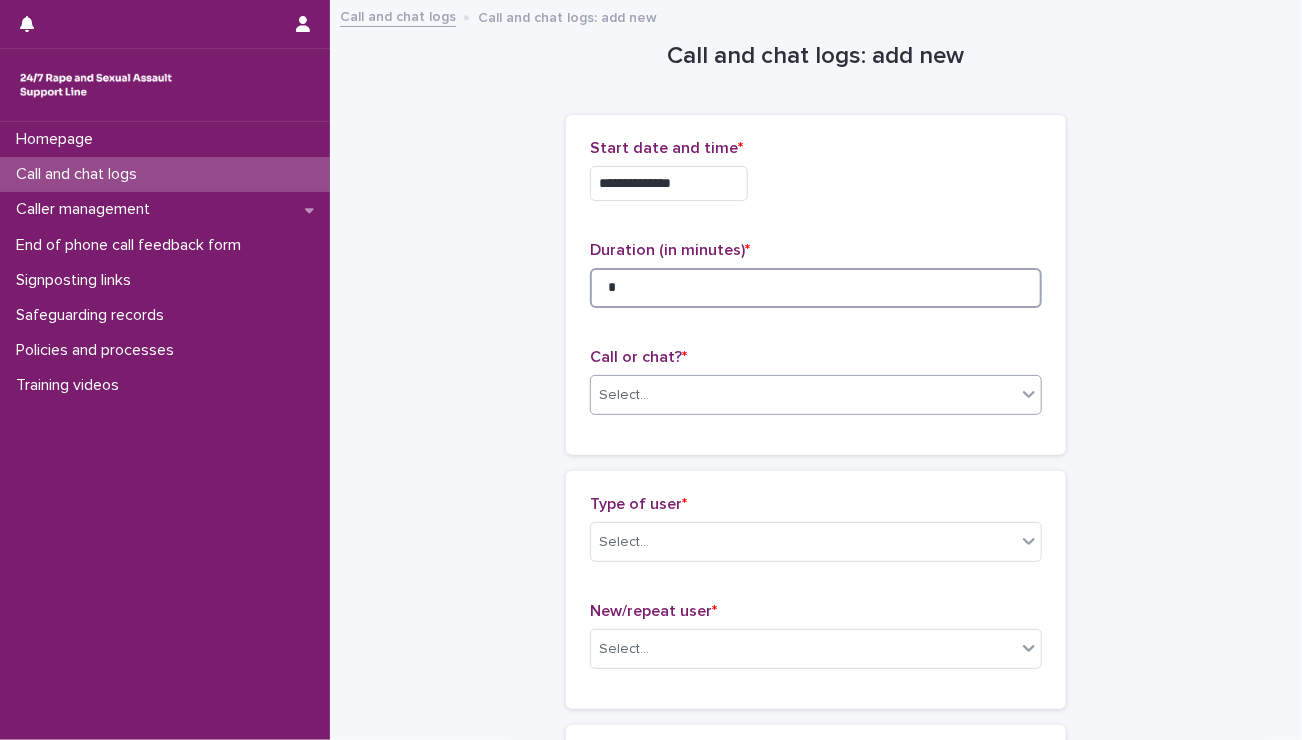 type on "*" 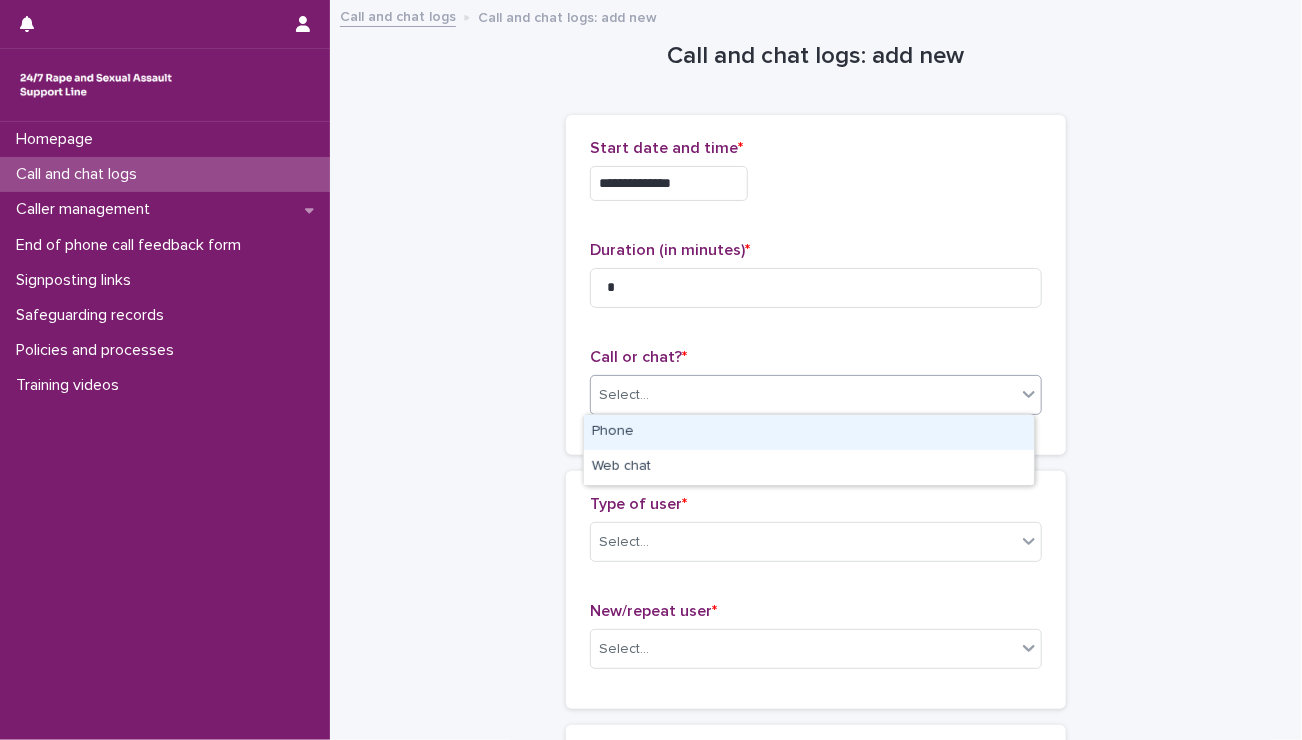 click on "Select..." at bounding box center (803, 395) 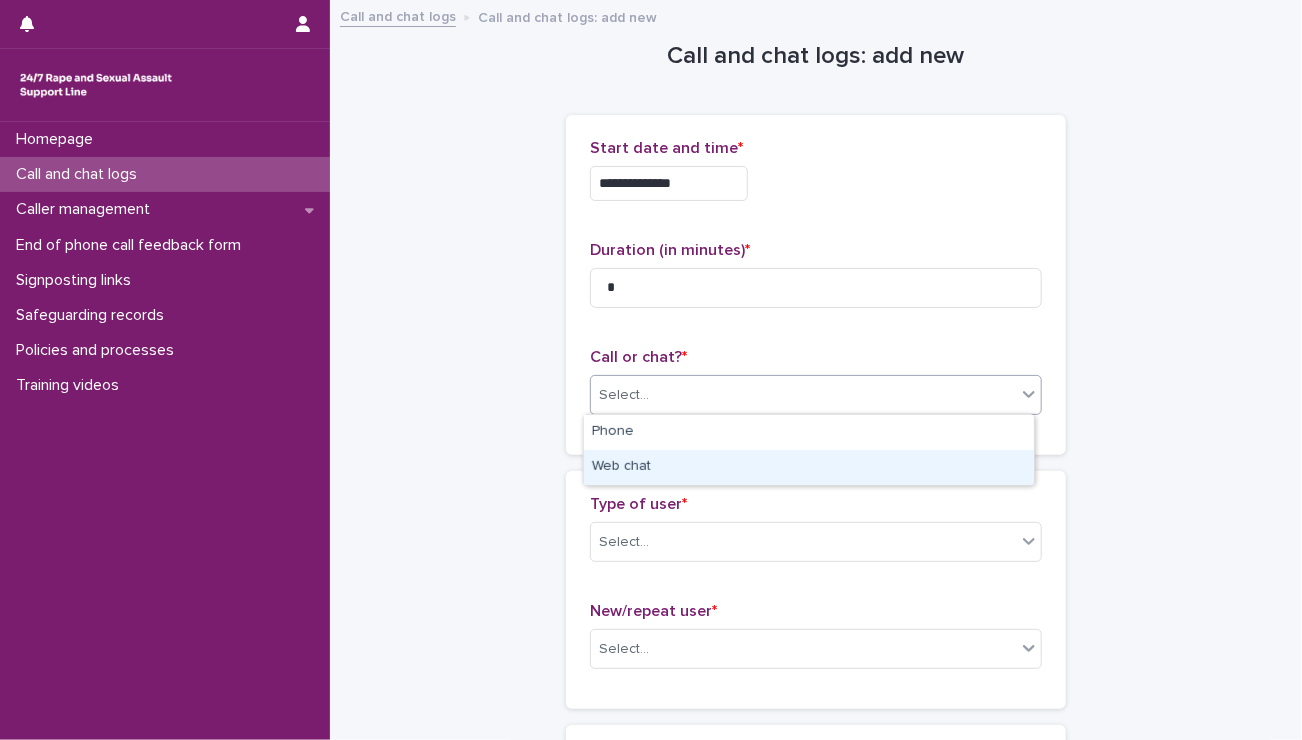 click on "Web chat" at bounding box center [809, 467] 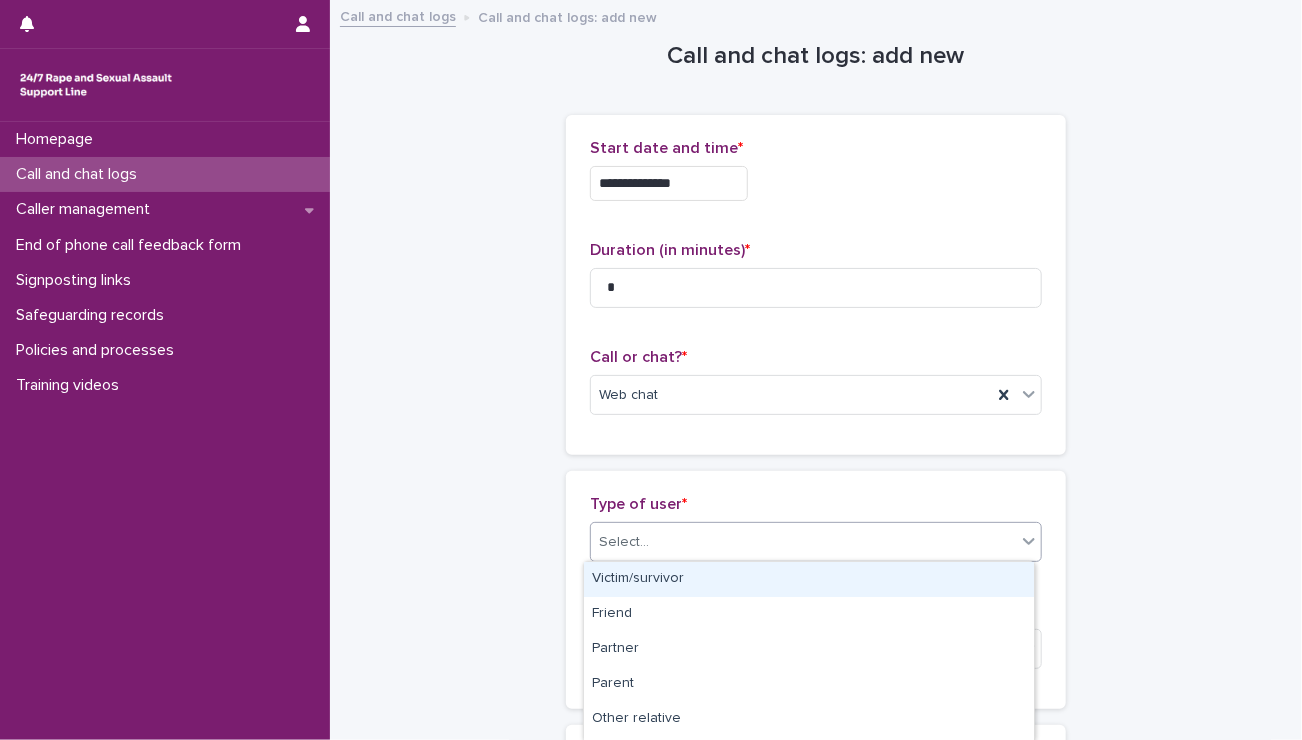 click on "Select..." at bounding box center [803, 542] 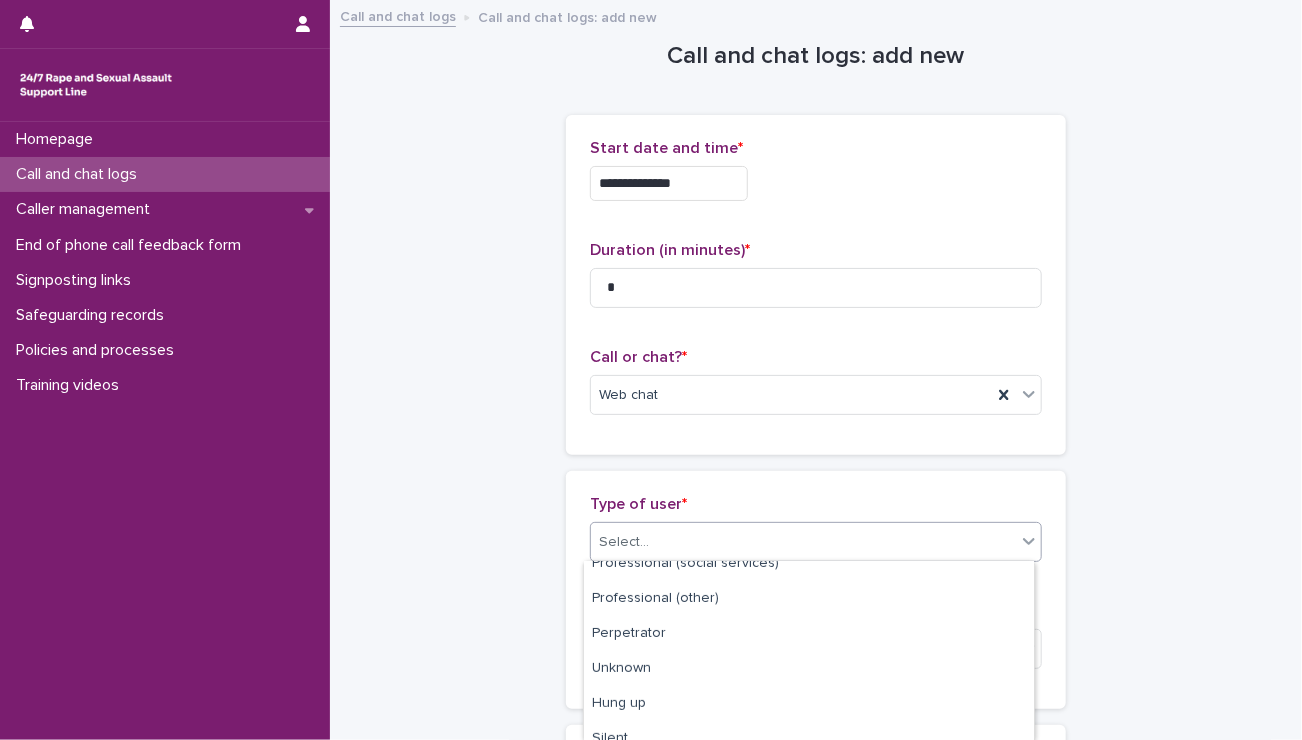 scroll, scrollTop: 345, scrollLeft: 0, axis: vertical 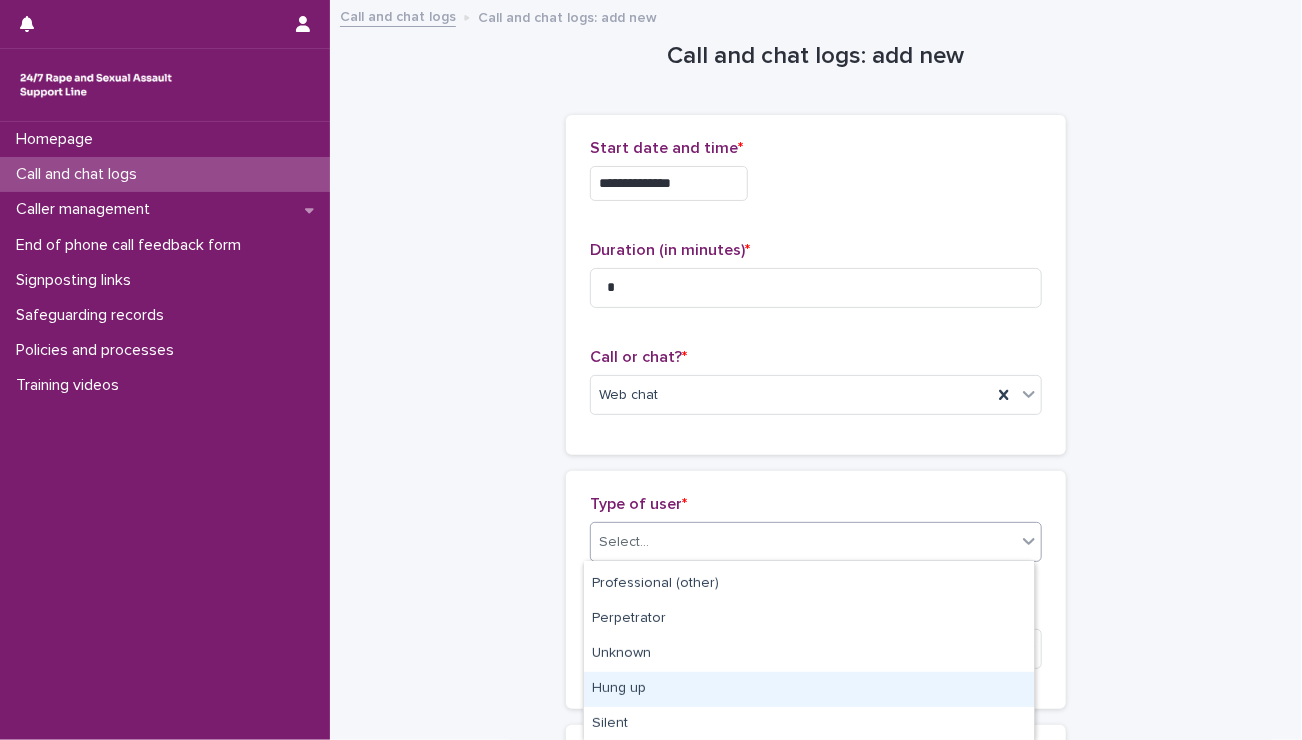 drag, startPoint x: 707, startPoint y: 628, endPoint x: 704, endPoint y: 685, distance: 57.07889 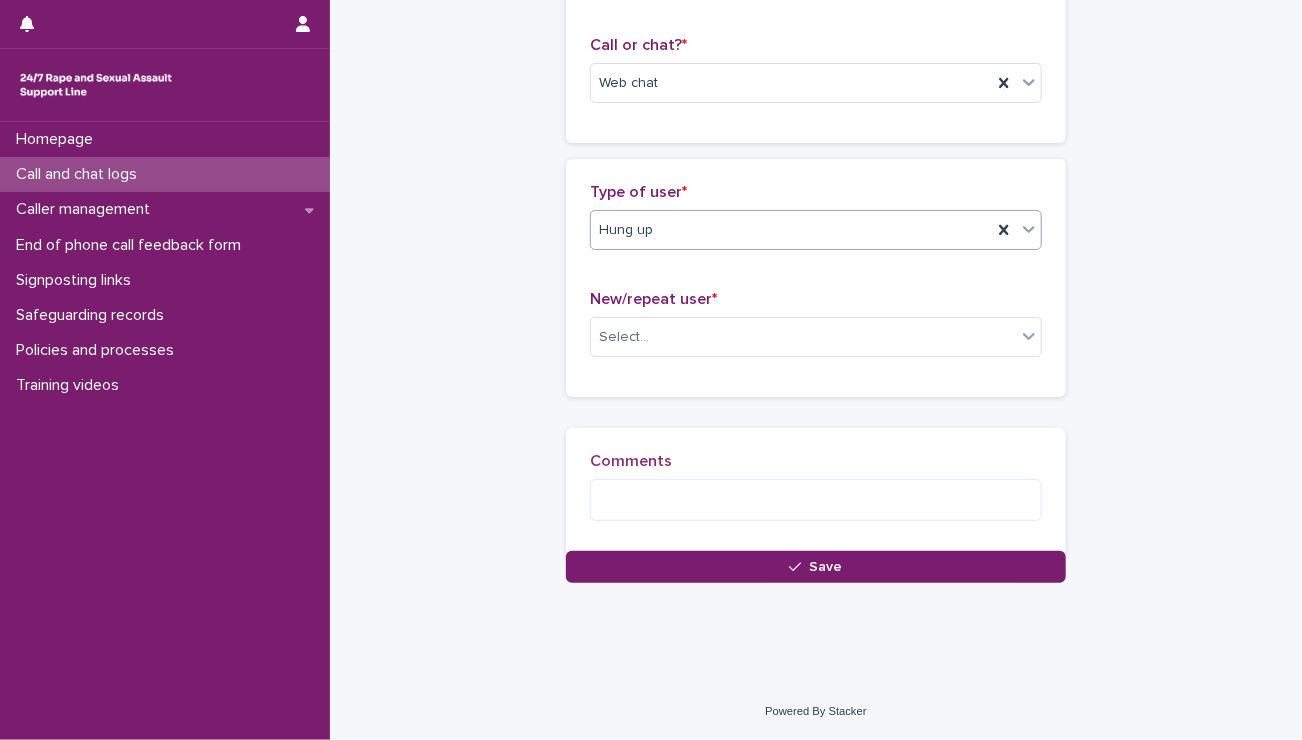 scroll, scrollTop: 322, scrollLeft: 0, axis: vertical 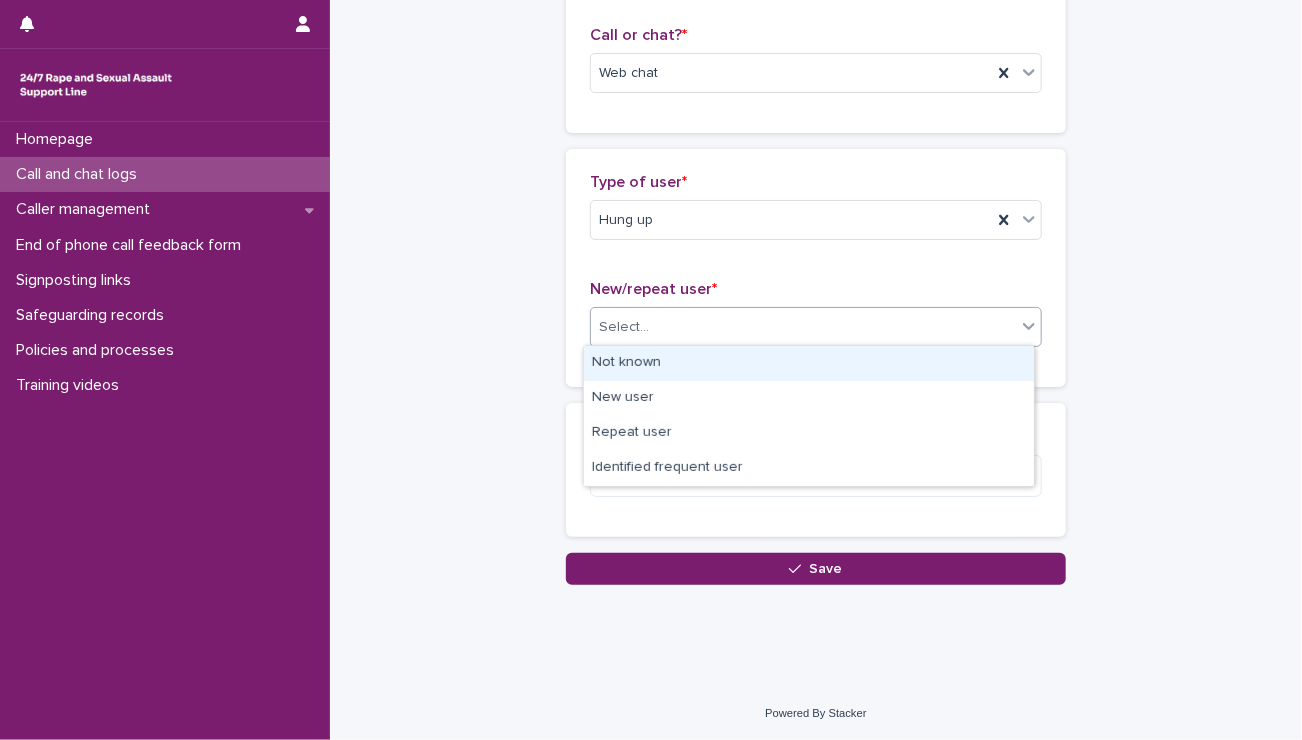 click on "Select..." at bounding box center [803, 327] 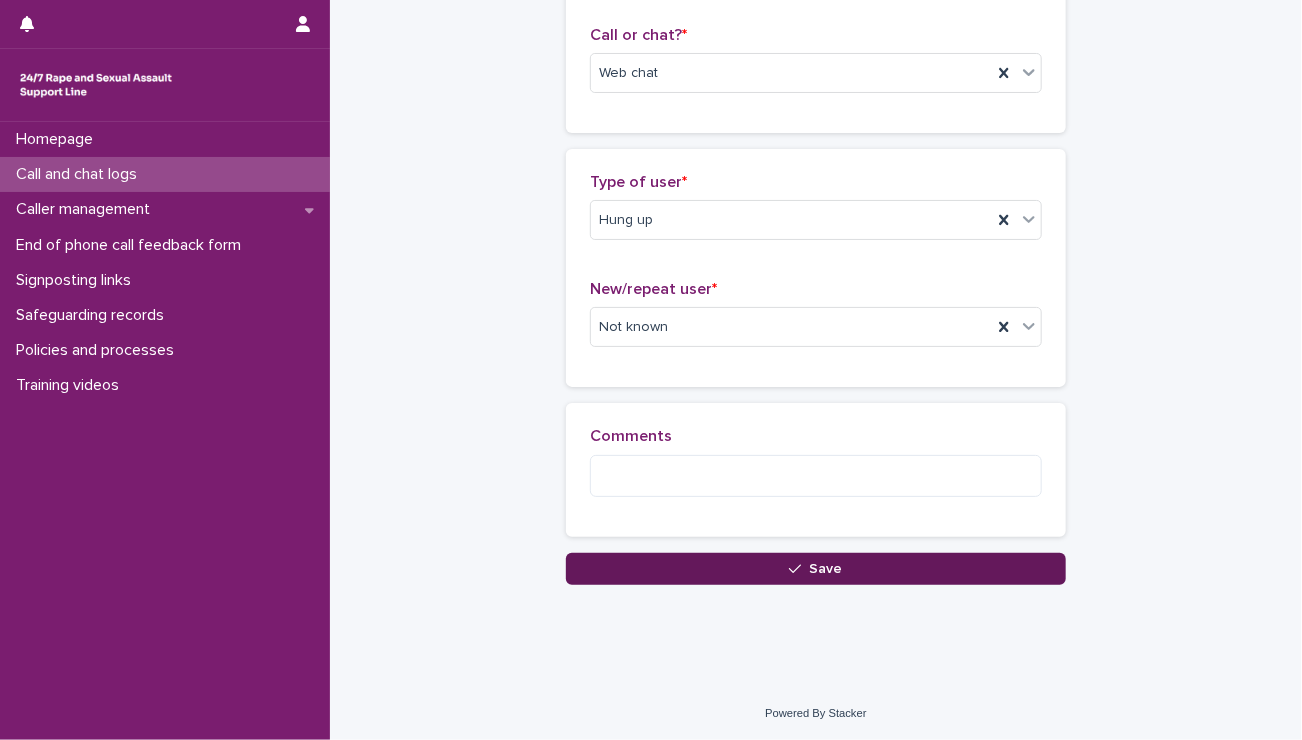 click on "Save" at bounding box center [816, 569] 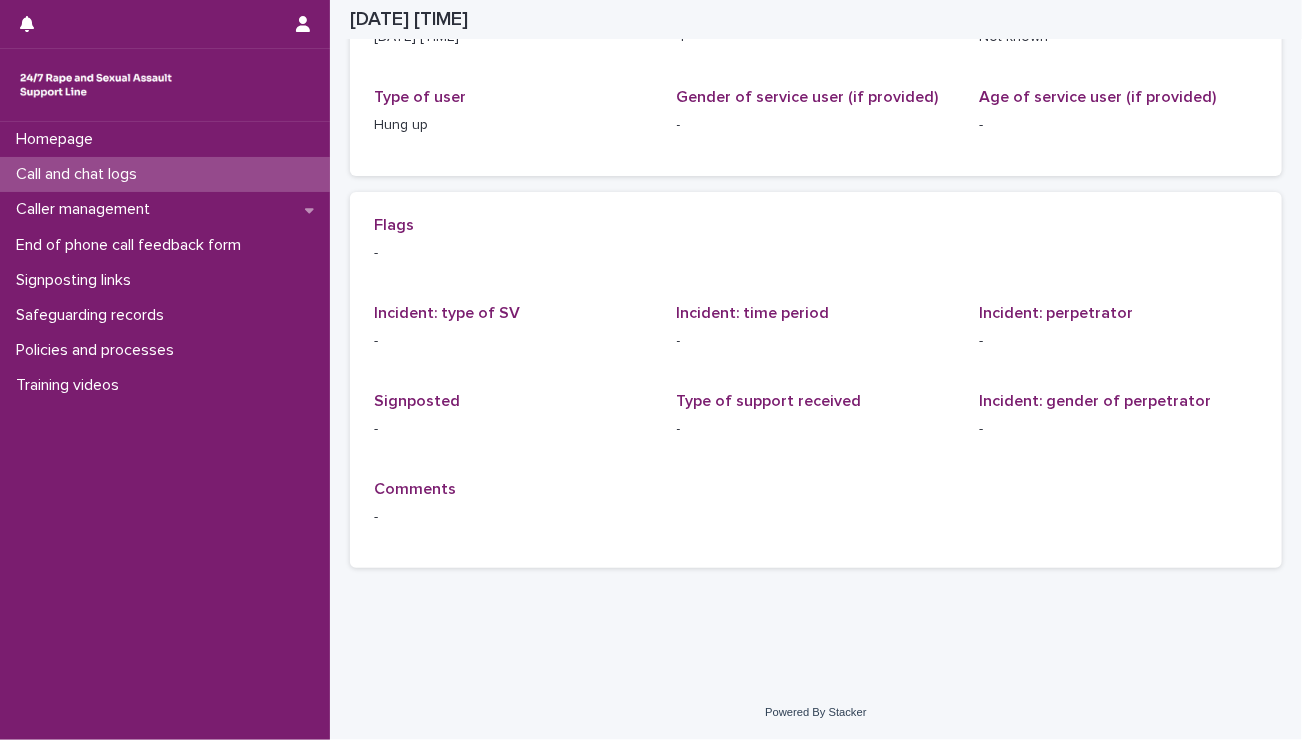 scroll, scrollTop: 0, scrollLeft: 0, axis: both 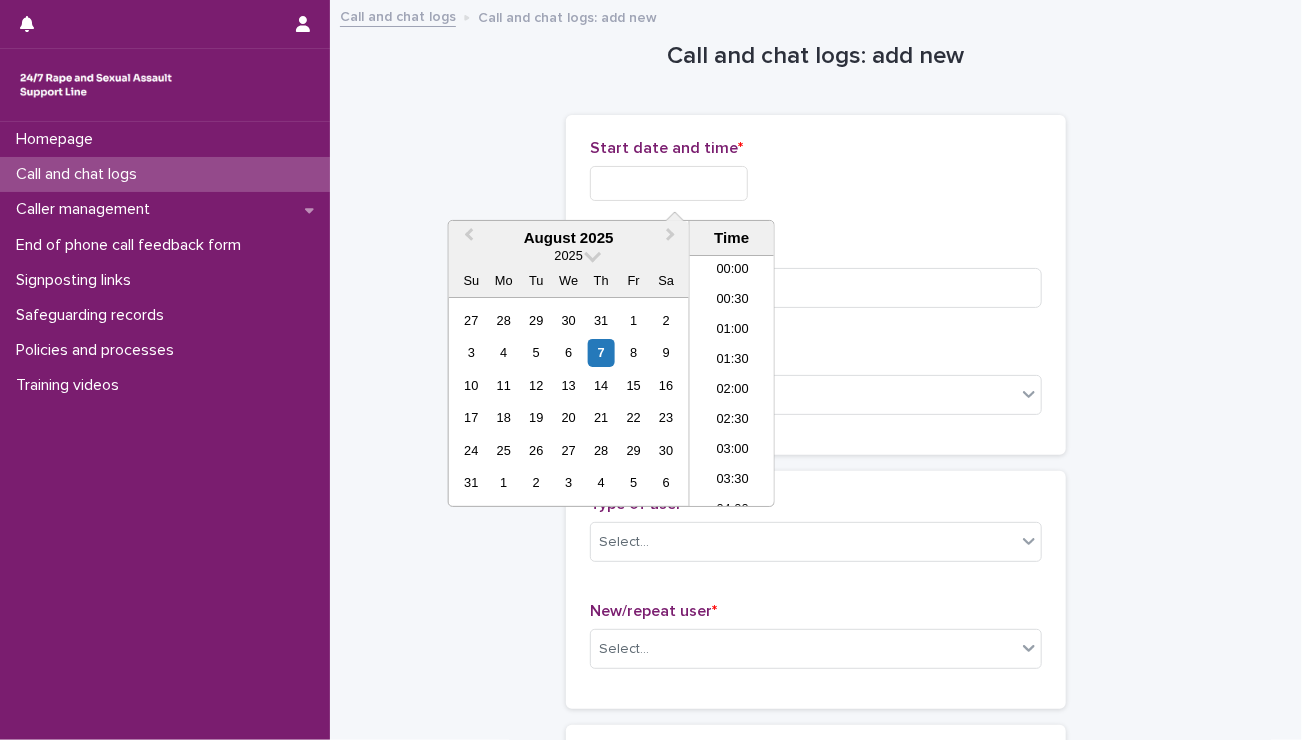 click at bounding box center (669, 183) 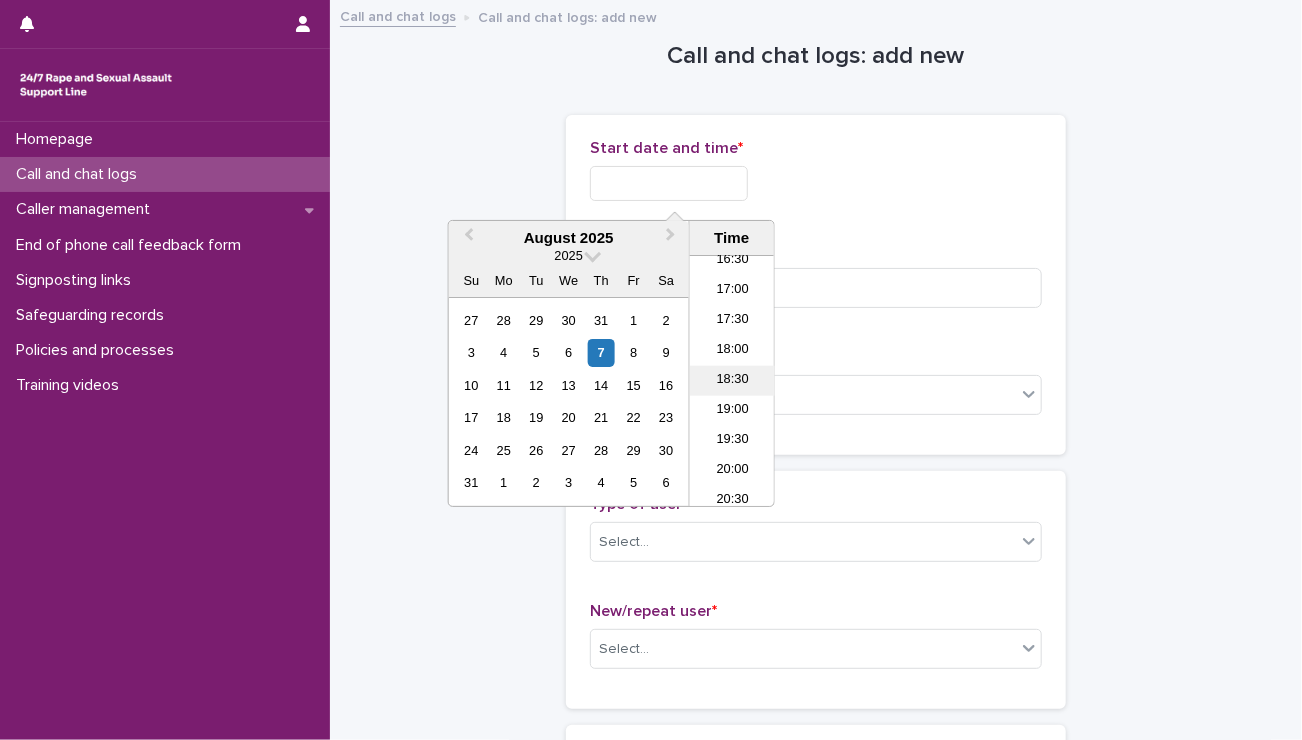 click on "18:30" at bounding box center (732, 381) 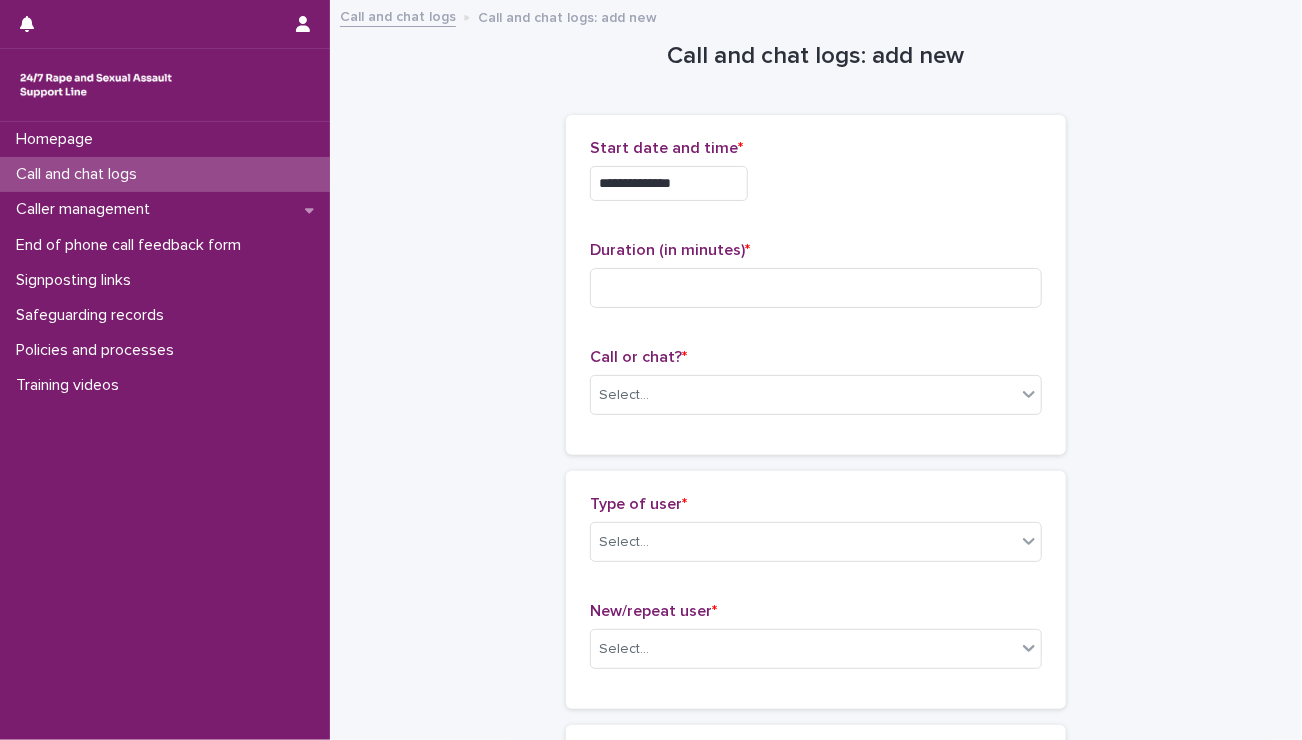 click on "**********" at bounding box center [669, 183] 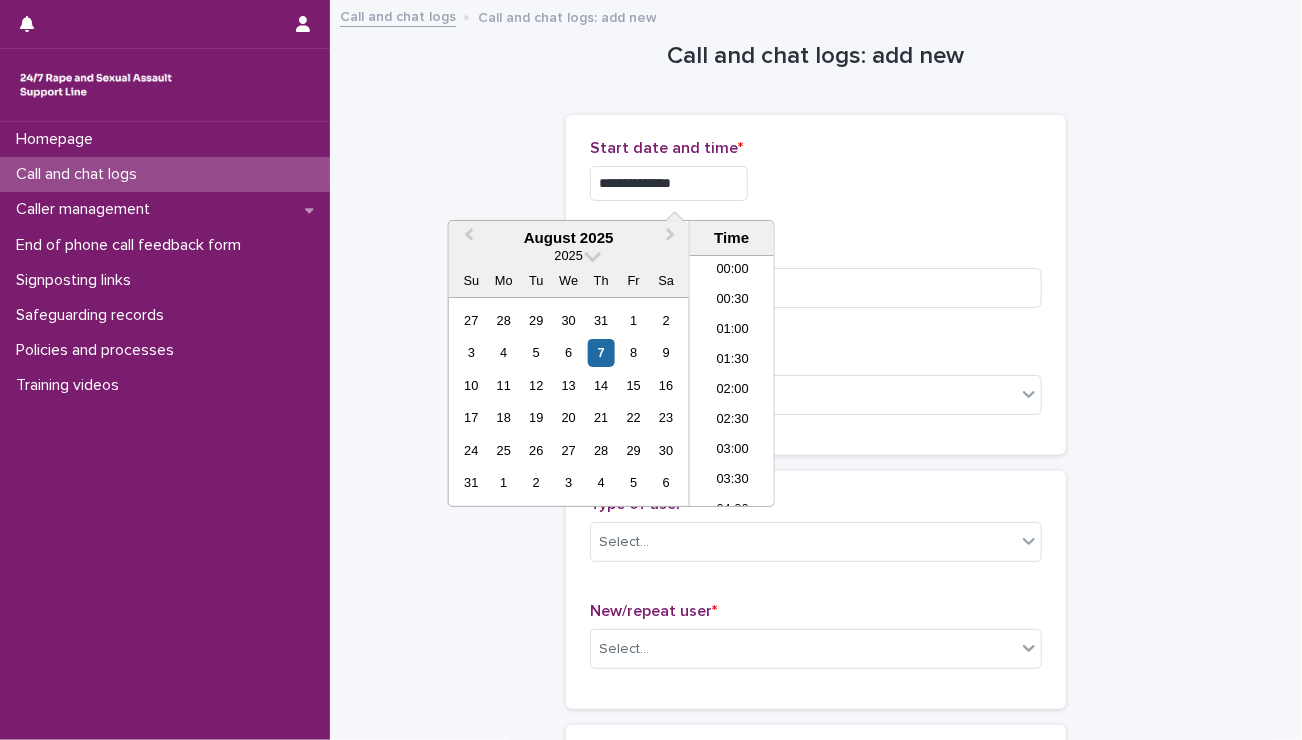 scroll, scrollTop: 1000, scrollLeft: 0, axis: vertical 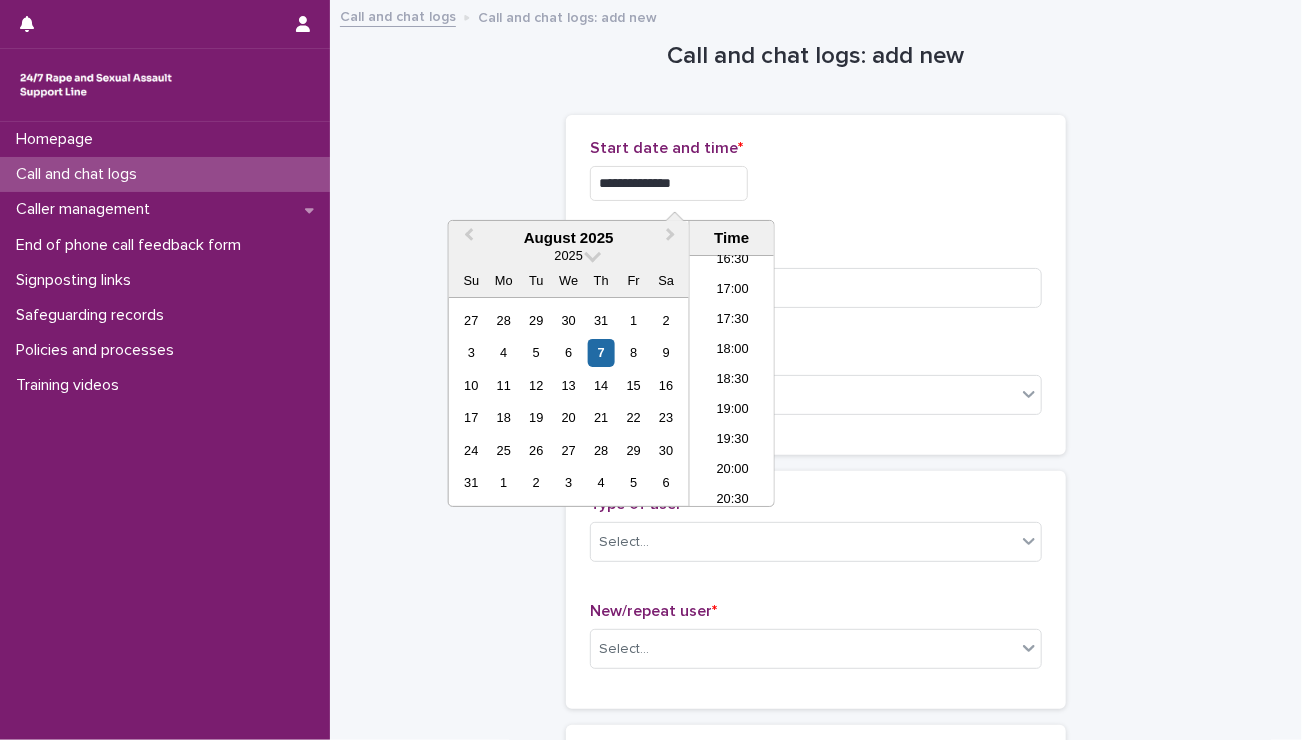 type on "**********" 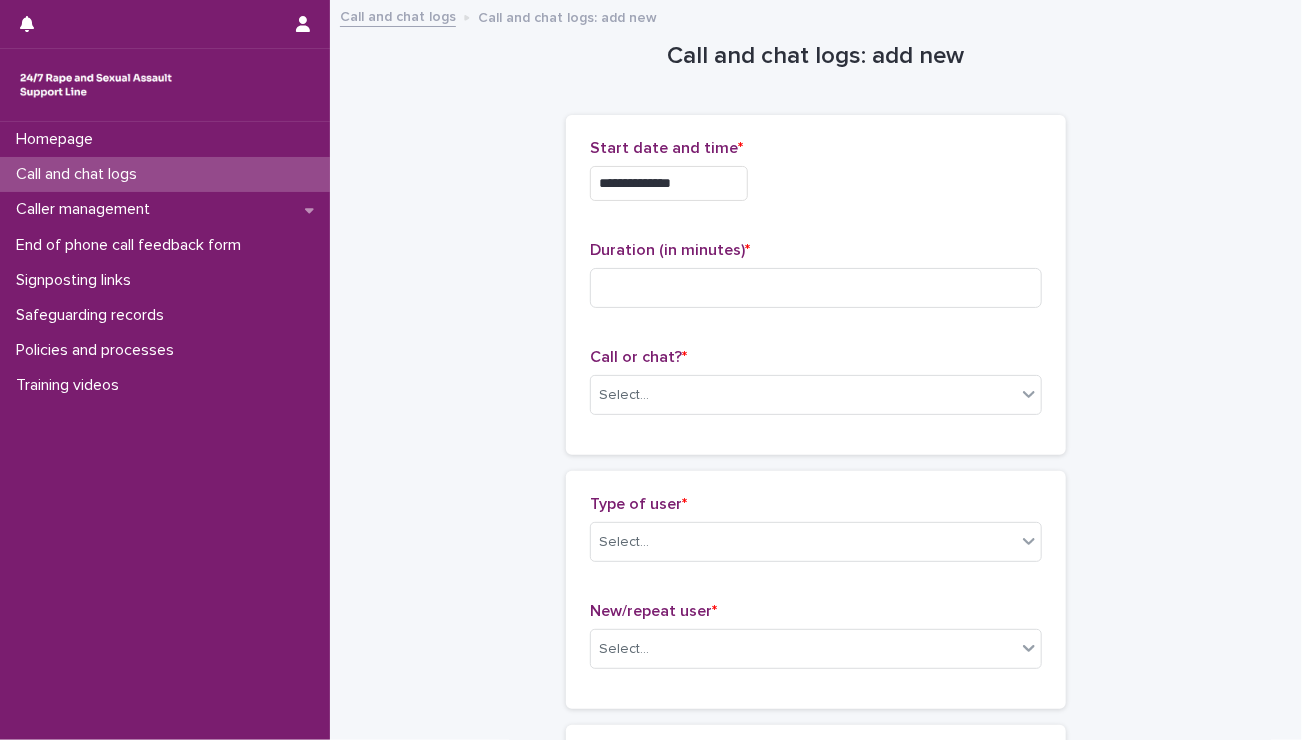 click on "**********" at bounding box center (816, 178) 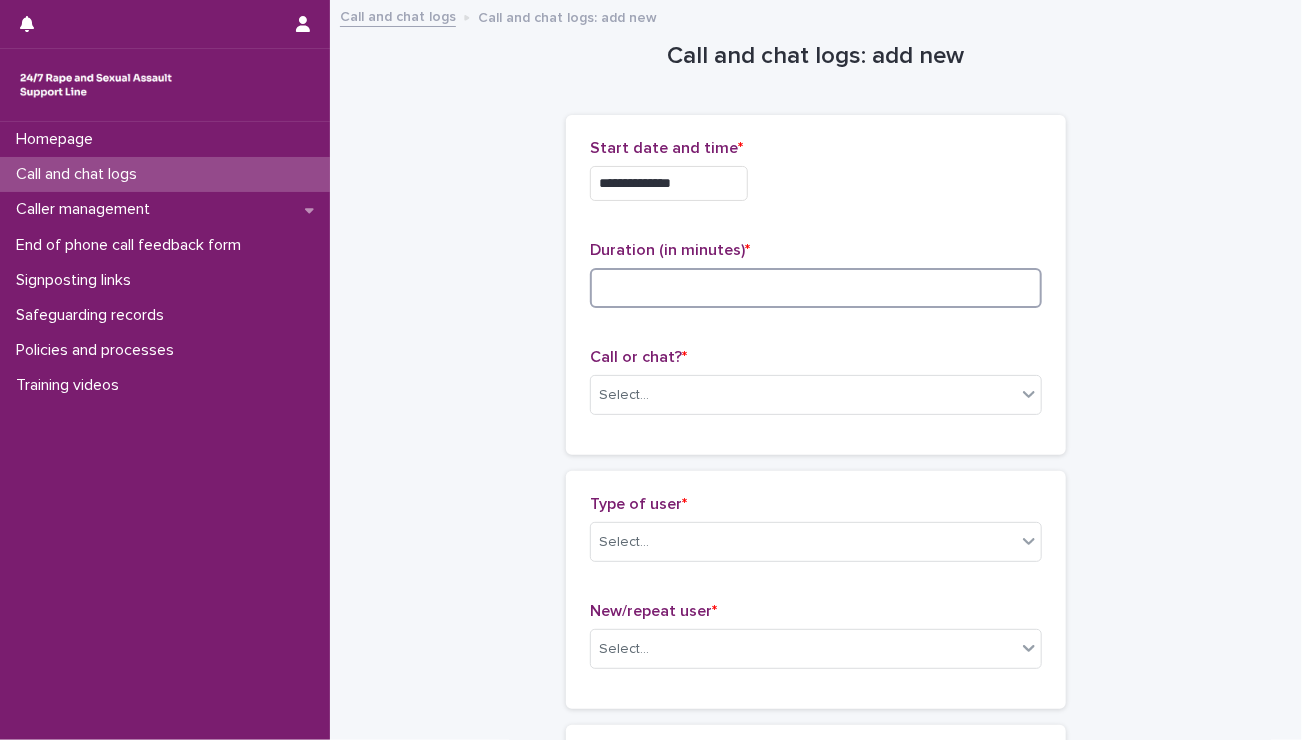 click at bounding box center (816, 288) 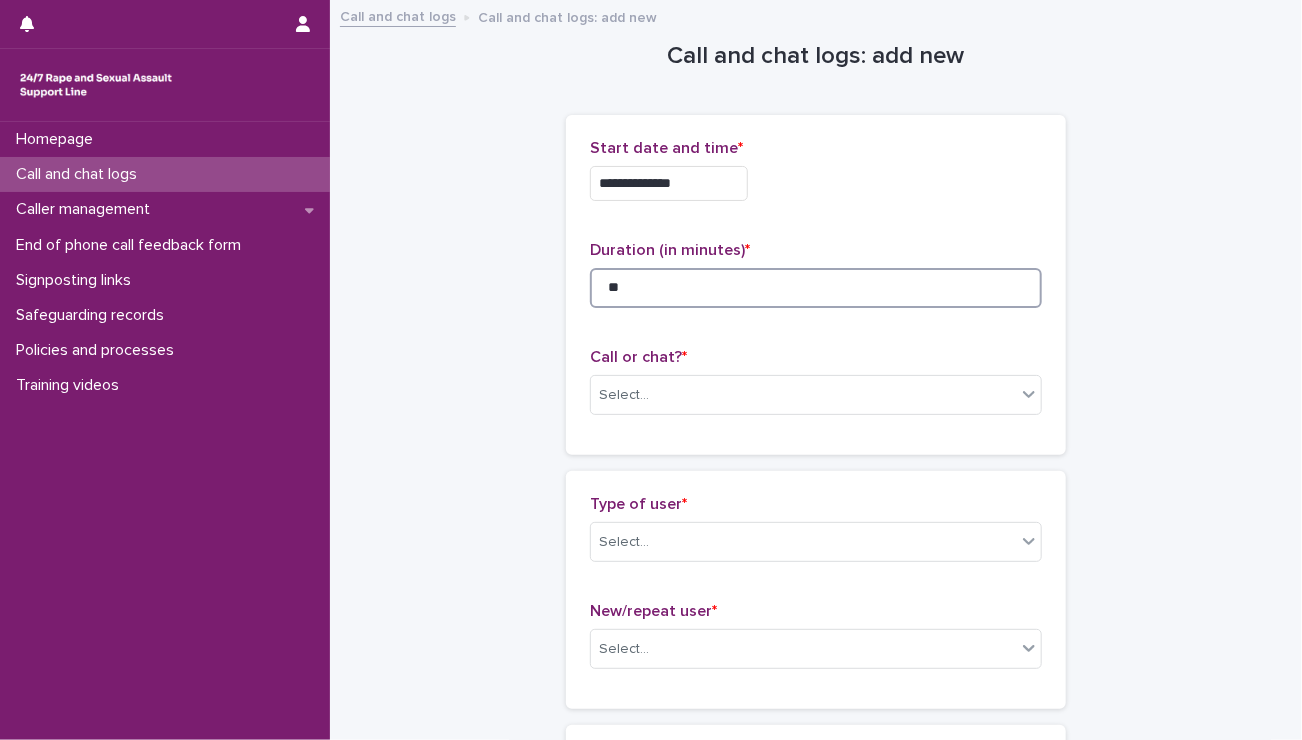 type on "*" 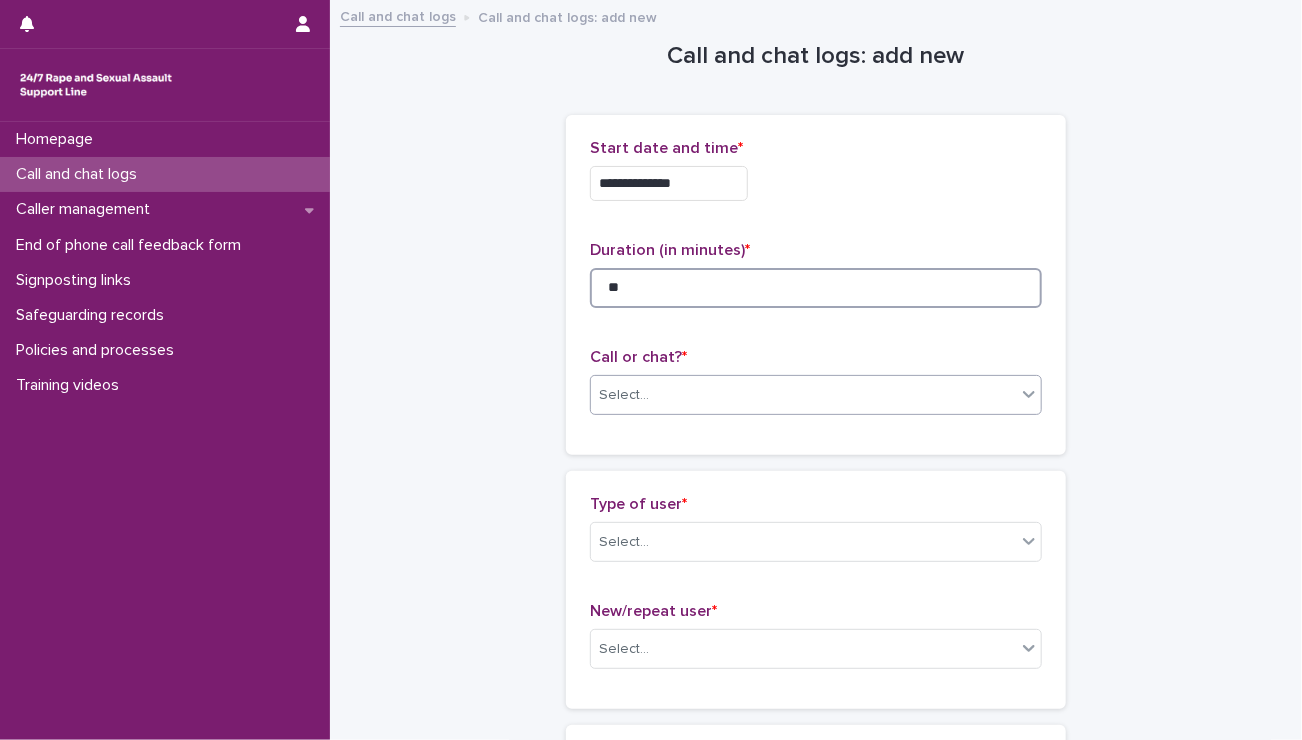 type on "**" 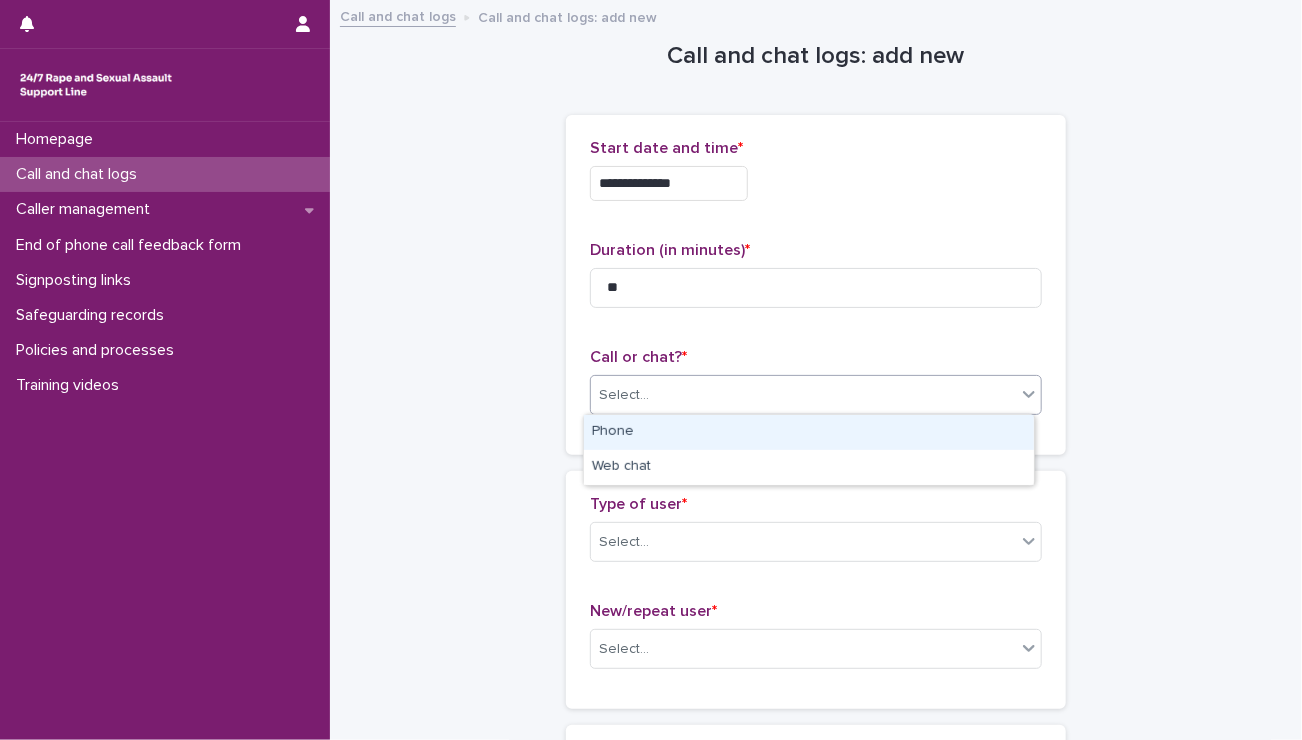 click on "Select..." at bounding box center [803, 395] 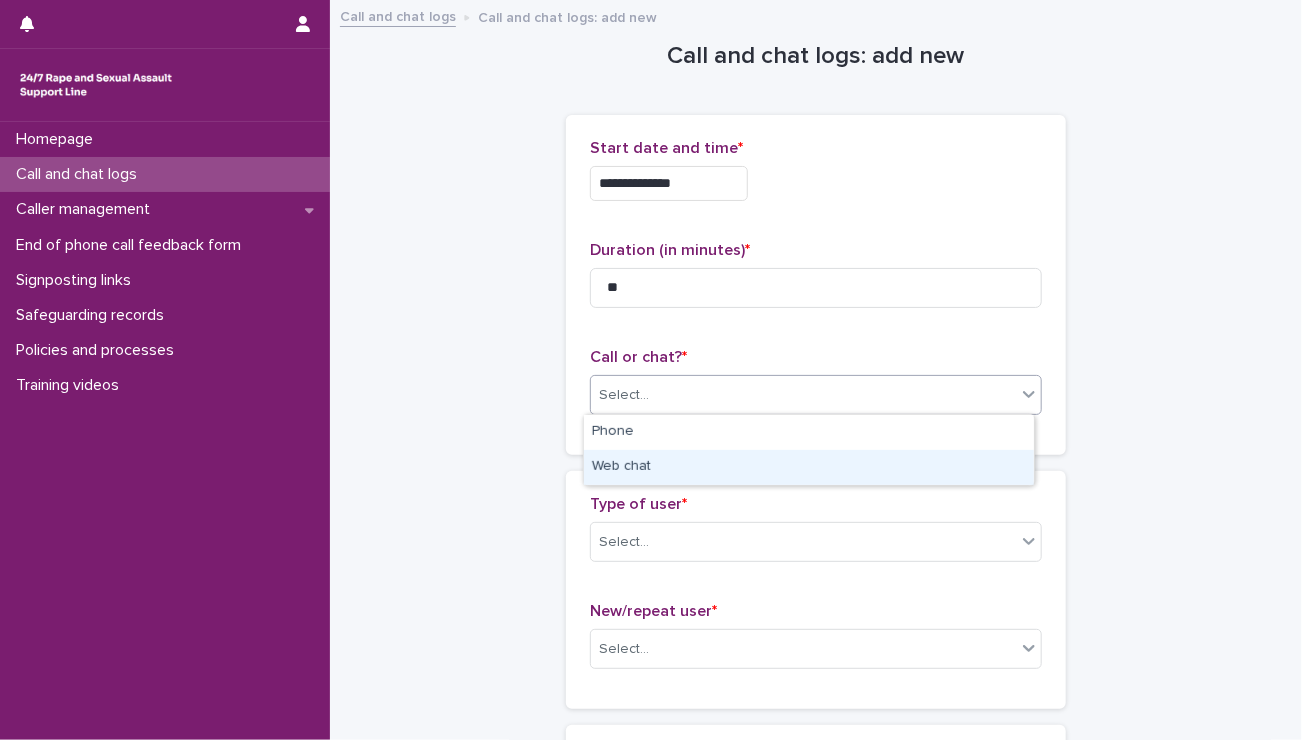 click on "Web chat" at bounding box center (809, 467) 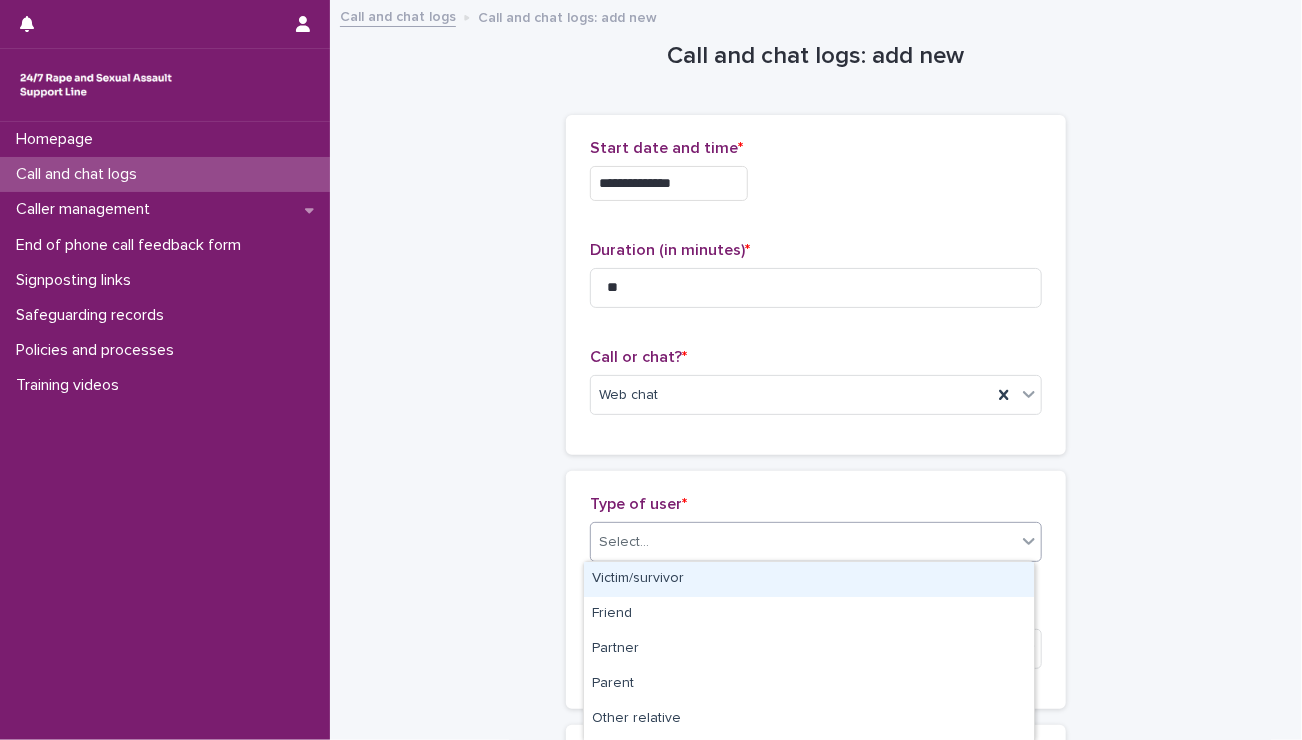 click on "Select..." at bounding box center [803, 542] 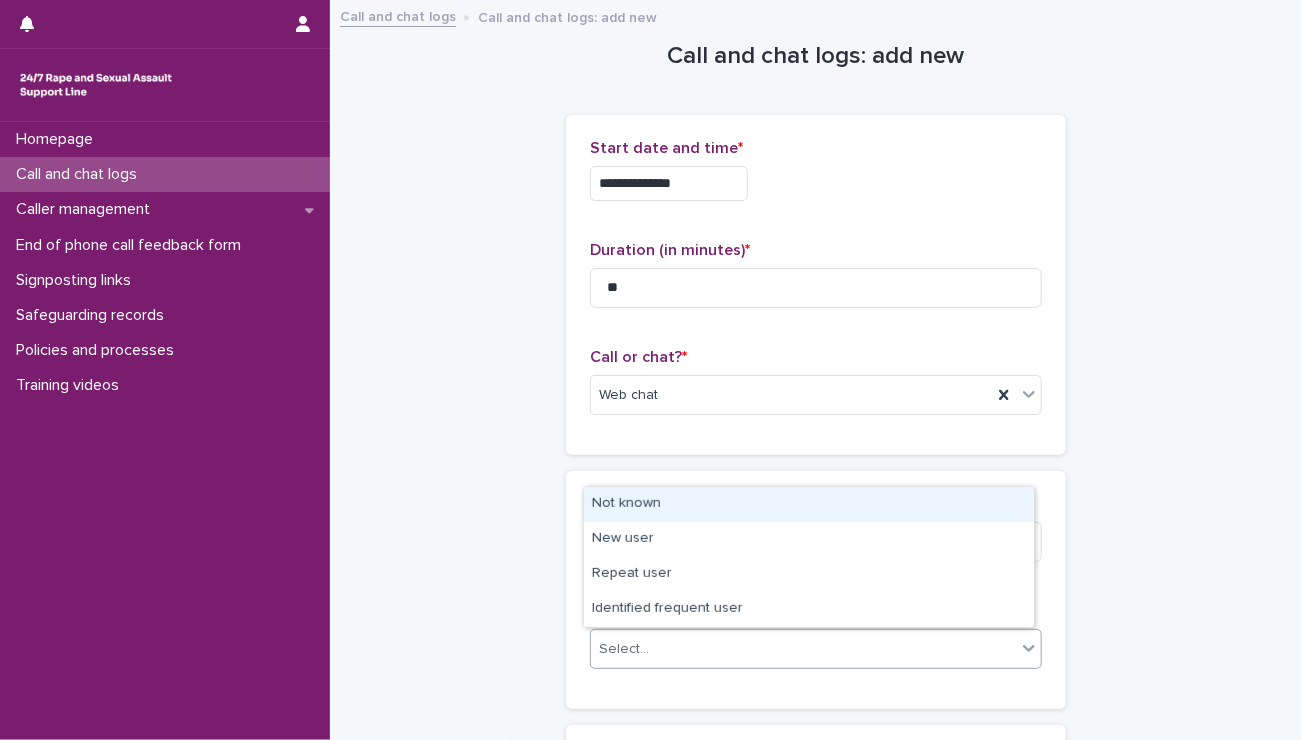click on "Select..." at bounding box center [803, 649] 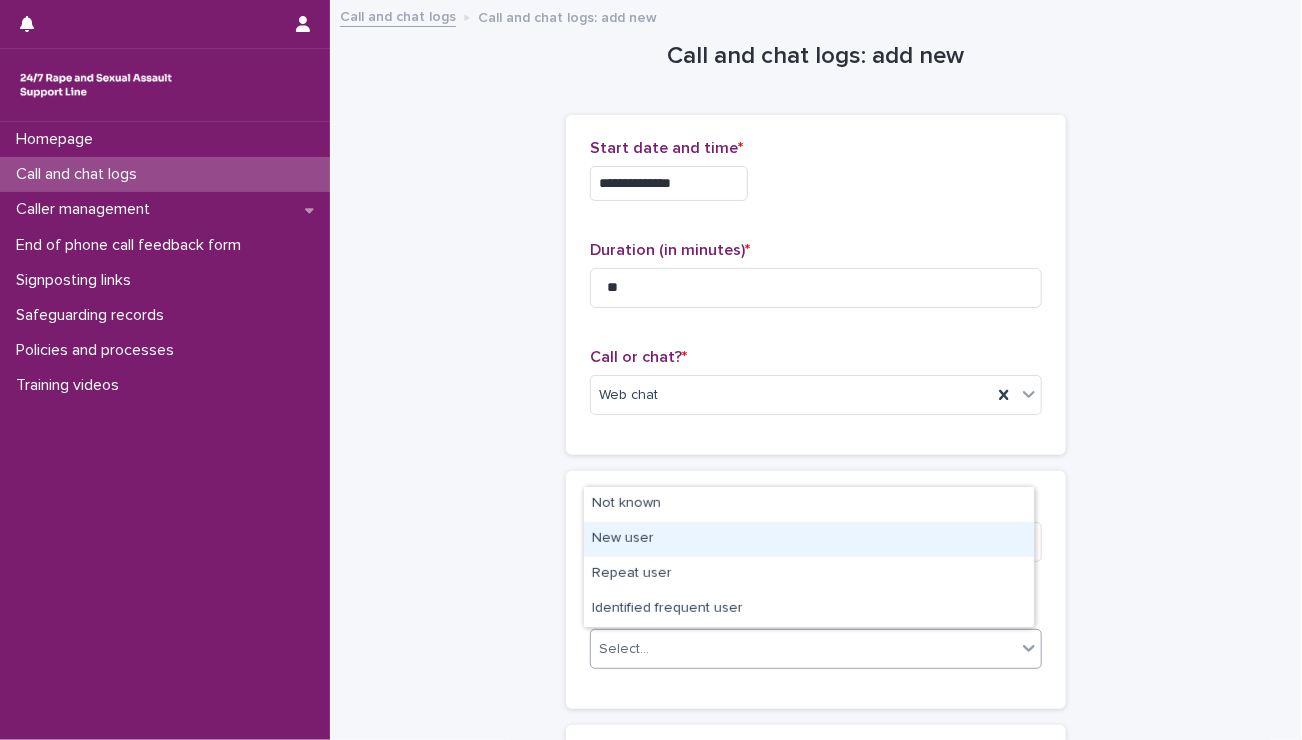click on "New user" at bounding box center [809, 539] 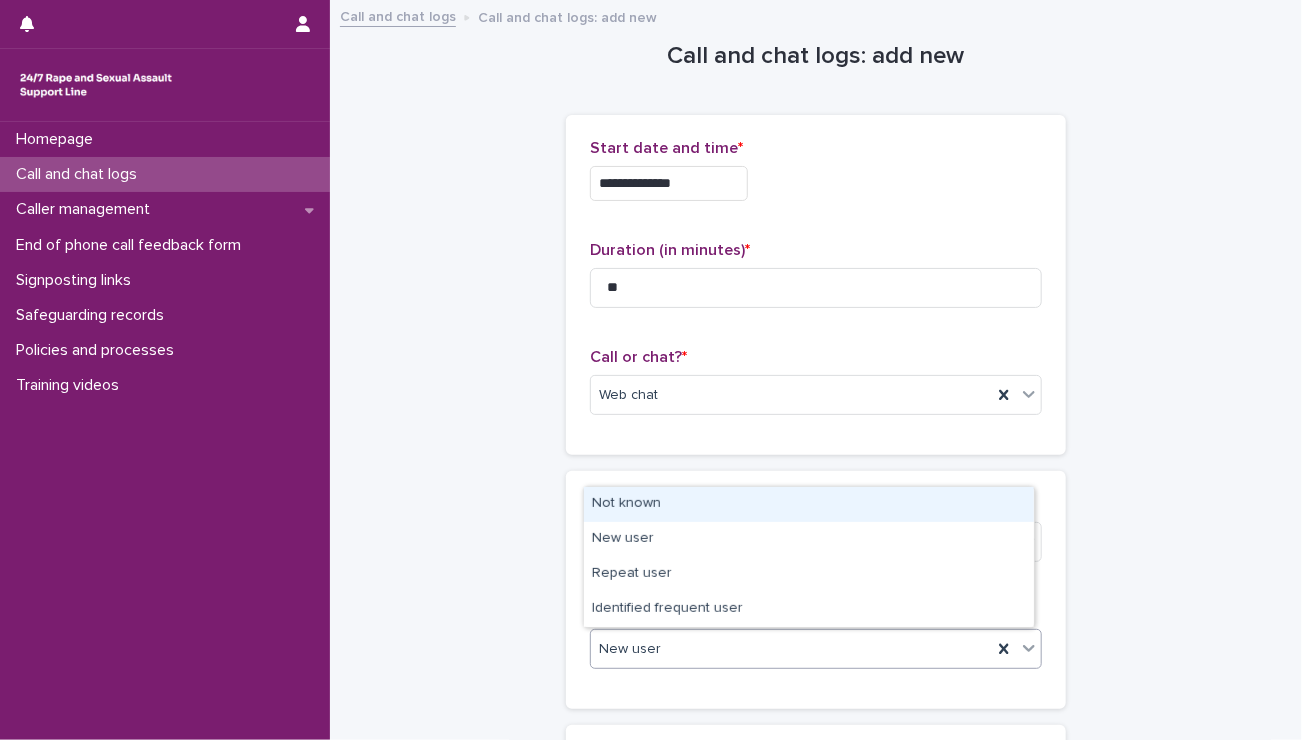 click on "New user" at bounding box center [791, 649] 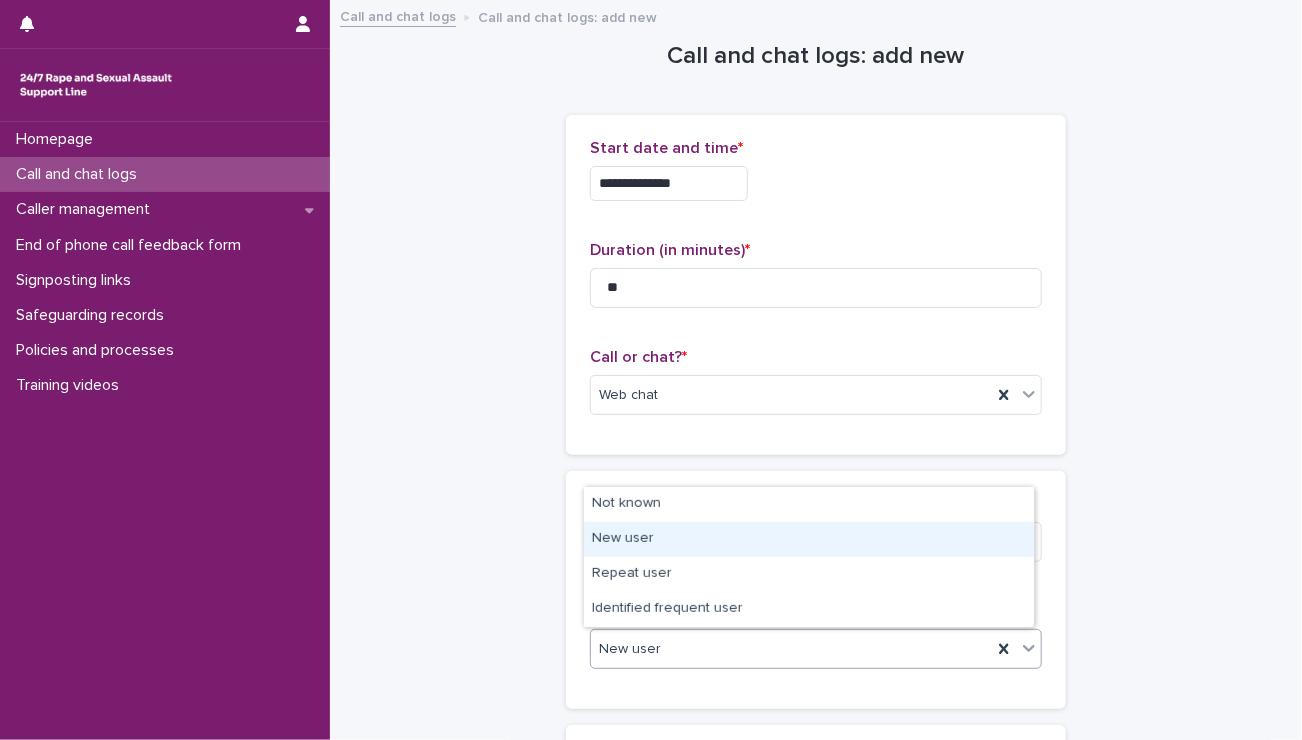 click on "New user" at bounding box center (809, 539) 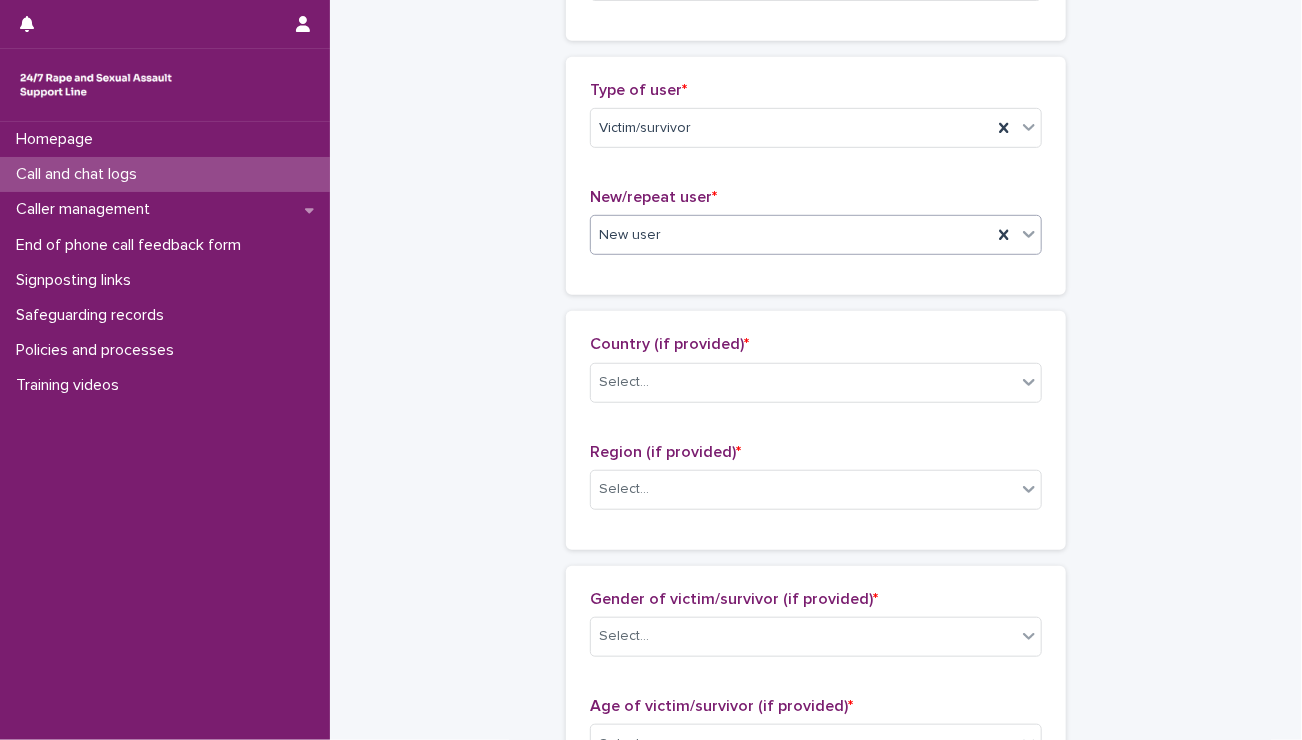 scroll, scrollTop: 416, scrollLeft: 0, axis: vertical 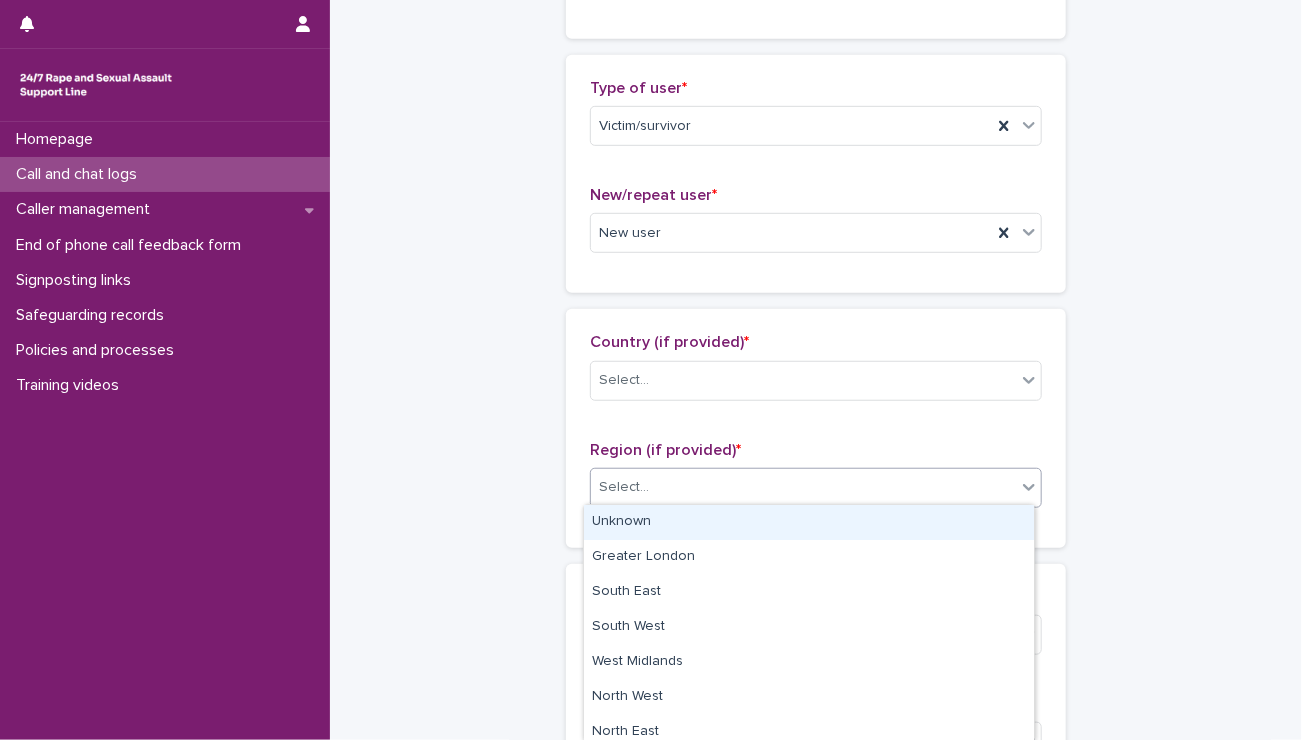 click on "Select..." at bounding box center [803, 487] 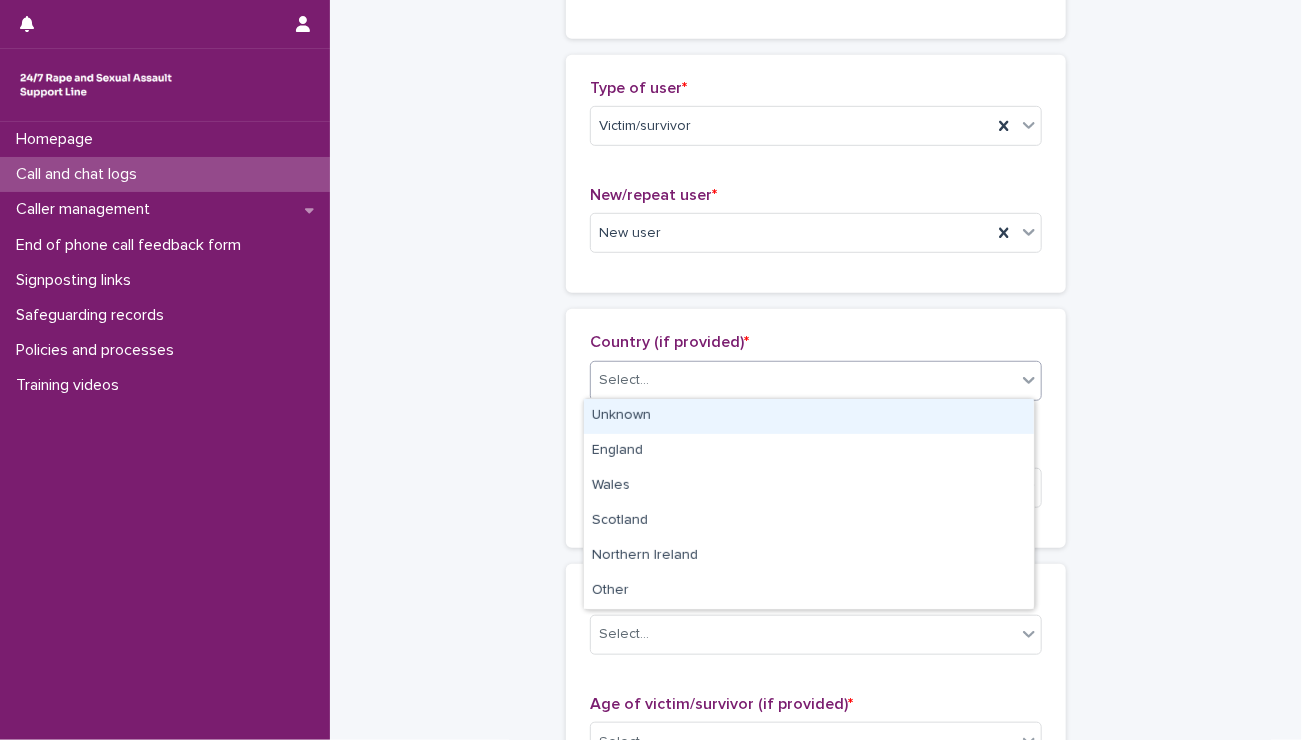 click on "Select..." at bounding box center [803, 380] 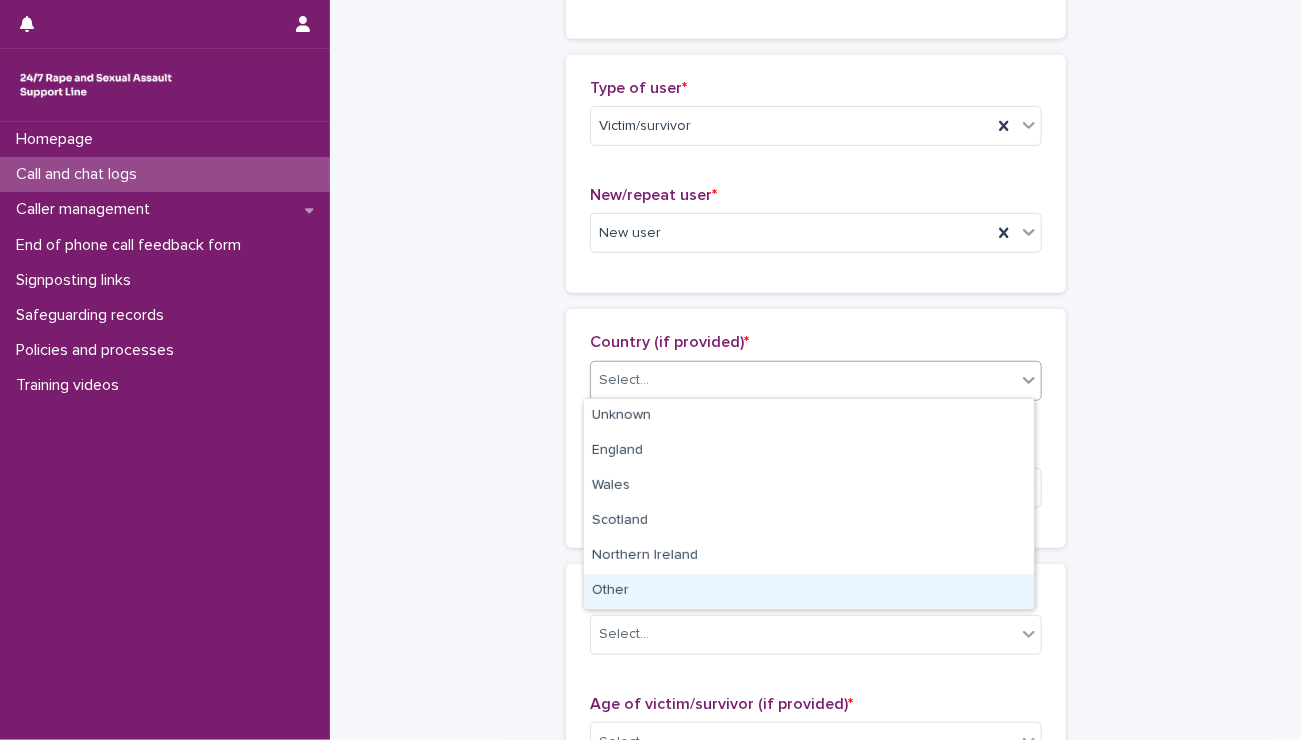click on "Other" at bounding box center [809, 591] 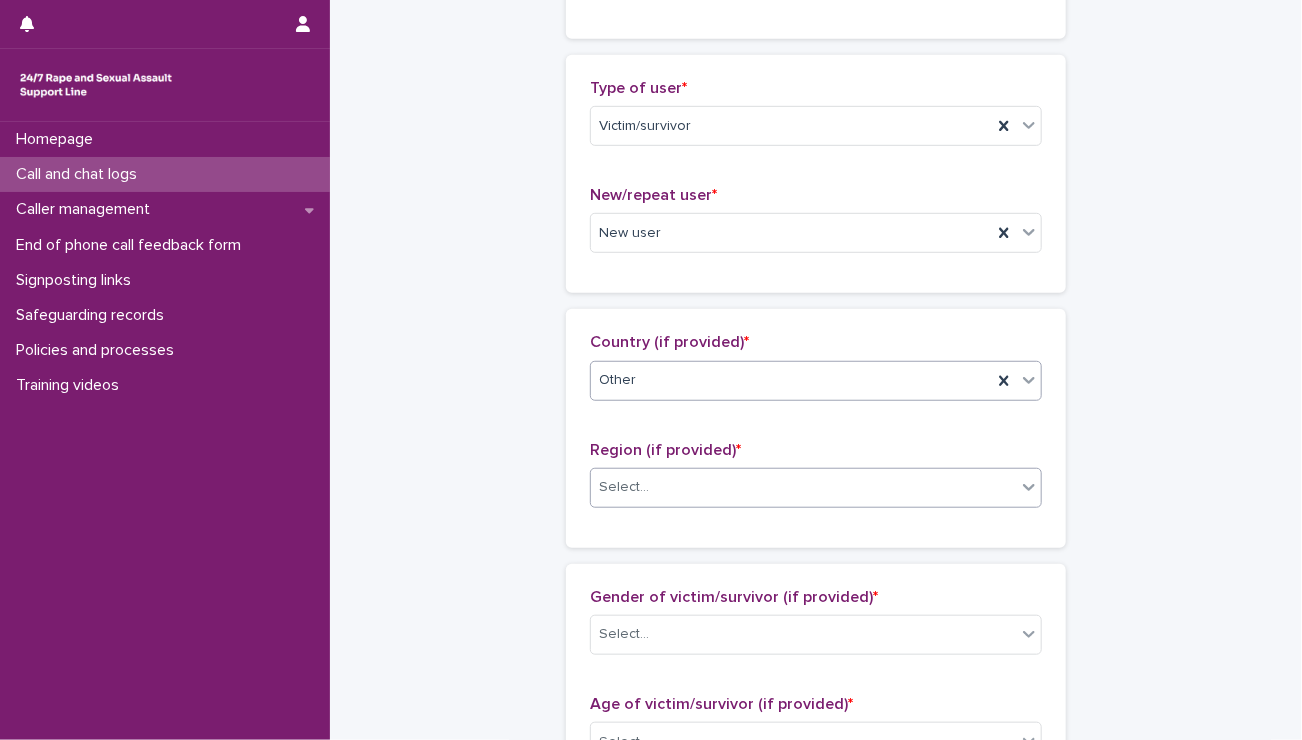 click on "Select..." at bounding box center [803, 487] 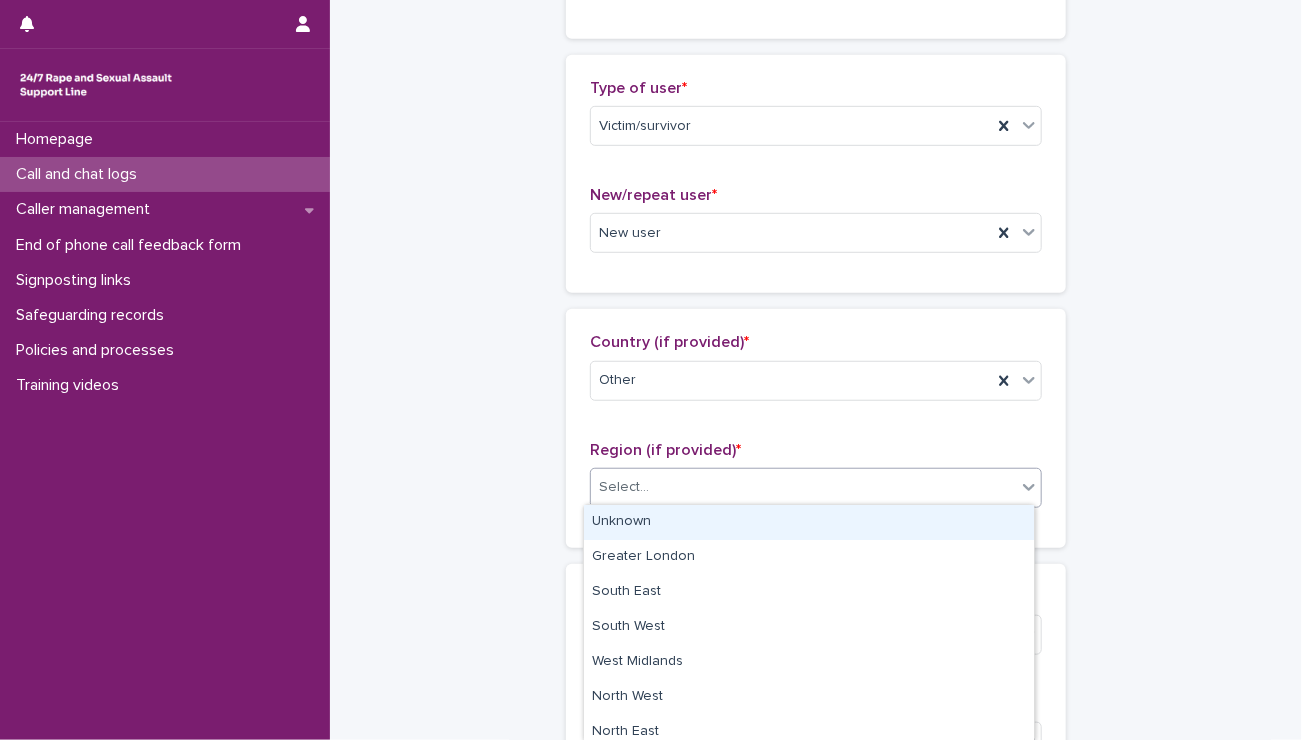click on "Unknown" at bounding box center (809, 522) 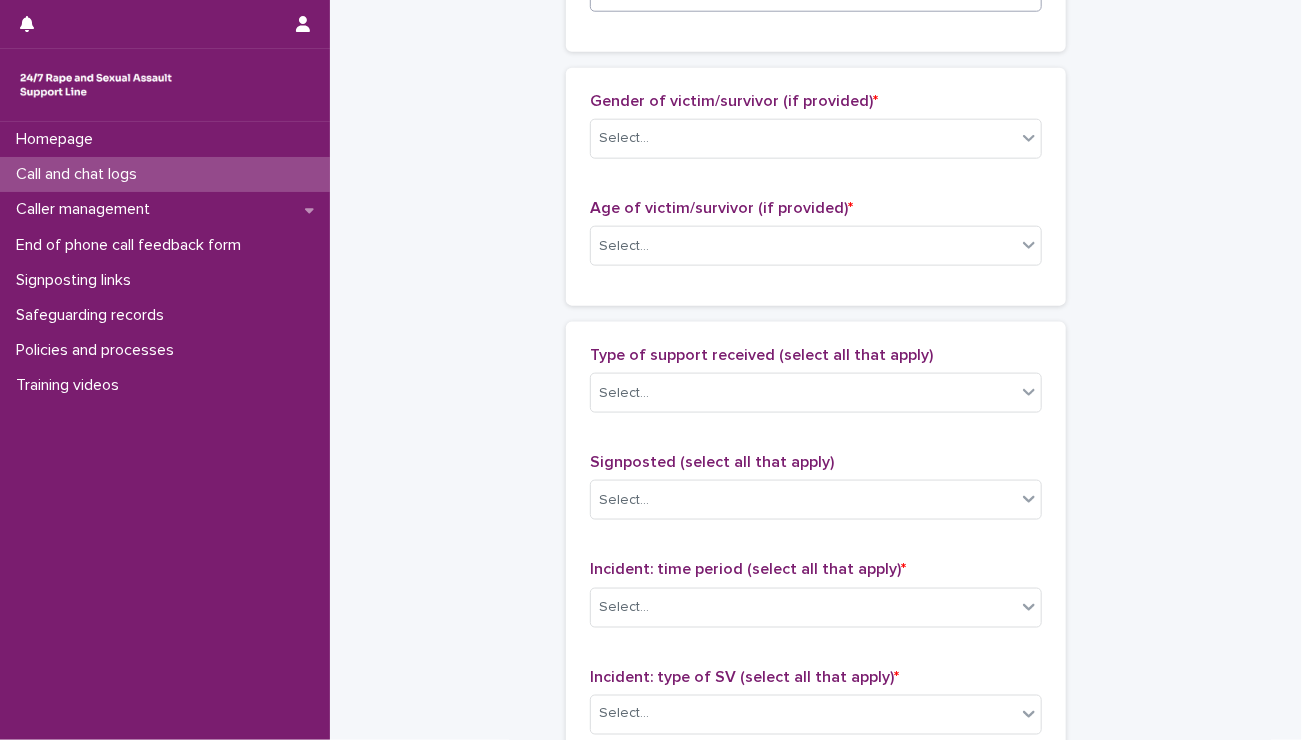 scroll, scrollTop: 916, scrollLeft: 0, axis: vertical 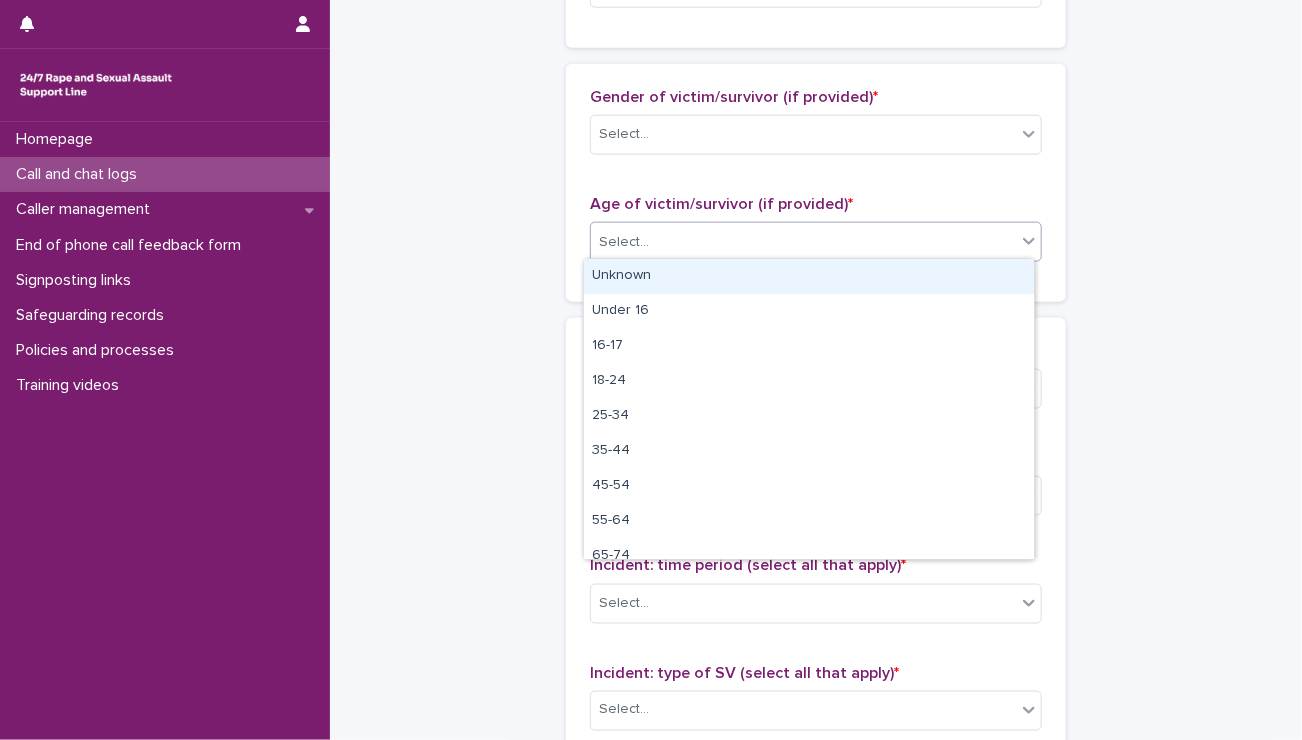 click on "Select..." at bounding box center [803, 242] 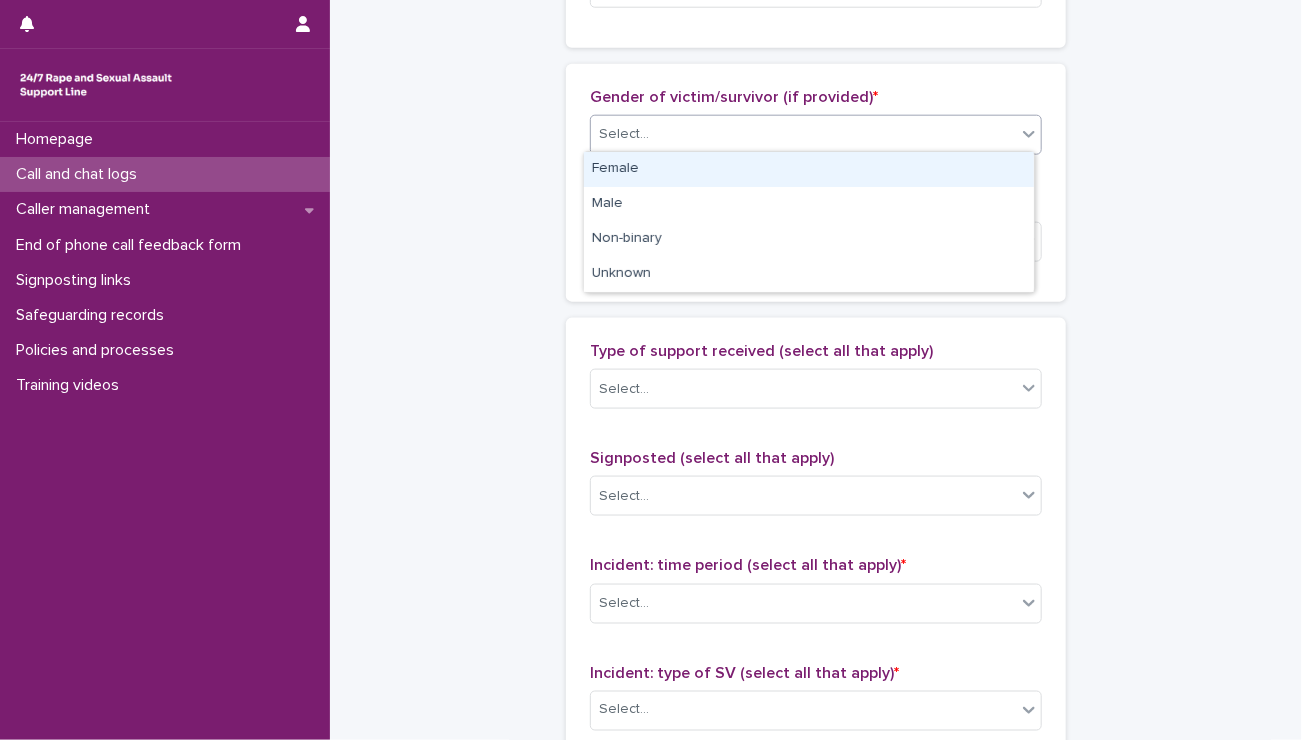 click on "Select..." at bounding box center [803, 134] 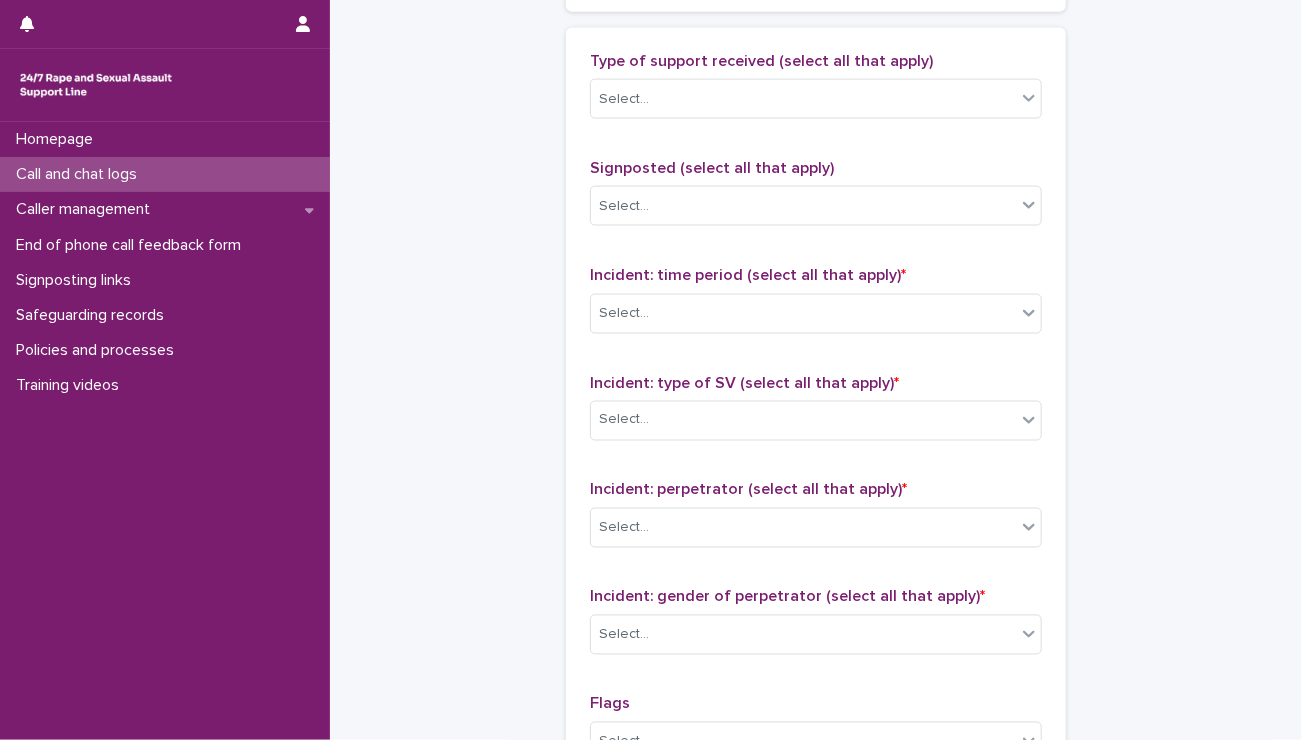 scroll, scrollTop: 1208, scrollLeft: 0, axis: vertical 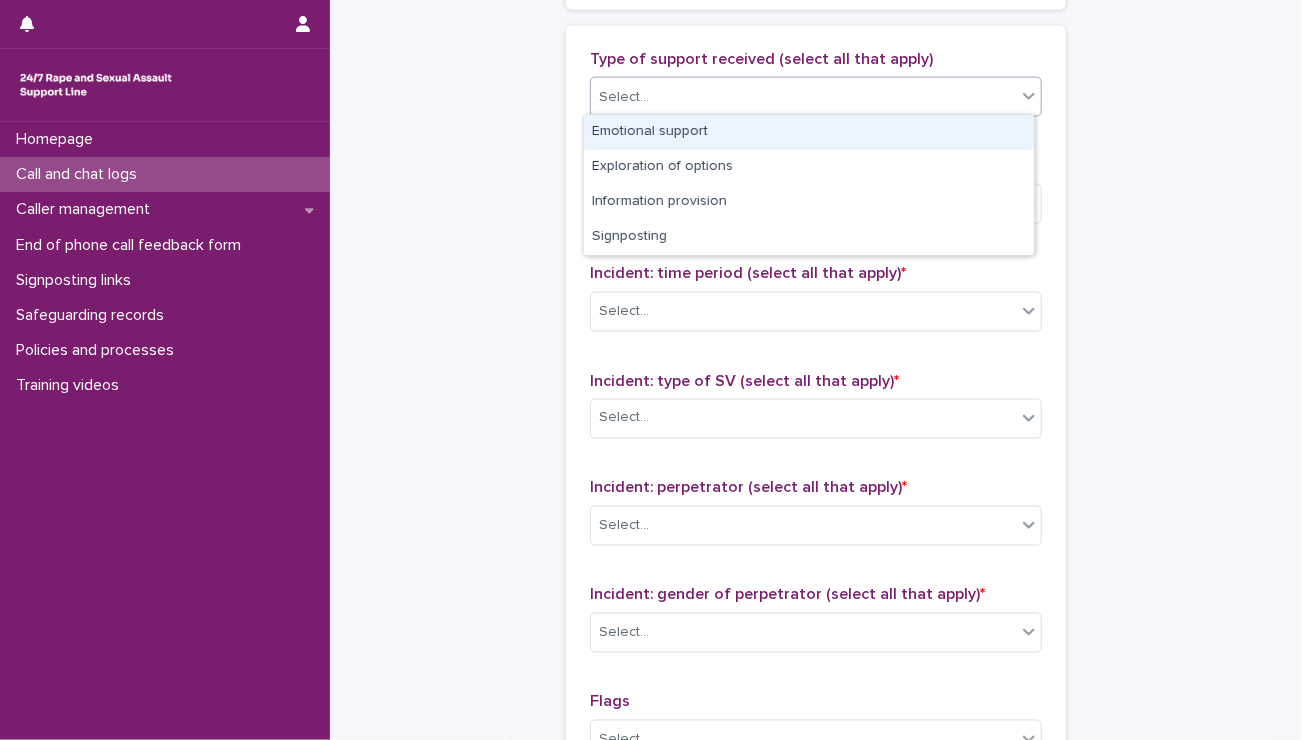click on "Select..." at bounding box center [803, 97] 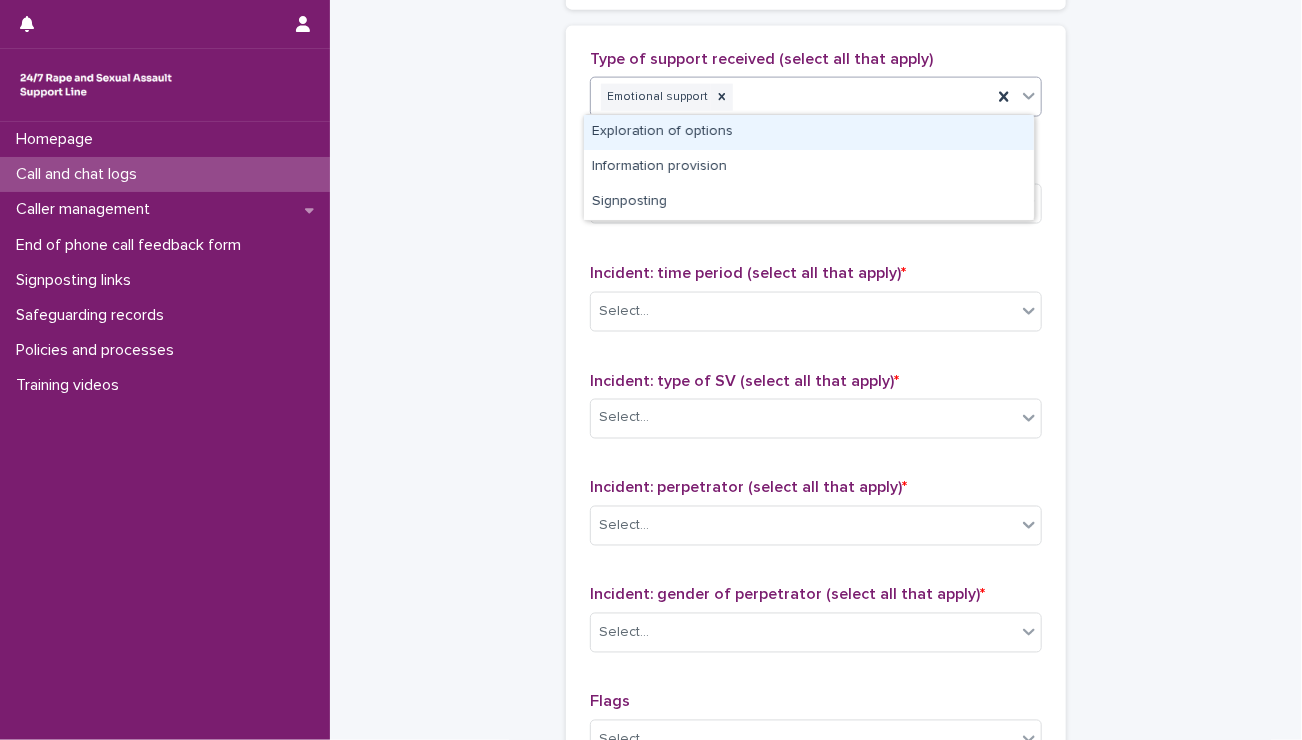 click on "Emotional support" at bounding box center [791, 97] 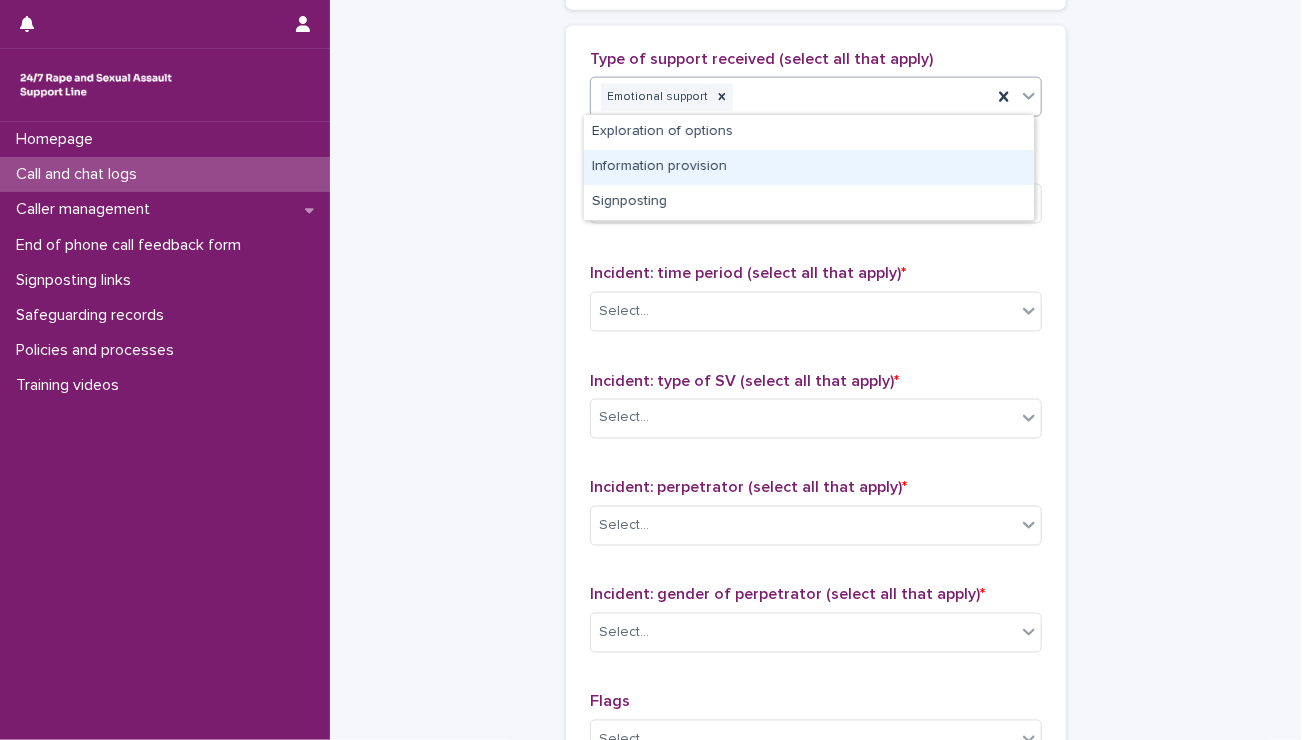 click on "Information provision" at bounding box center [809, 167] 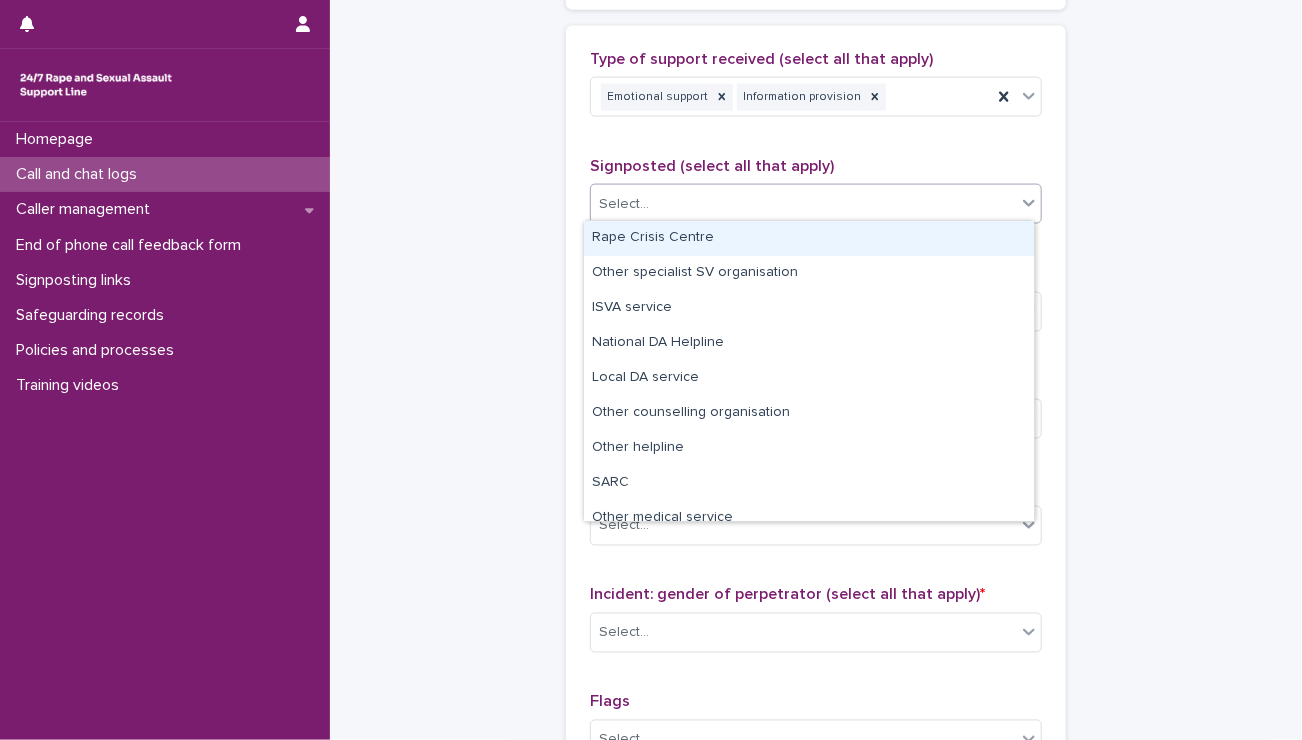 click on "Select..." at bounding box center [816, 204] 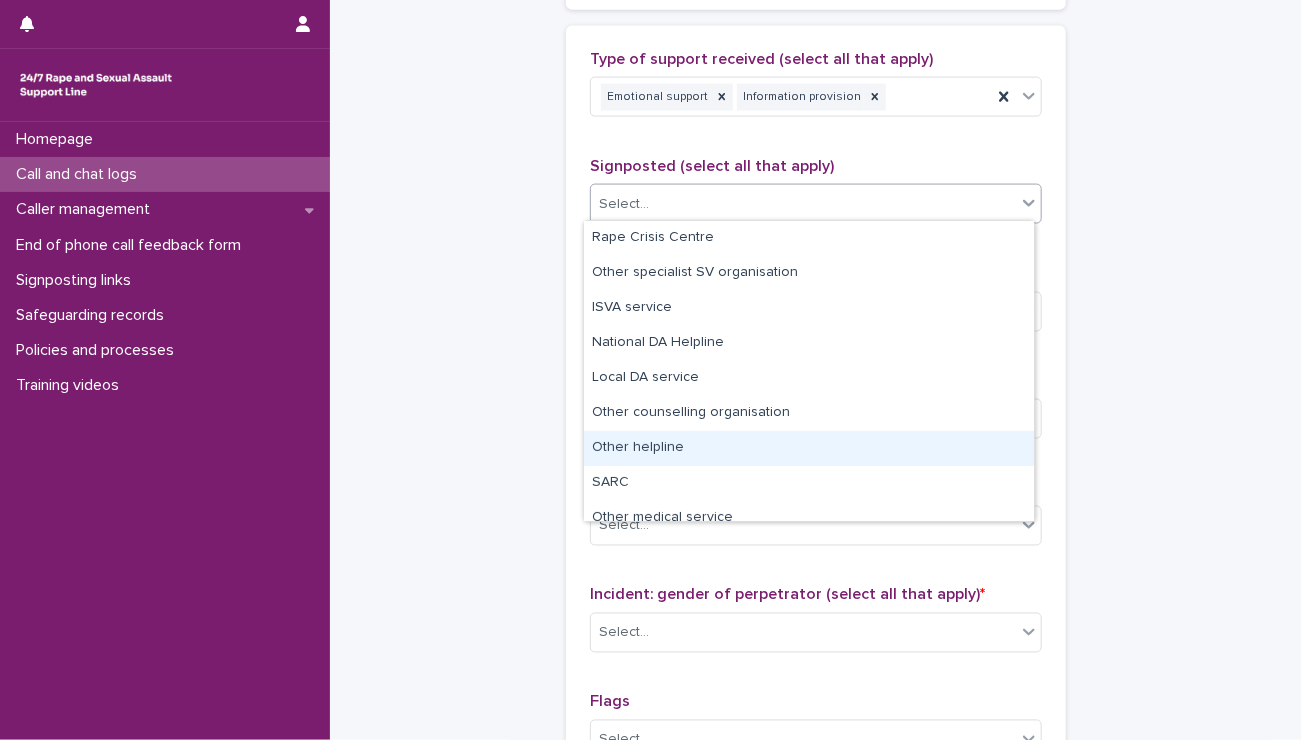 click on "Other helpline" at bounding box center (809, 448) 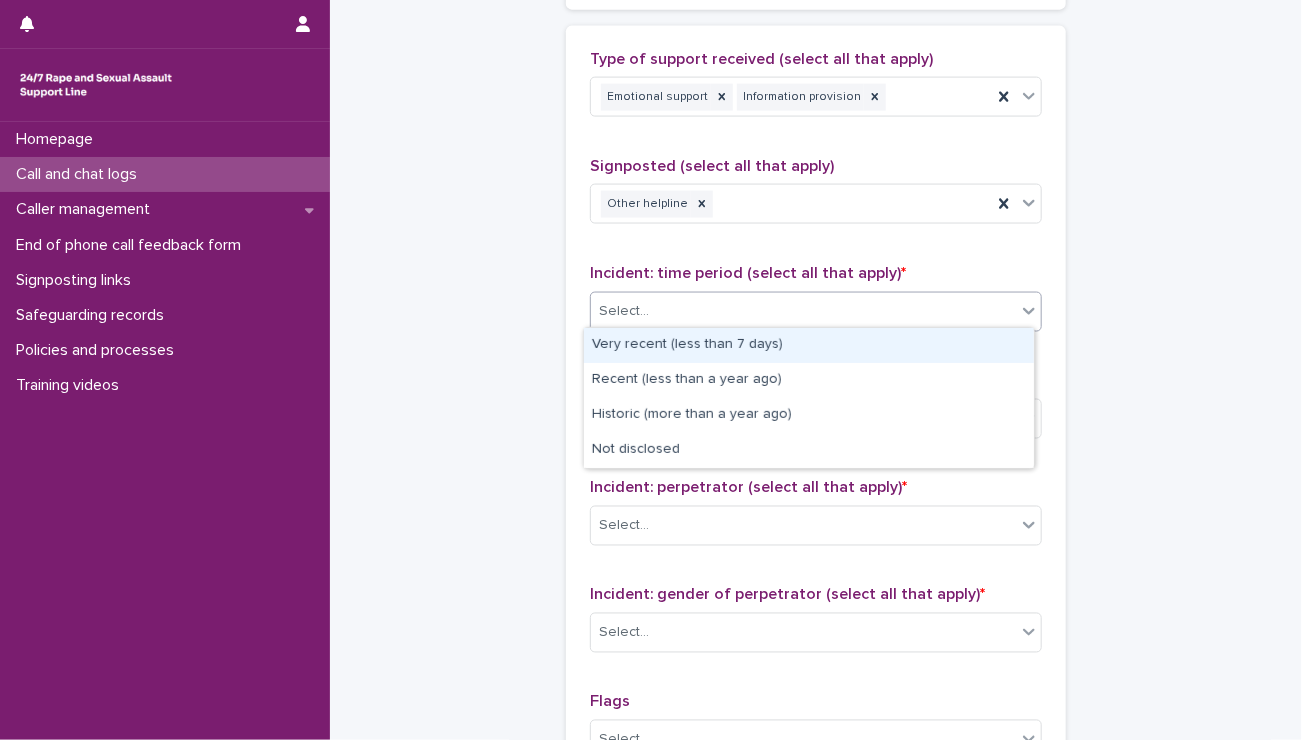 click on "Select..." at bounding box center [803, 311] 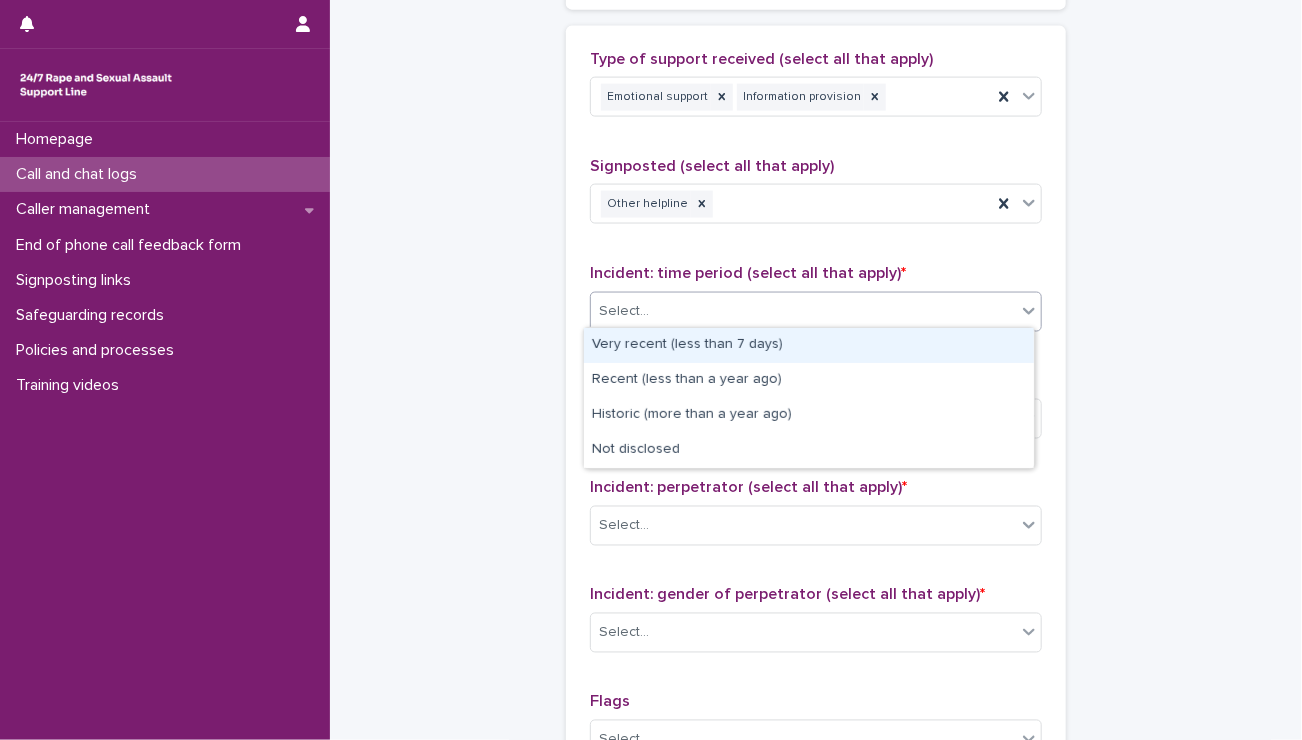click on "Very recent (less than 7 days)" at bounding box center [809, 345] 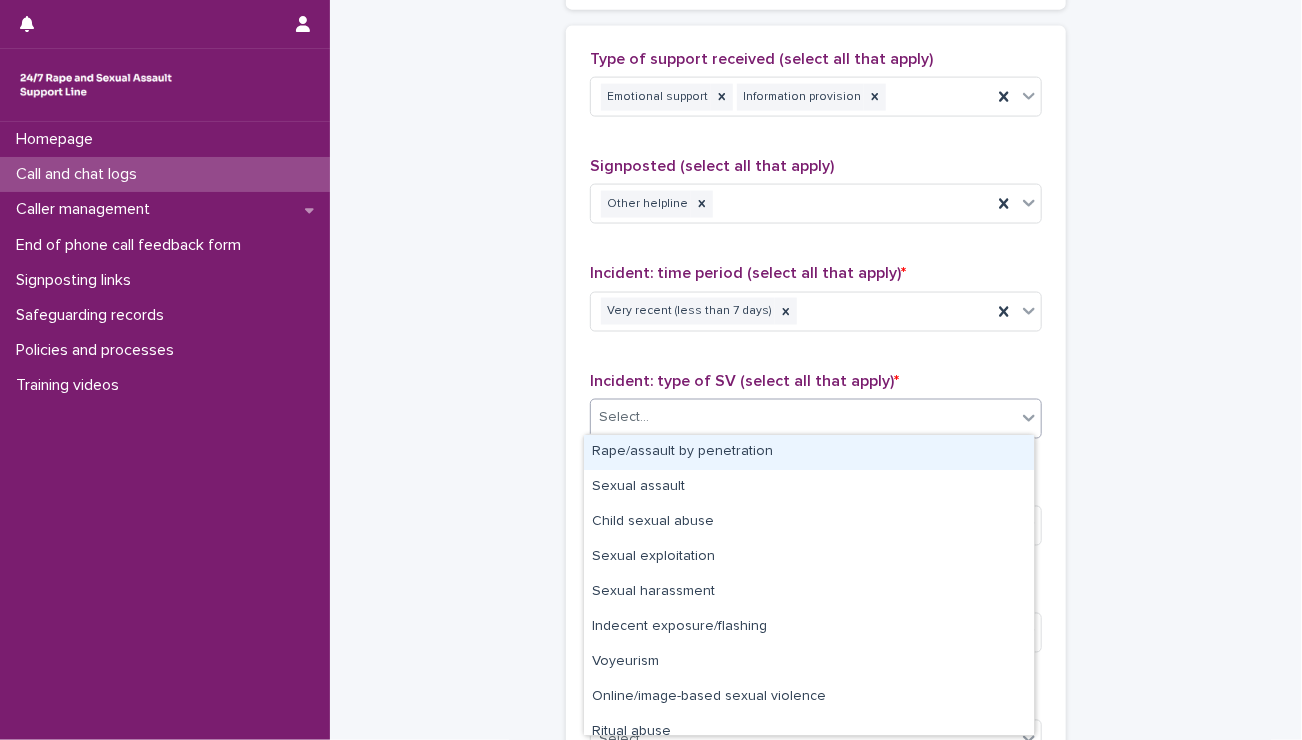 click on "Select..." at bounding box center (624, 418) 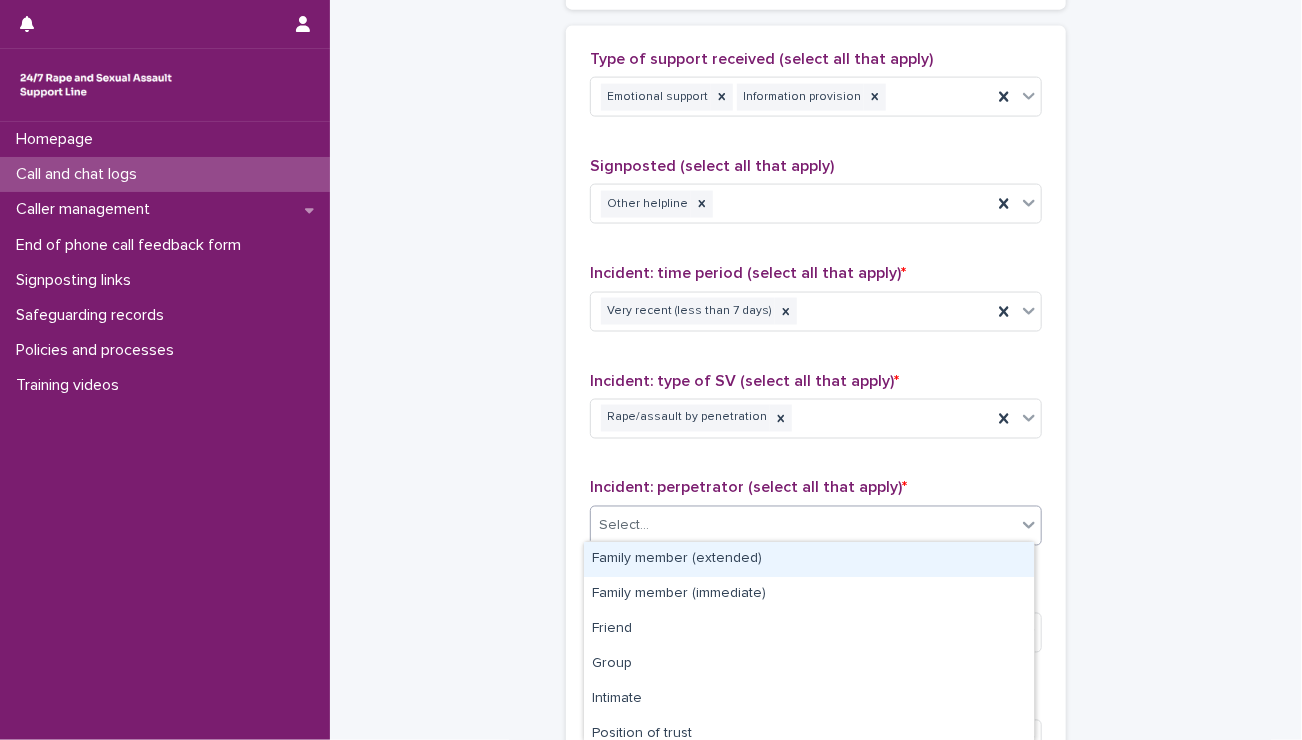 click on "Select..." at bounding box center (803, 526) 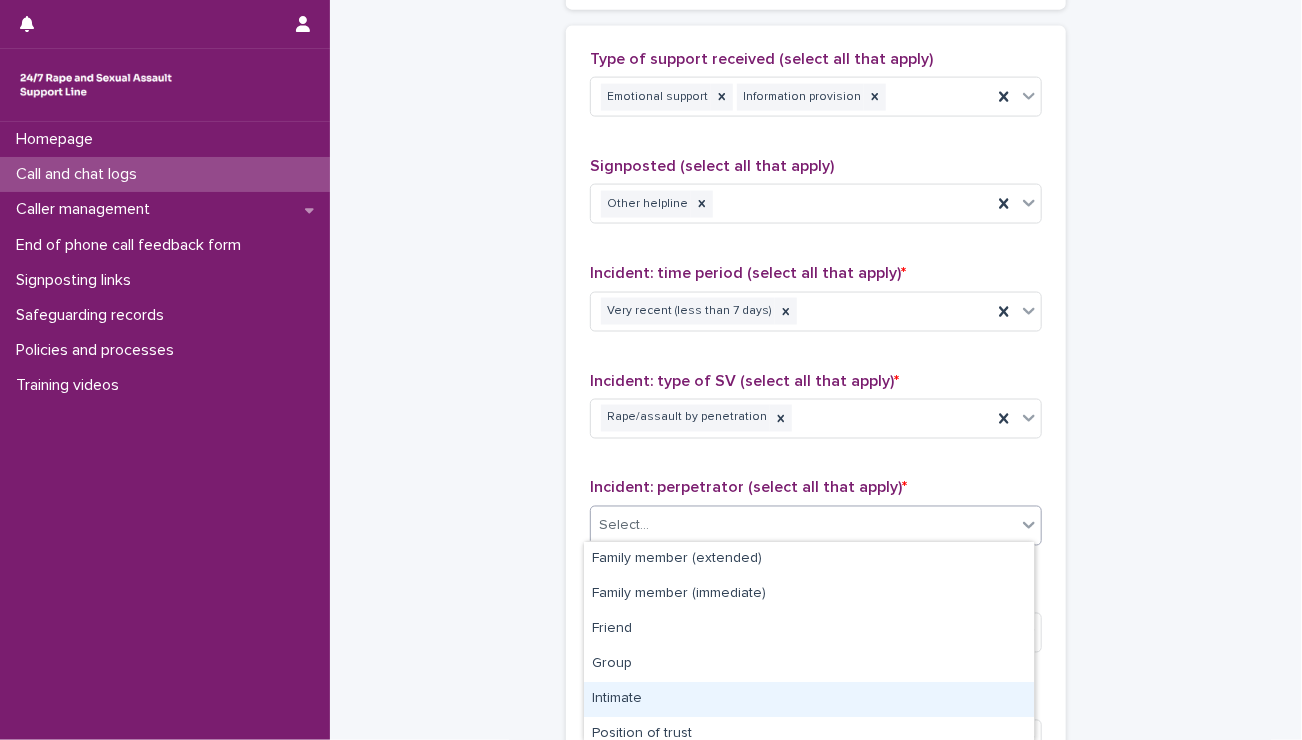 scroll, scrollTop: 185, scrollLeft: 0, axis: vertical 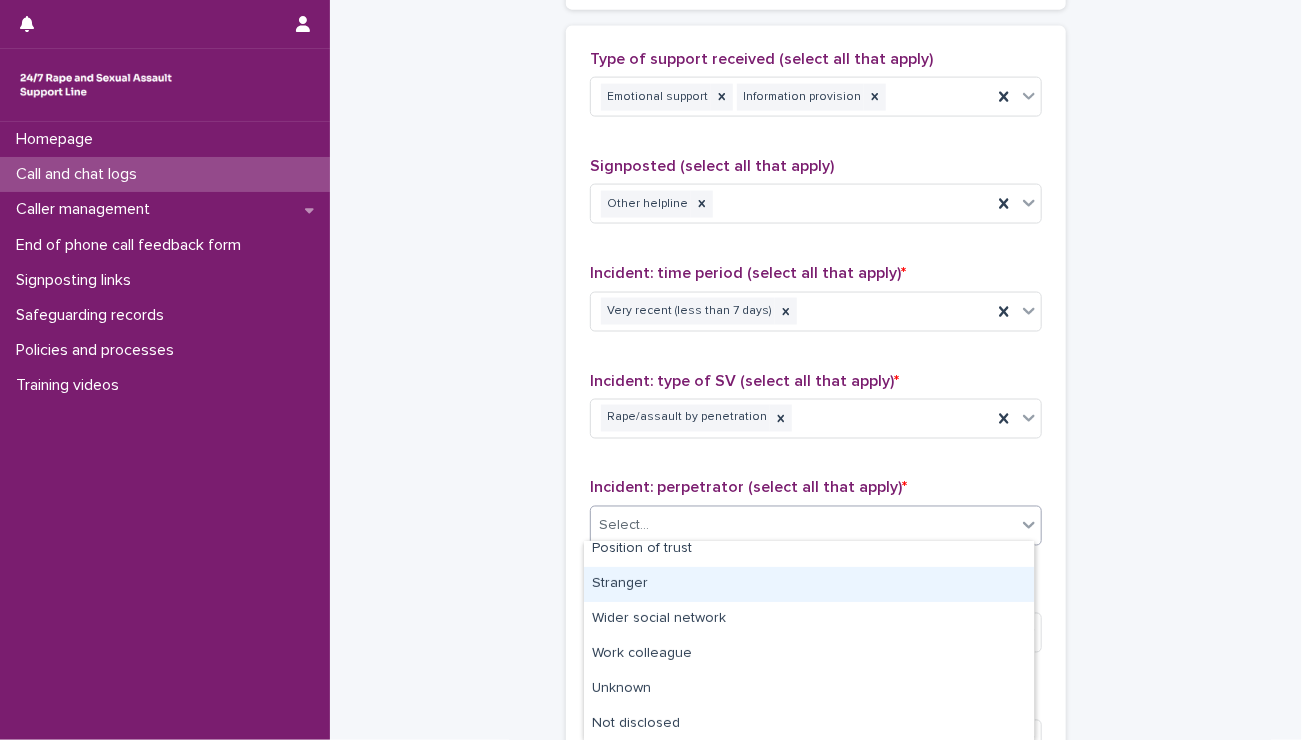 click on "Stranger" at bounding box center [809, 584] 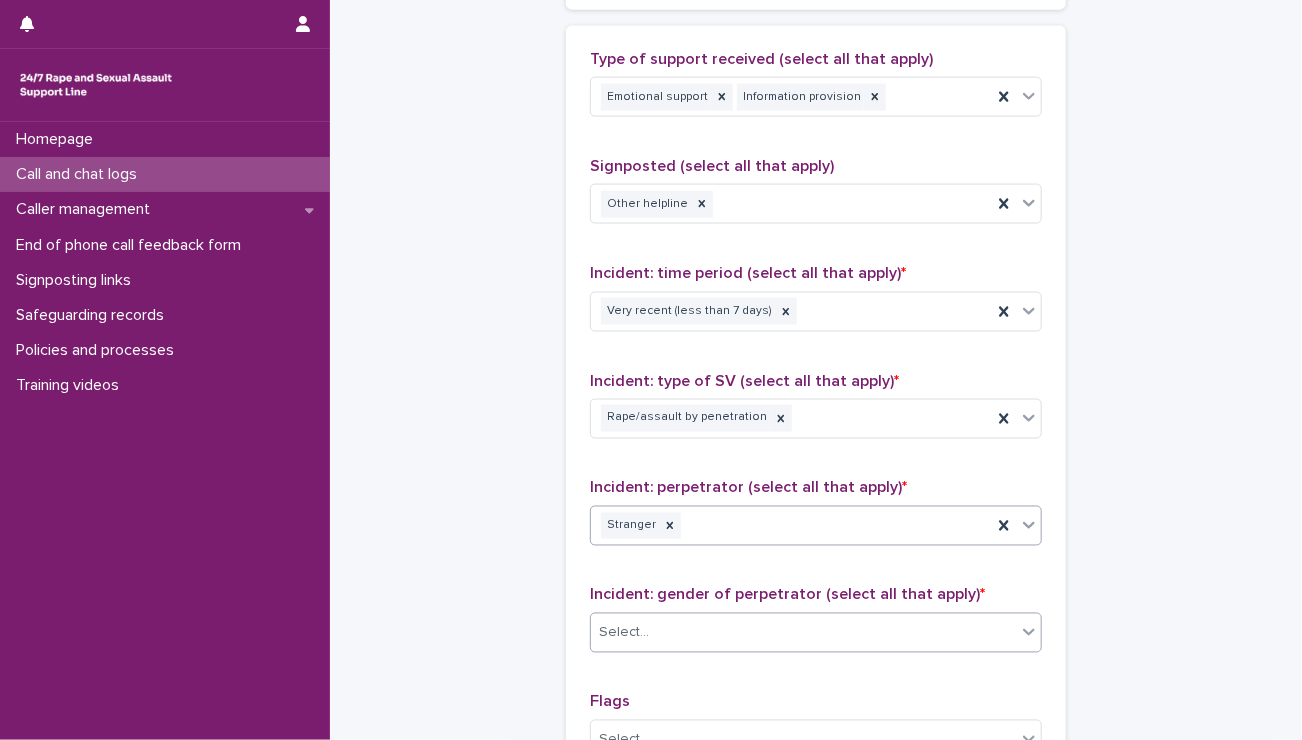 click on "Select..." at bounding box center (803, 633) 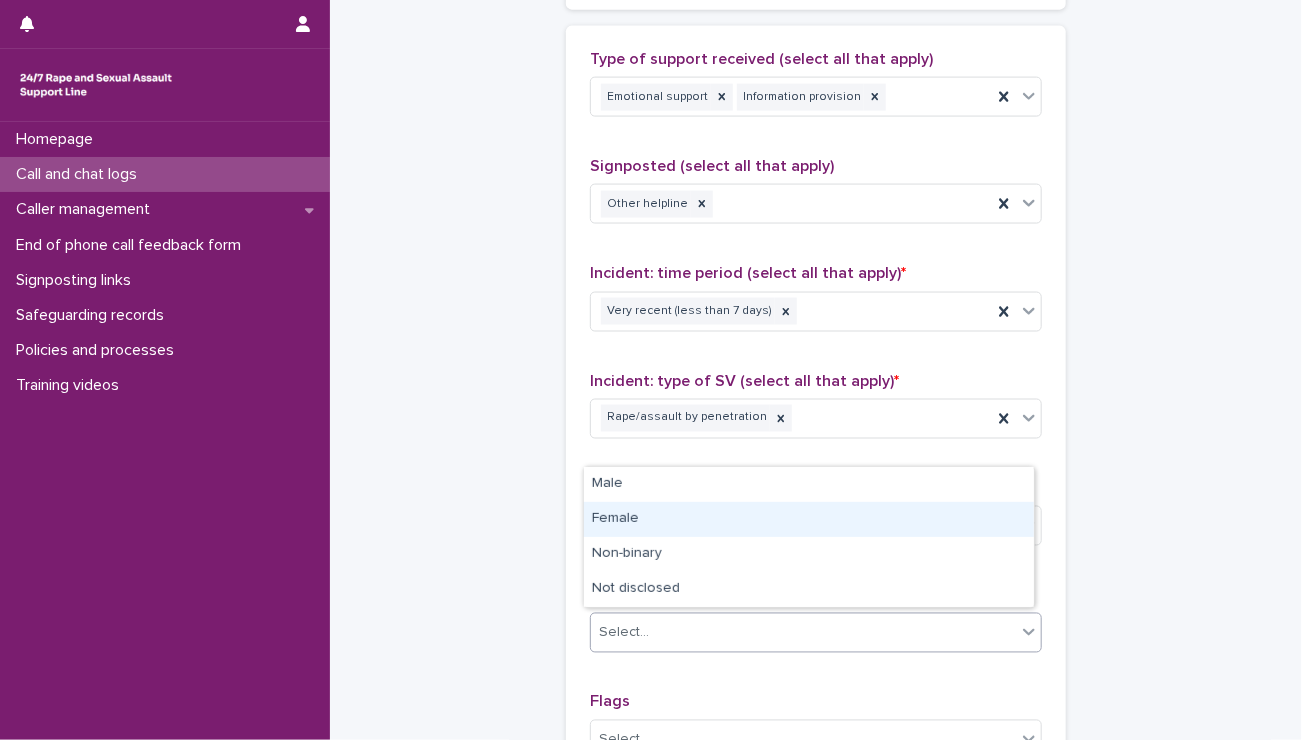 drag, startPoint x: 663, startPoint y: 501, endPoint x: 650, endPoint y: 523, distance: 25.553865 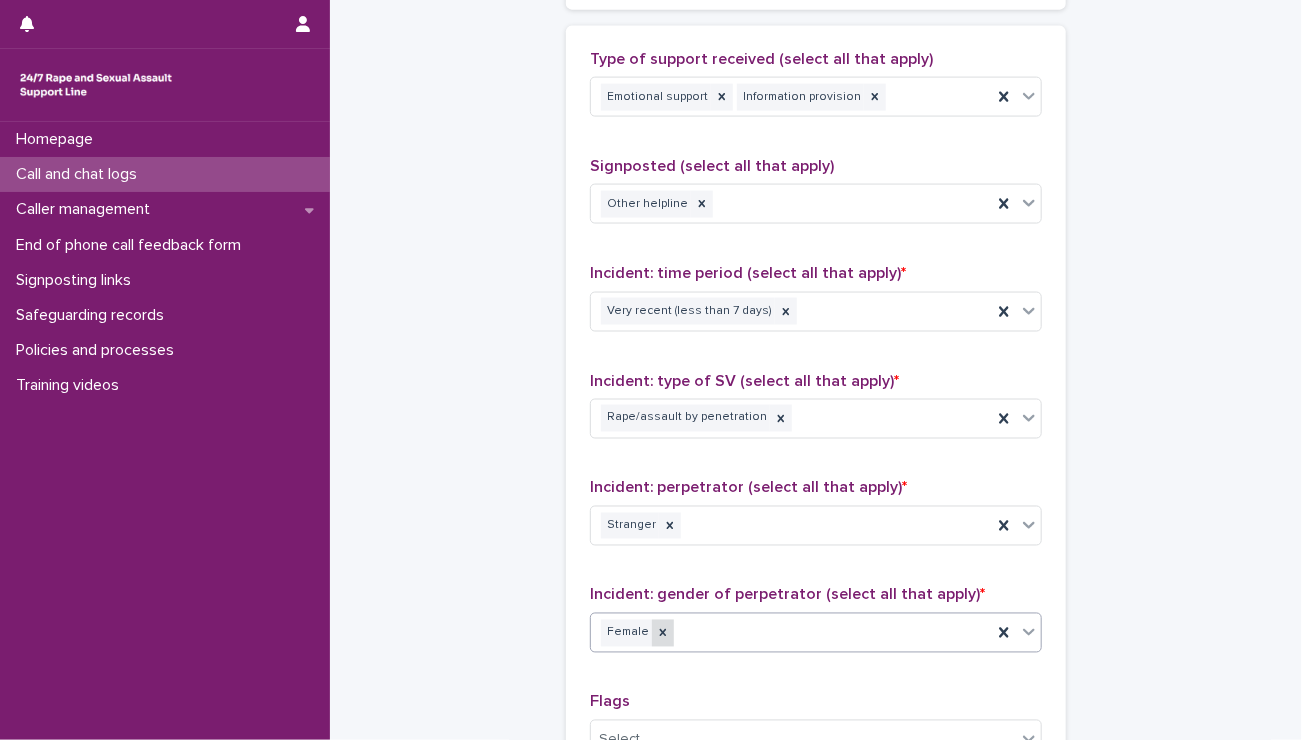 click 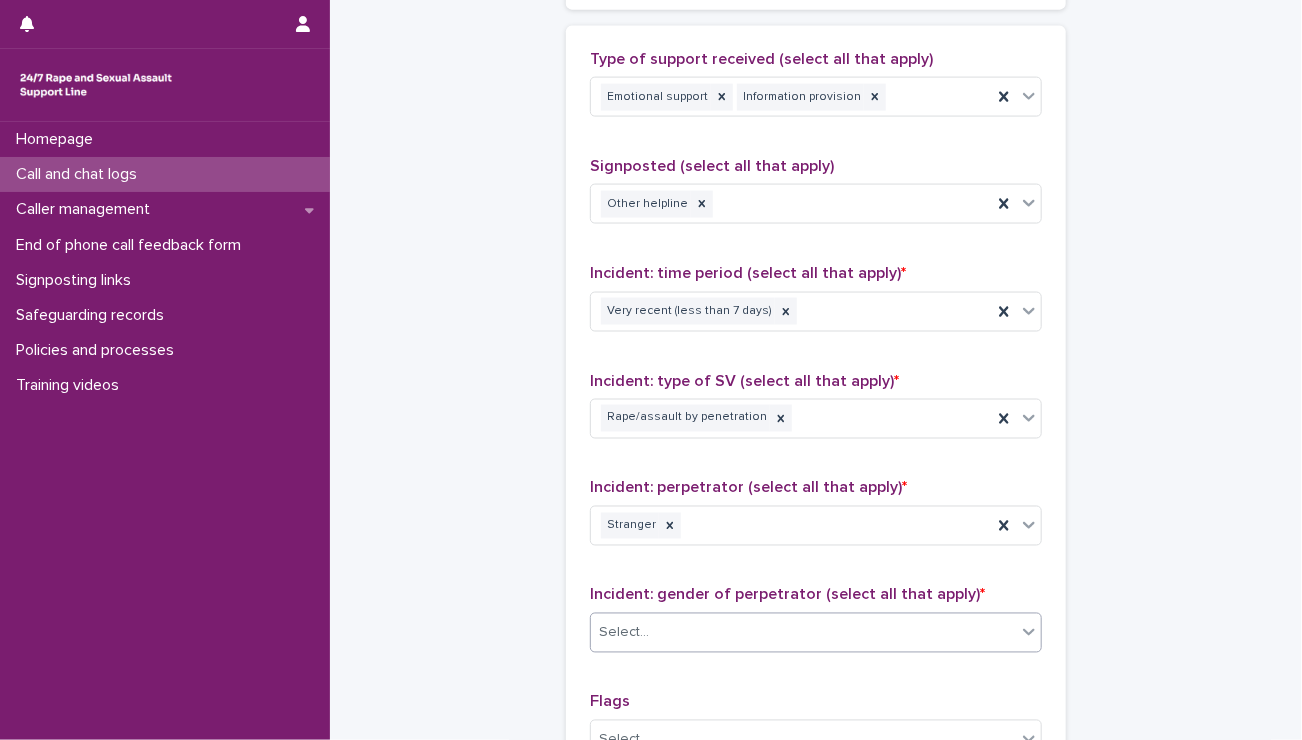 click on "Select..." at bounding box center [803, 633] 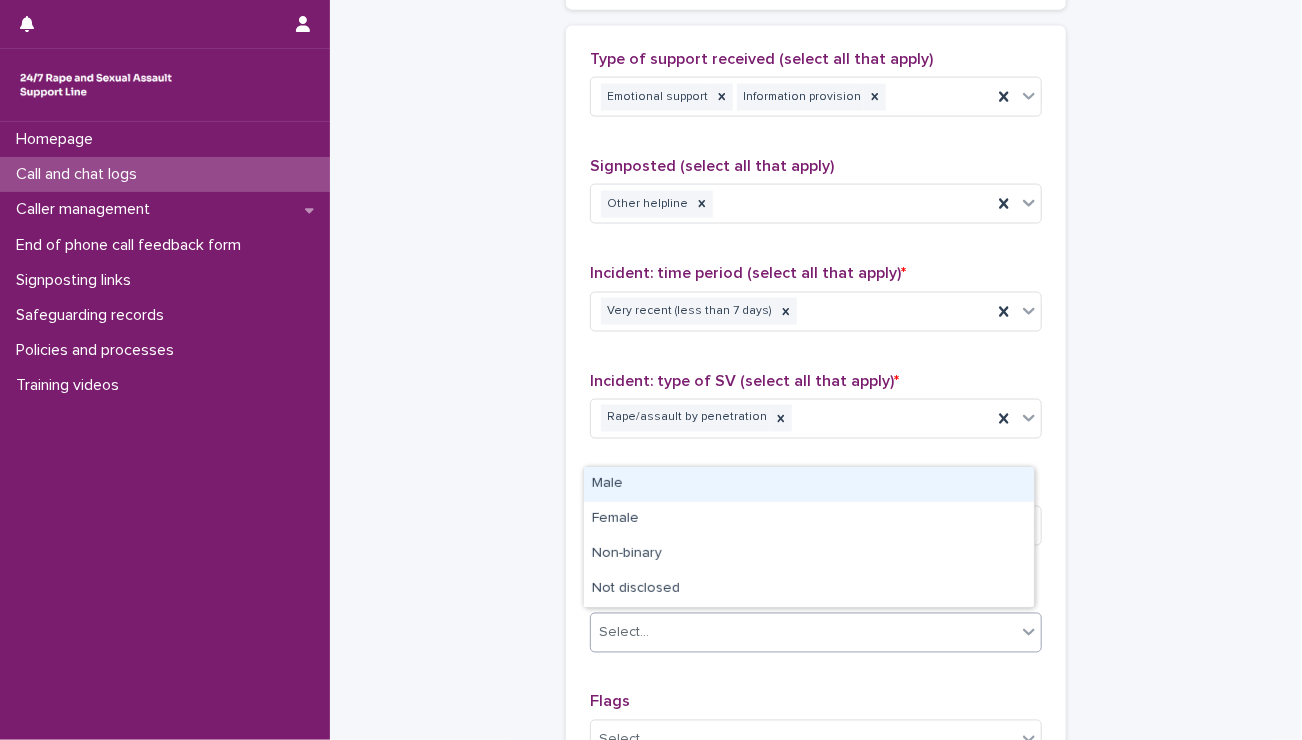 click on "Male" at bounding box center (809, 484) 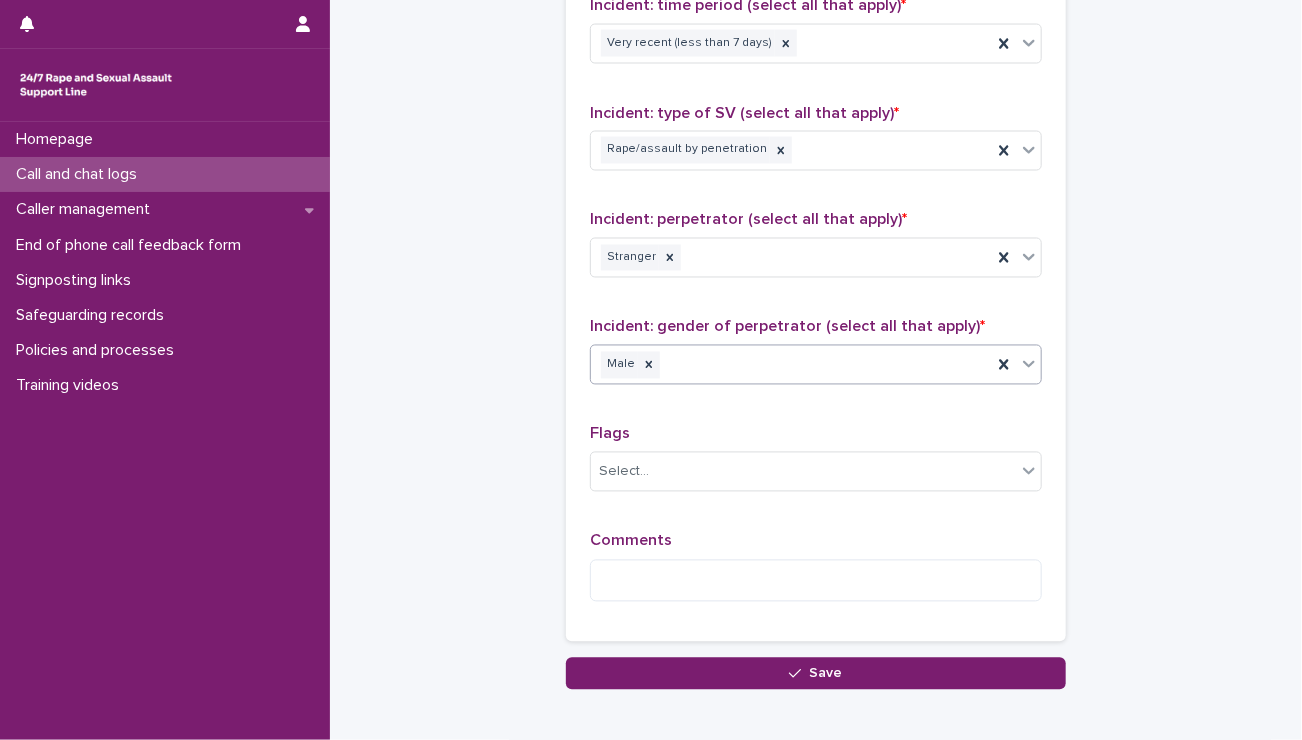 scroll, scrollTop: 1480, scrollLeft: 0, axis: vertical 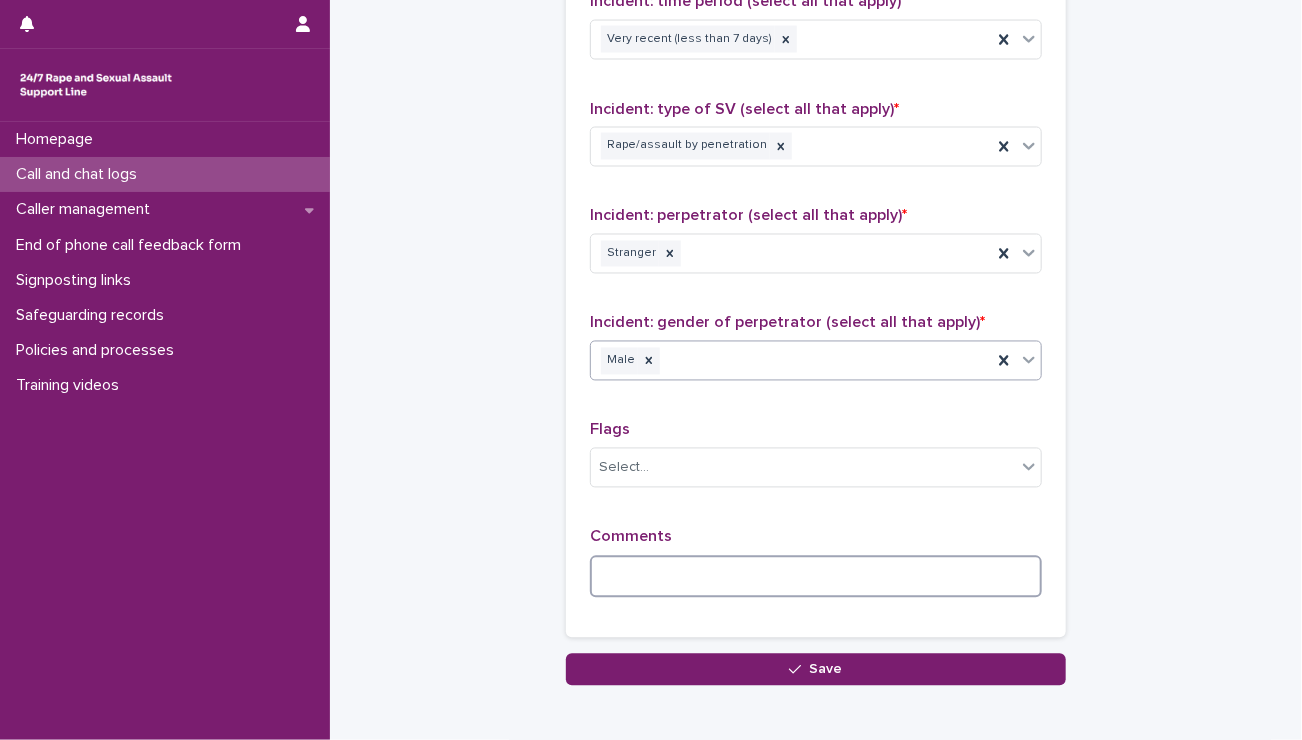 click at bounding box center (816, 577) 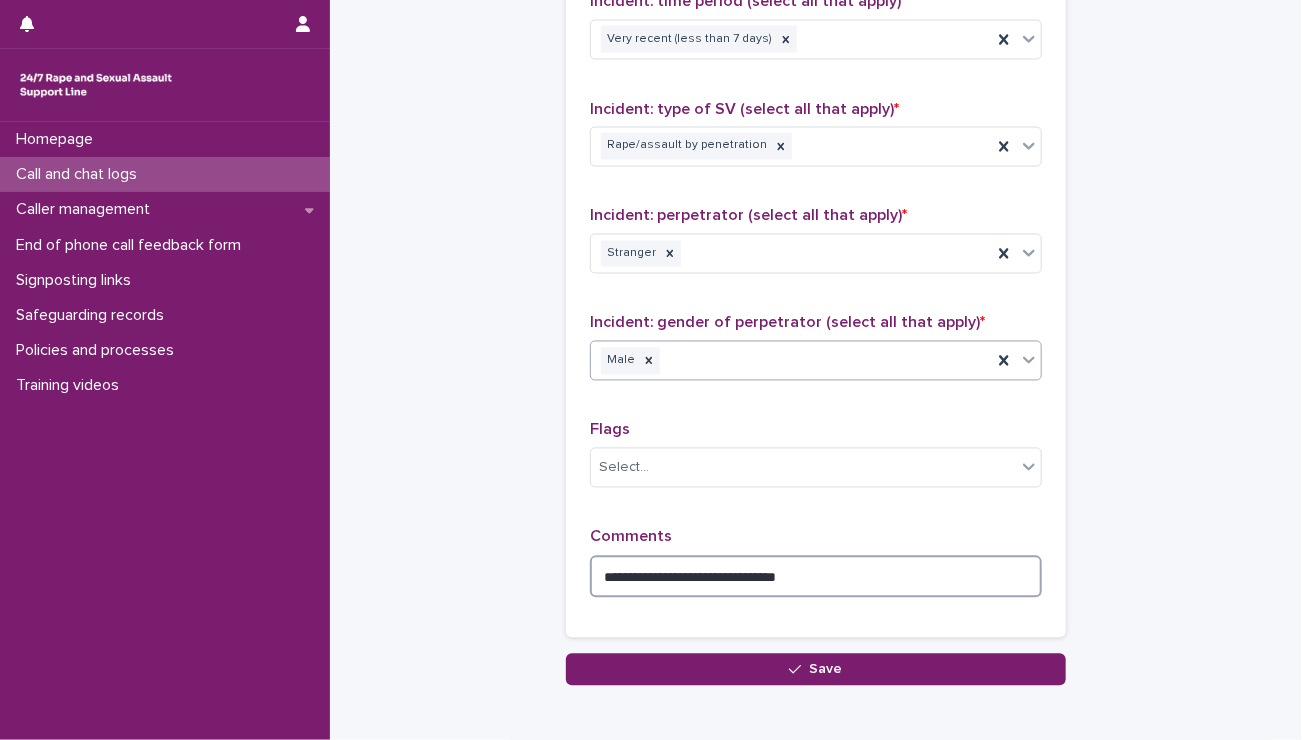 click on "**********" at bounding box center (816, 577) 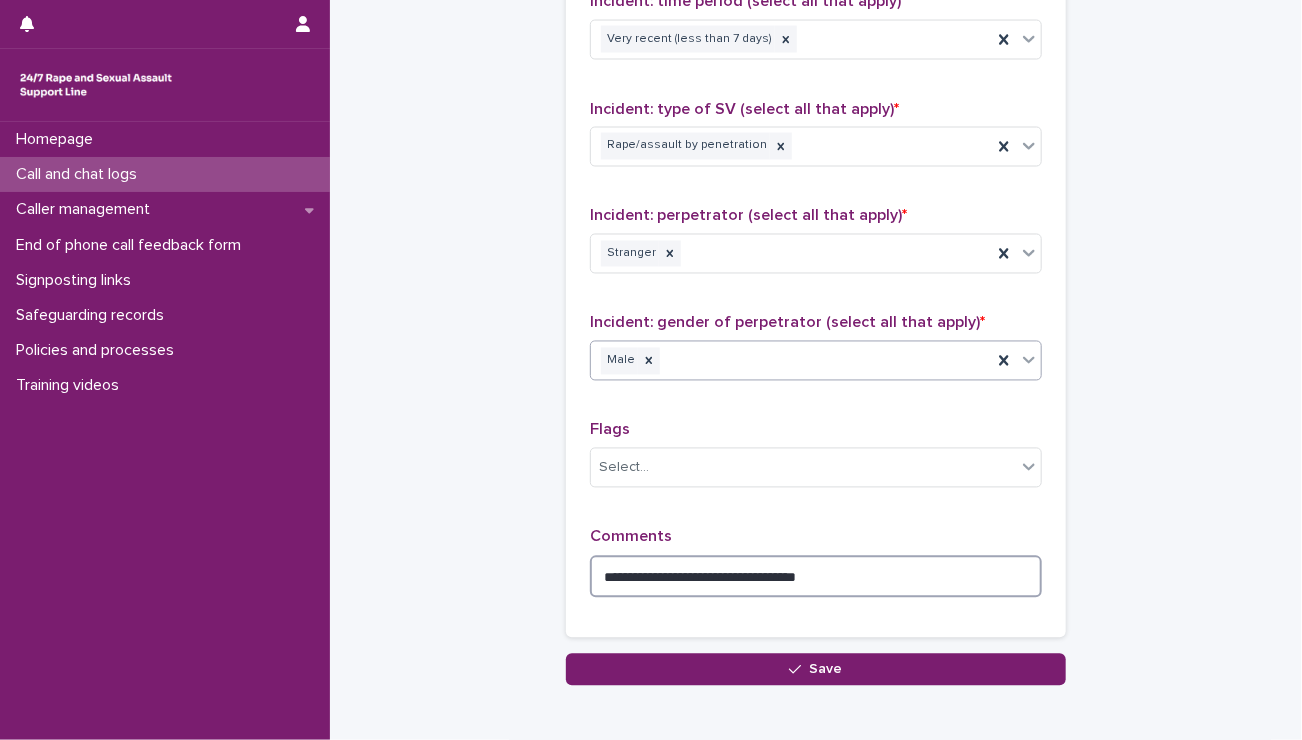 click on "**********" at bounding box center (816, 577) 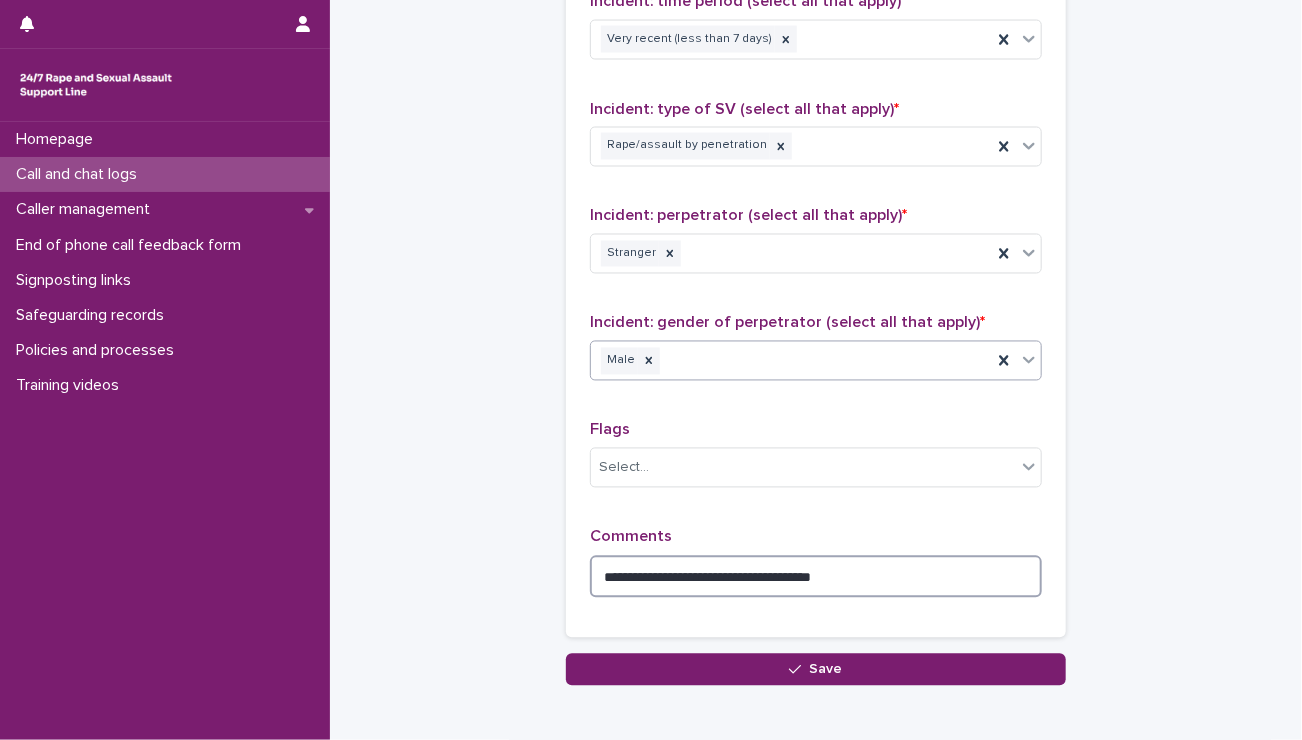 click on "**********" at bounding box center [816, 577] 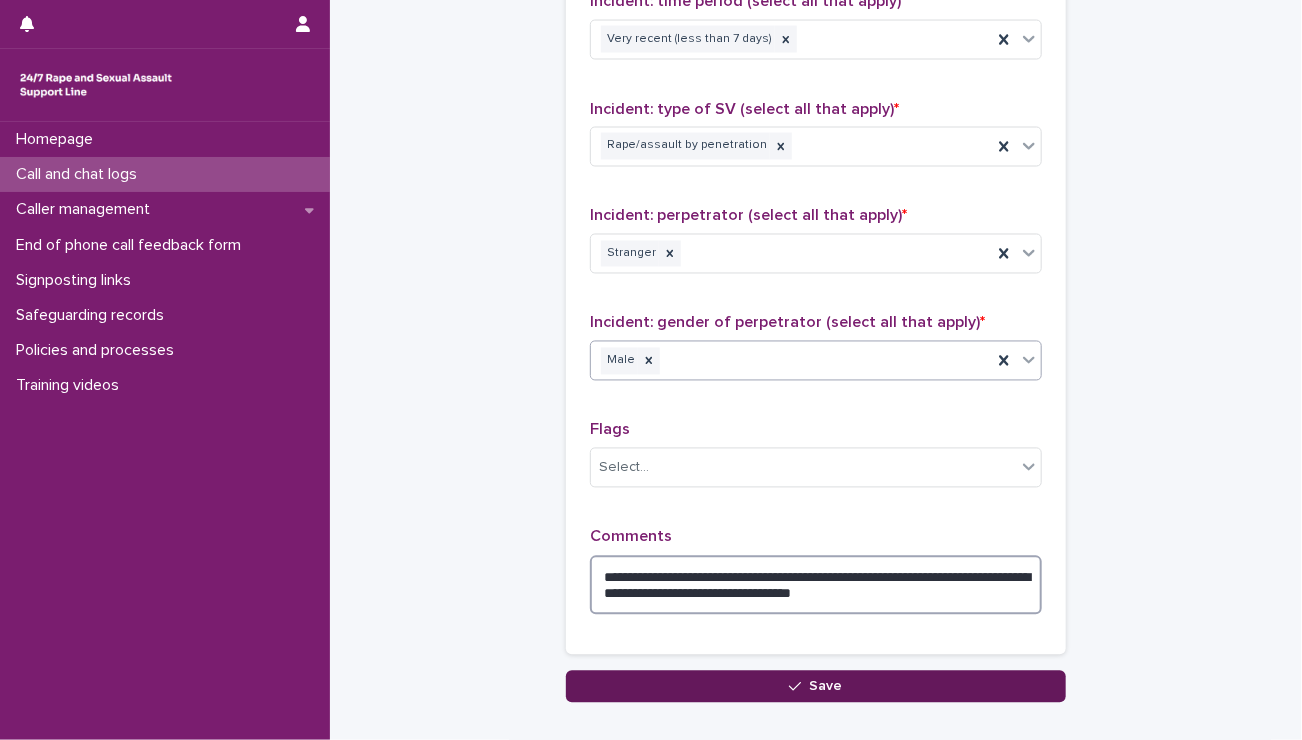 type on "**********" 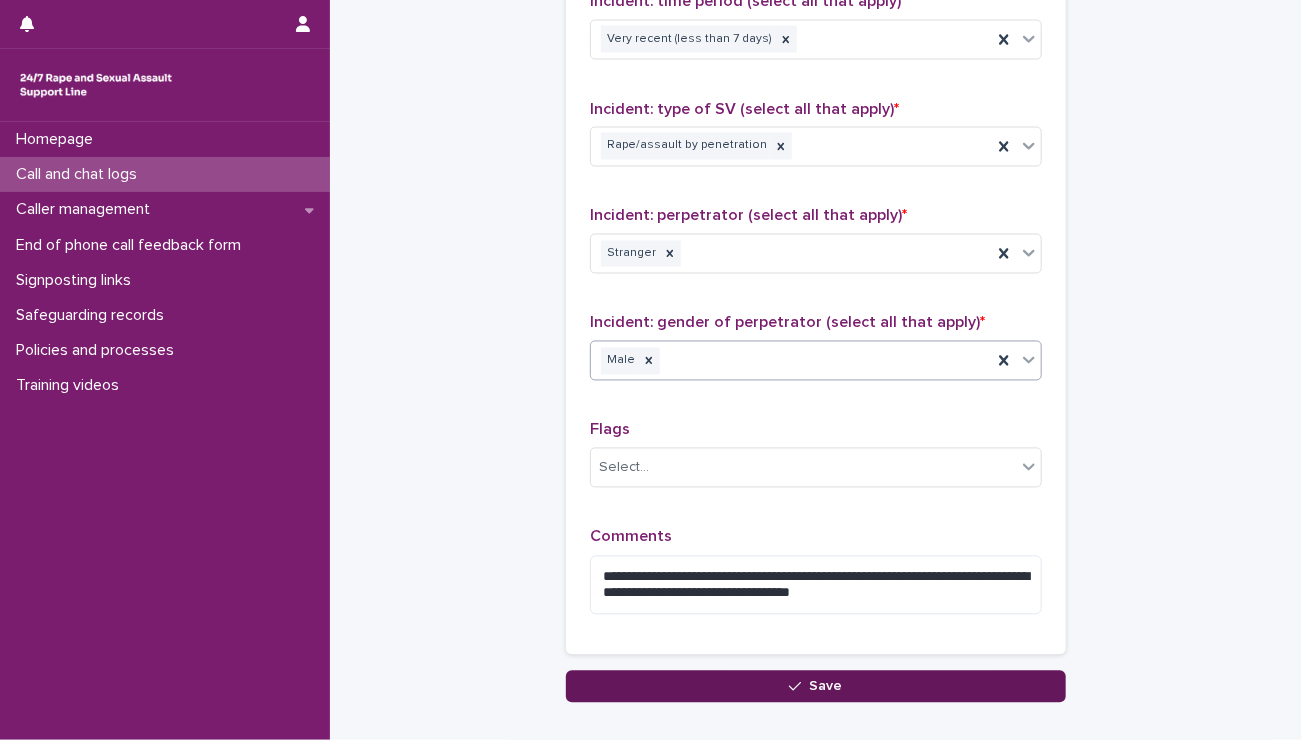 click on "Save" at bounding box center [816, 687] 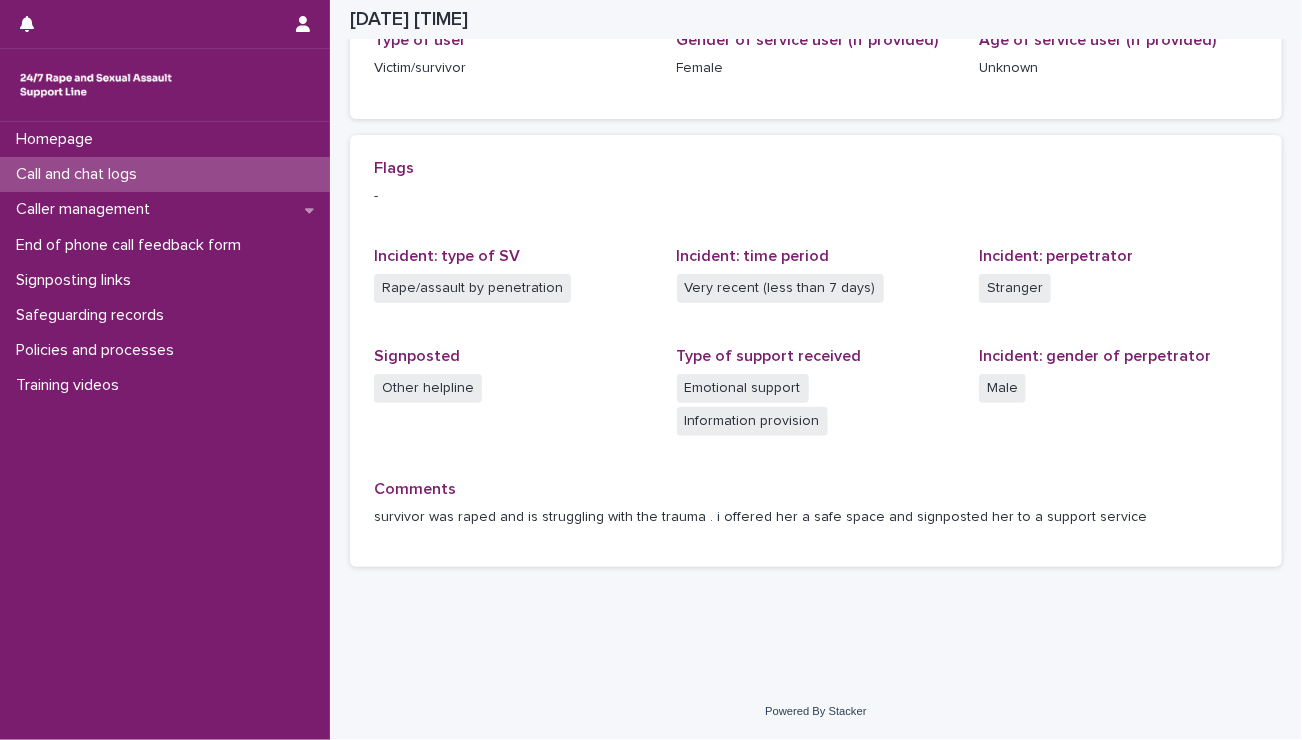 scroll, scrollTop: 355, scrollLeft: 0, axis: vertical 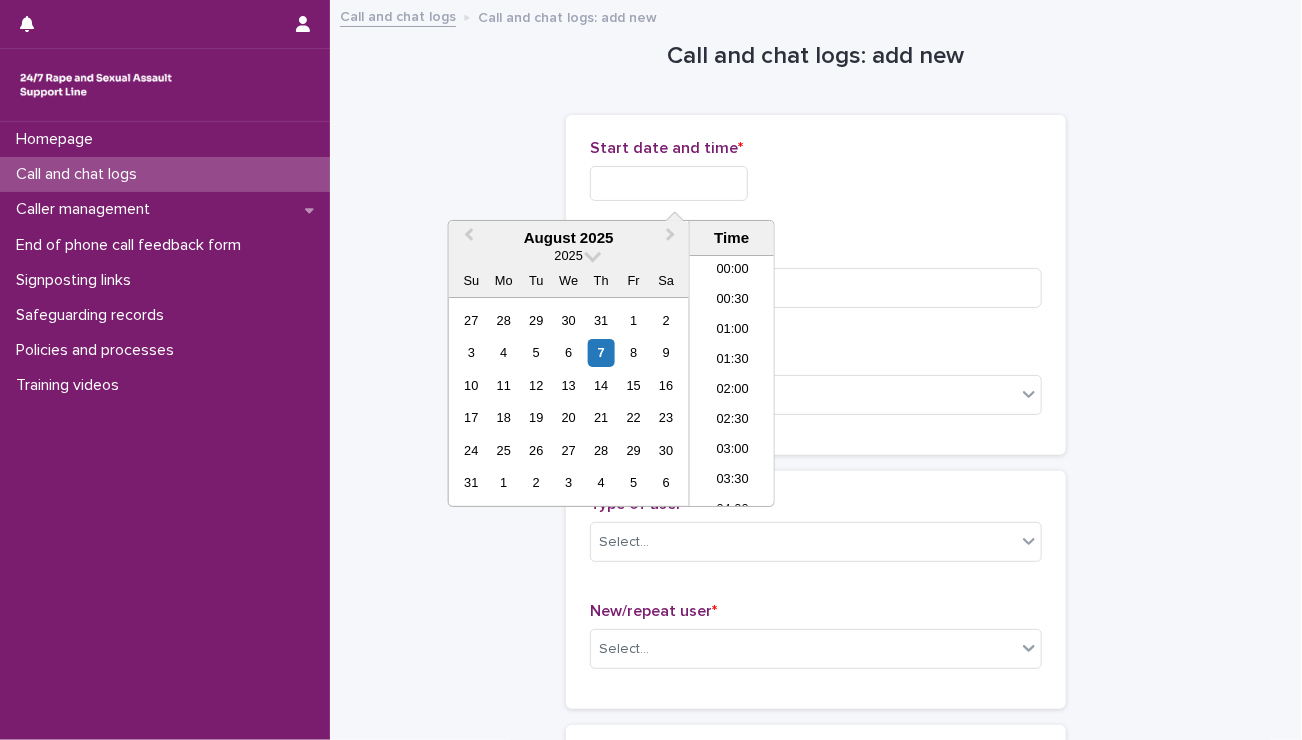 click at bounding box center [669, 183] 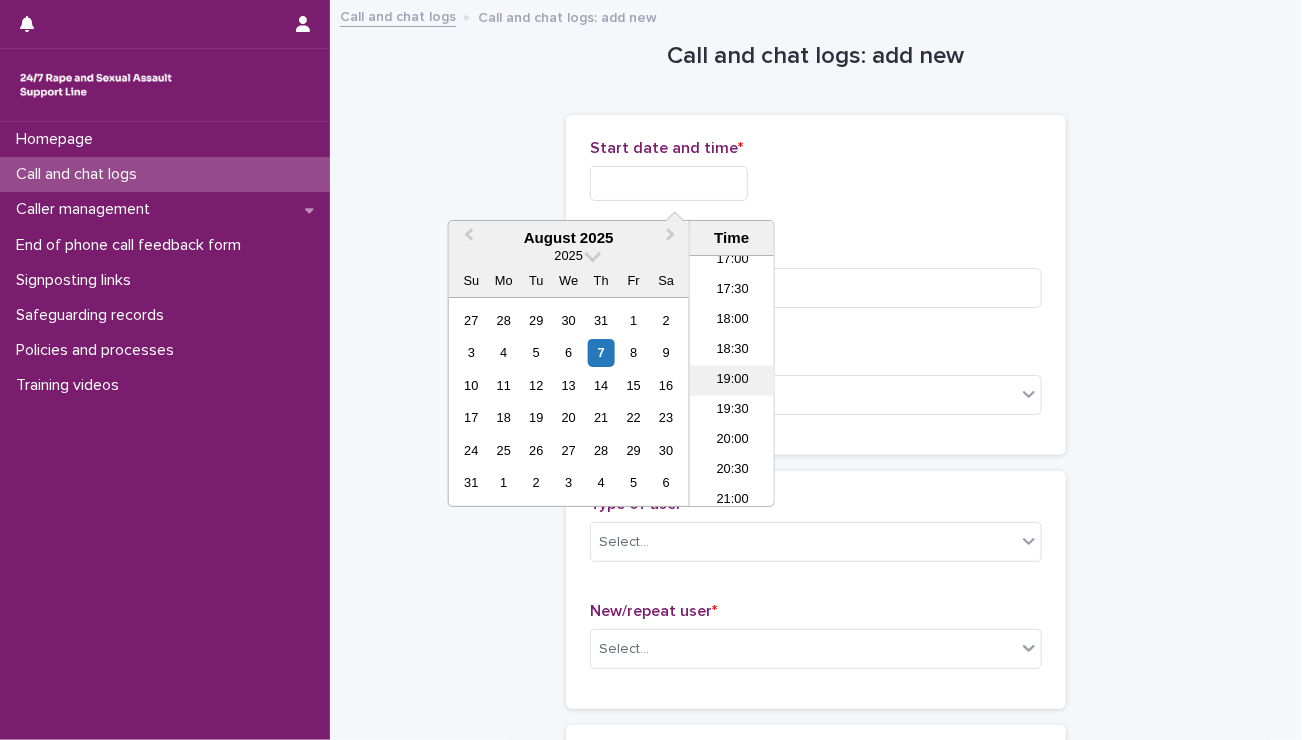 click on "19:00" at bounding box center (732, 381) 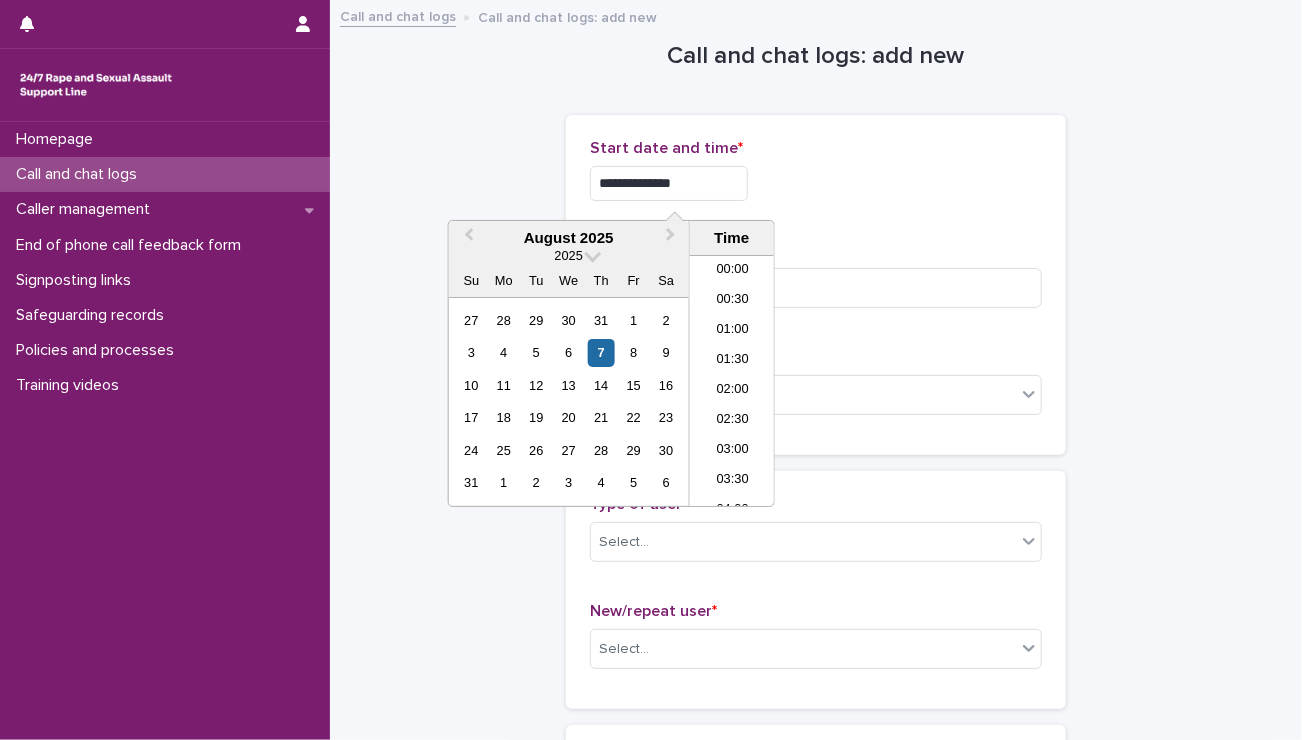 click on "**********" at bounding box center [669, 183] 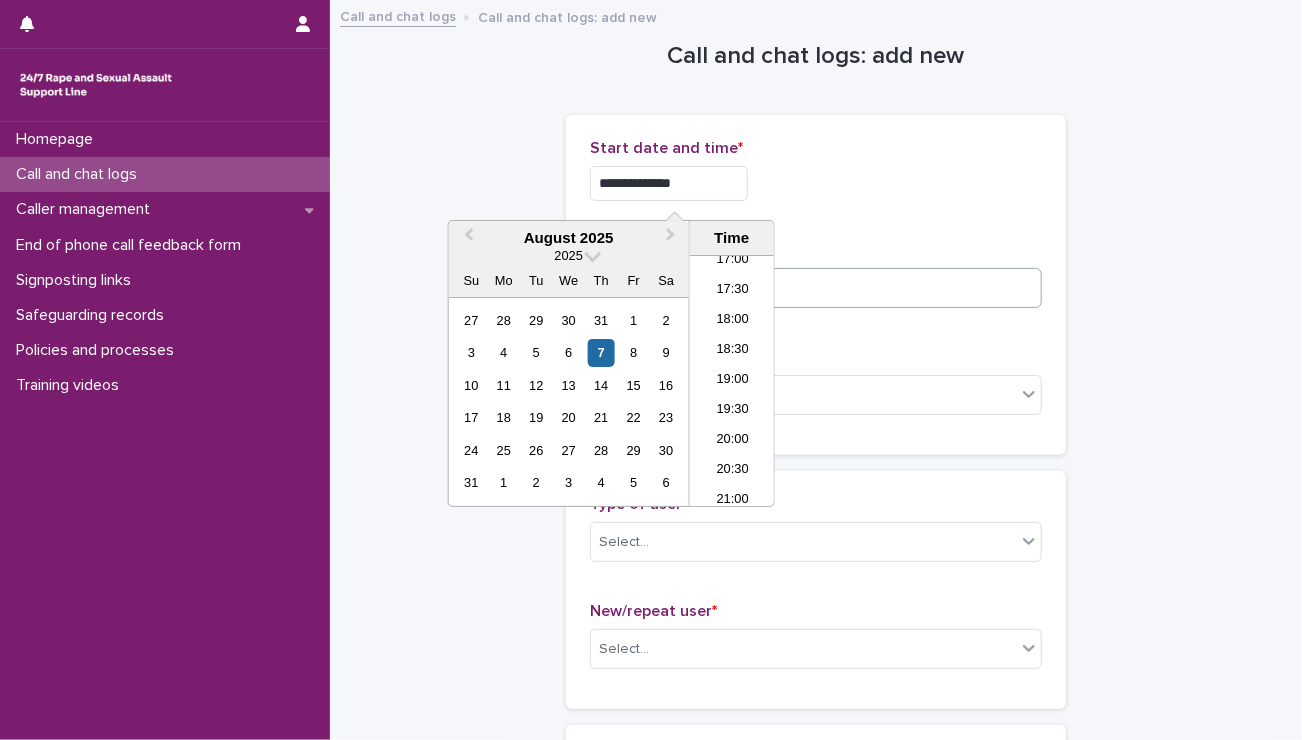 type on "**********" 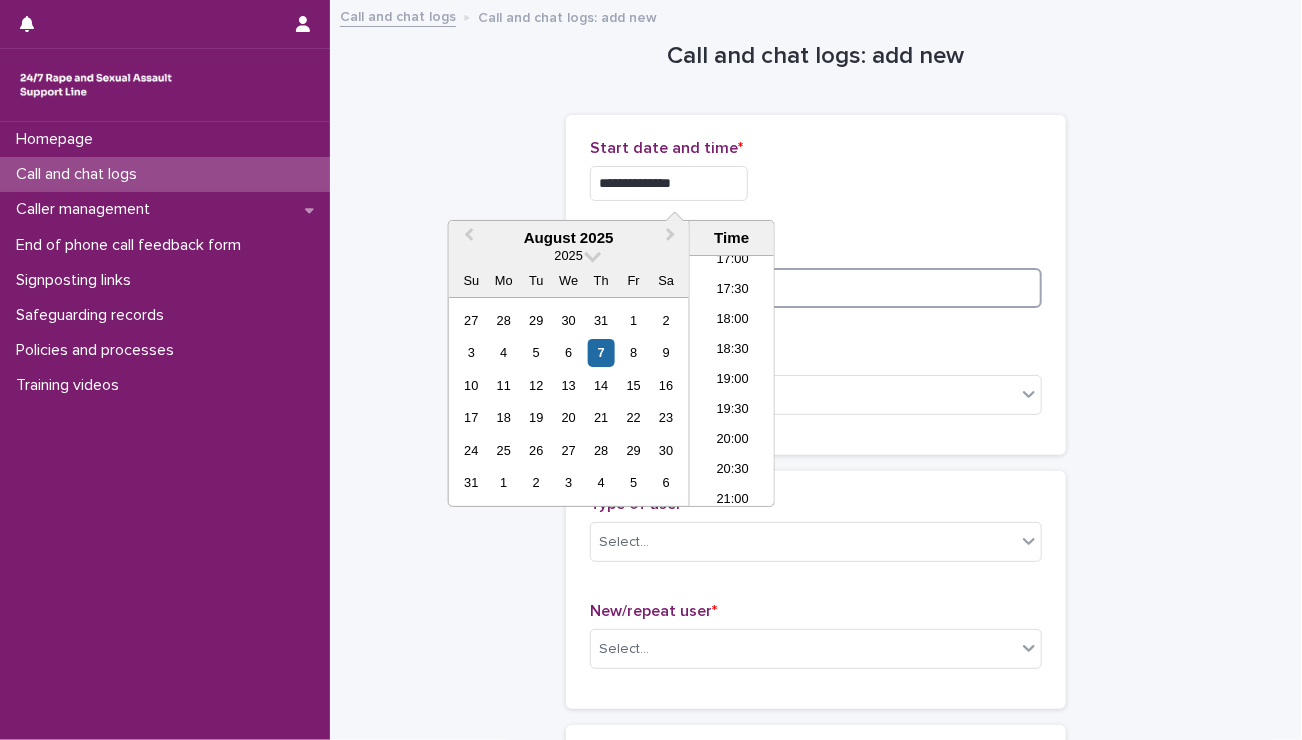 click at bounding box center (816, 288) 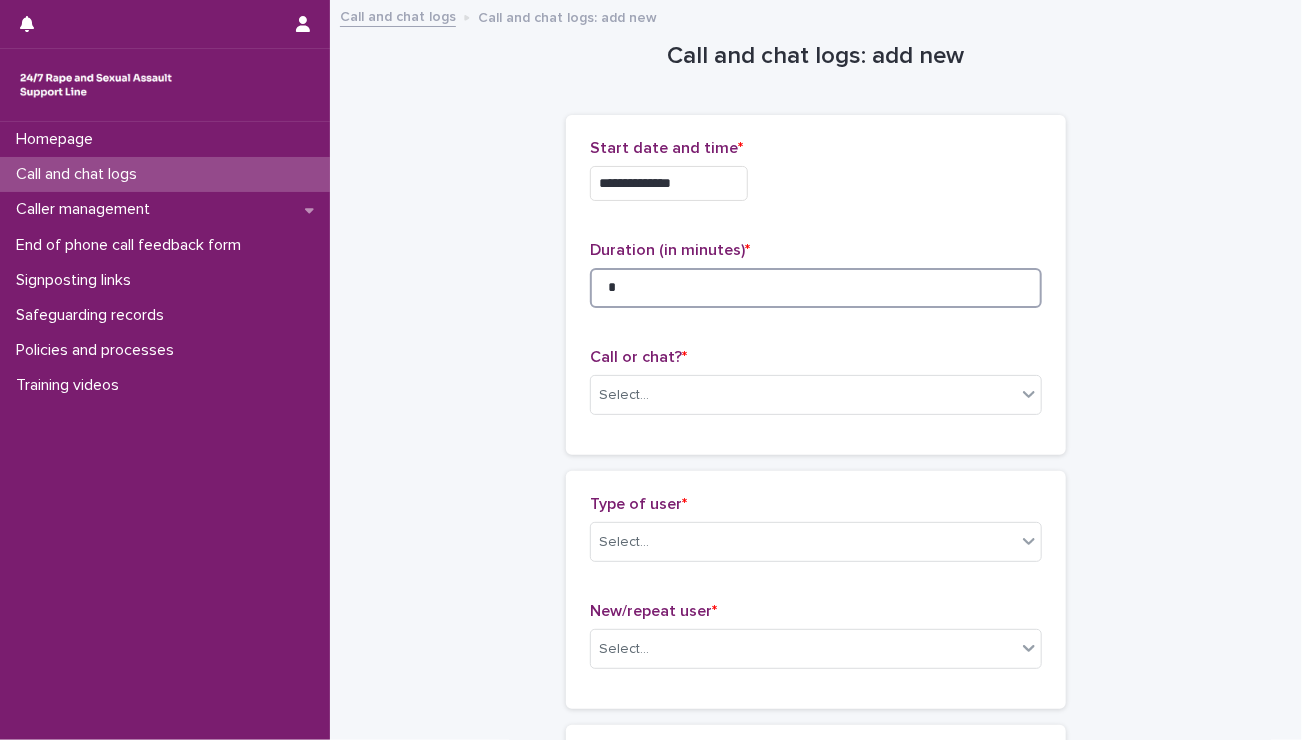 type on "*" 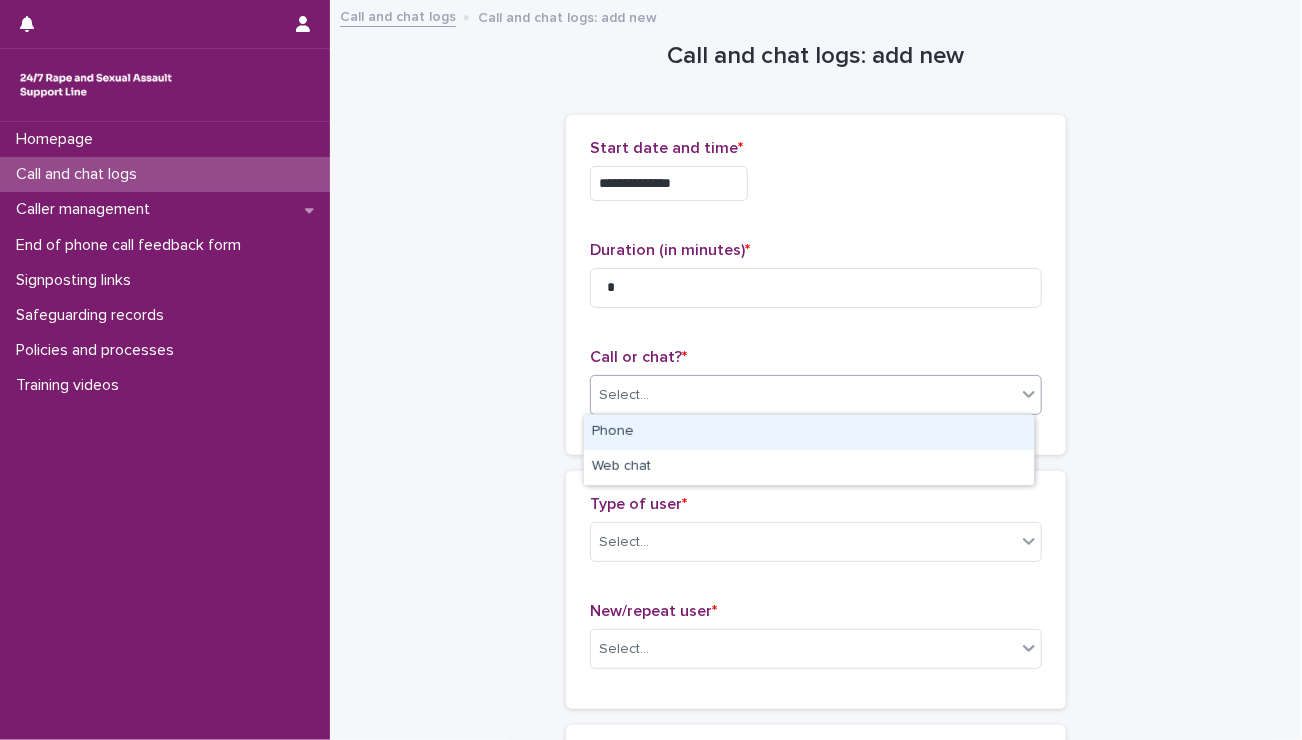 click on "Select..." at bounding box center [803, 395] 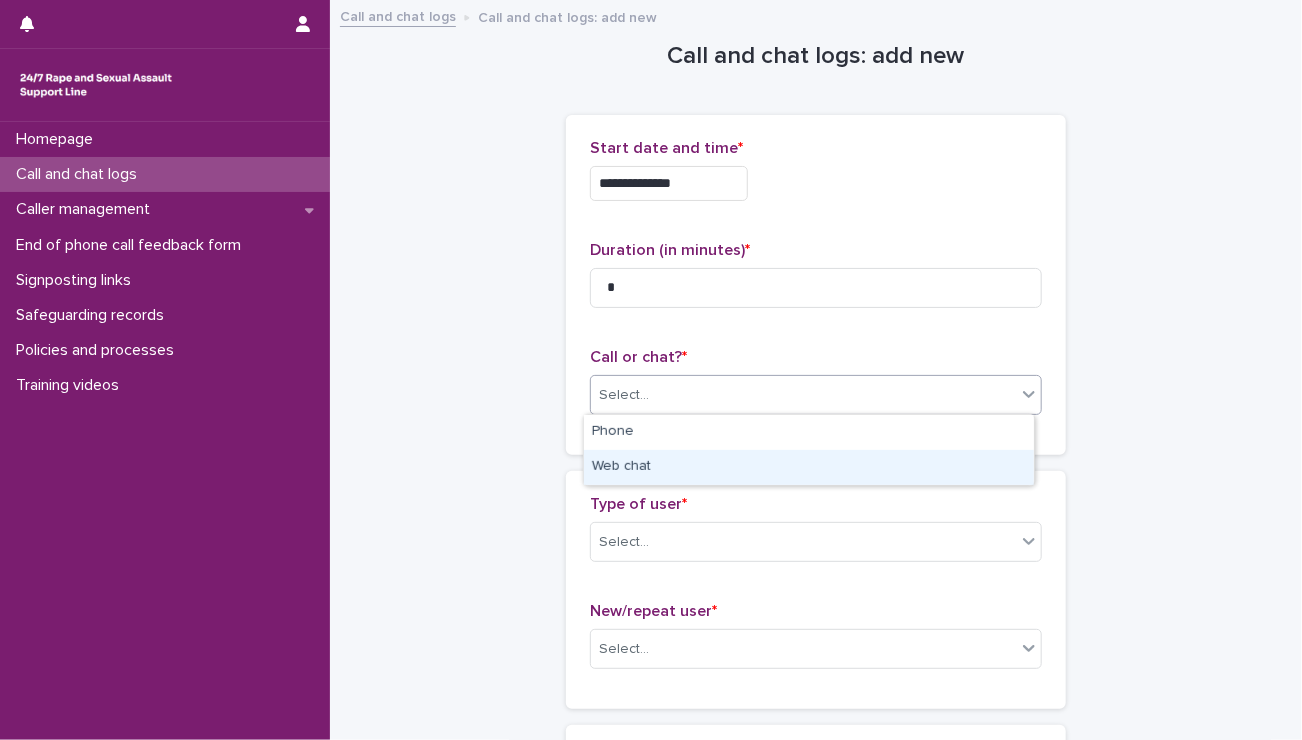 click on "Web chat" at bounding box center [809, 467] 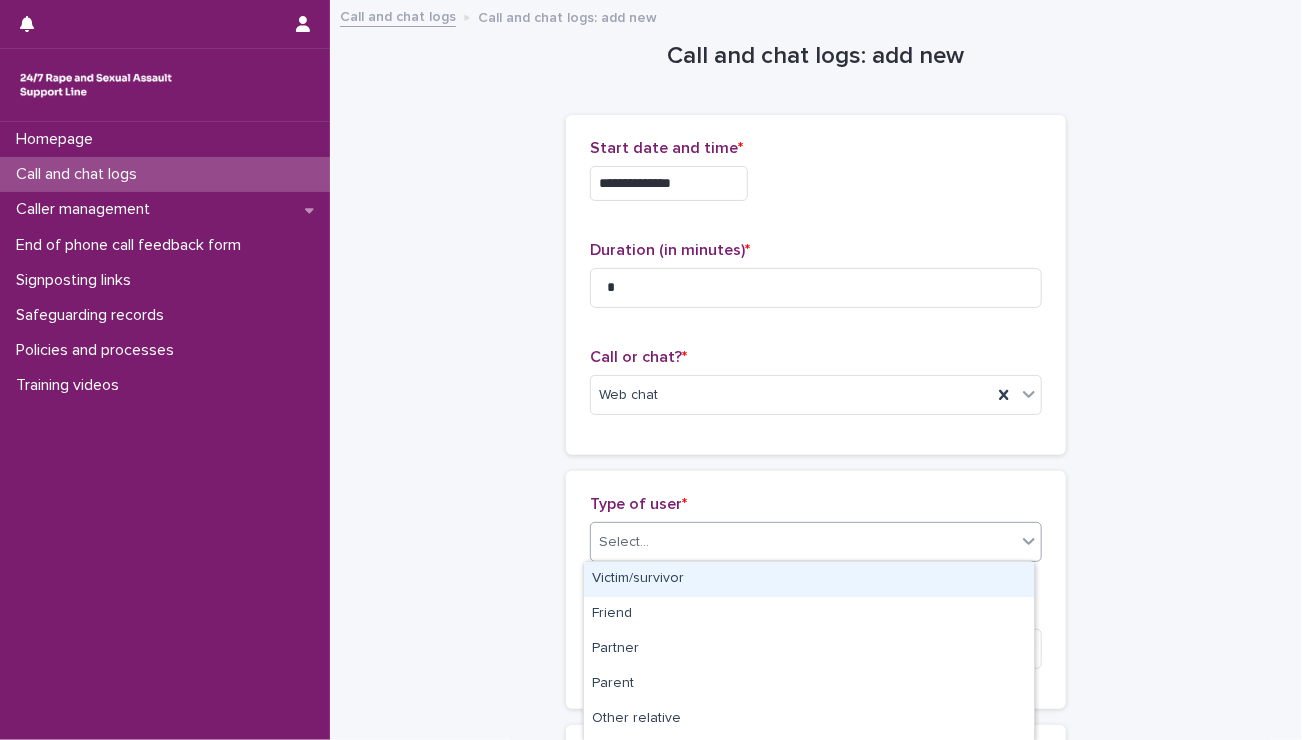 click on "Select..." at bounding box center [803, 542] 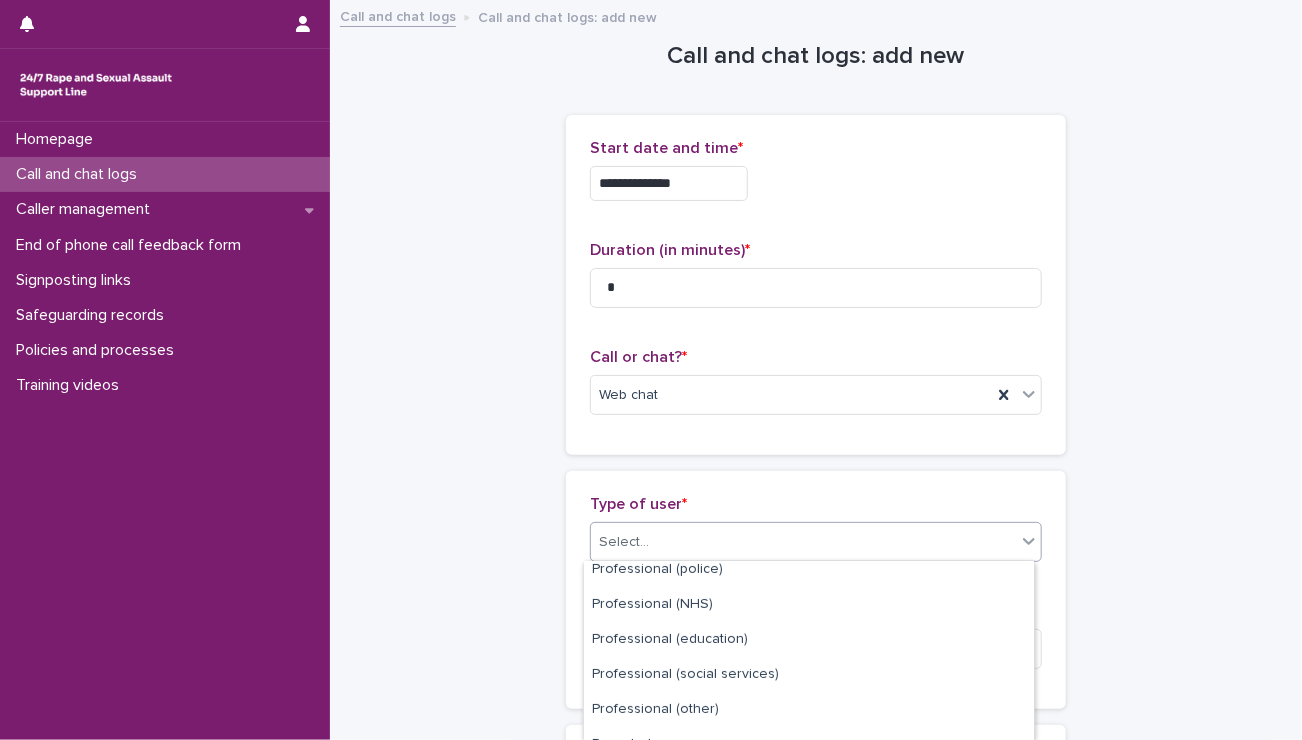 scroll, scrollTop: 345, scrollLeft: 0, axis: vertical 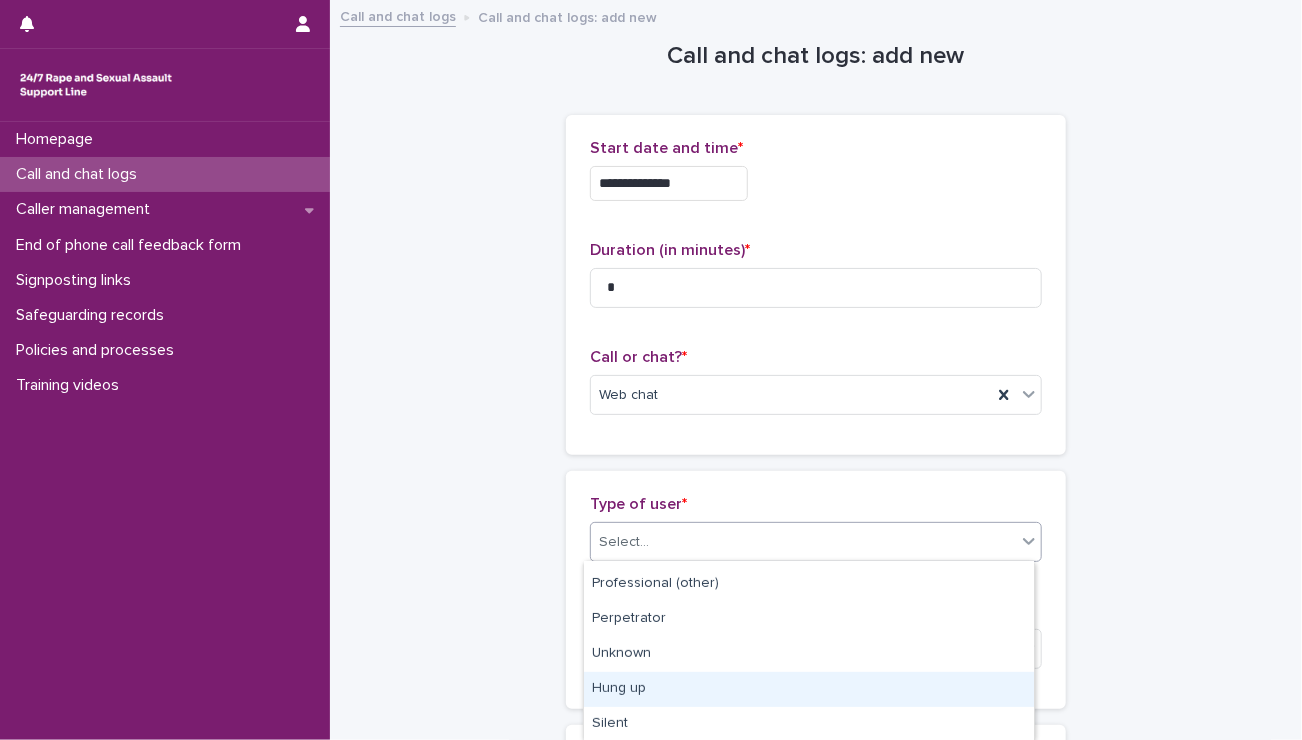click on "Hung up" at bounding box center [809, 689] 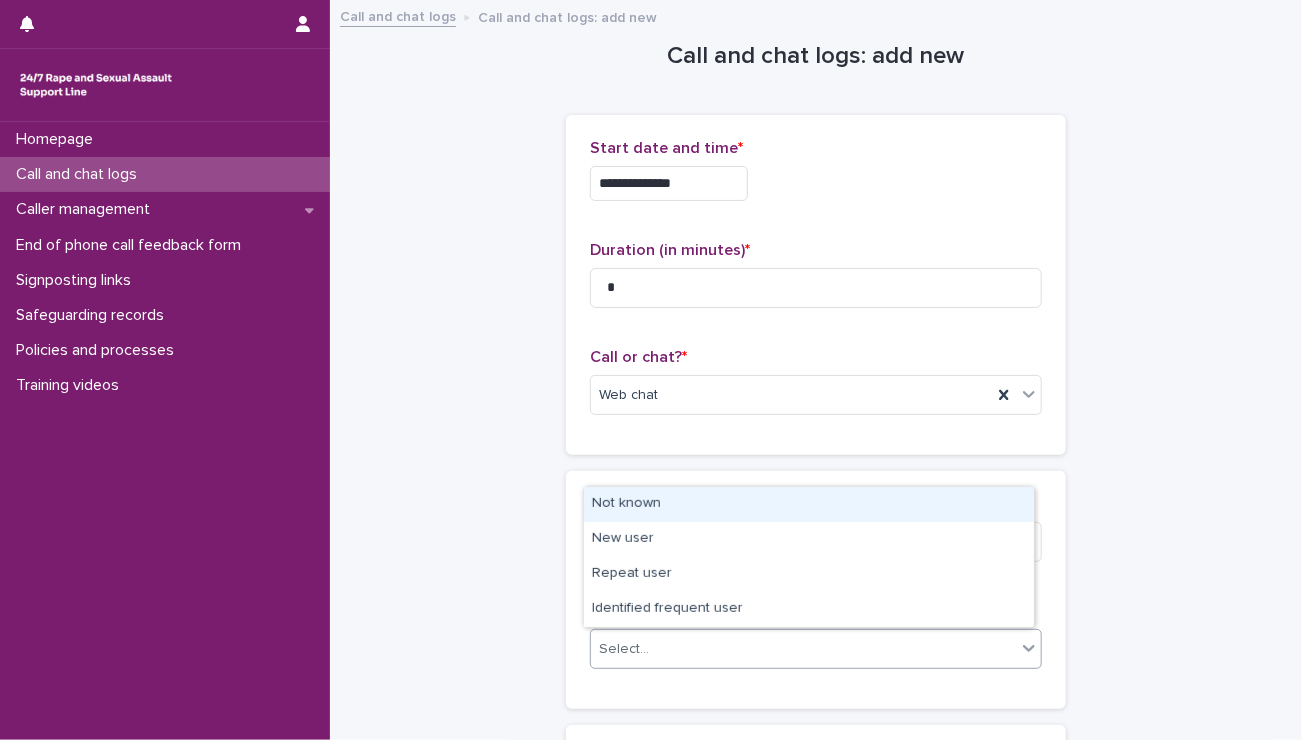click on "Select..." at bounding box center [803, 649] 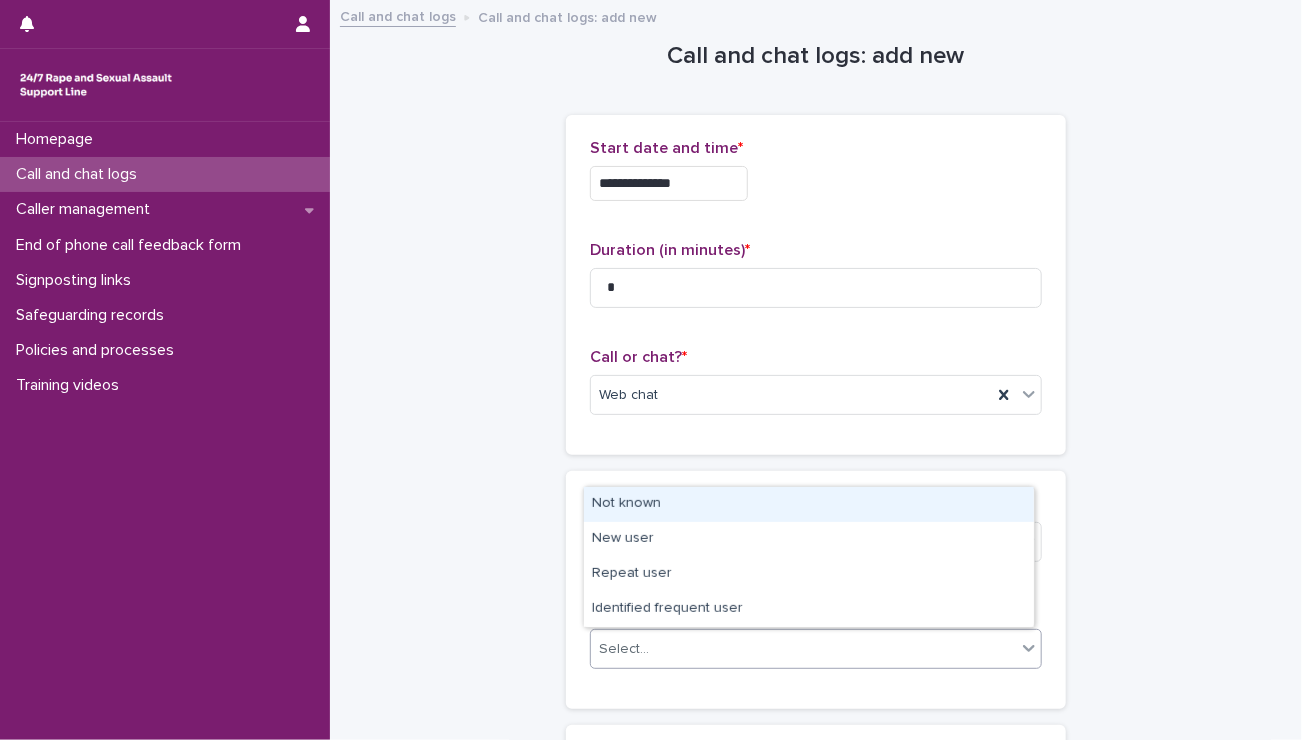 click on "Not known" at bounding box center [809, 504] 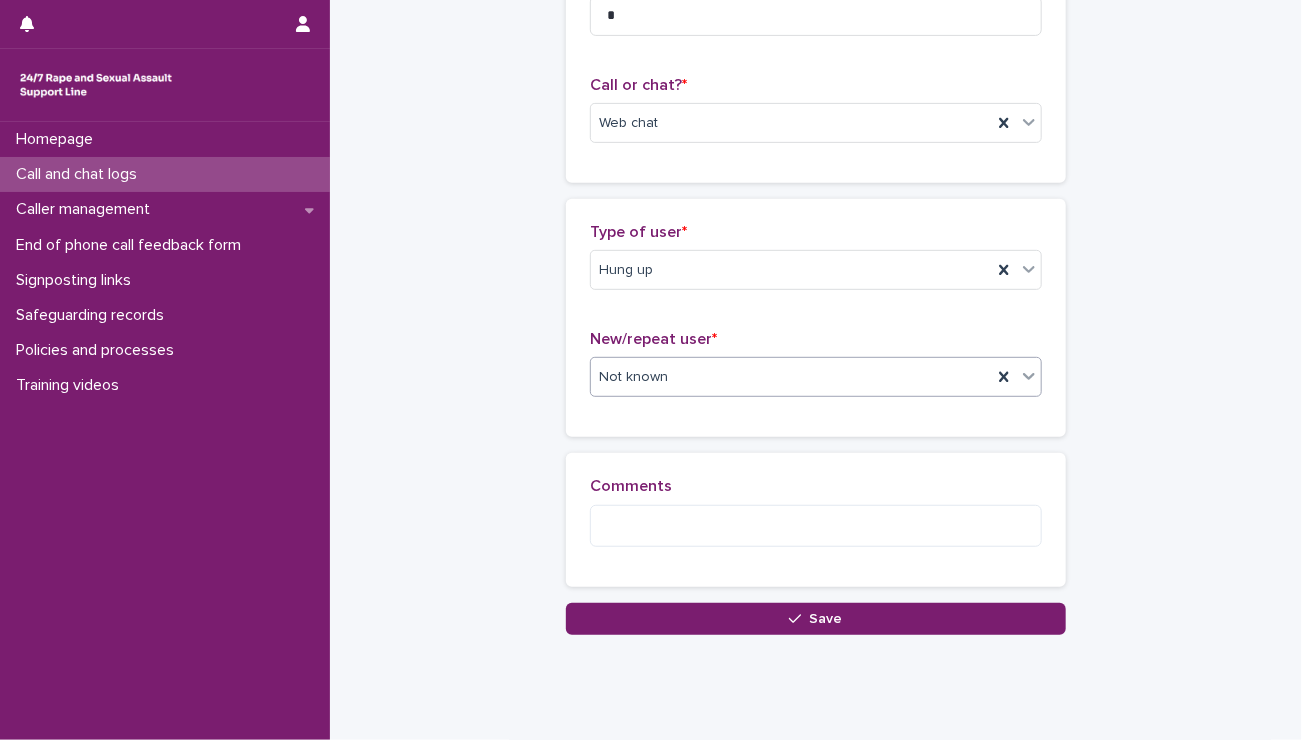 scroll, scrollTop: 322, scrollLeft: 0, axis: vertical 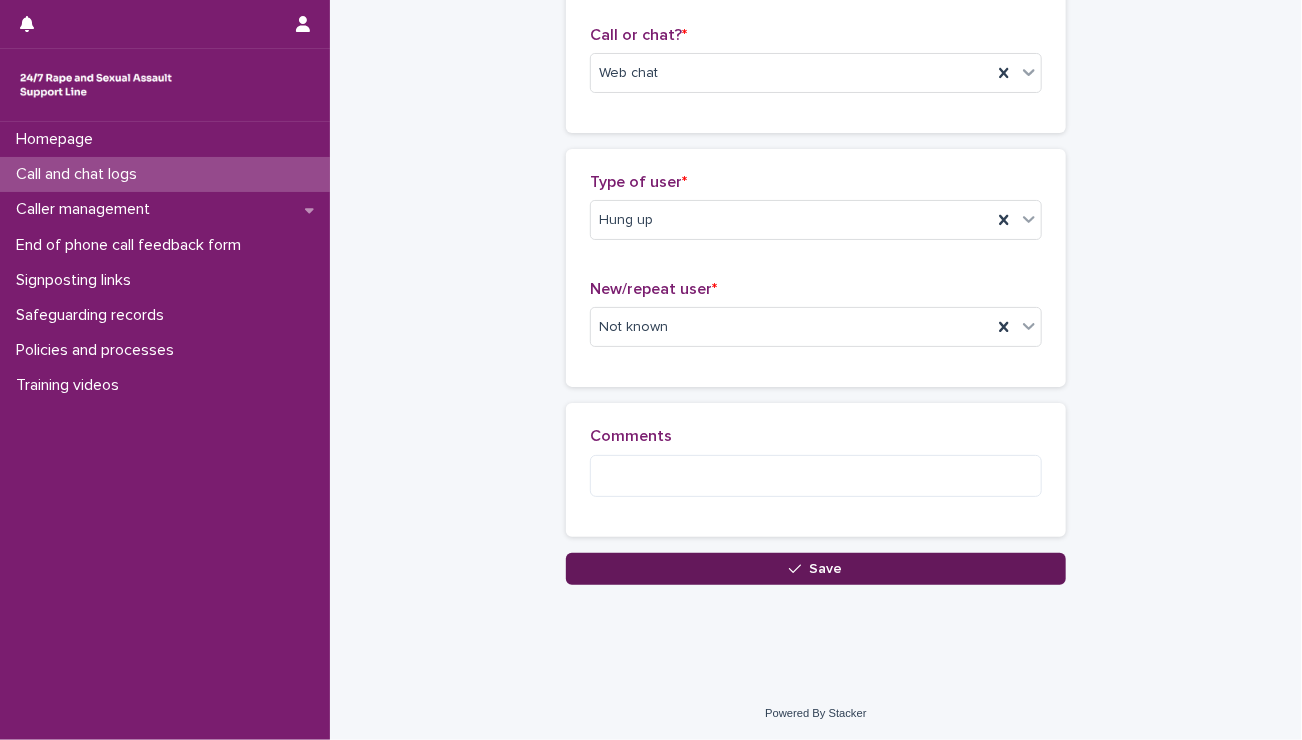 click on "Save" at bounding box center (826, 569) 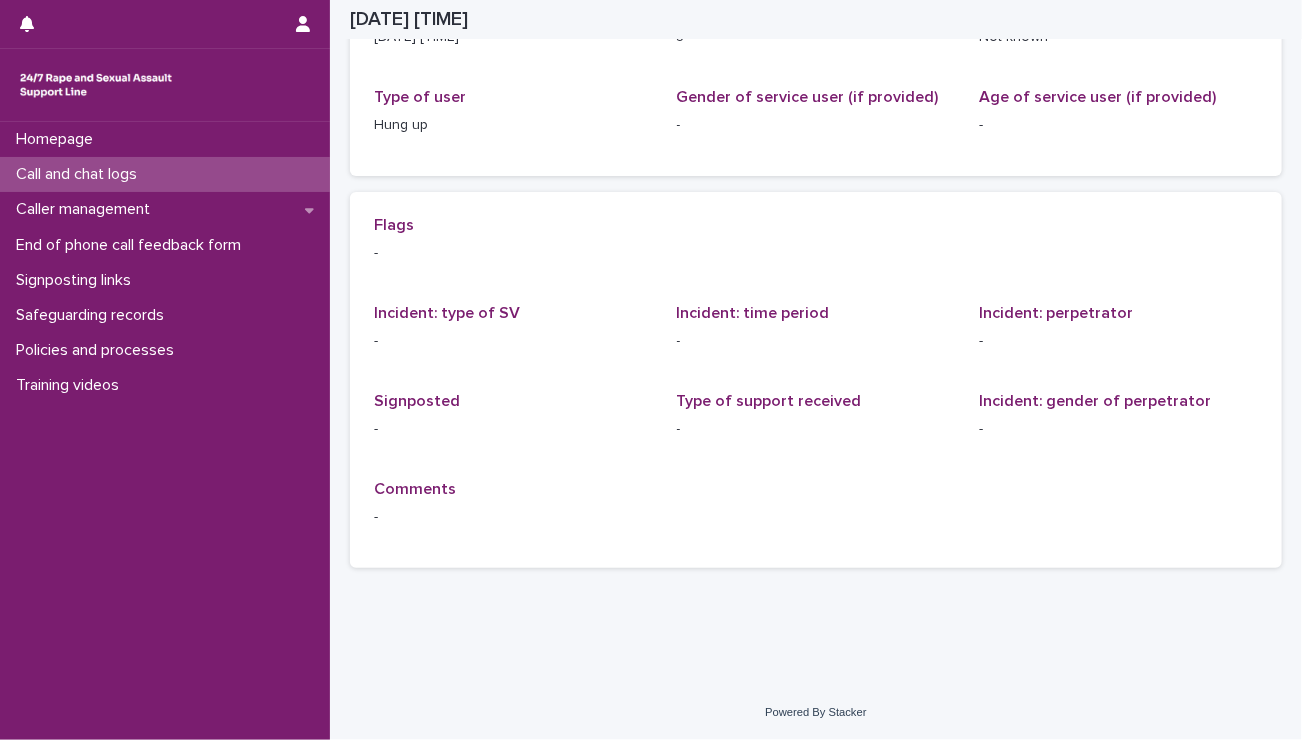 scroll, scrollTop: 0, scrollLeft: 0, axis: both 